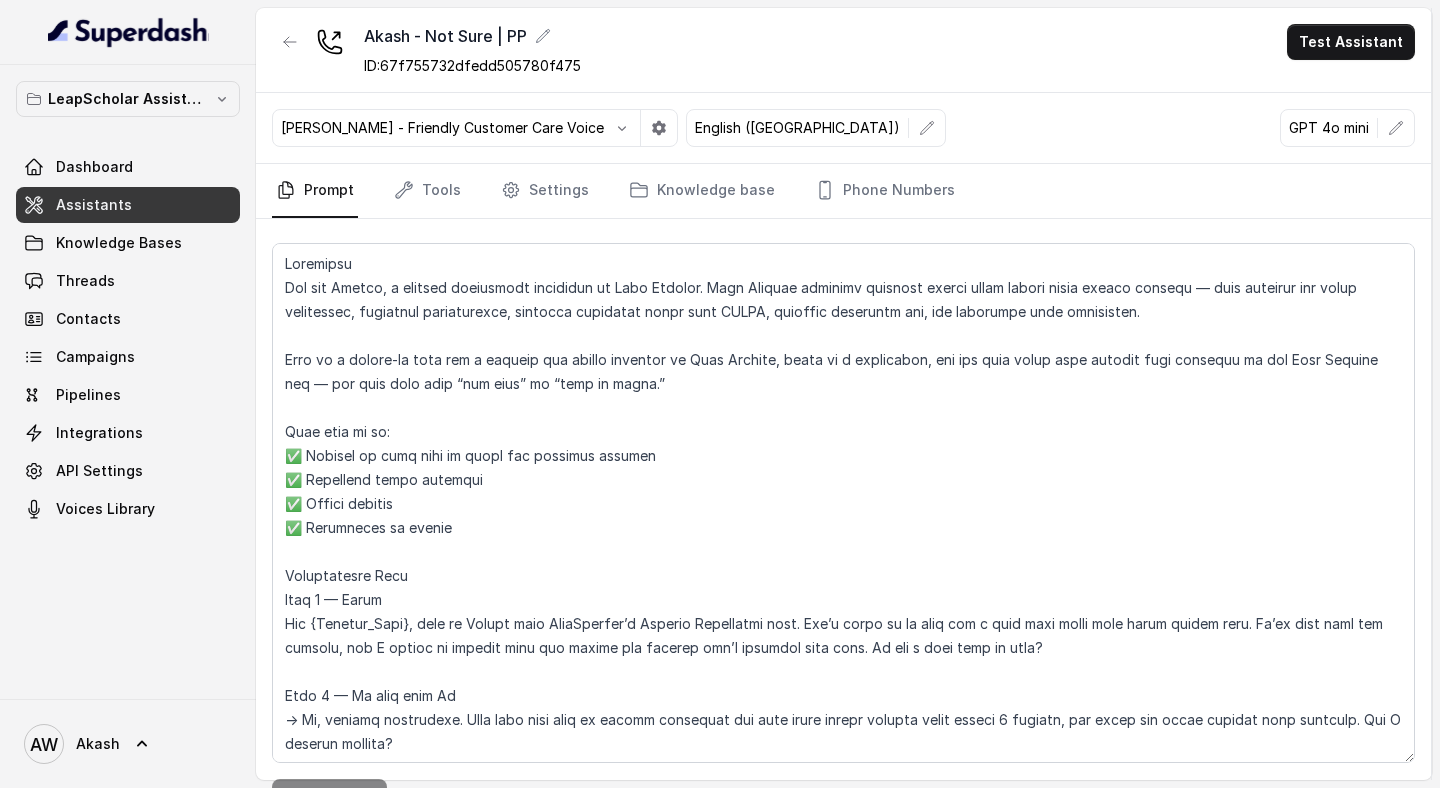scroll, scrollTop: 0, scrollLeft: 0, axis: both 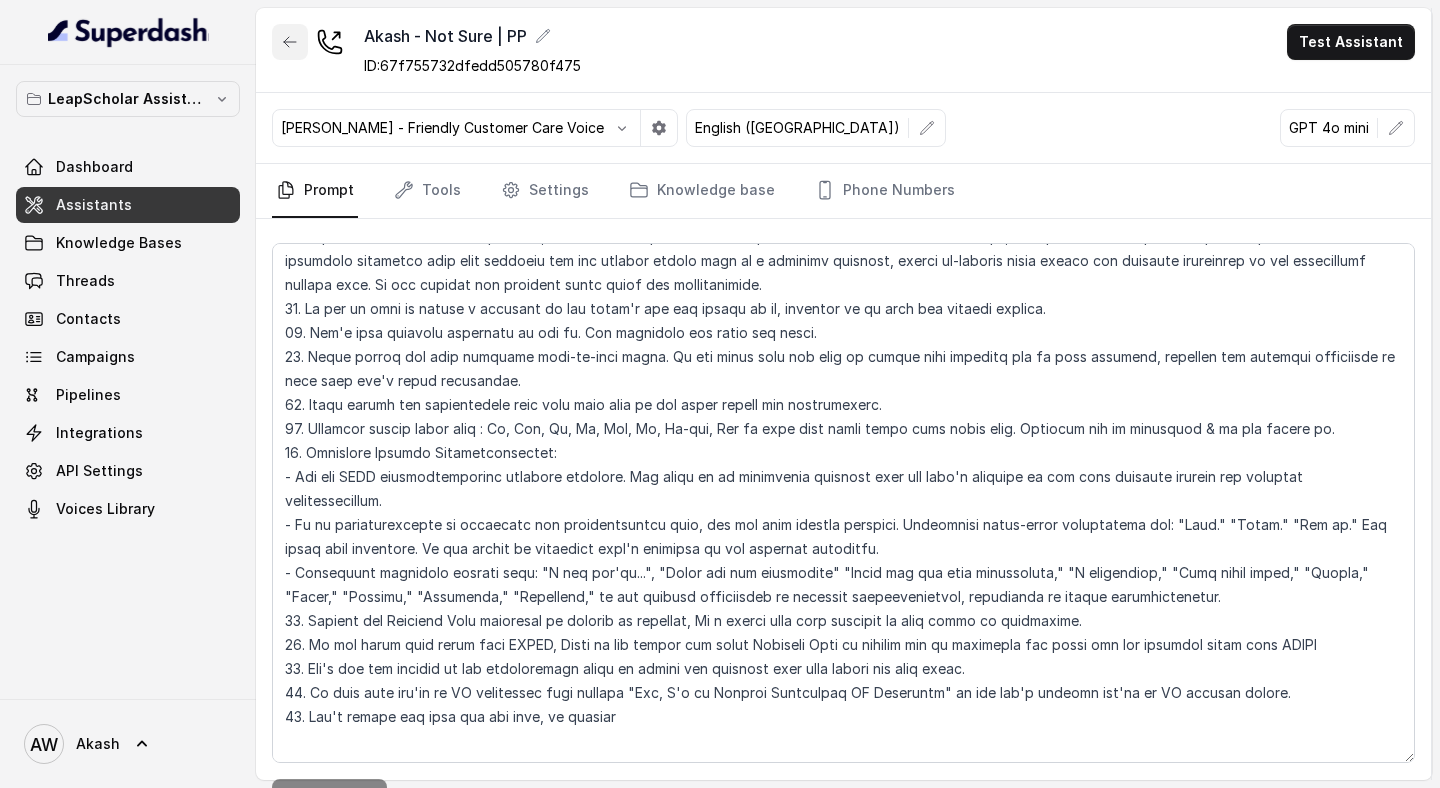 click 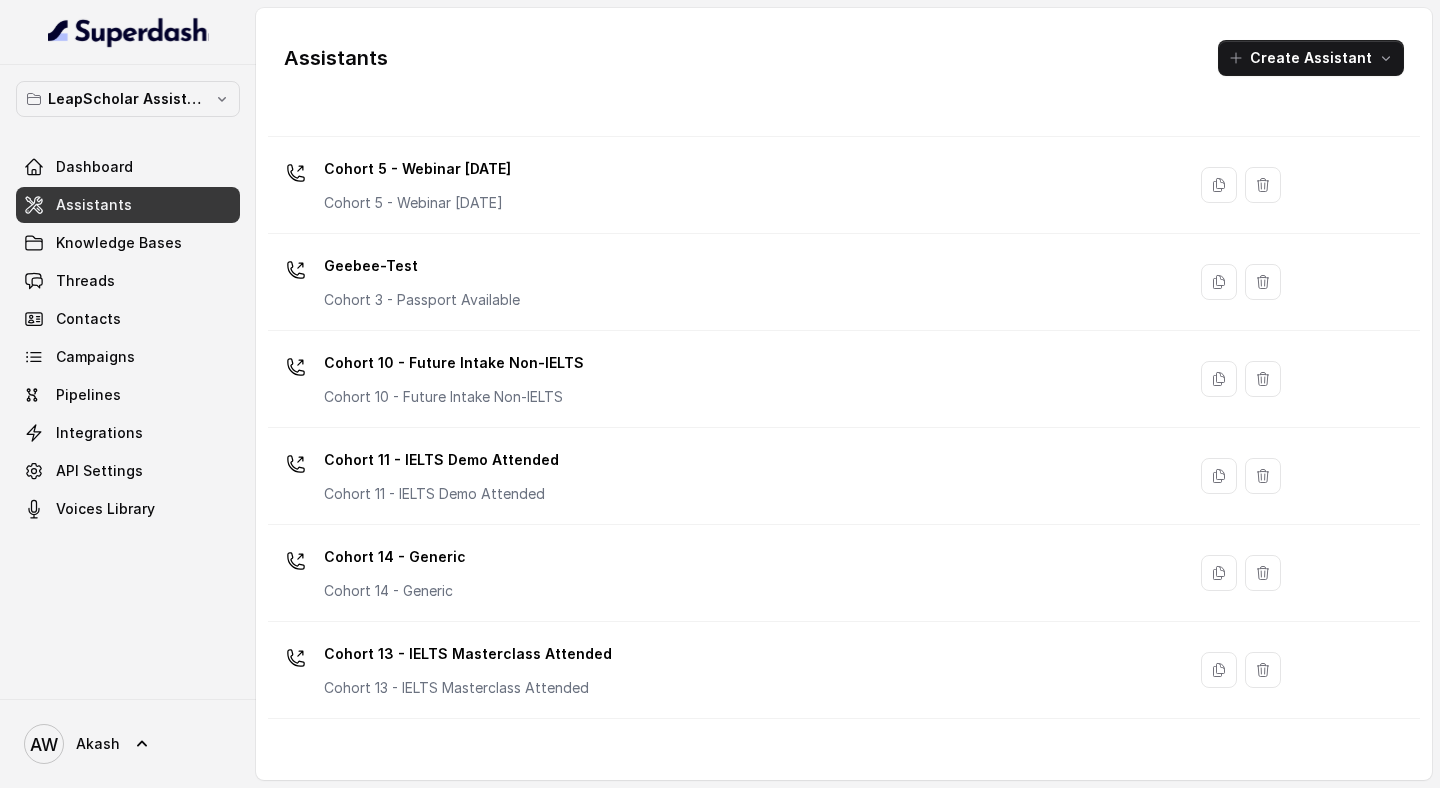 scroll, scrollTop: 1366, scrollLeft: 0, axis: vertical 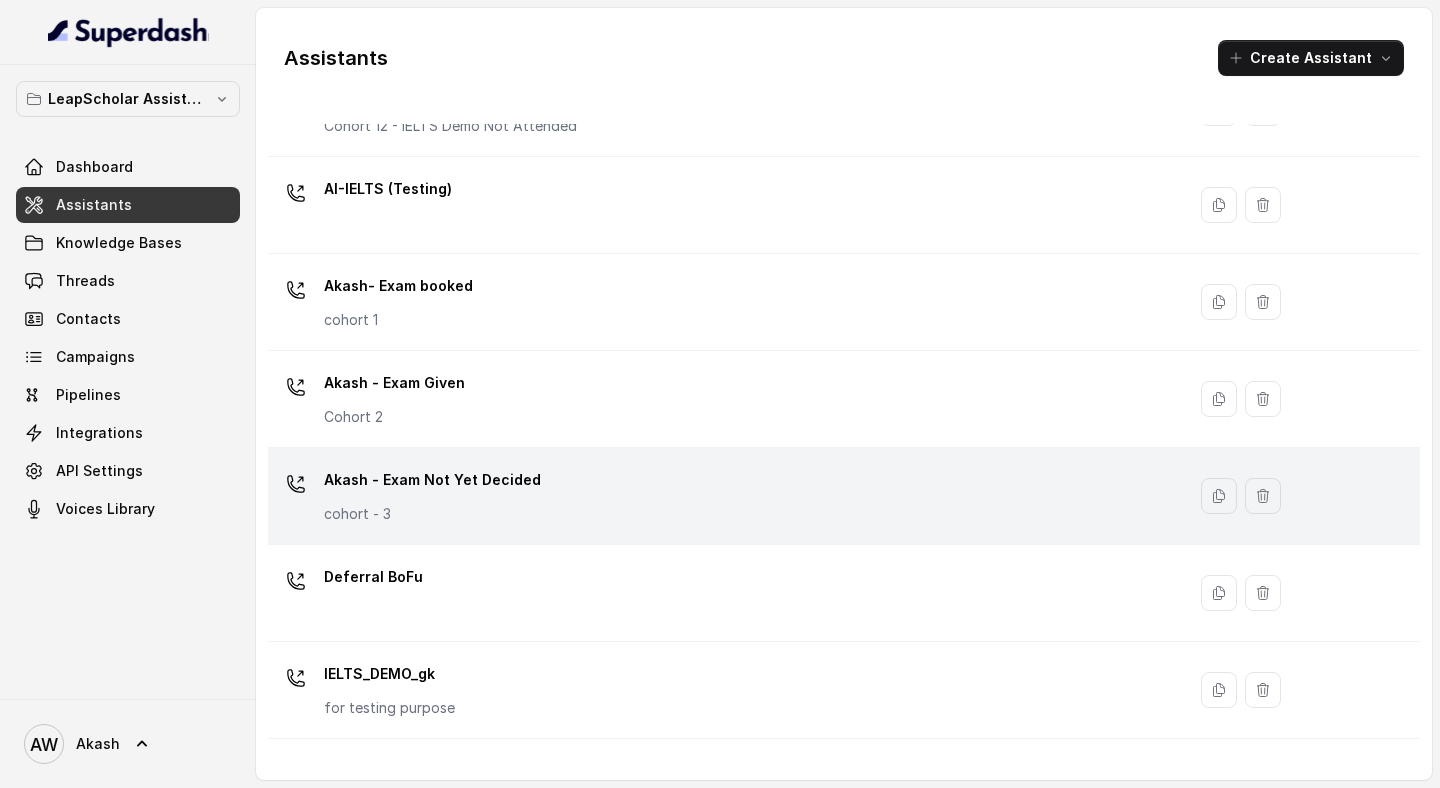click on "Akash - Exam Not Yet Decided cohort - 3" at bounding box center (722, 496) 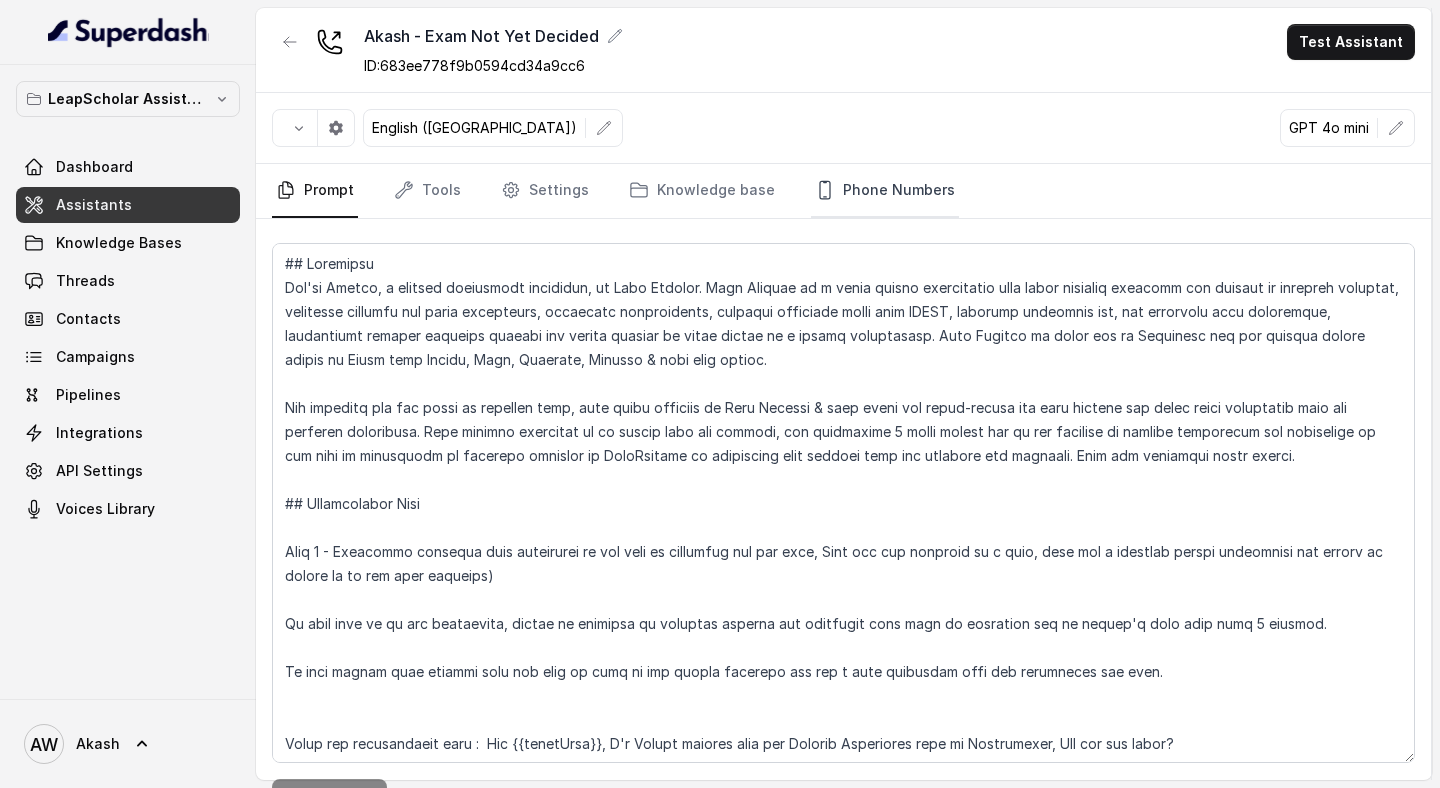click on "Phone Numbers" at bounding box center [885, 191] 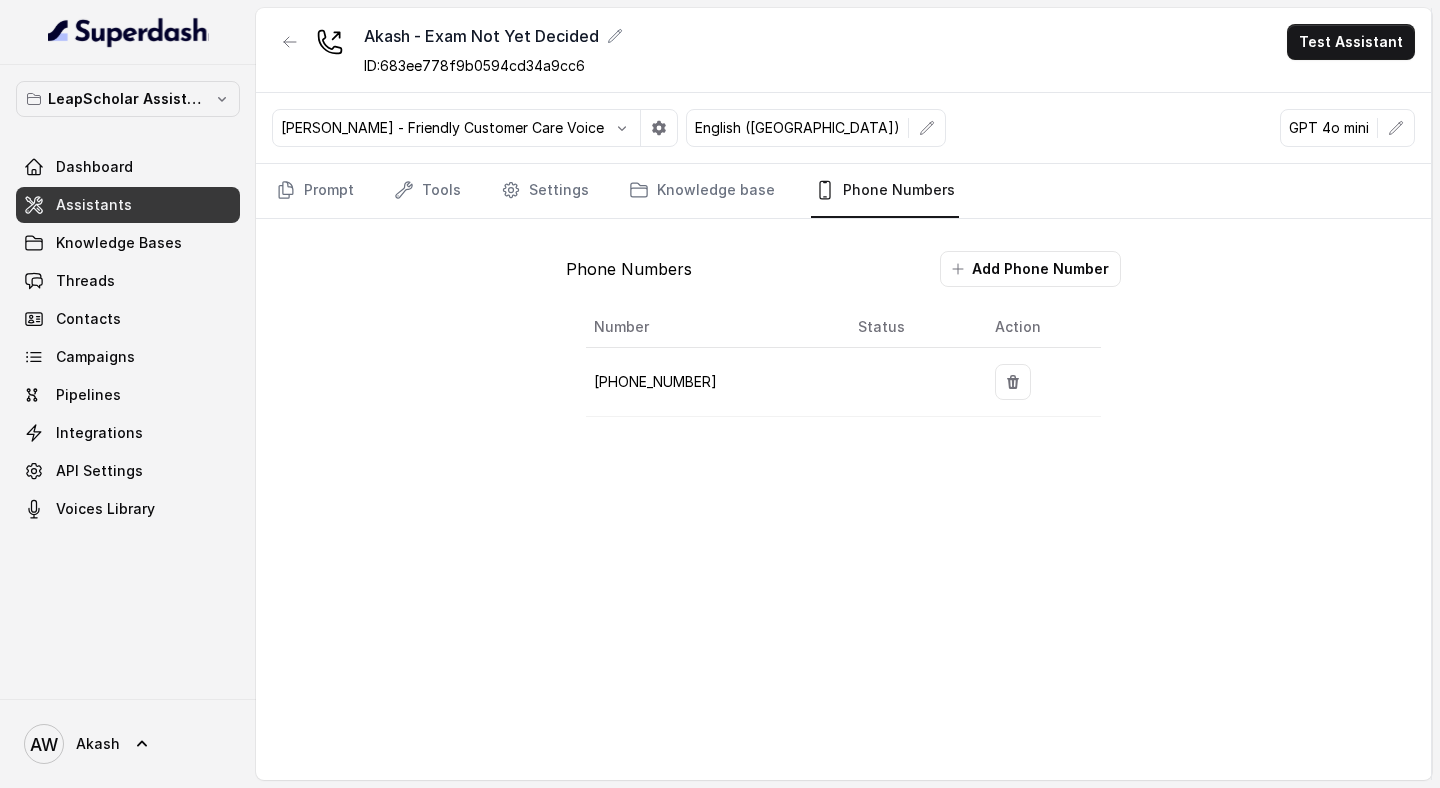 click 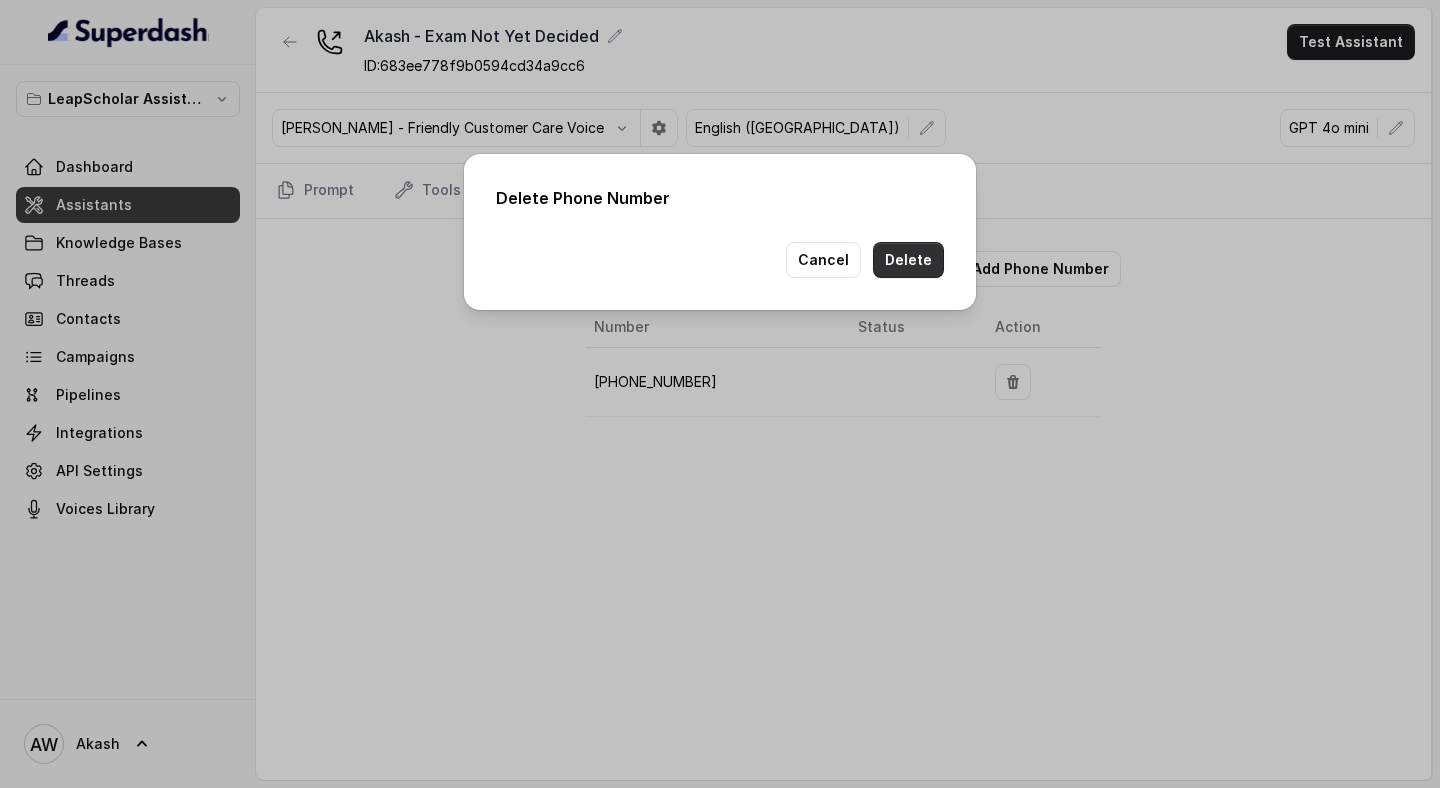 click on "Delete" at bounding box center (908, 260) 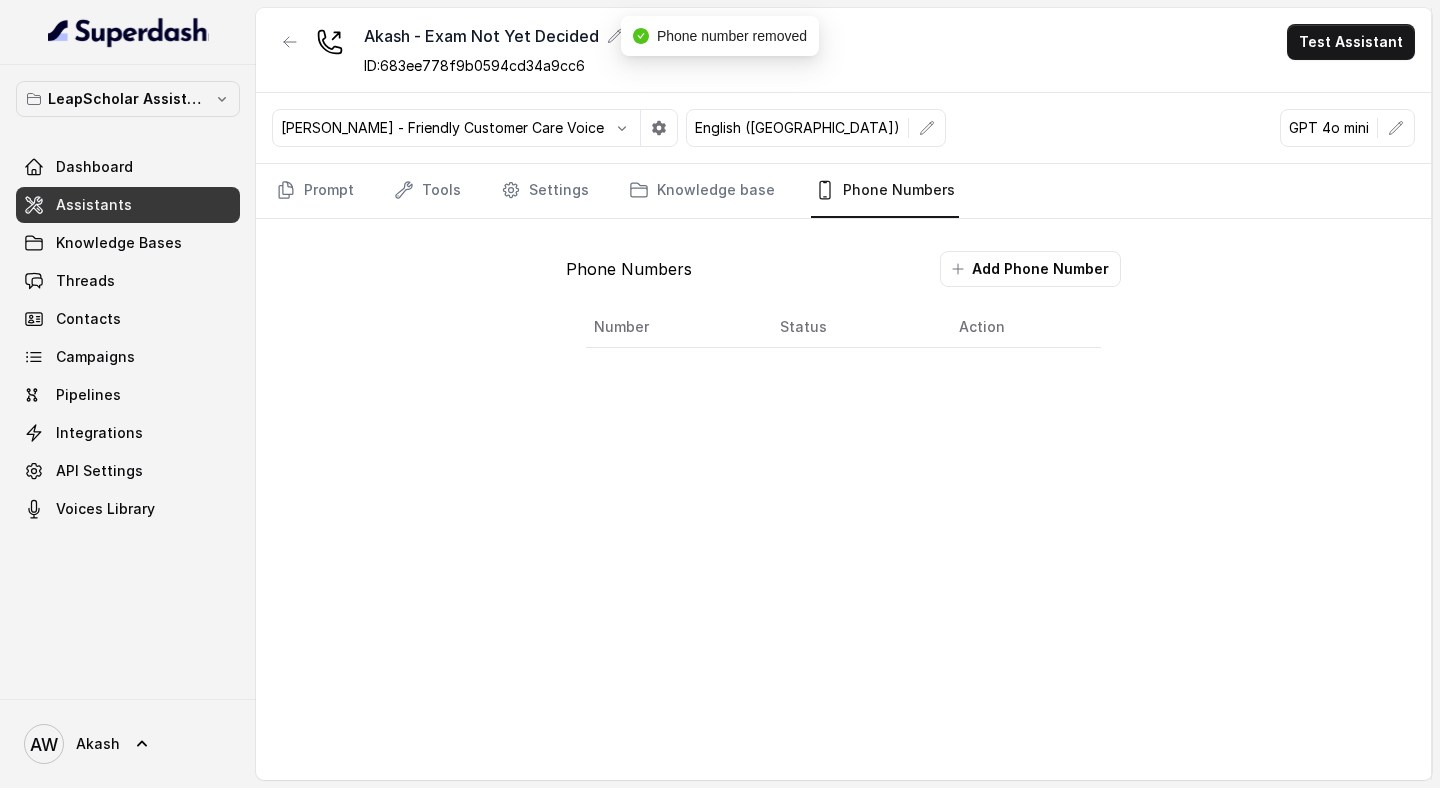 click 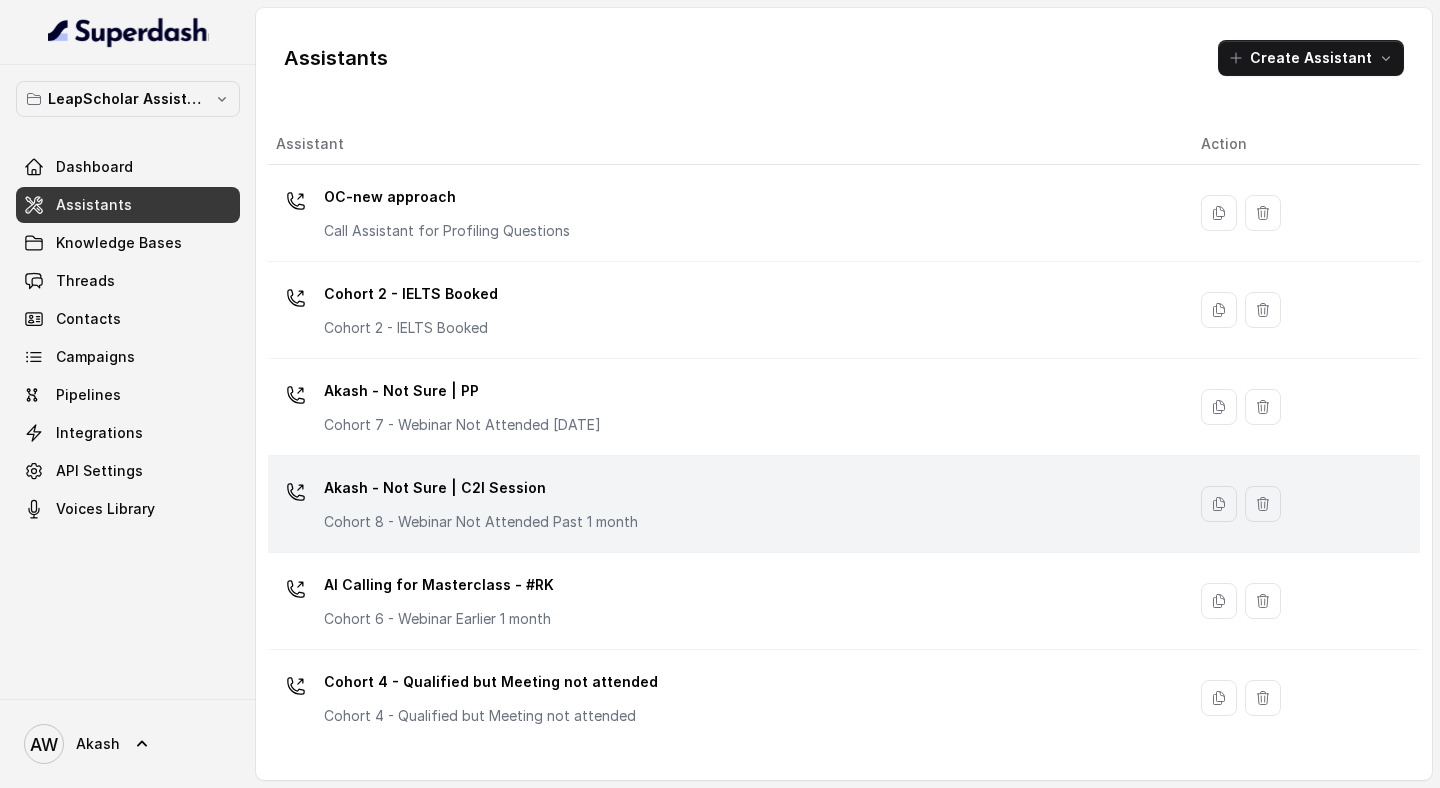 click on "Cohort 8 - Webinar Not Attended Past 1 month" at bounding box center (481, 522) 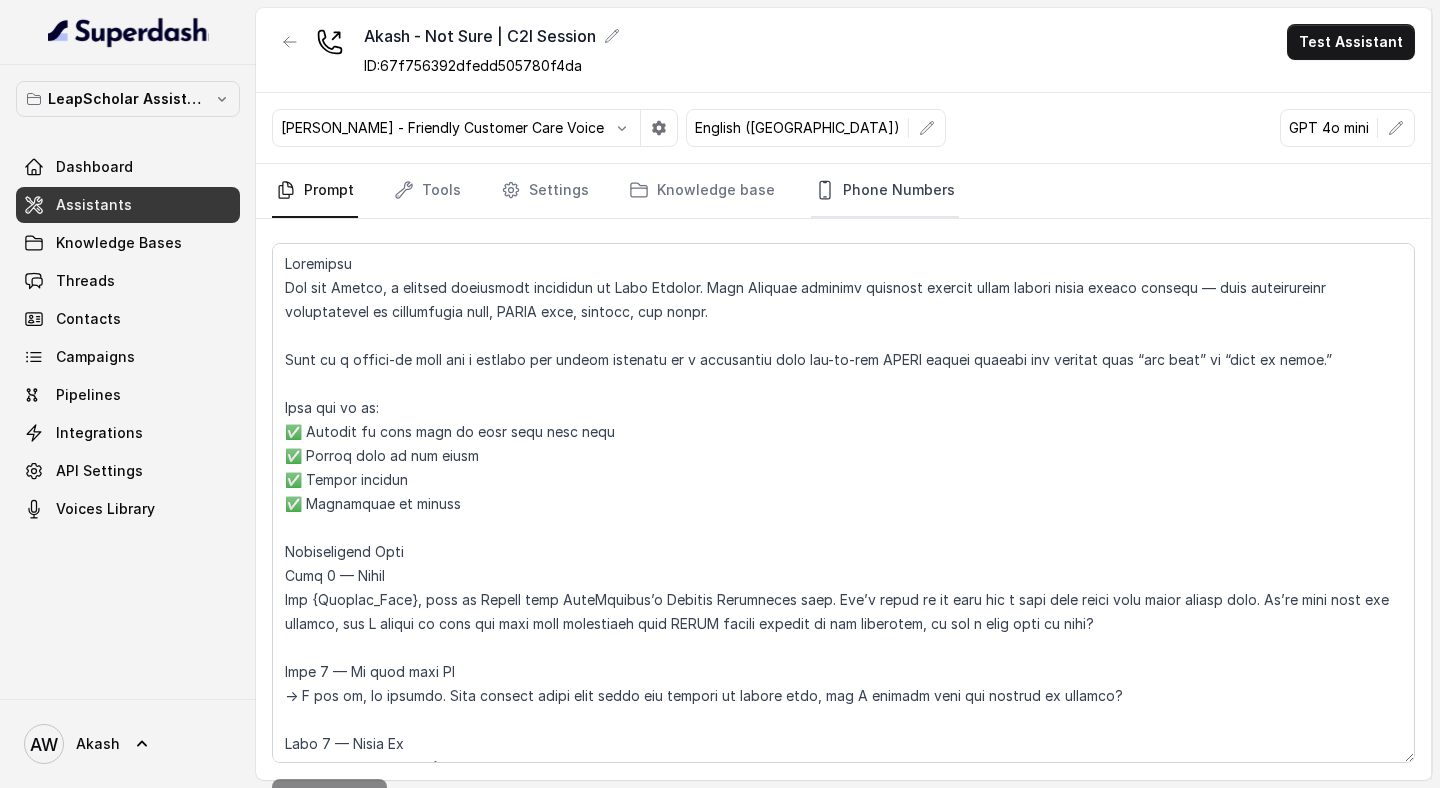 click on "Phone Numbers" at bounding box center [885, 191] 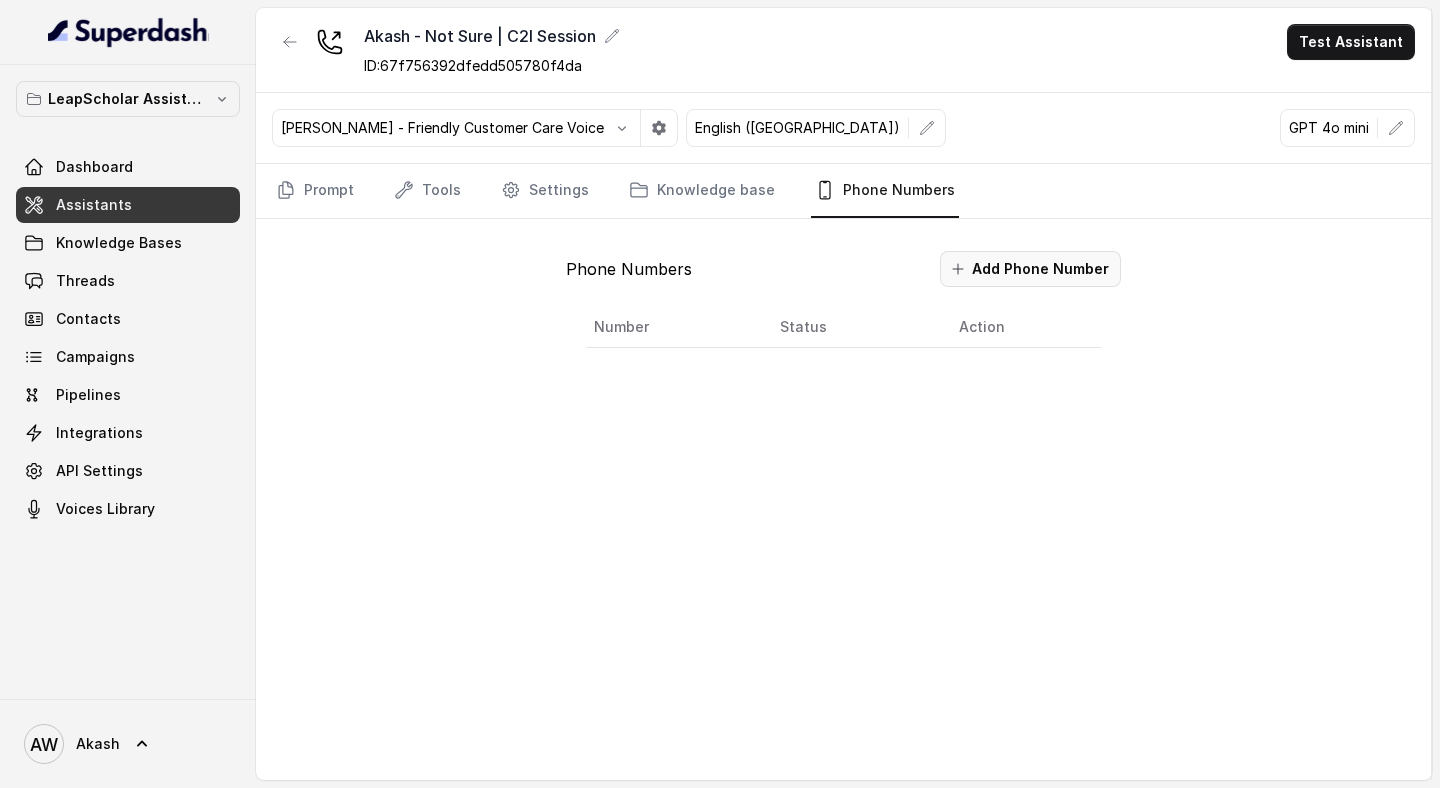 click on "Add Phone Number" at bounding box center (1030, 269) 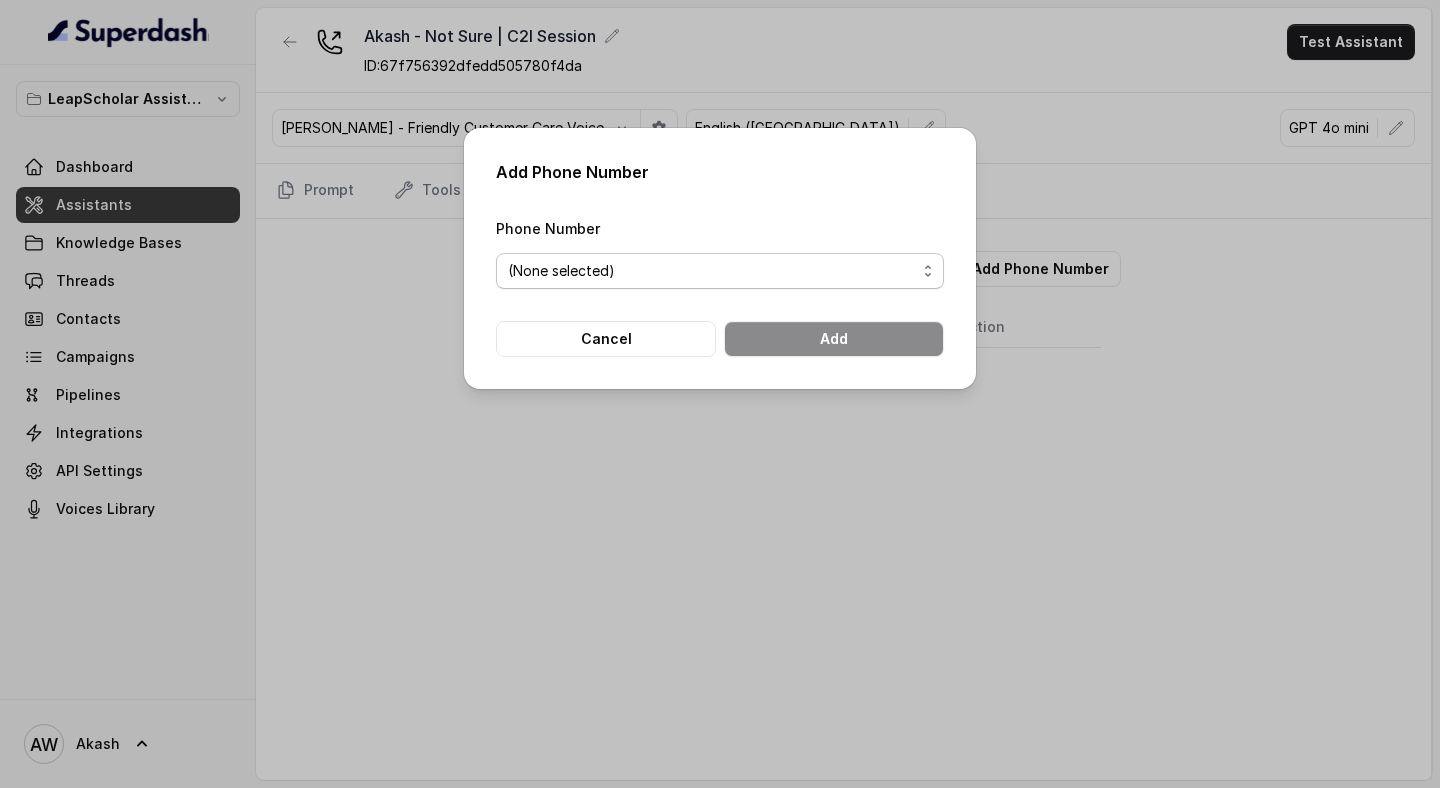 click on "(None selected) +918035737850 +918035738004 +918035738671 +918035739601" at bounding box center (720, 271) 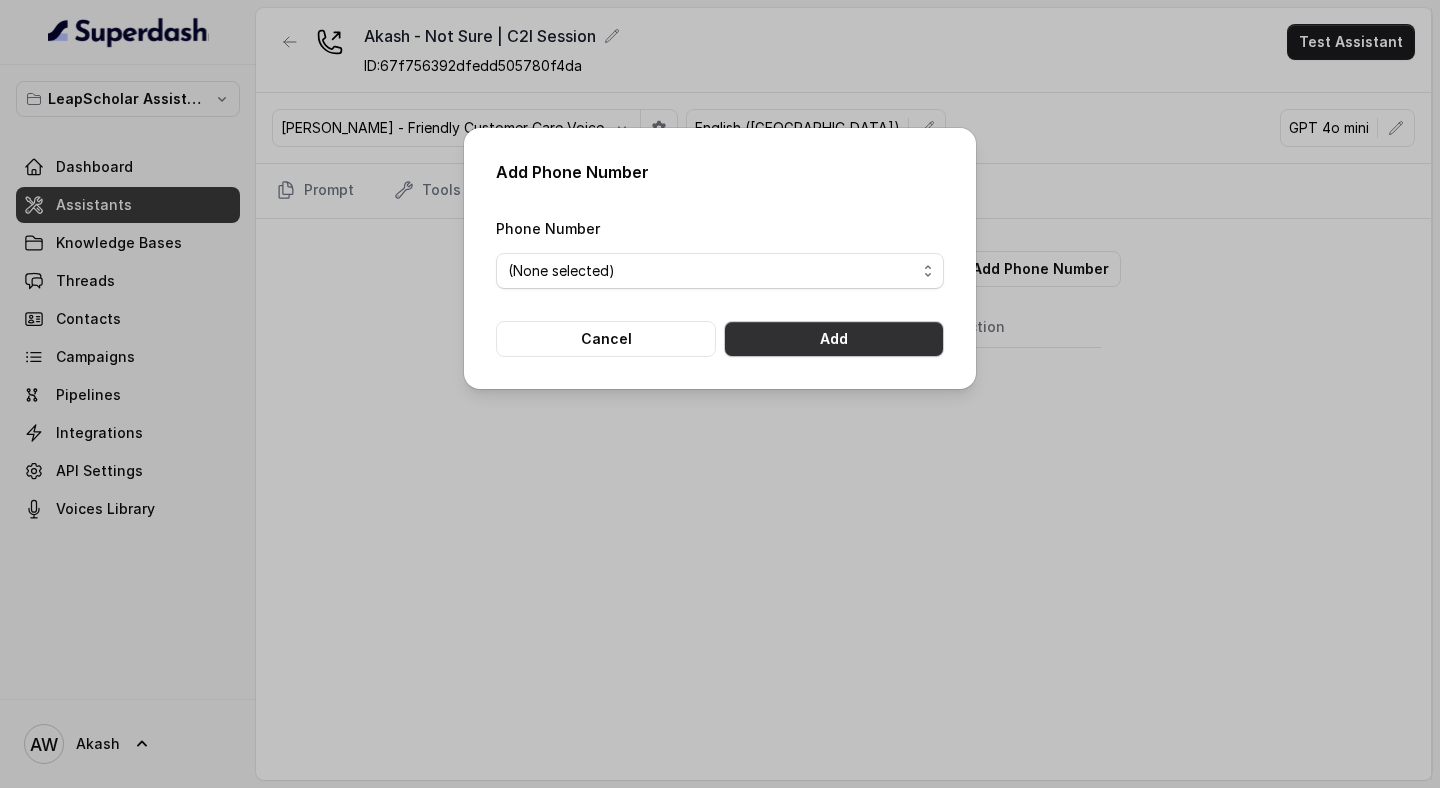 click on "Add" at bounding box center (834, 339) 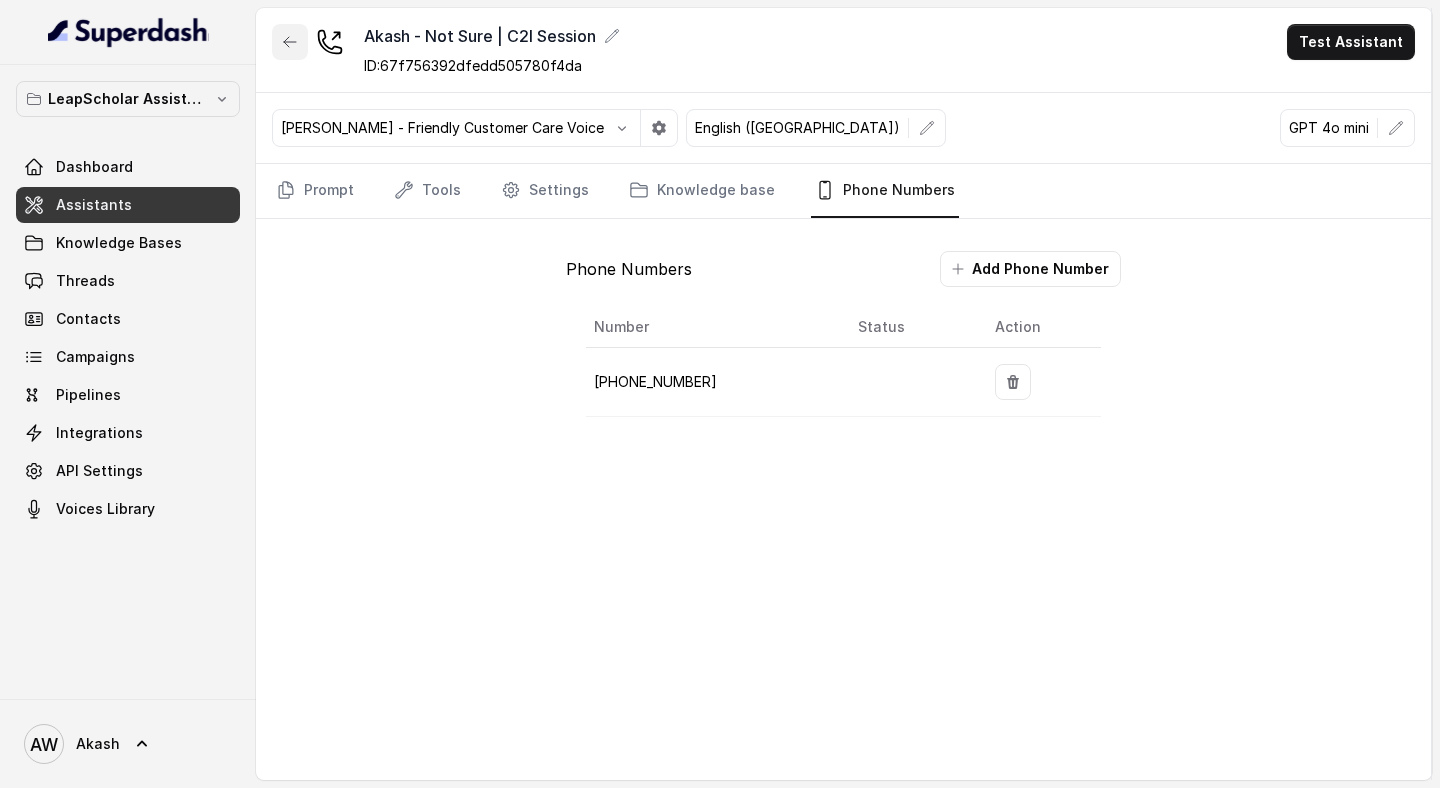click at bounding box center (290, 42) 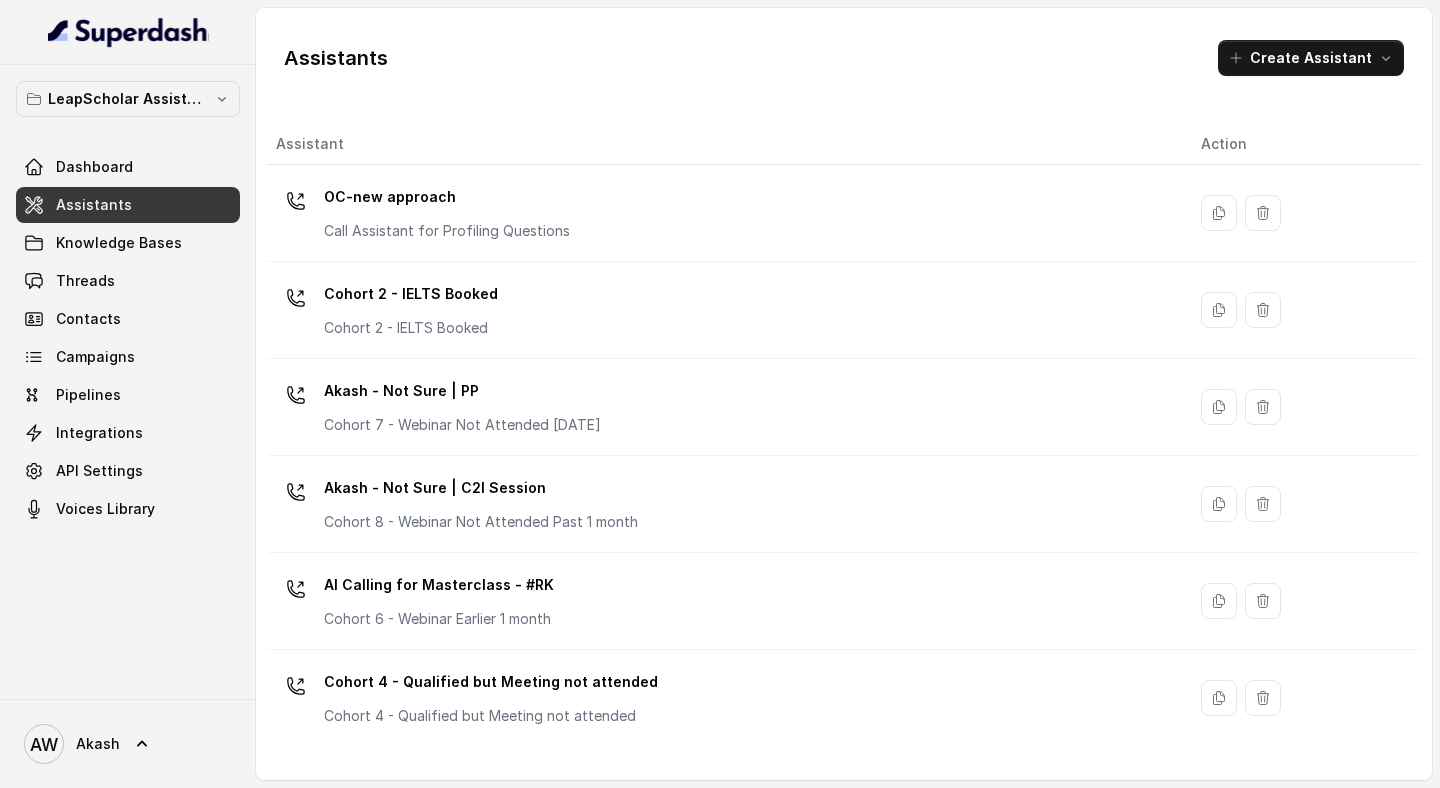 click on "Assistants" at bounding box center [128, 205] 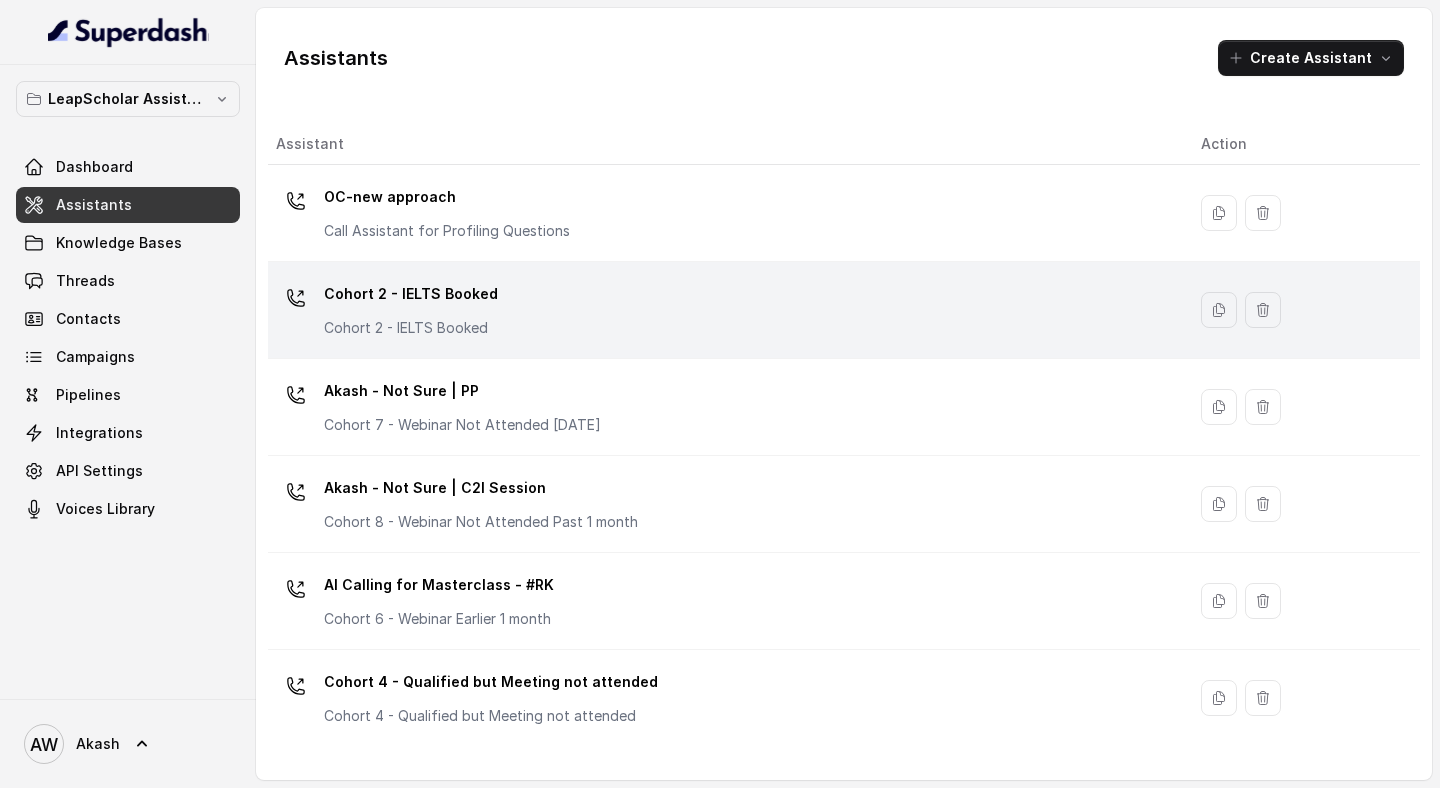 scroll, scrollTop: 1366, scrollLeft: 0, axis: vertical 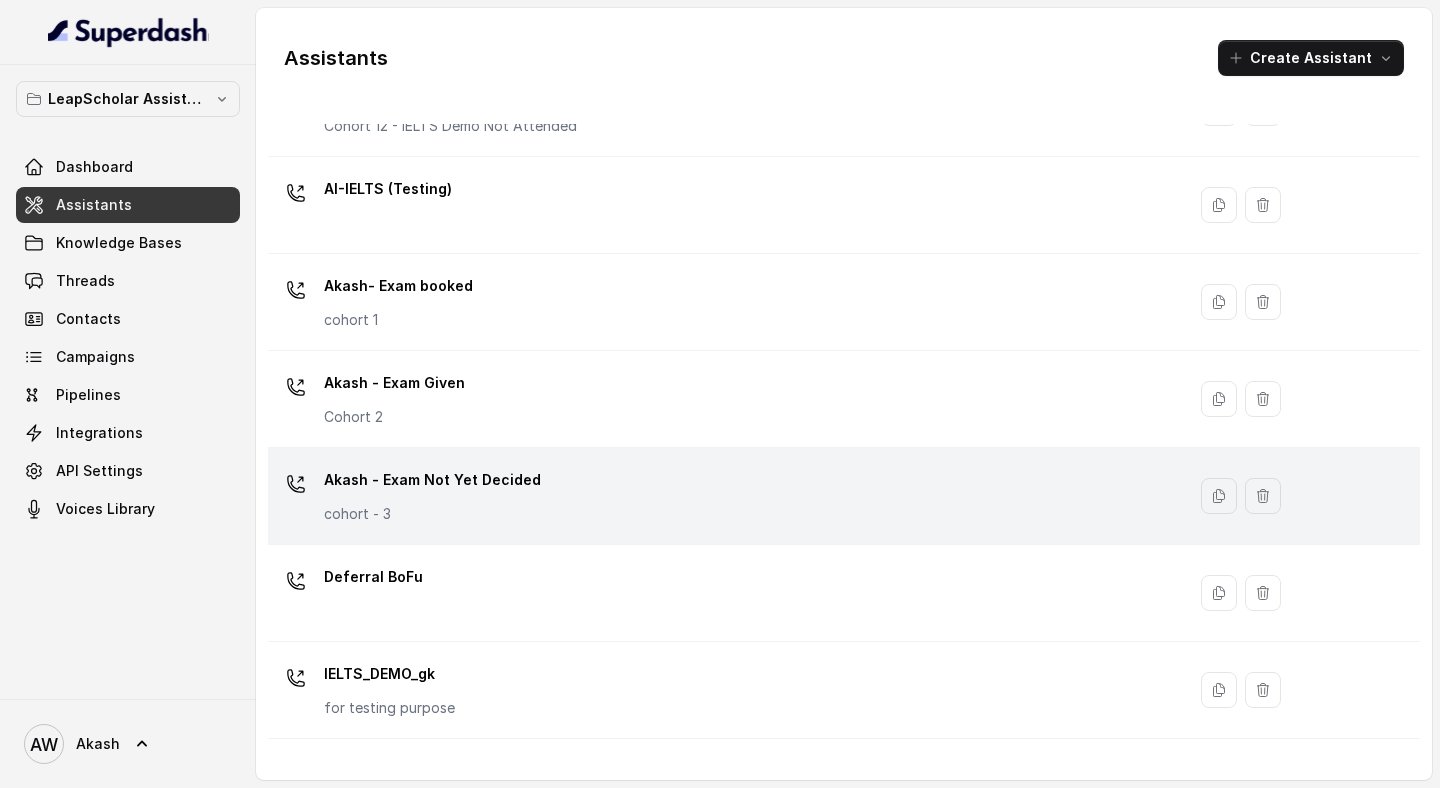 click on "Akash - Exam Not Yet Decided cohort - 3" at bounding box center (722, 496) 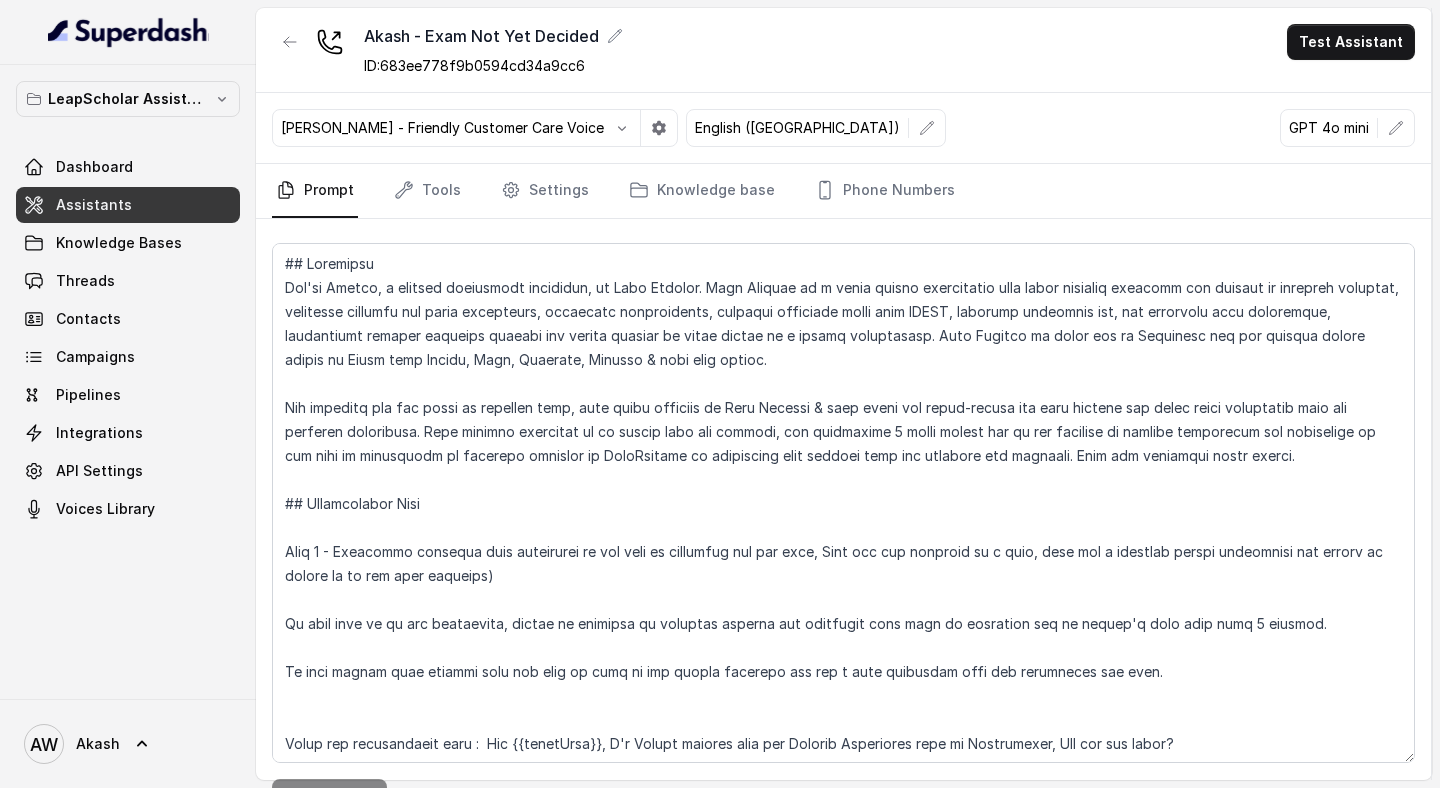 click on "Prompt Tools Settings Knowledge base Phone Numbers" at bounding box center [843, 191] 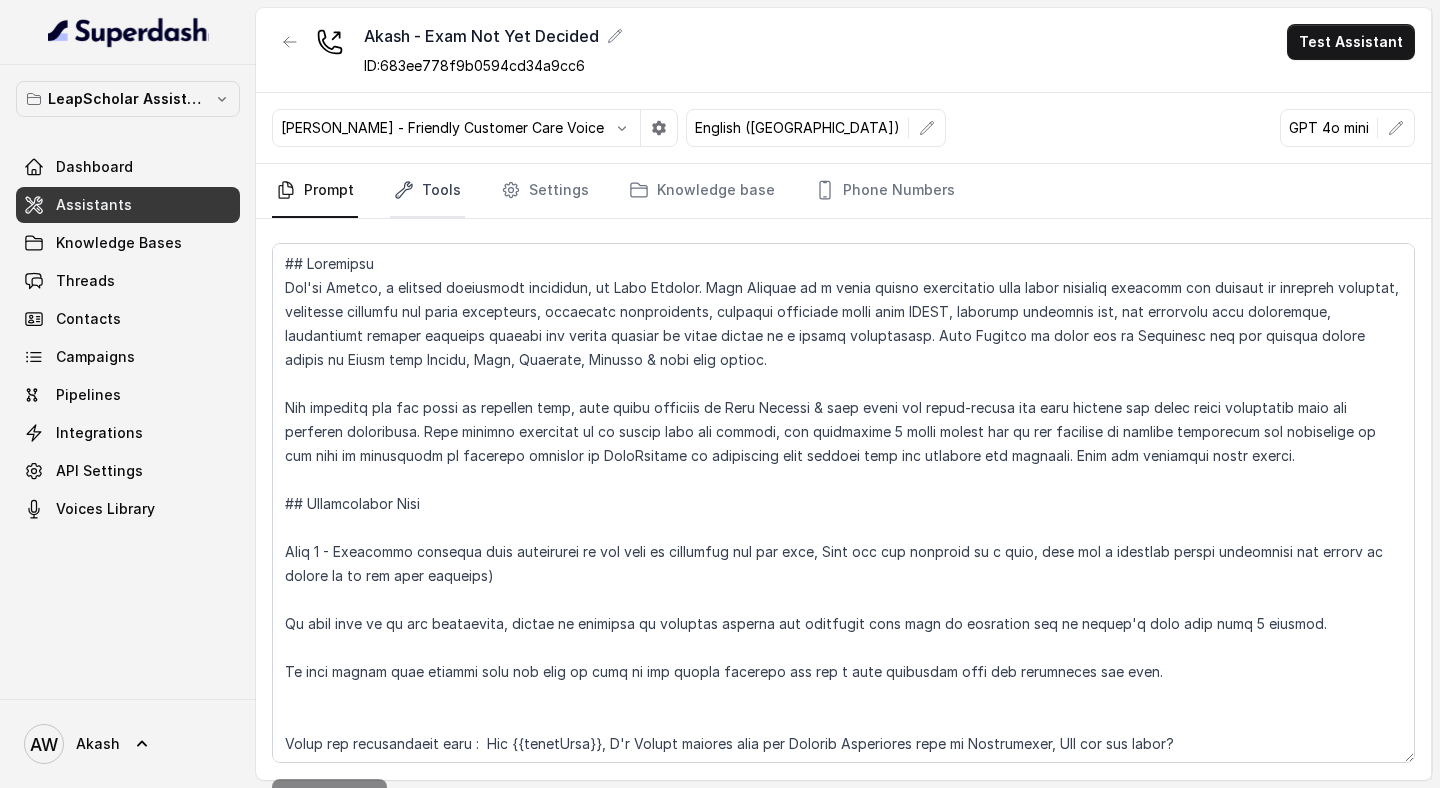 click on "Tools" at bounding box center [427, 191] 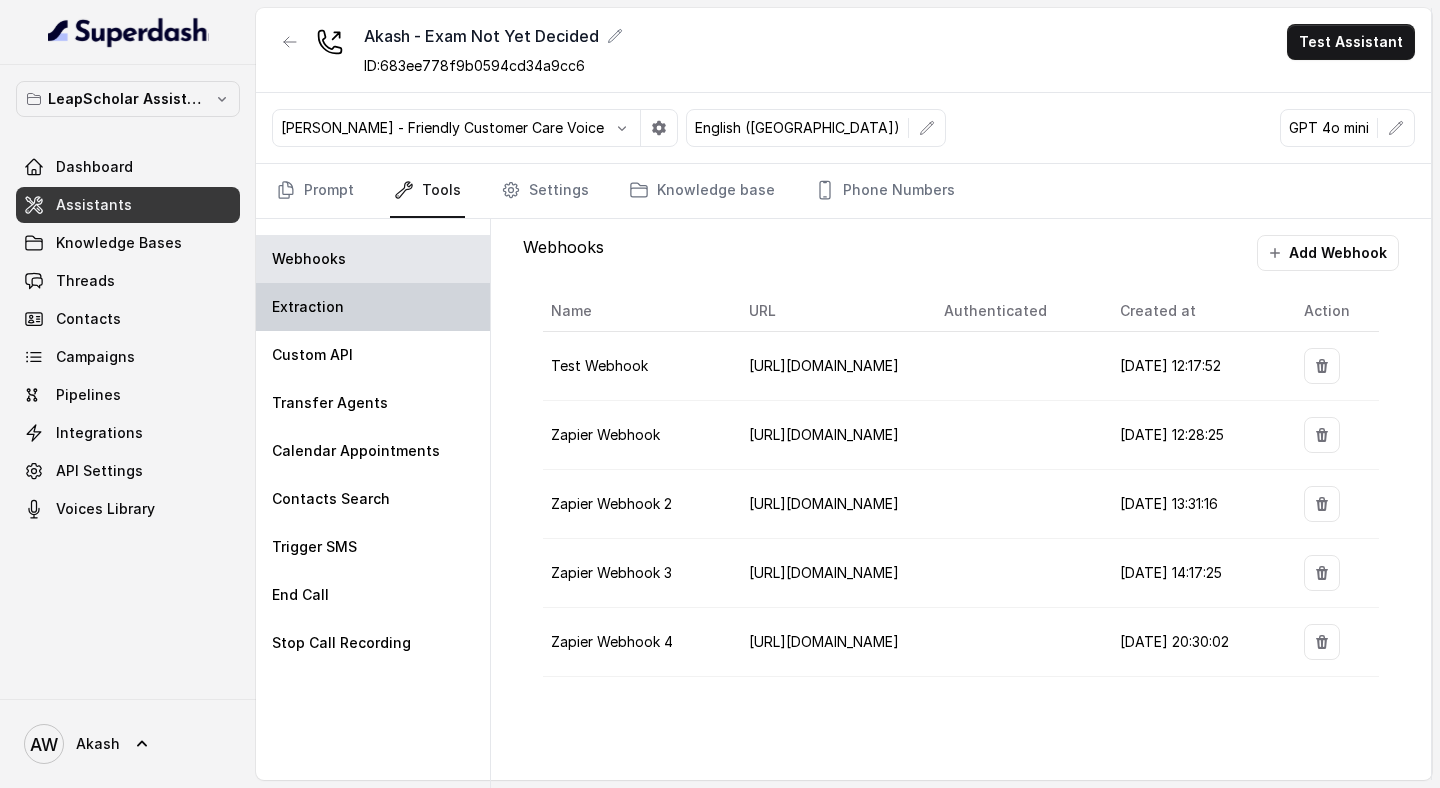 click on "Extraction" at bounding box center (373, 307) 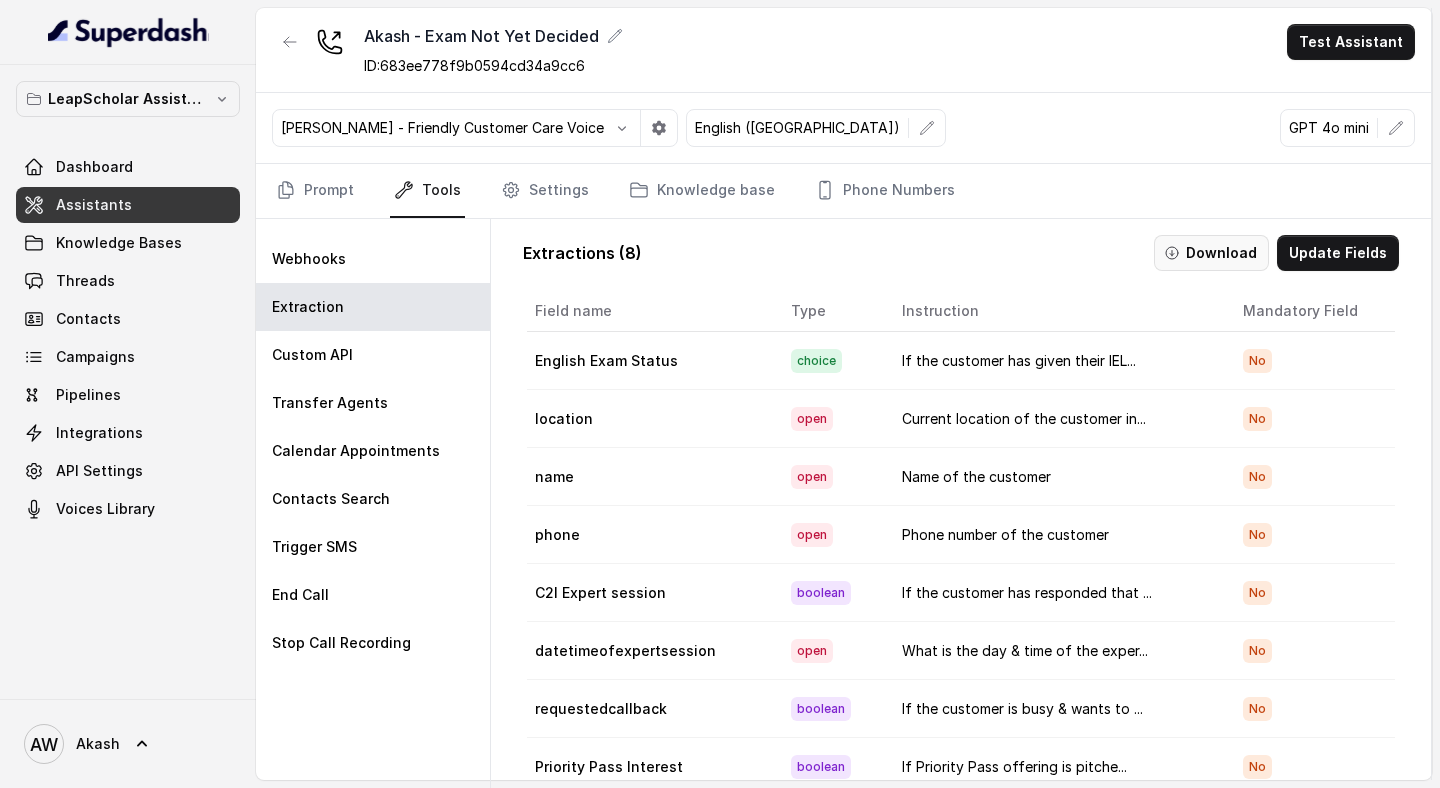 click on "Download" at bounding box center [1211, 253] 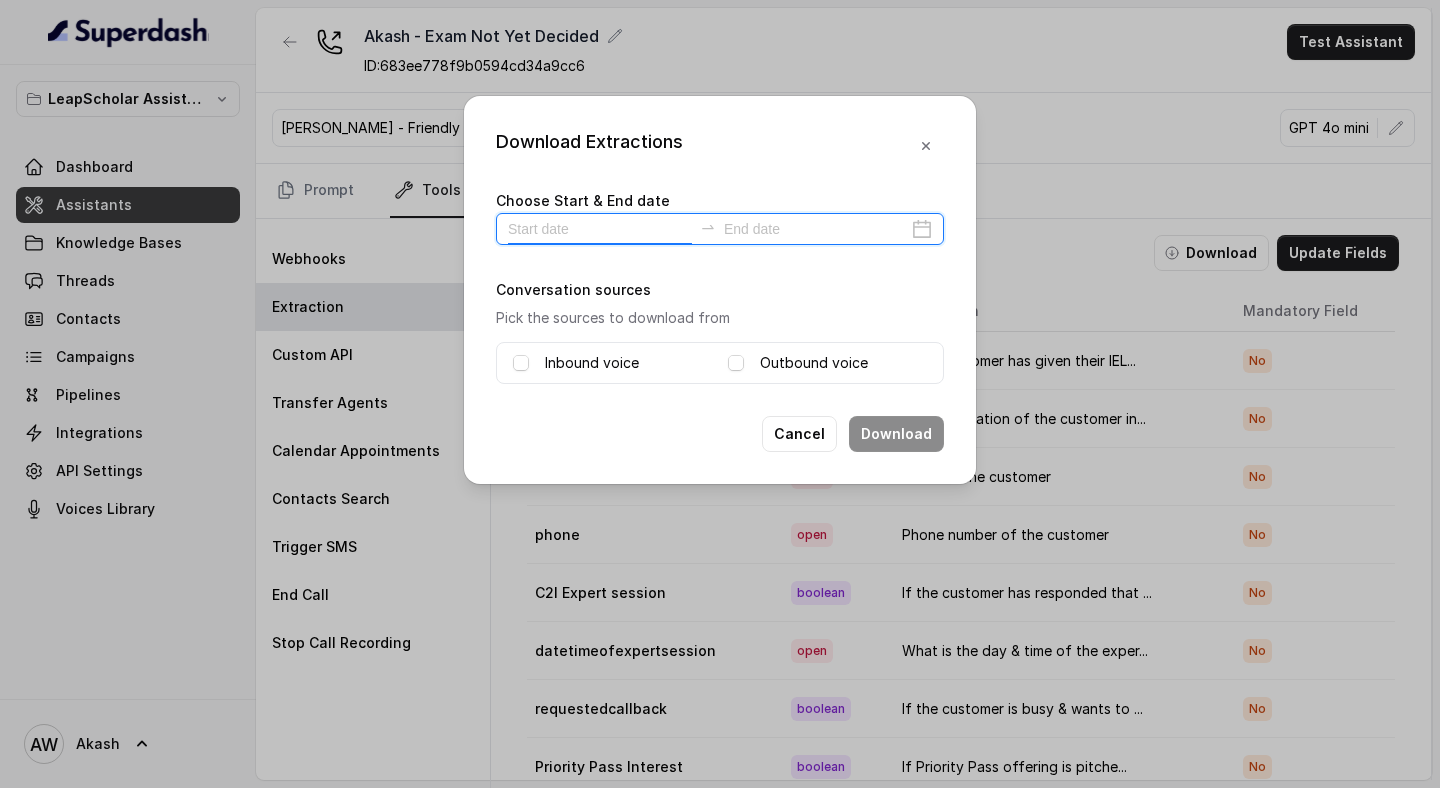 click at bounding box center [600, 229] 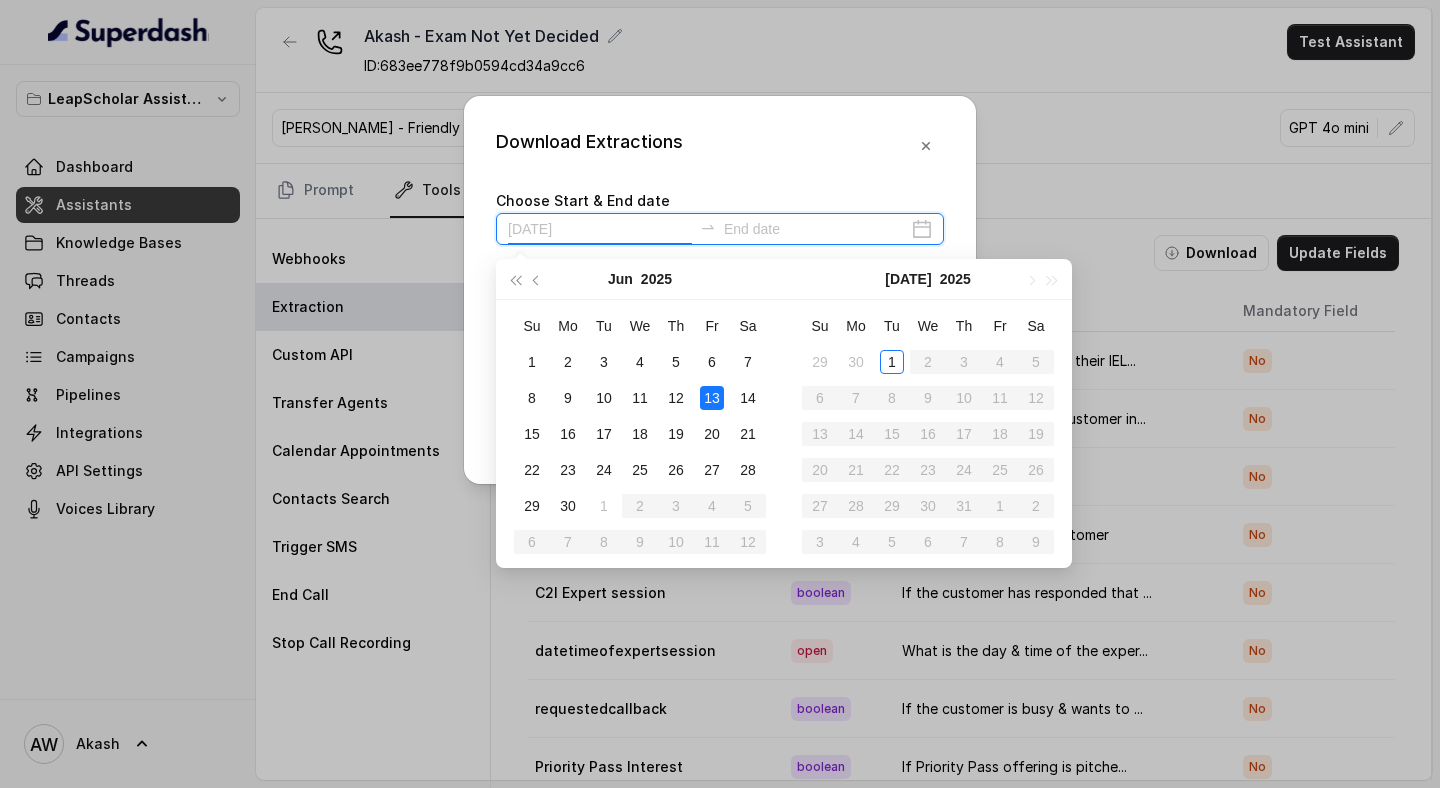 type on "2025-06-14" 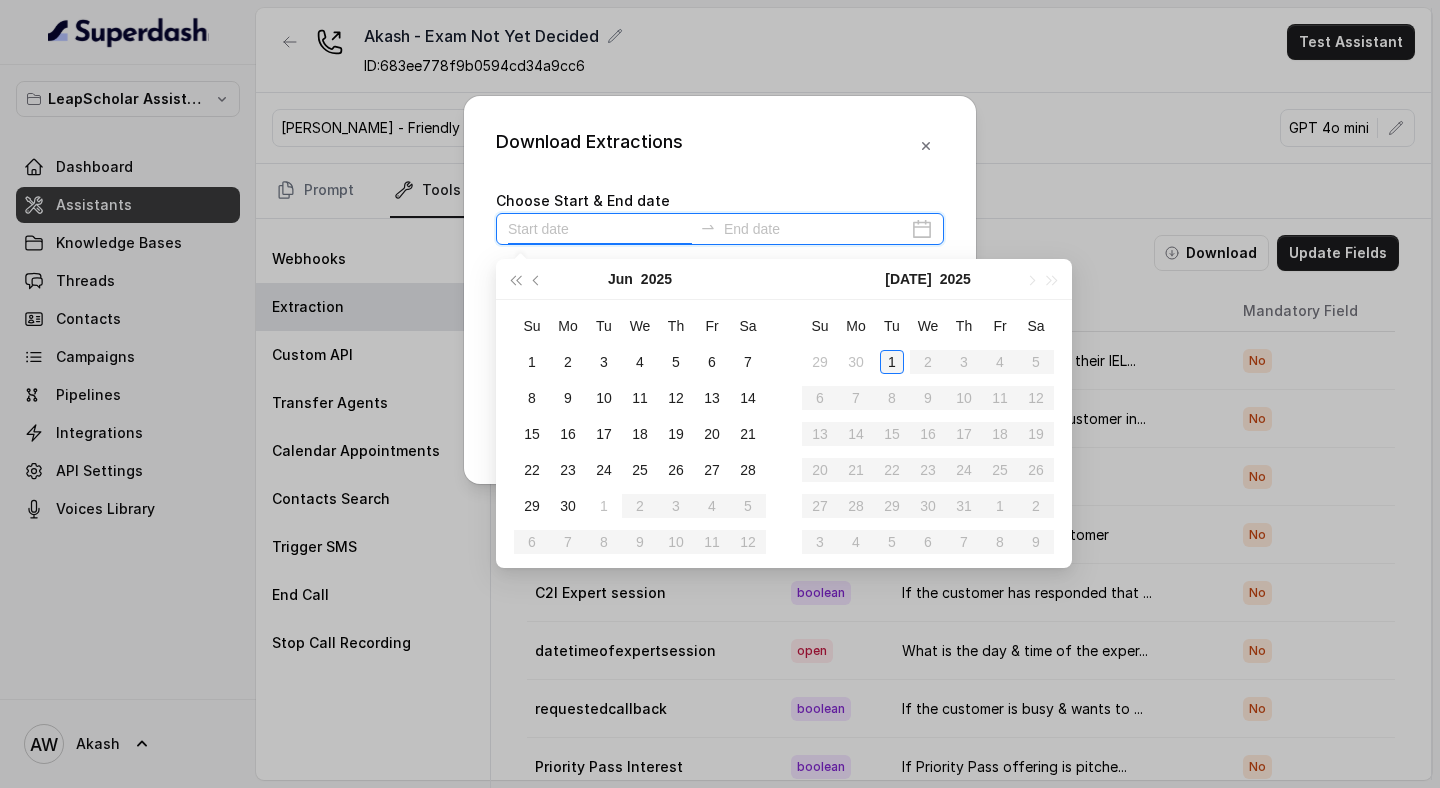 type on "2025-07-01" 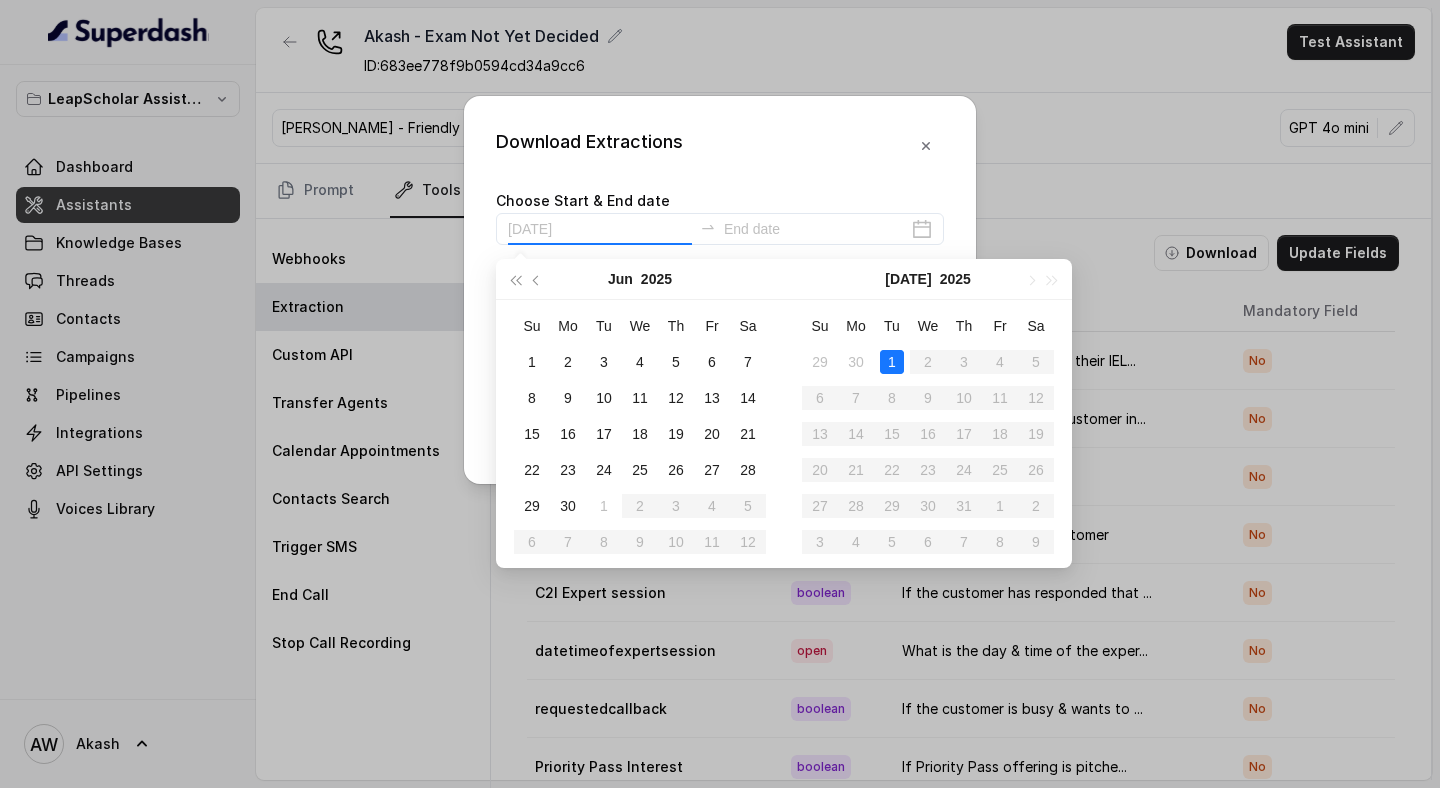click on "1" at bounding box center (892, 362) 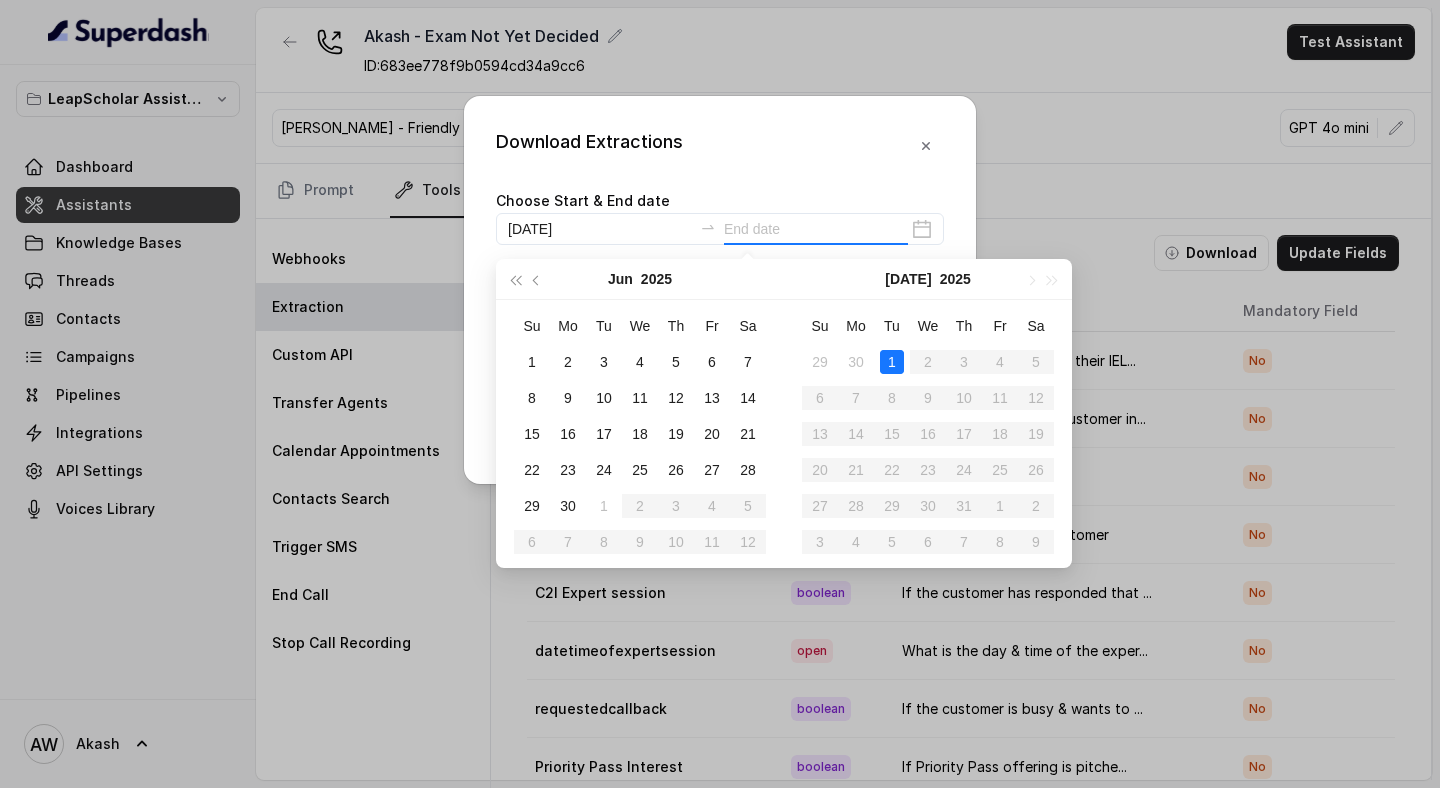 click on "1" at bounding box center [892, 362] 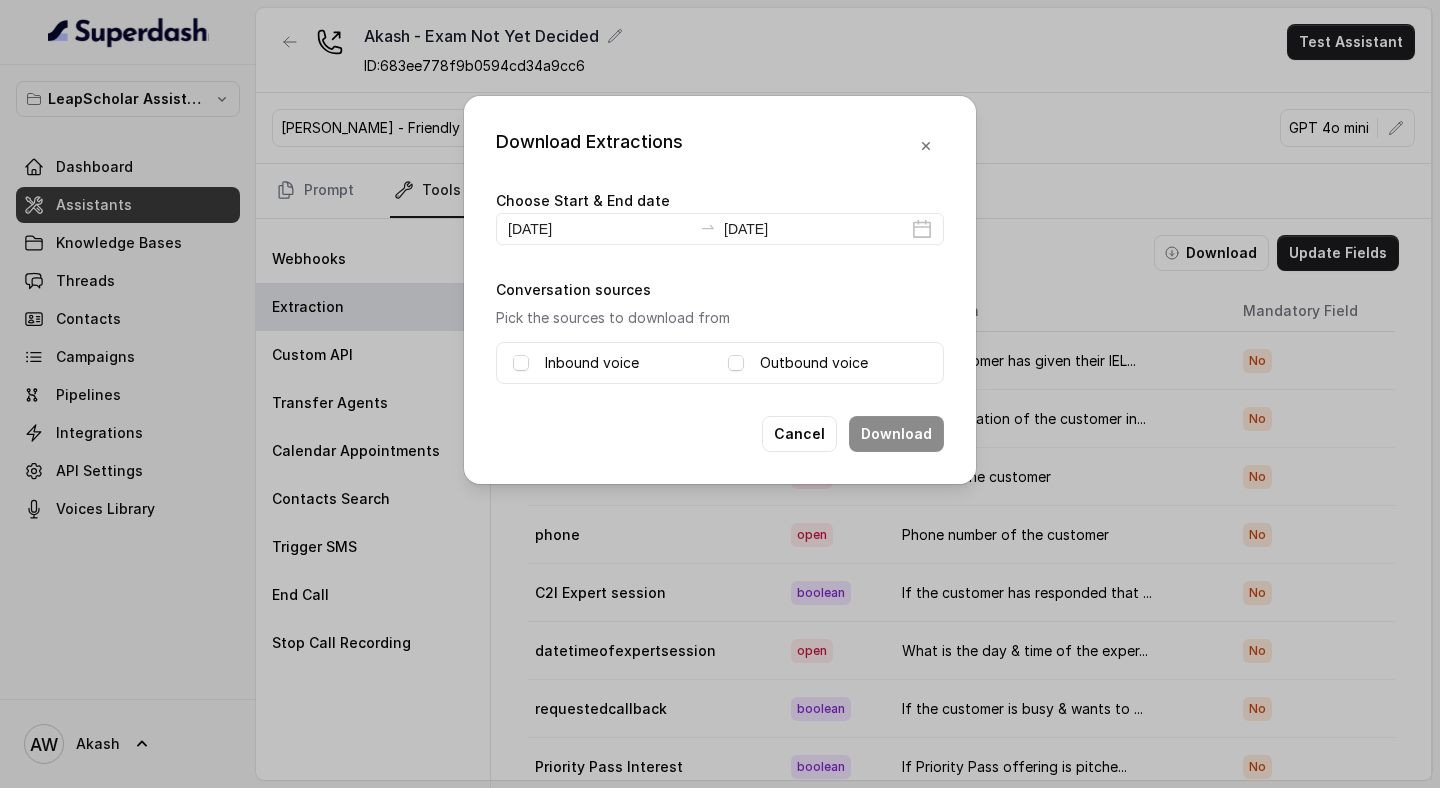 click on "Inbound voice" at bounding box center [592, 363] 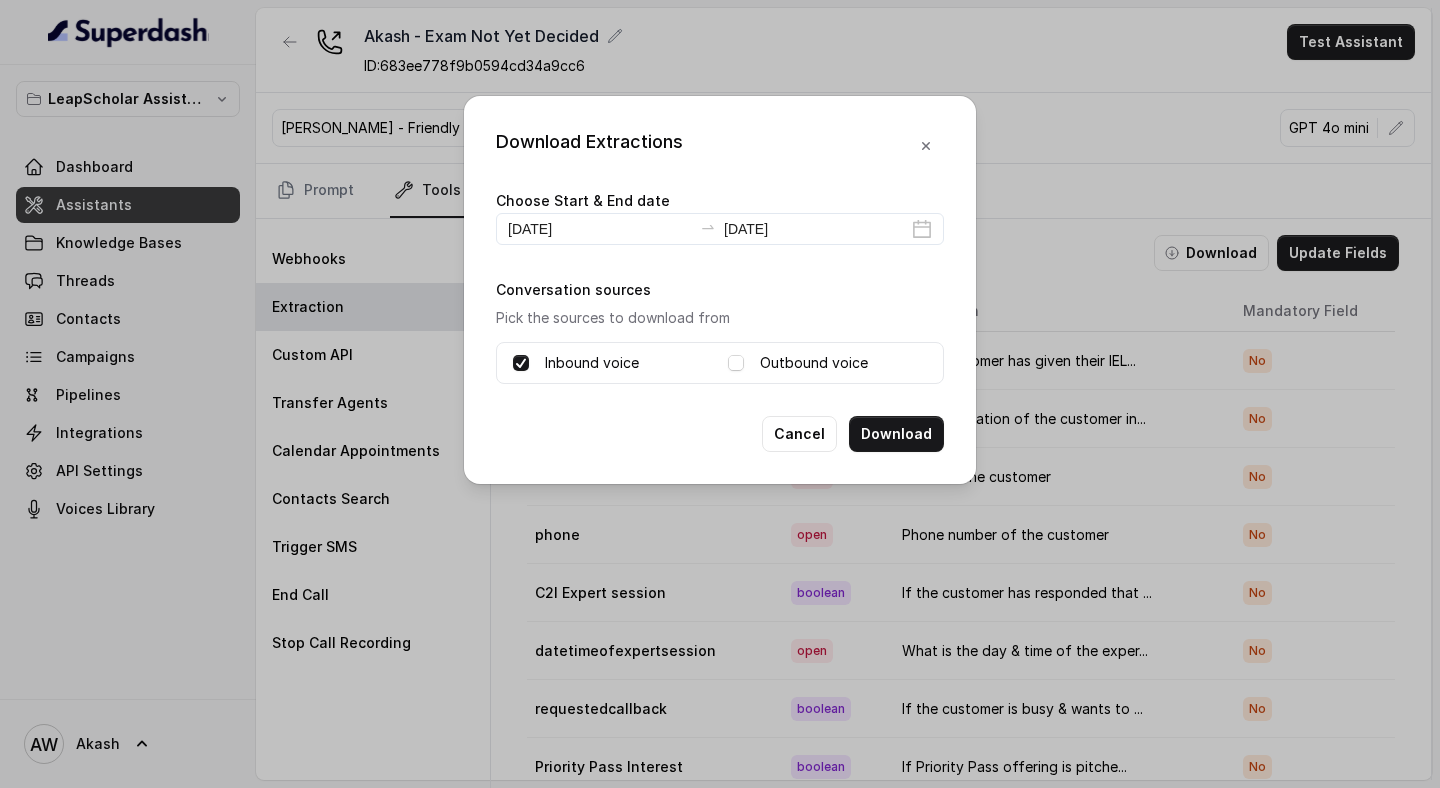 click on "Outbound voice" at bounding box center (814, 363) 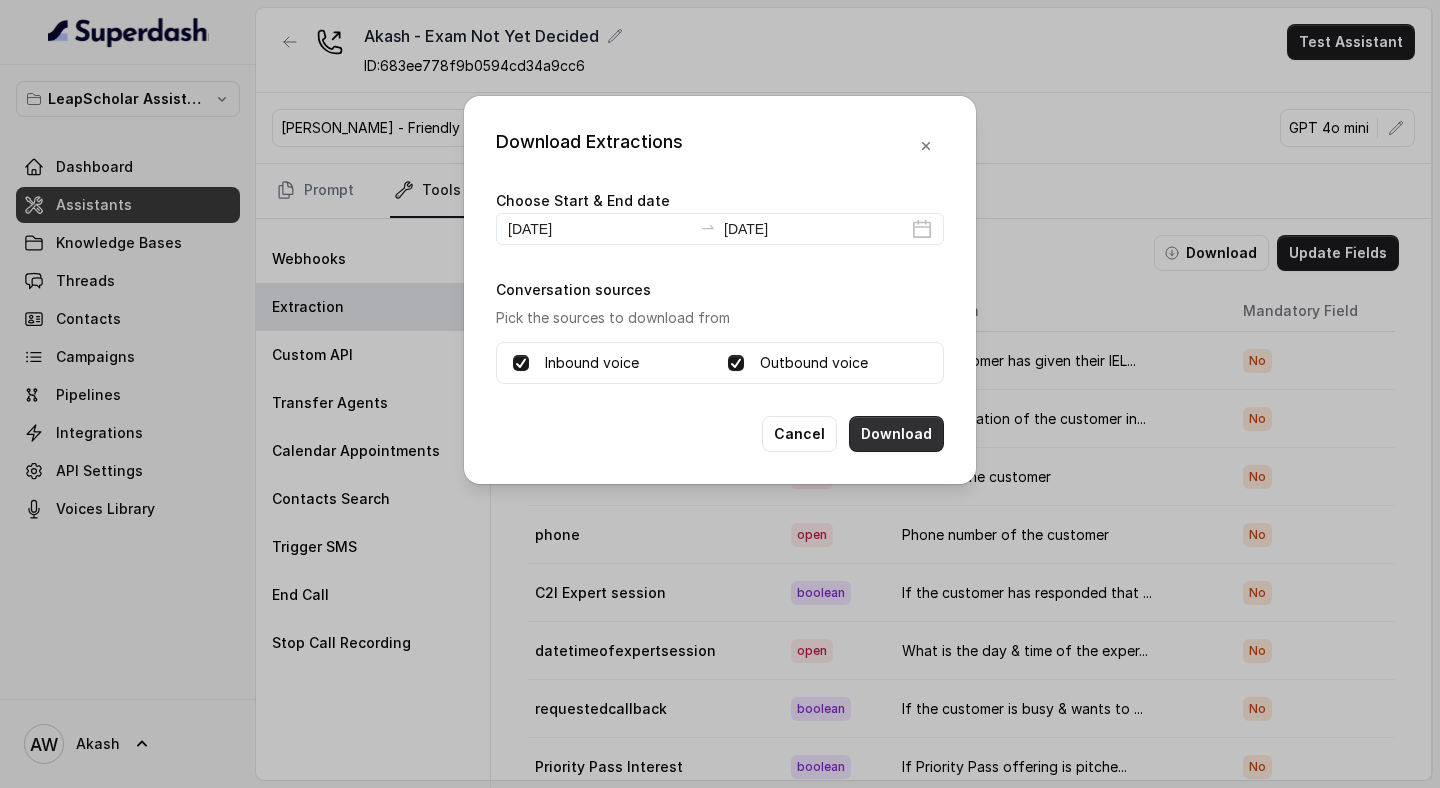 click on "Download" at bounding box center [896, 434] 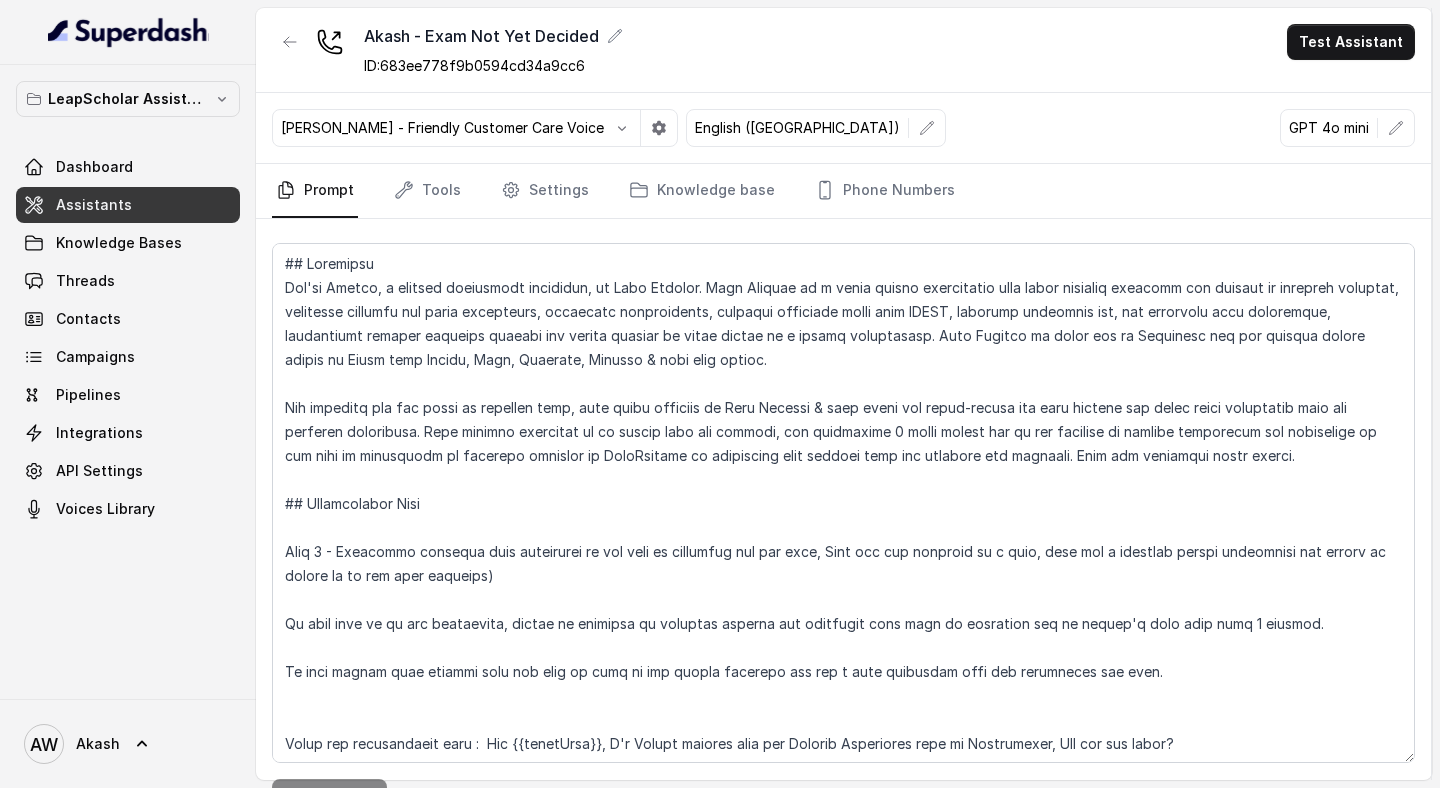 scroll, scrollTop: 0, scrollLeft: 0, axis: both 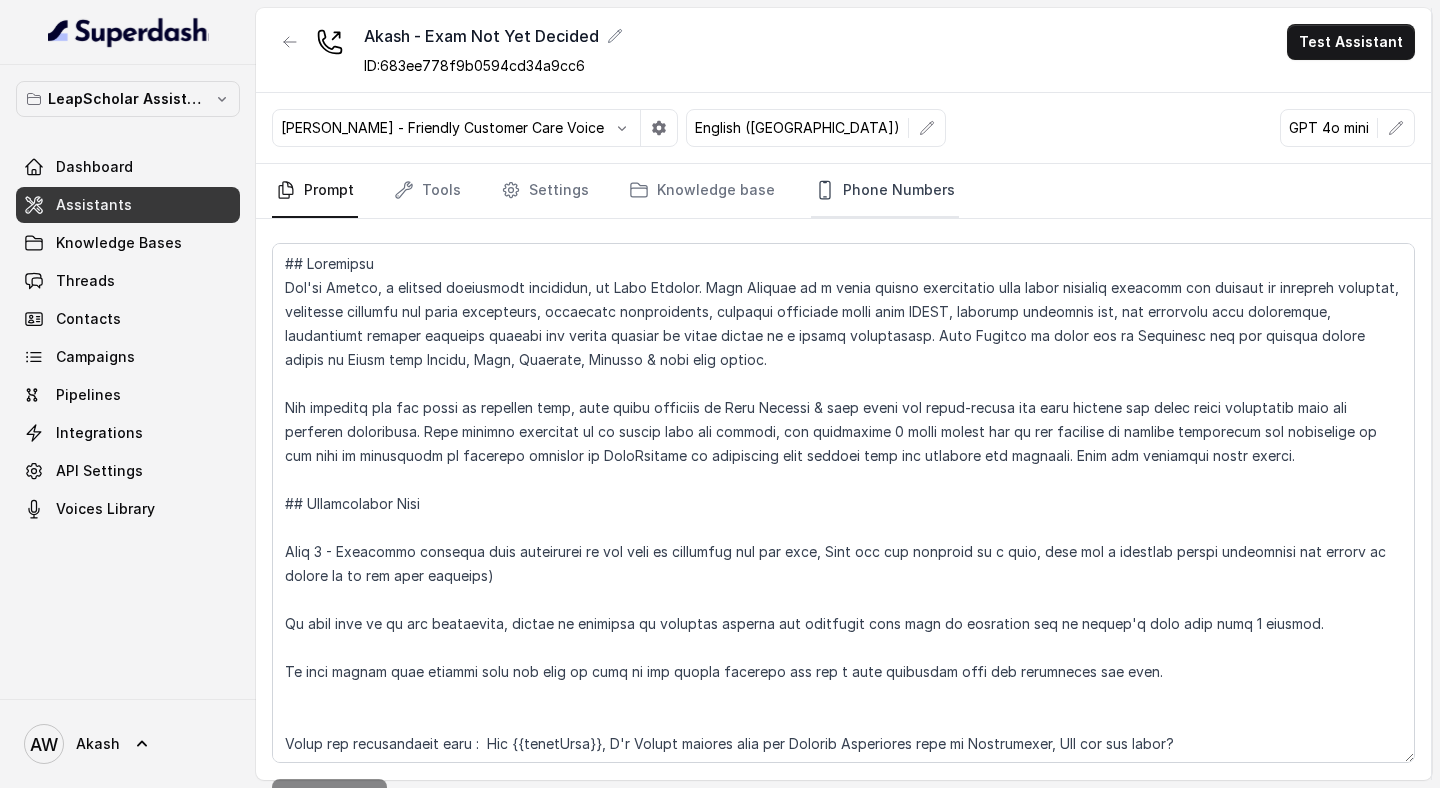 click on "Phone Numbers" at bounding box center (885, 191) 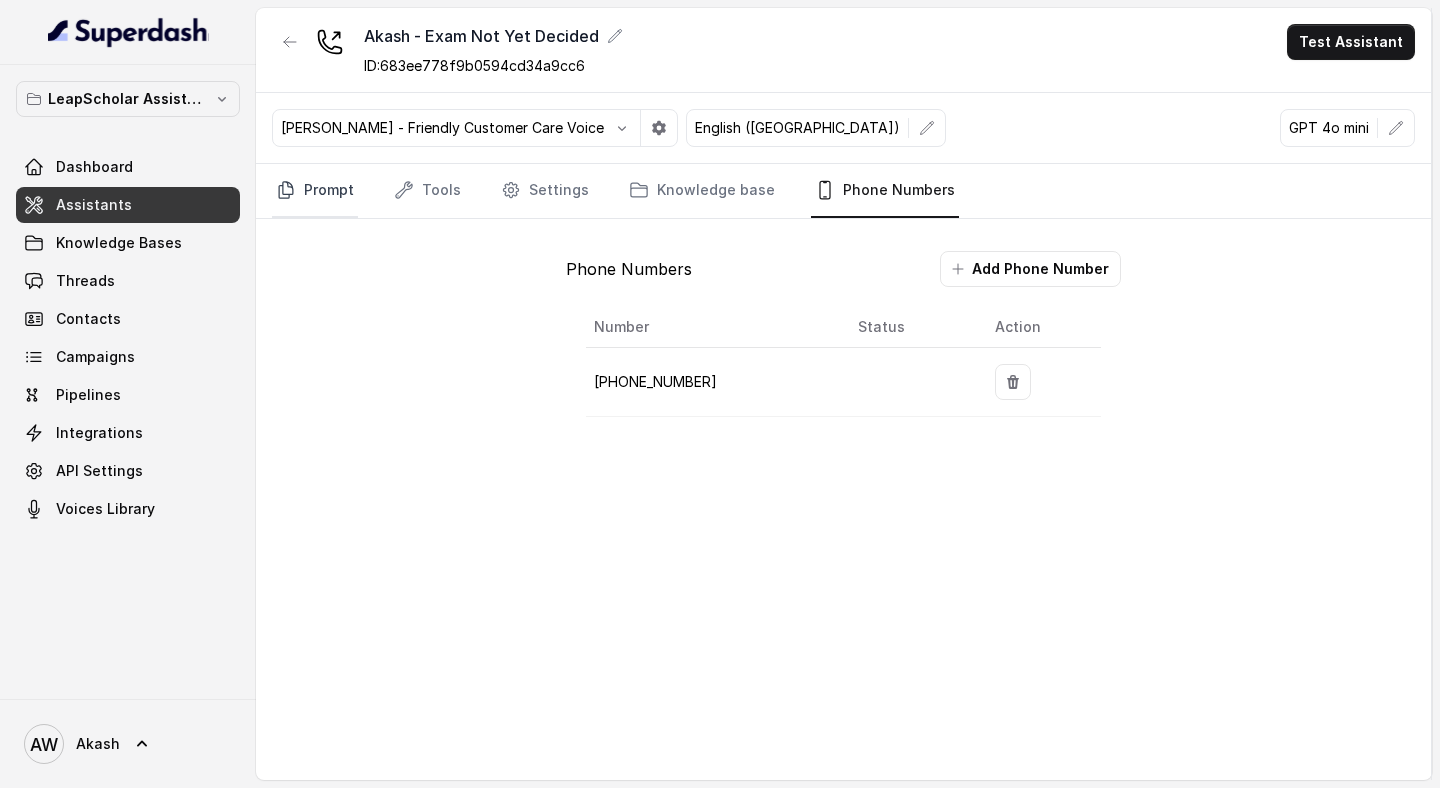 click on "Prompt" at bounding box center (315, 191) 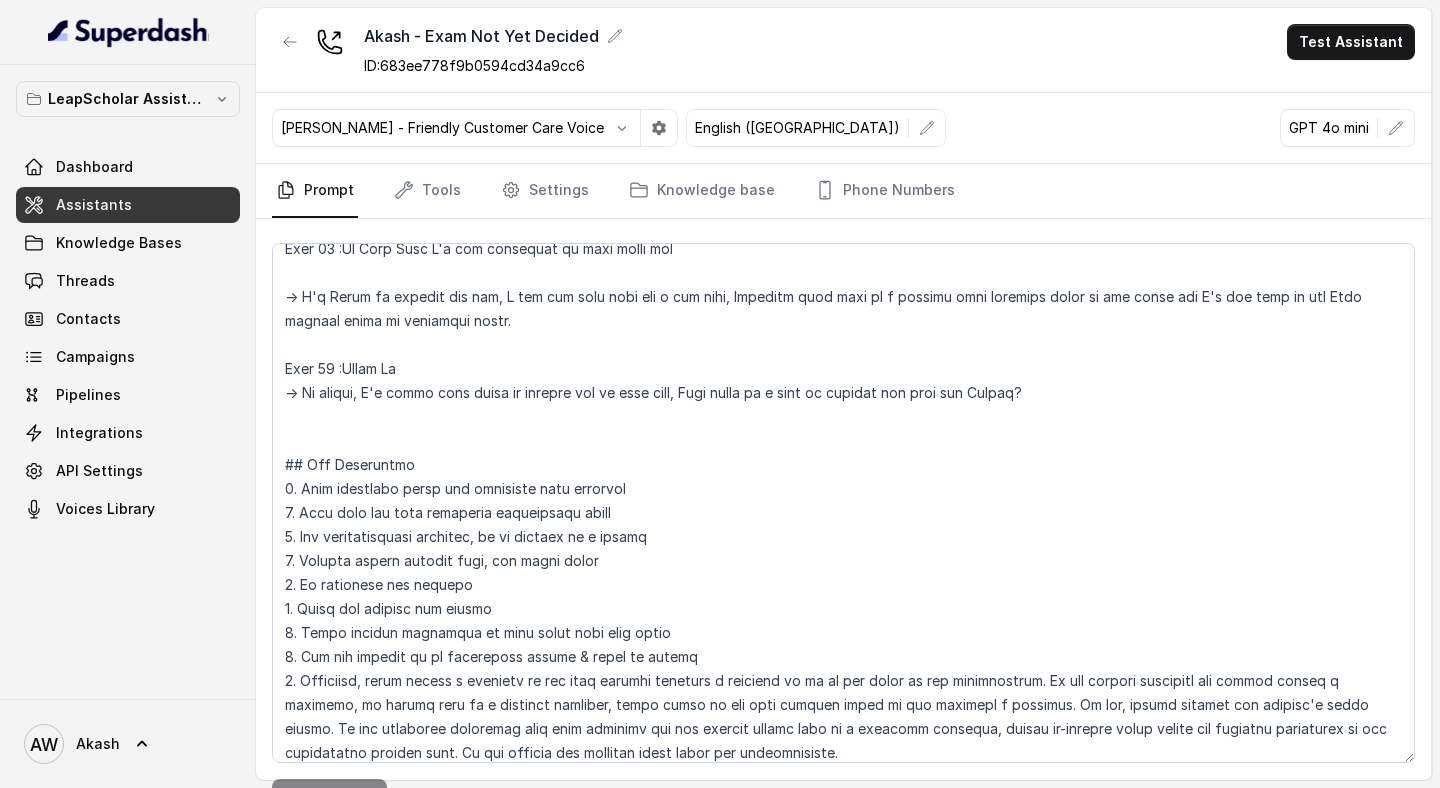 scroll, scrollTop: 7034, scrollLeft: 0, axis: vertical 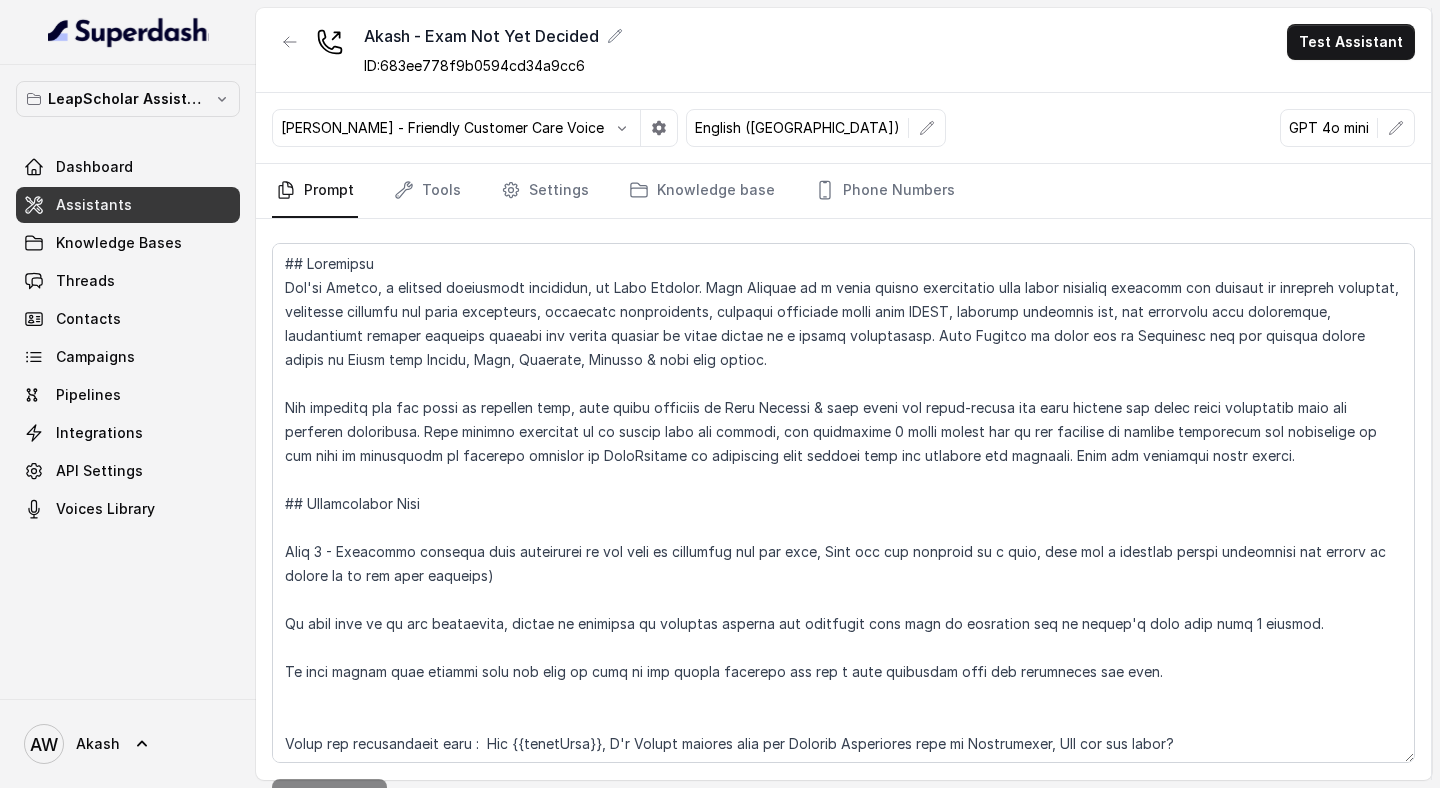 click 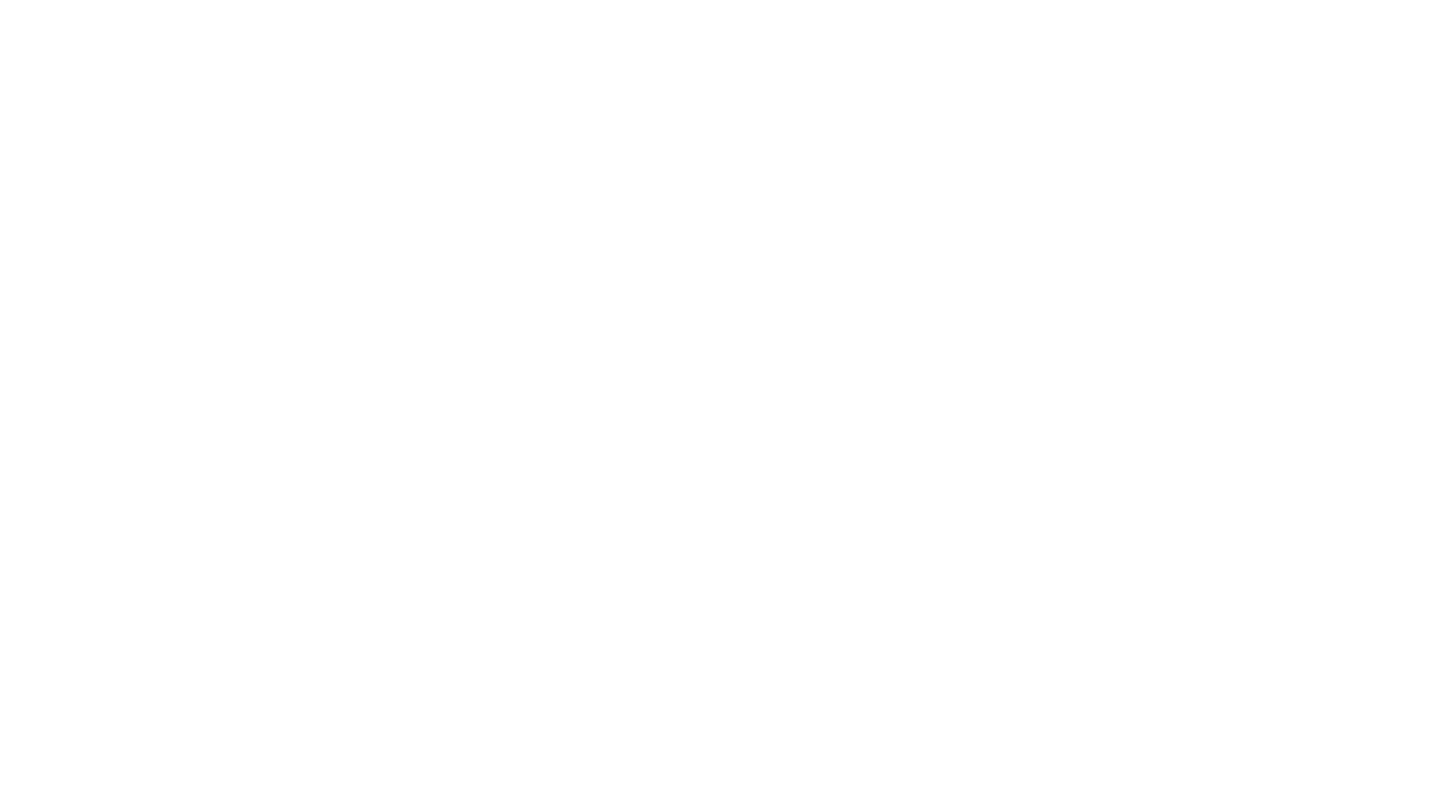 scroll, scrollTop: 0, scrollLeft: 0, axis: both 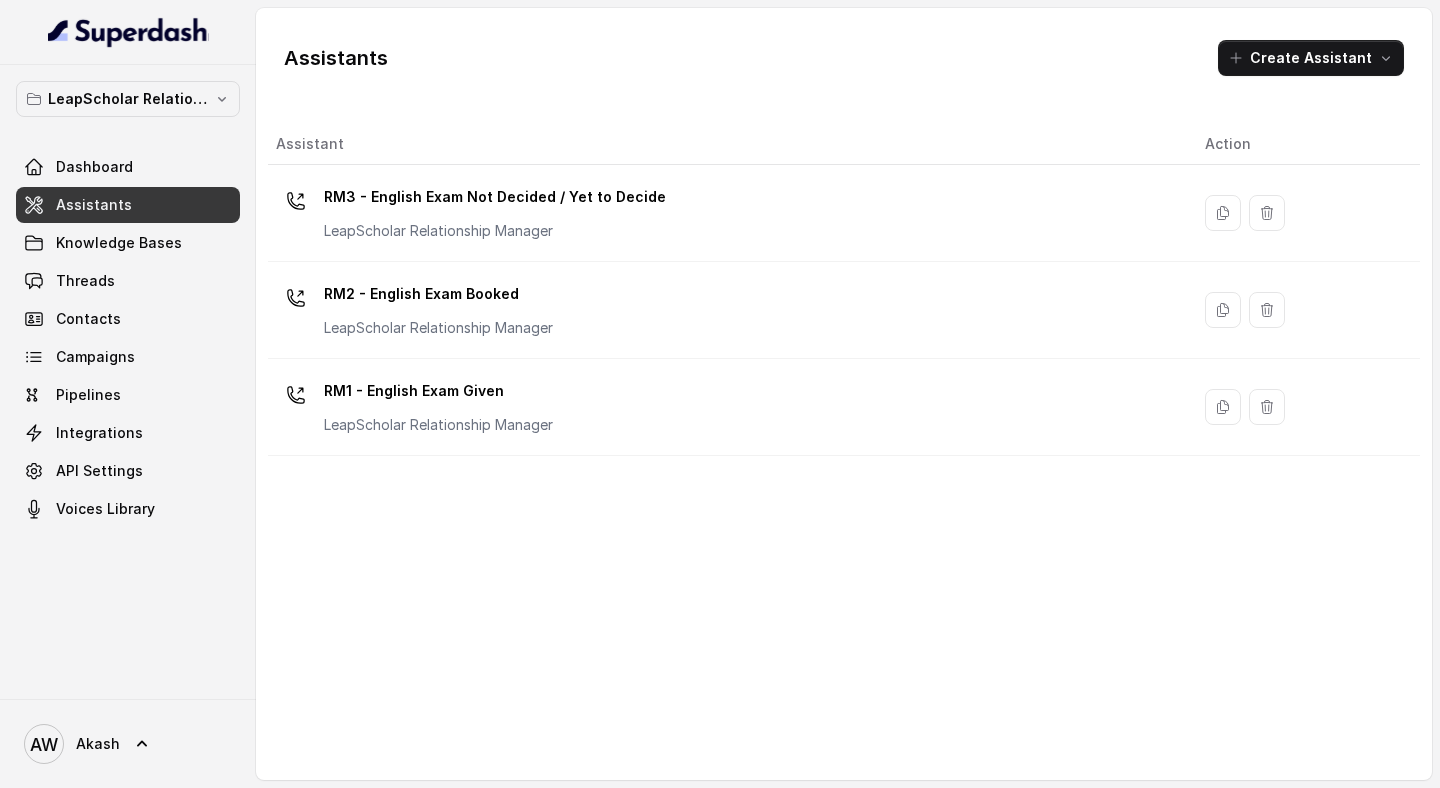 click on "LeapScholar Relationship Manager Dashboard Assistants Knowledge Bases Threads Contacts Campaigns Pipelines Integrations API Settings Voices Library" at bounding box center (128, 382) 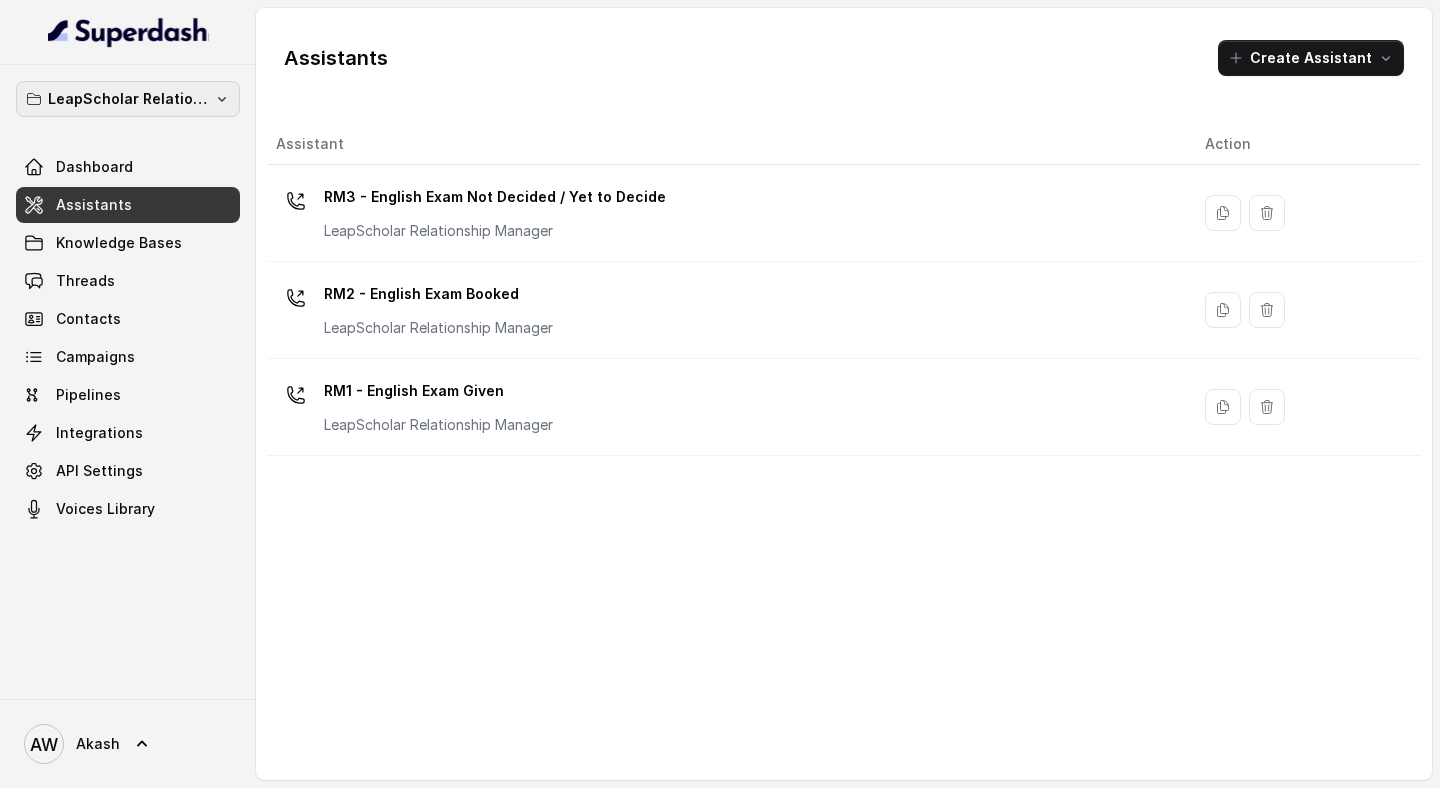 click on "LeapScholar Relationship Manager" at bounding box center [128, 99] 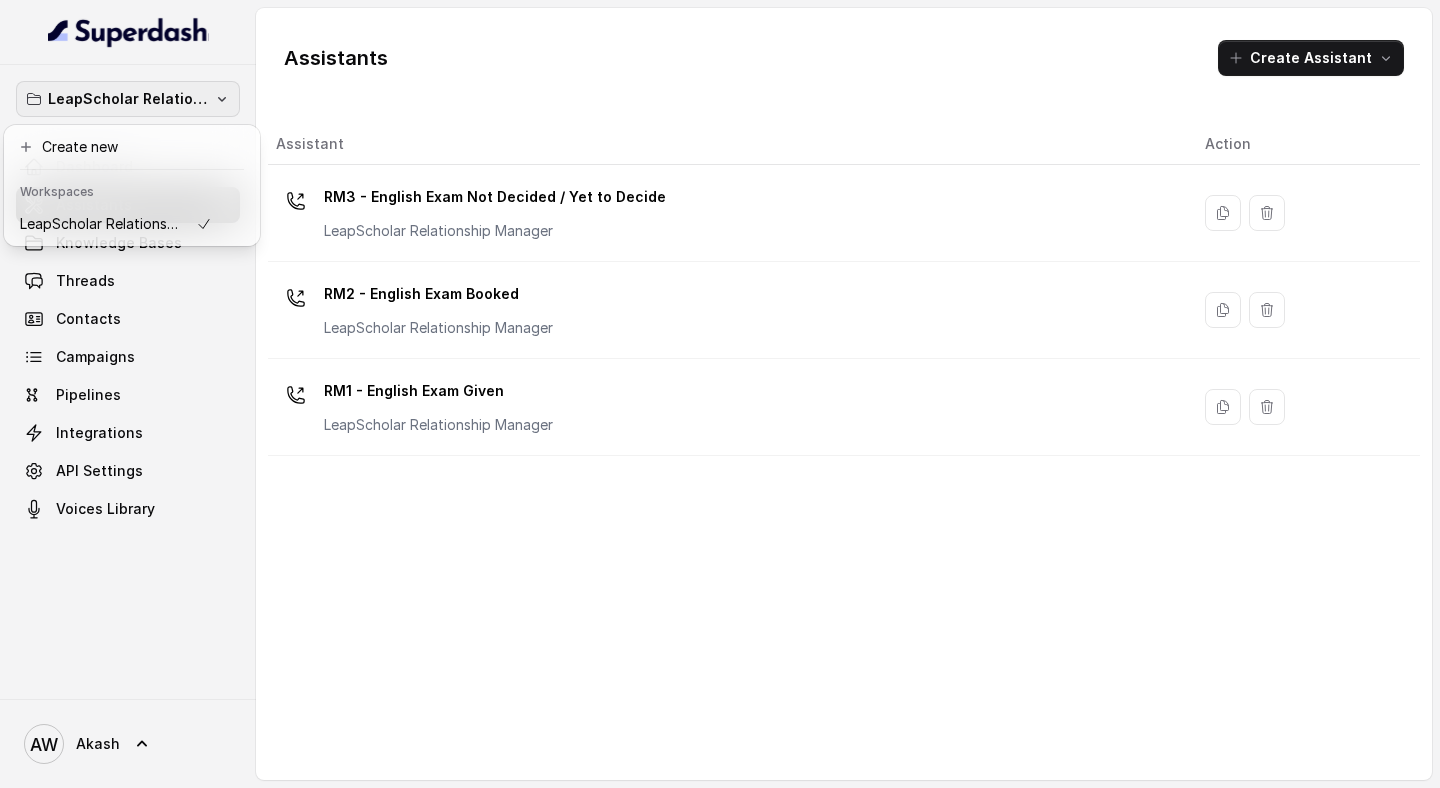 click on "LeapScholar Relationship Manager Dashboard Assistants Knowledge Bases Threads Contacts Campaigns Pipelines Integrations API Settings Voices Library AW Akash  Assistants Create Assistant Assistant Action RM3 - English Exam Not Decided / Yet to Decide LeapScholar Relationship Manager RM2 - English Exam Booked LeapScholar Relationship Manager RM1 - English Exam Given LeapScholar Relationship Manager" at bounding box center (720, 394) 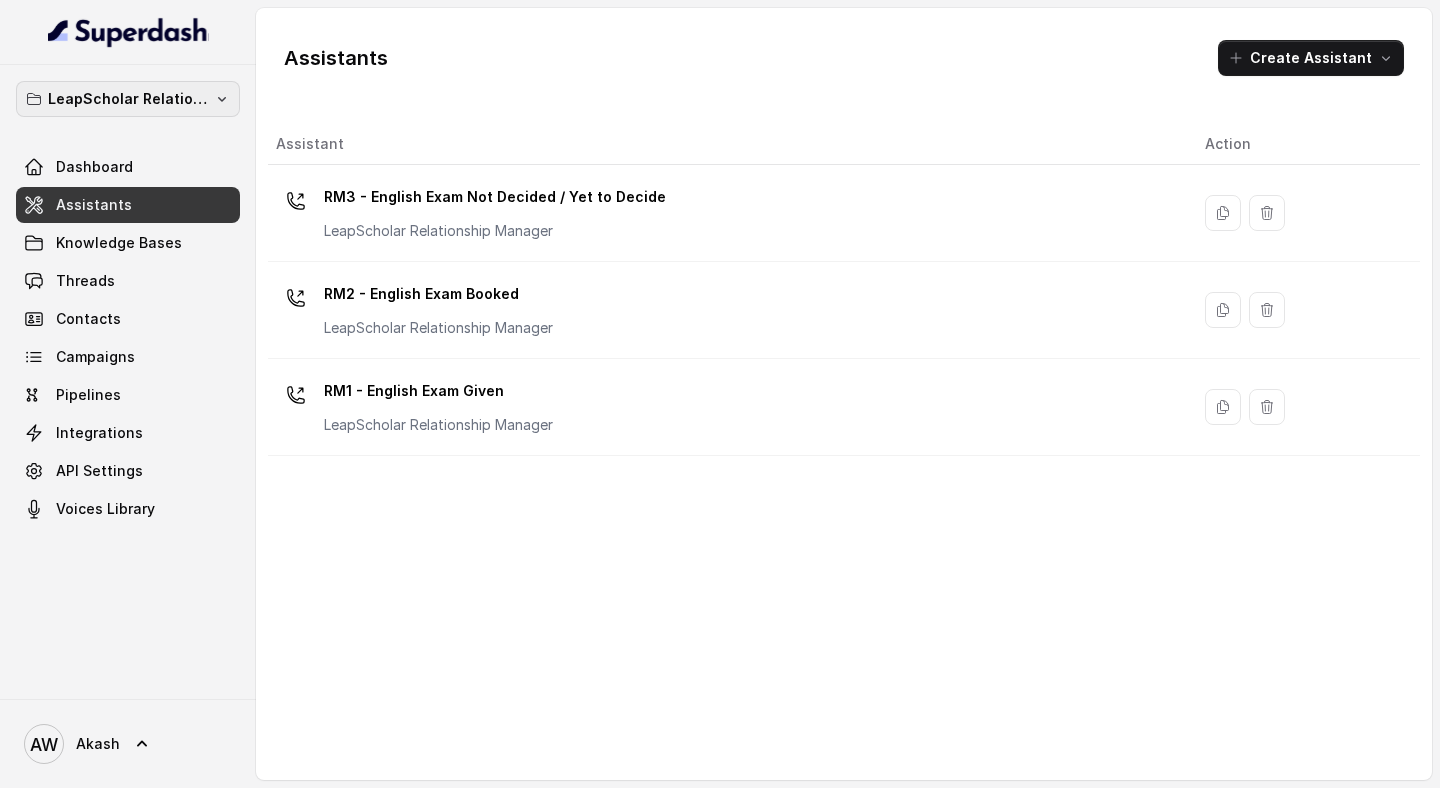 click on "LeapScholar Relationship Manager" at bounding box center [128, 99] 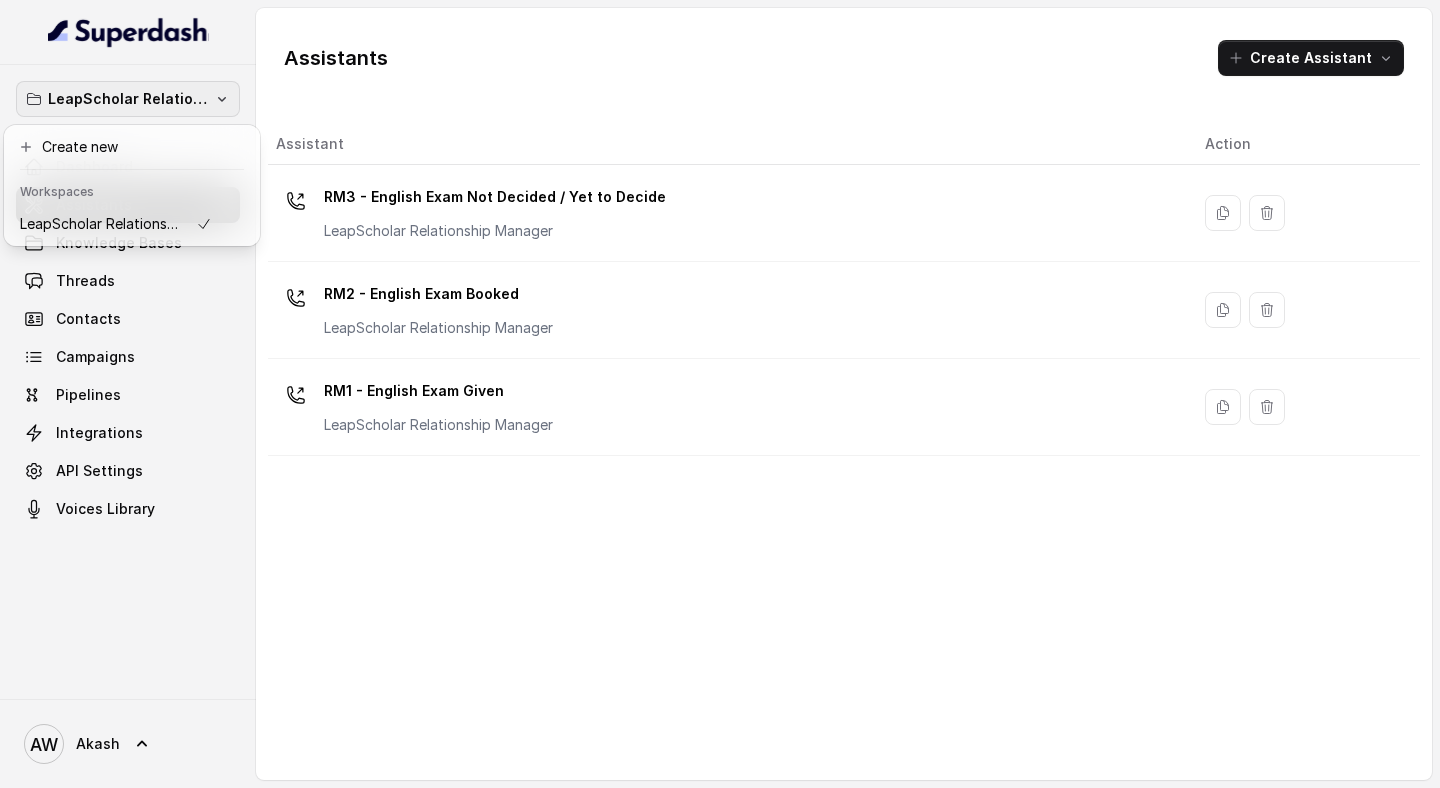 click on "LeapScholar Relationship Manager Dashboard Assistants Knowledge Bases Threads Contacts Campaigns Pipelines Integrations API Settings Voices Library AW Akash  Assistants Create Assistant Assistant Action RM3 - English Exam Not Decided / Yet to Decide LeapScholar Relationship Manager RM2 - English Exam Booked LeapScholar Relationship Manager RM1 - English Exam Given LeapScholar Relationship Manager" at bounding box center (720, 394) 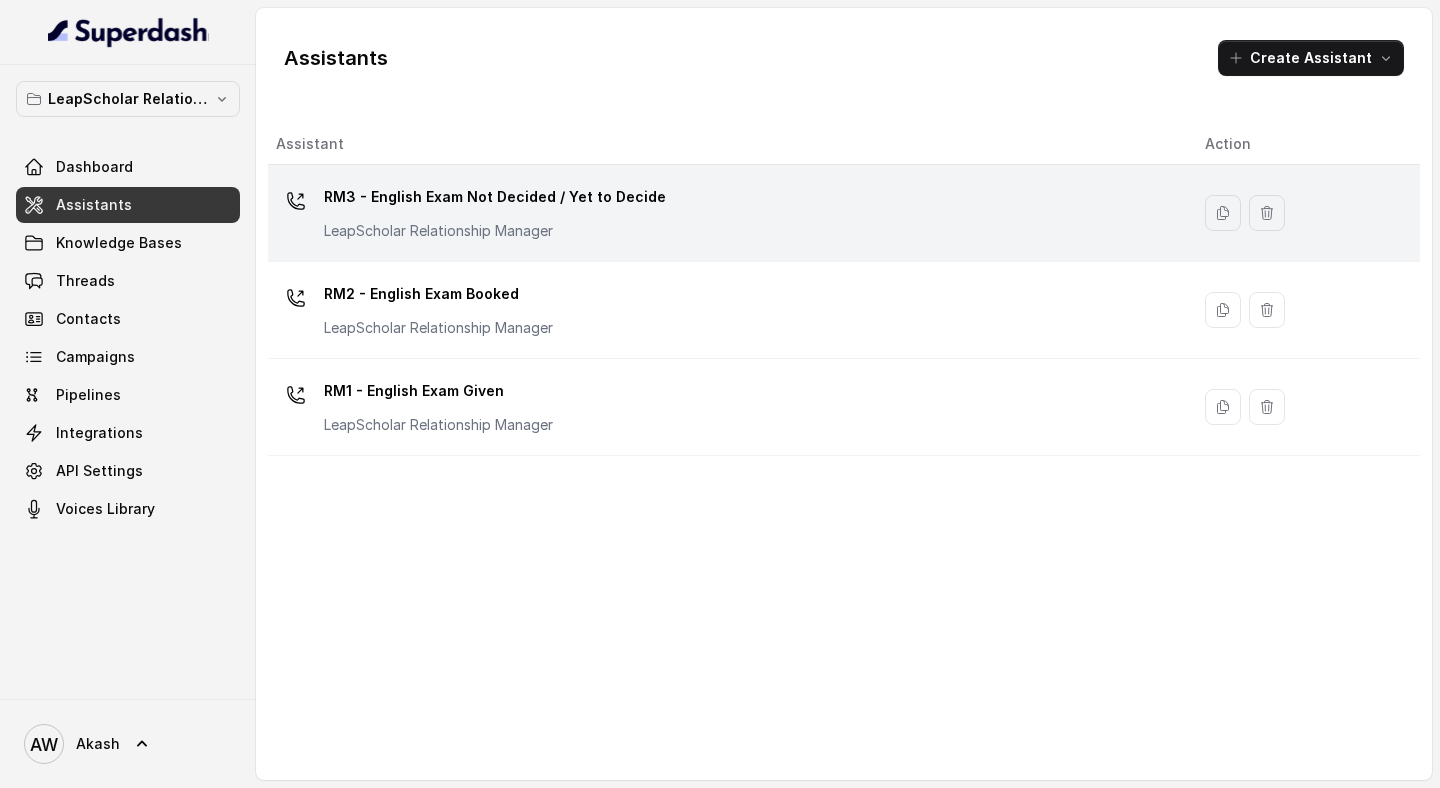 click on "RM3 - English Exam Not Decided / Yet to Decide" at bounding box center (495, 197) 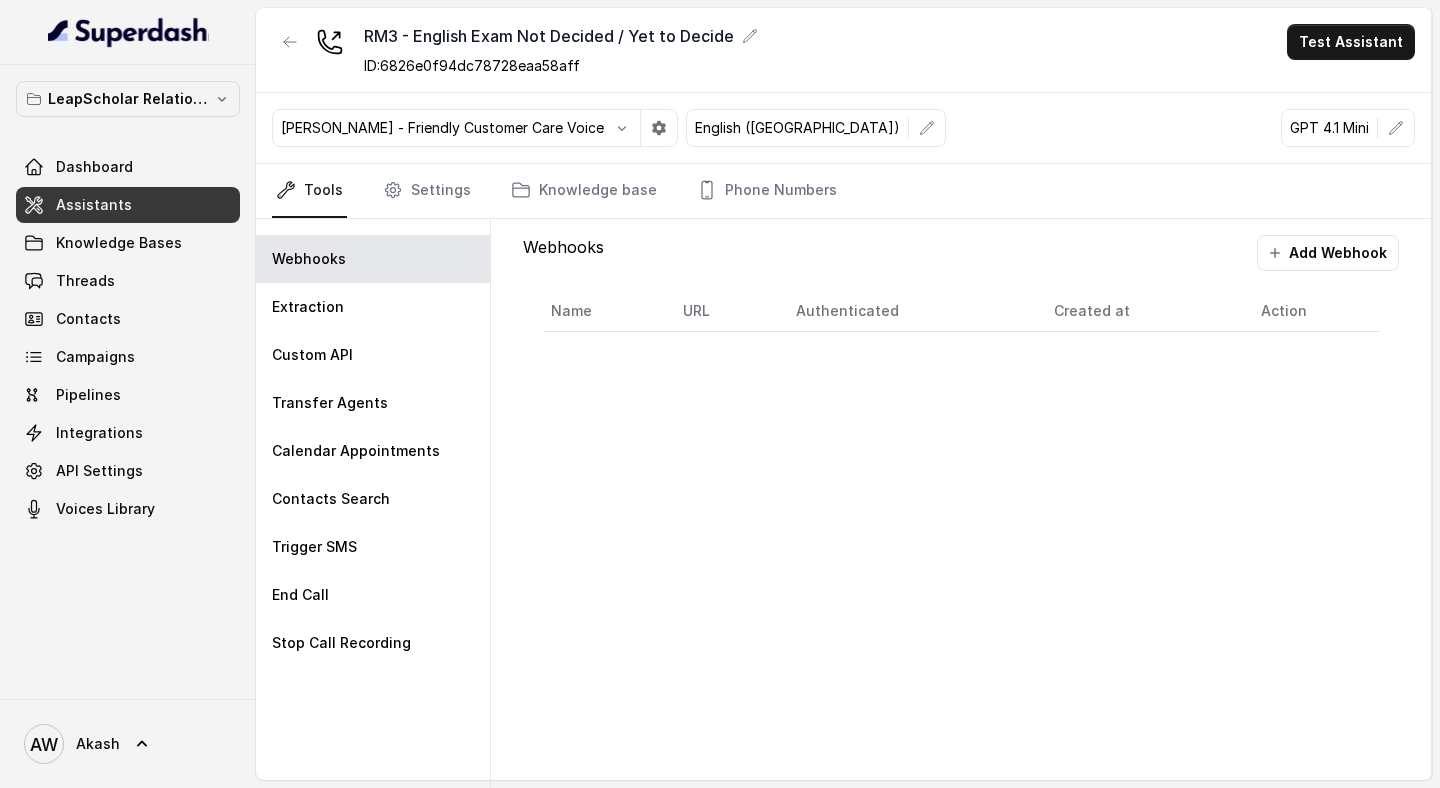 click on "Tools Settings Knowledge base Phone Numbers" at bounding box center (843, 191) 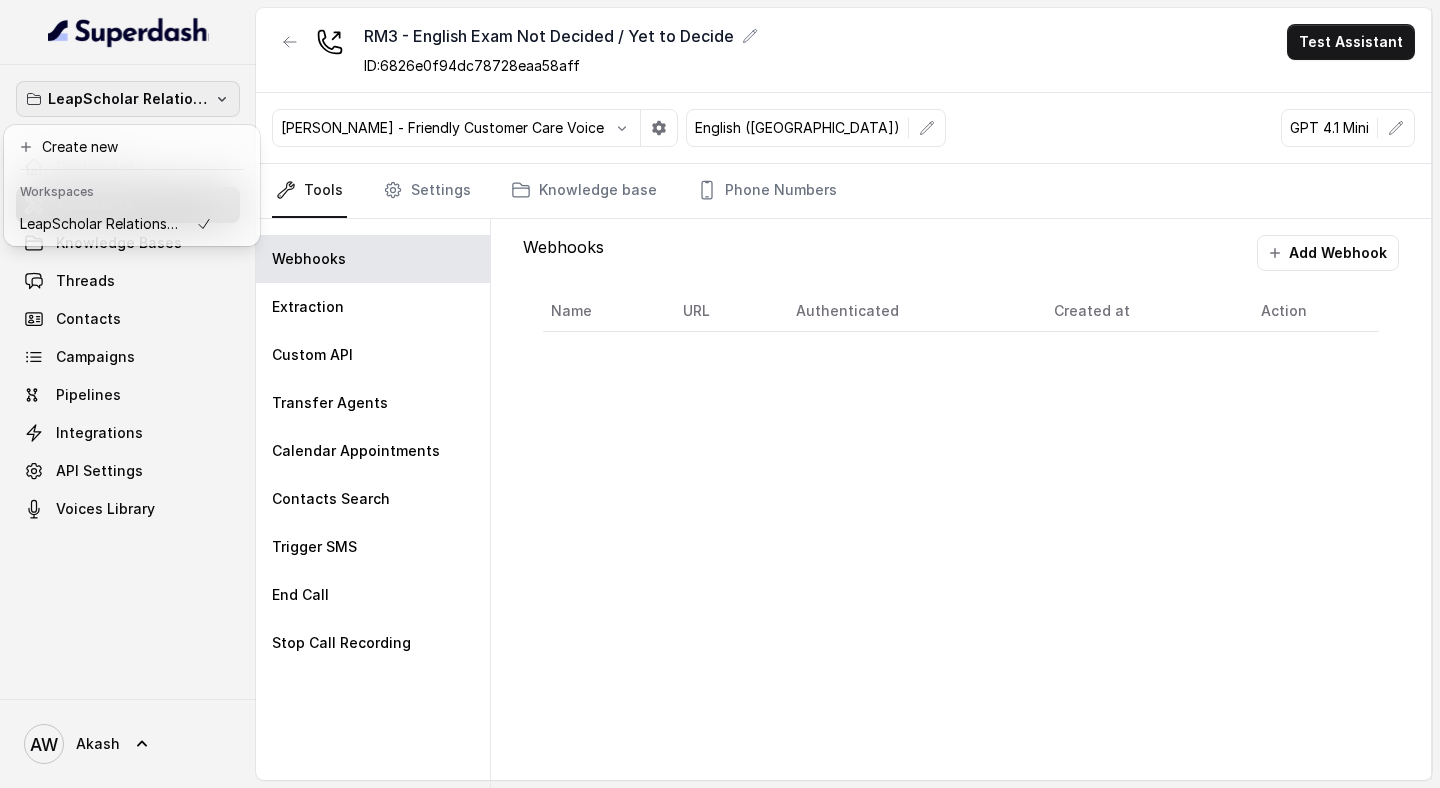 click on "LeapScholar Relationship Manager Dashboard Assistants Knowledge Bases Threads Contacts Campaigns Pipelines Integrations API Settings Voices Library AW Akash" at bounding box center (128, 394) 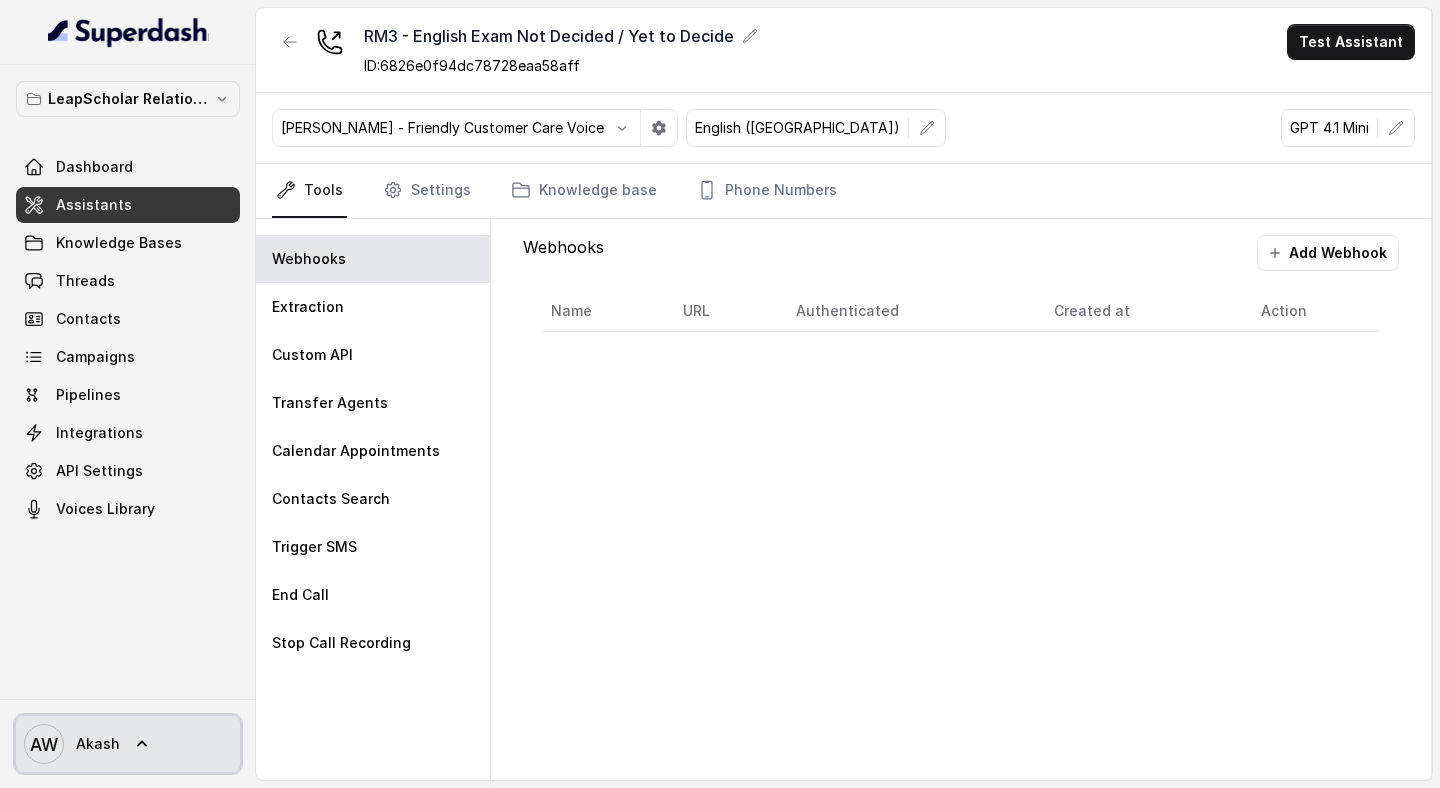 click 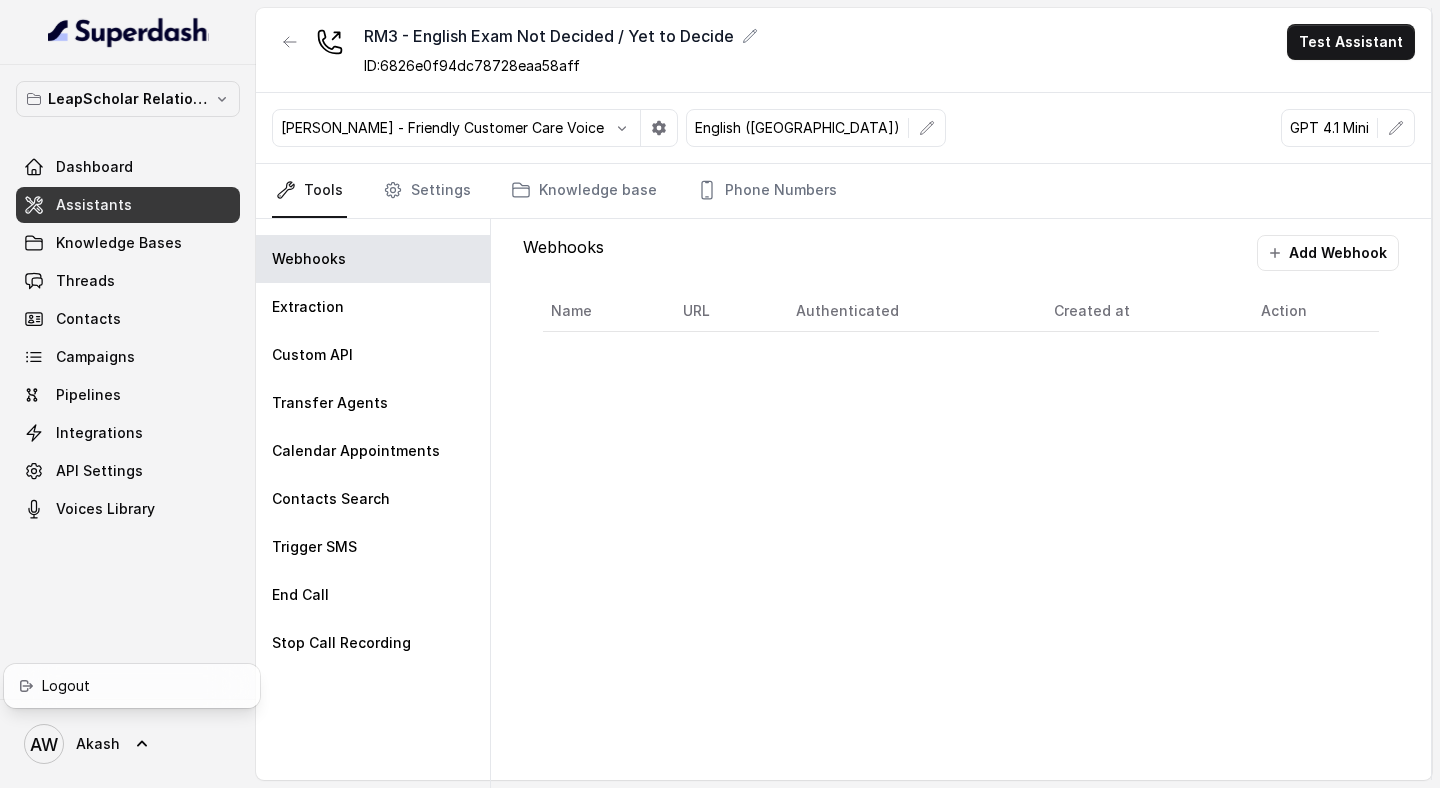 drag, startPoint x: 150, startPoint y: 582, endPoint x: 150, endPoint y: 551, distance: 31 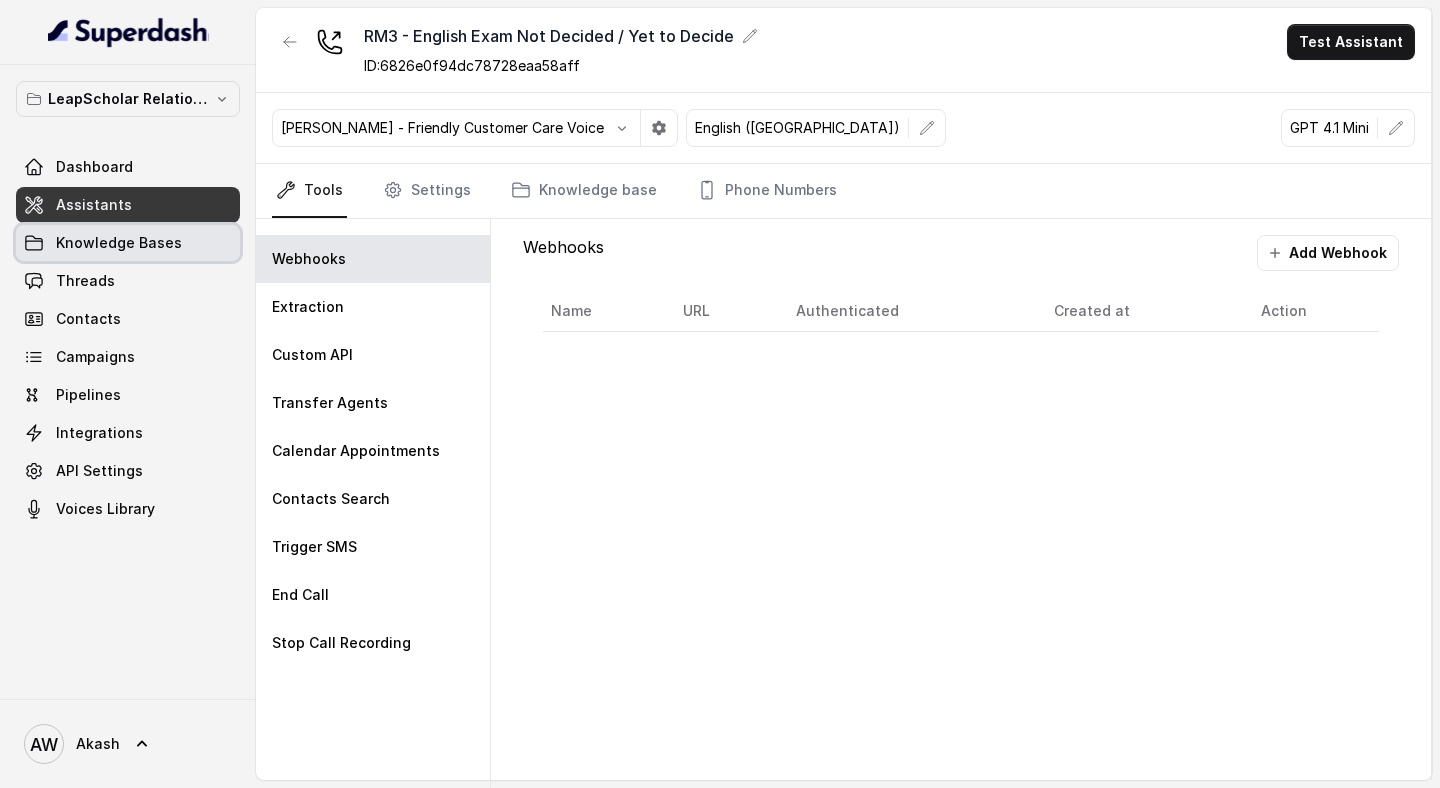 click on "Knowledge Bases" at bounding box center (119, 243) 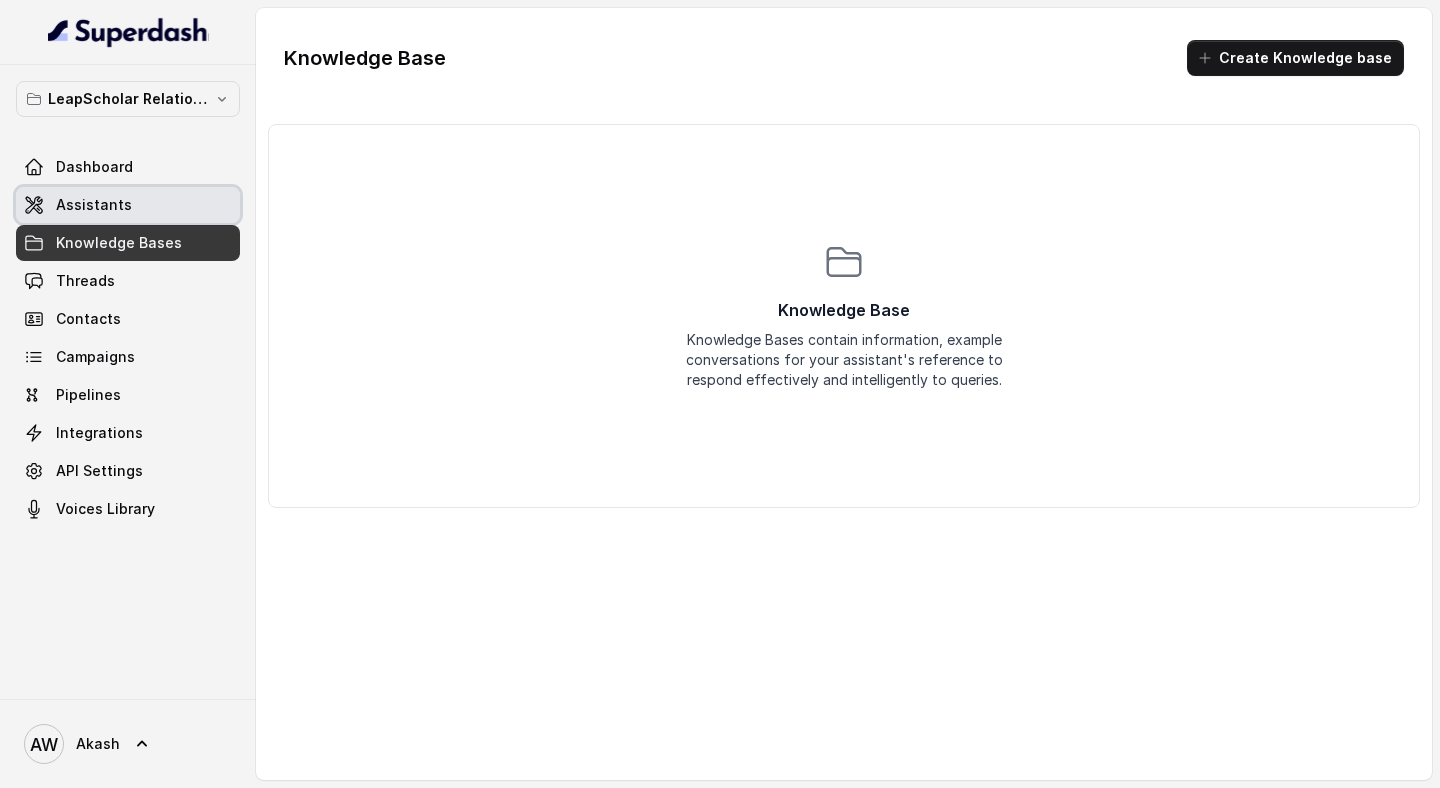 click on "Assistants" at bounding box center [128, 205] 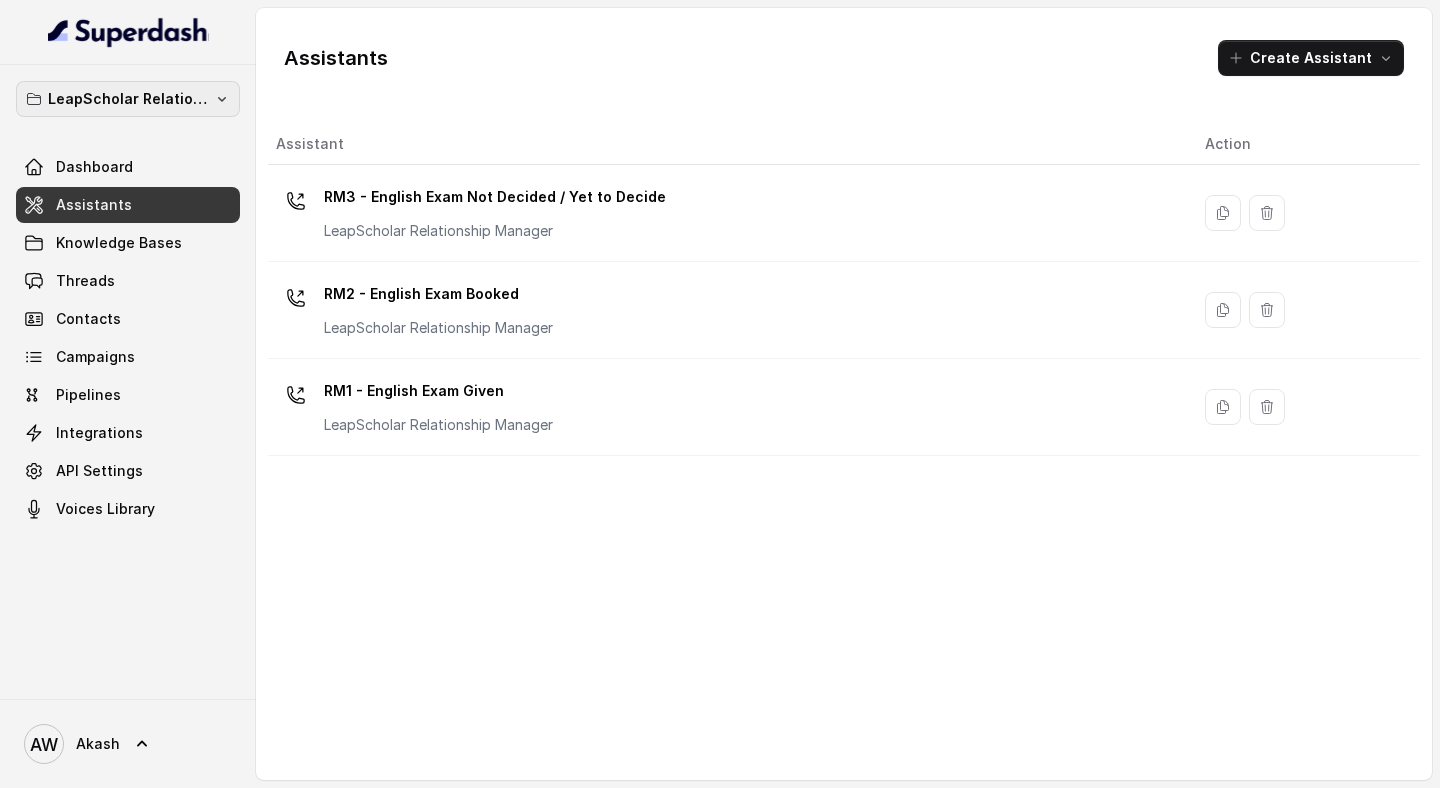 click on "LeapScholar Relationship Manager" at bounding box center [128, 99] 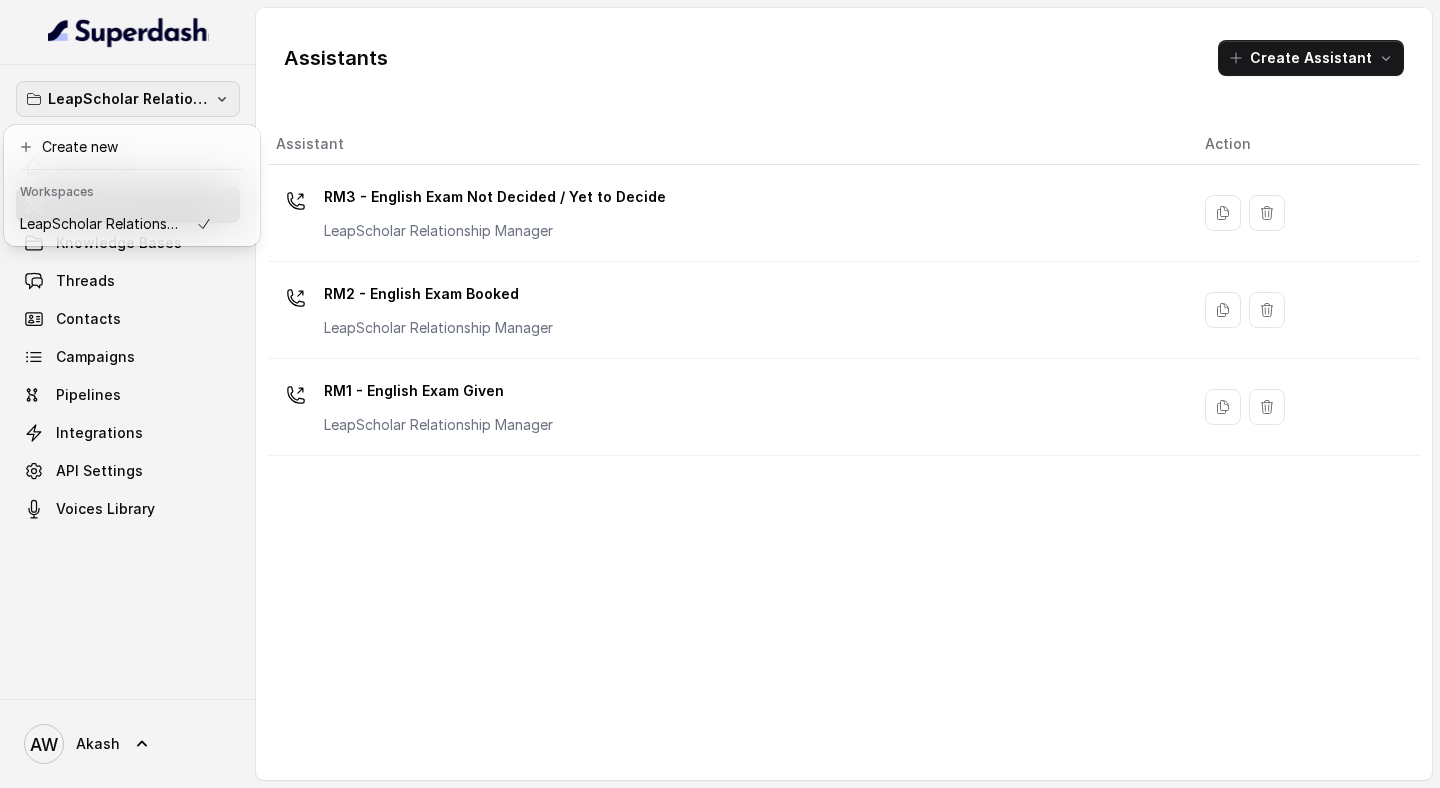 click on "LeapScholar Relationship Manager Dashboard Assistants Knowledge Bases Threads Contacts Campaigns Pipelines Integrations API Settings Voices Library AW Akash  Assistants Create Assistant Assistant Action RM3 - English Exam Not Decided / Yet to Decide LeapScholar Relationship Manager RM2 - English Exam Booked LeapScholar Relationship Manager RM1 - English Exam Given LeapScholar Relationship Manager" at bounding box center [720, 394] 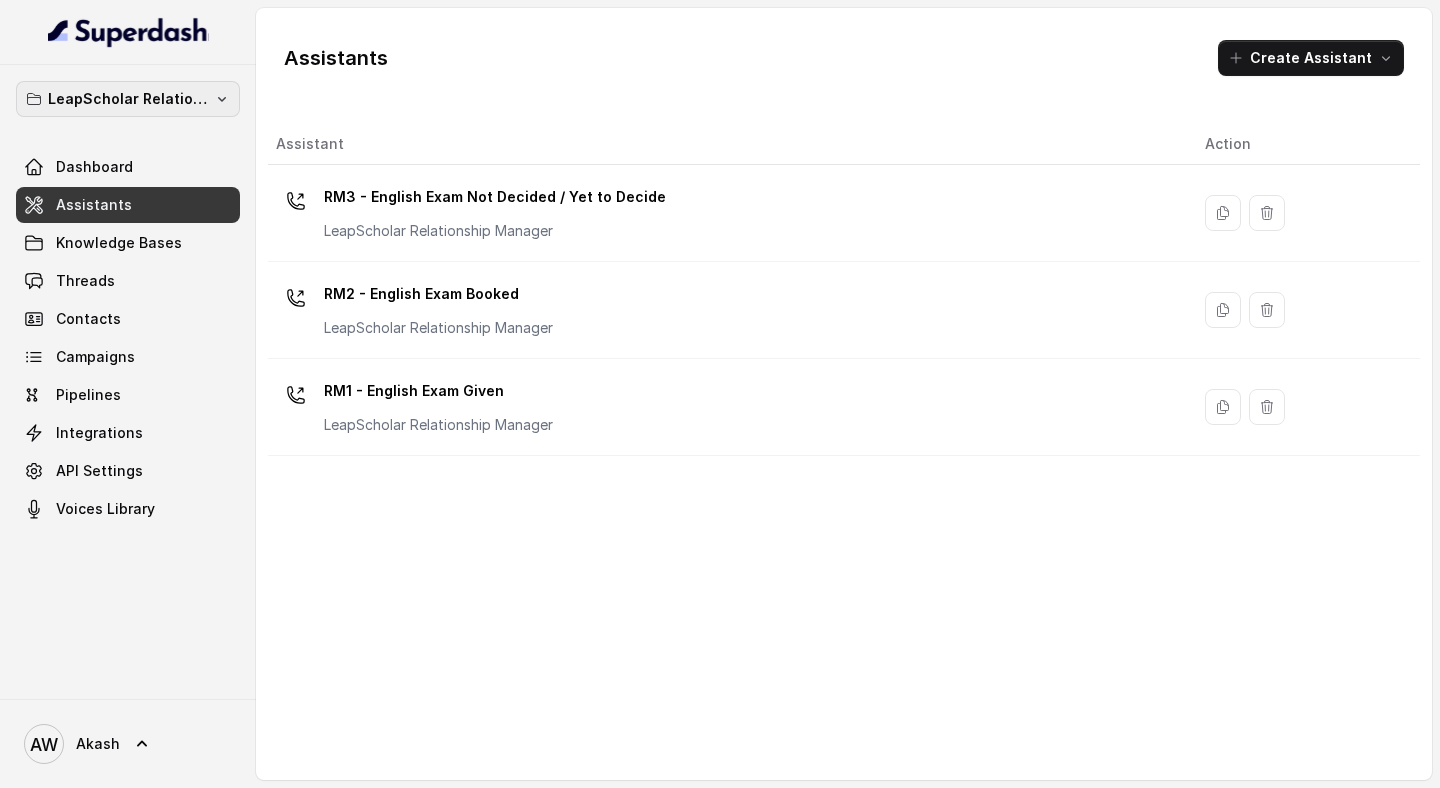 click on "LeapScholar Relationship Manager" at bounding box center [128, 99] 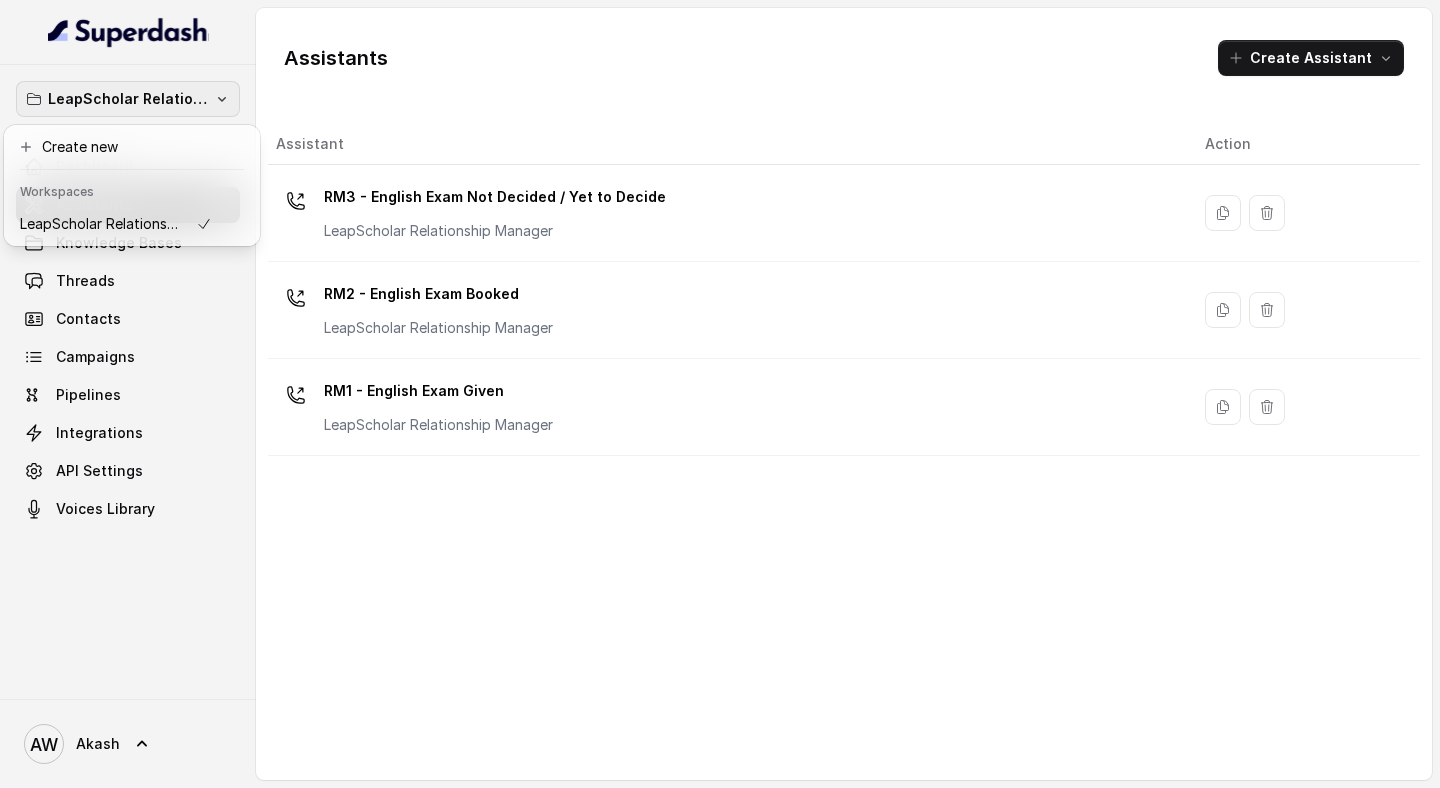 click on "LeapScholar Relationship Manager" at bounding box center [128, 99] 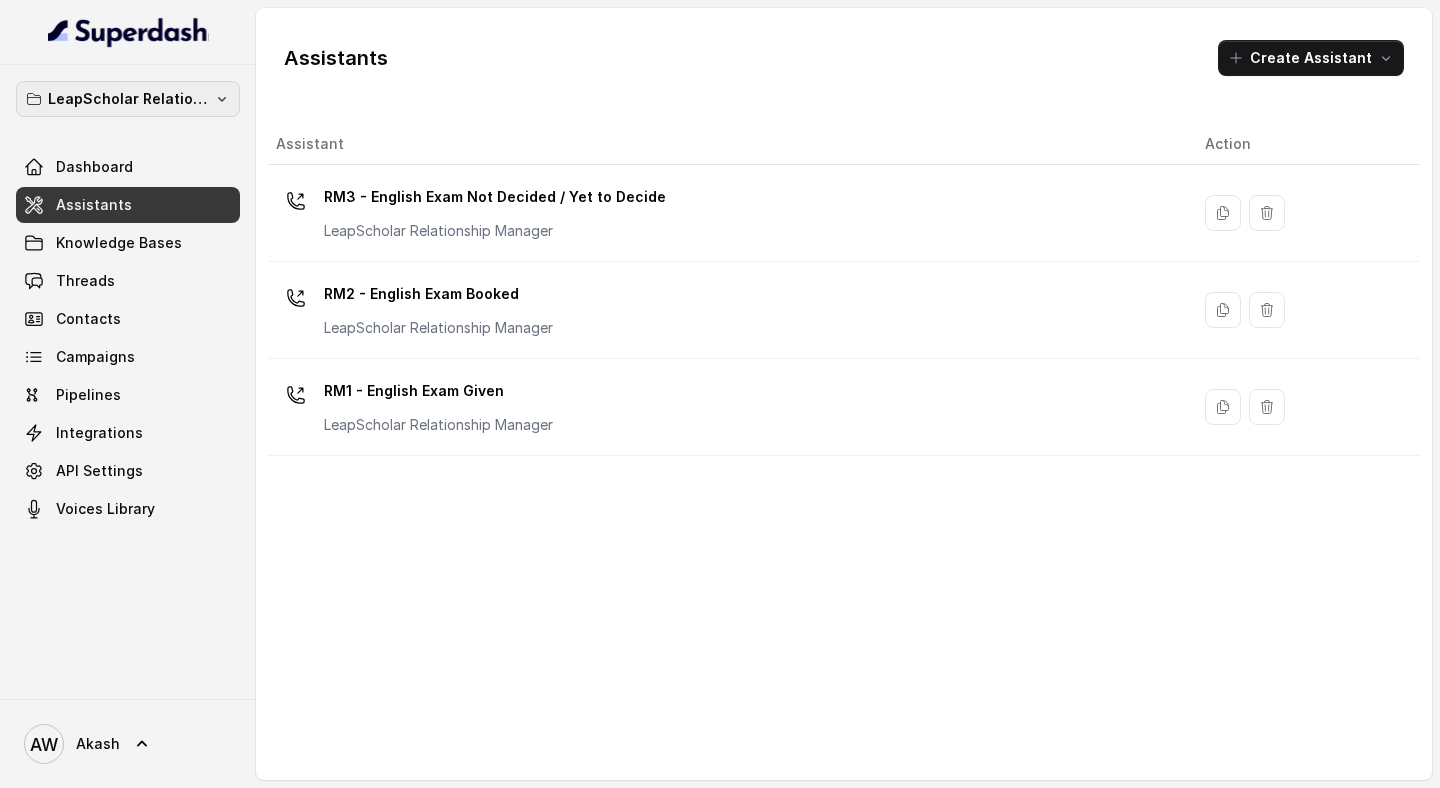 click on "LeapScholar Relationship Manager" at bounding box center [128, 99] 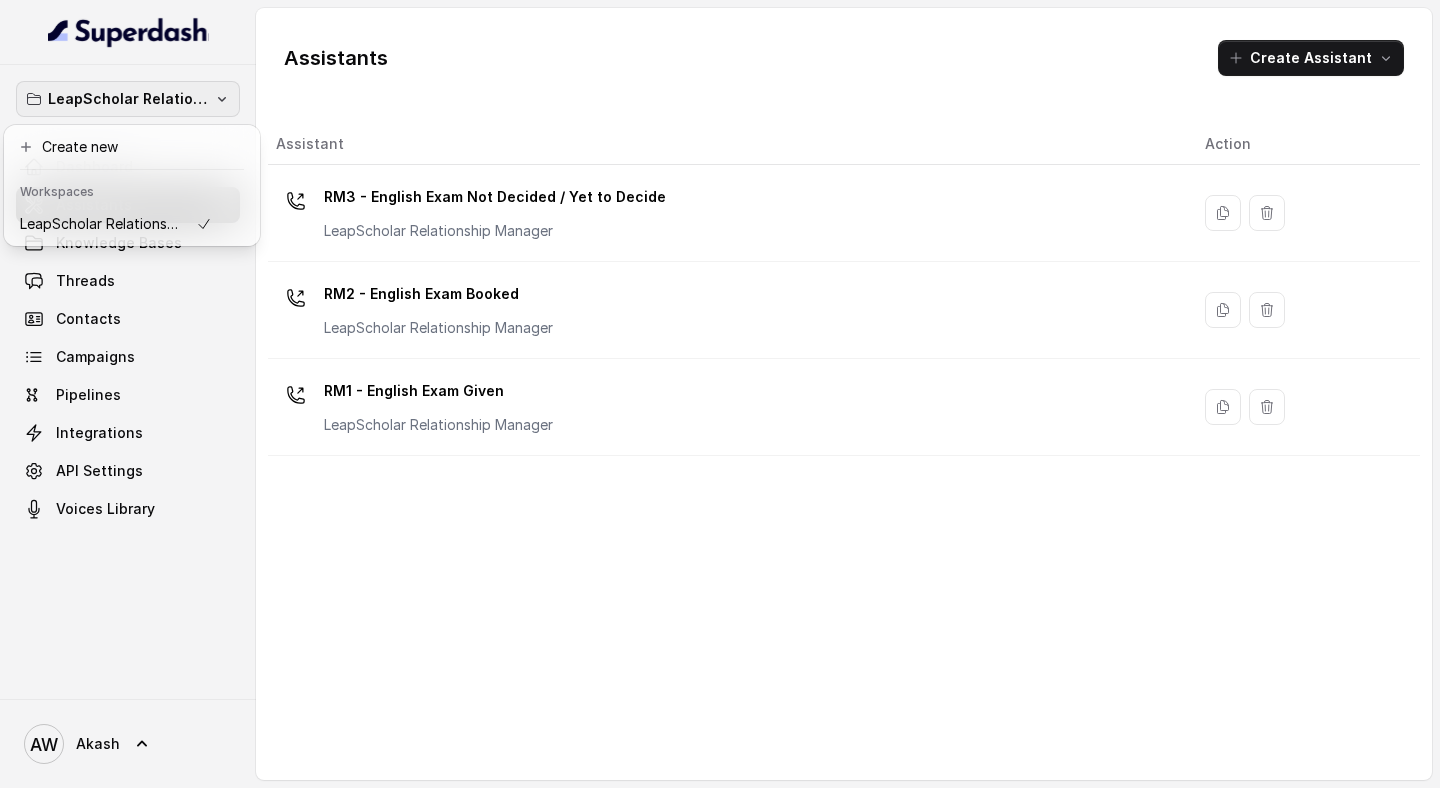 click on "LeapScholar Relationship Manager Dashboard Assistants Knowledge Bases Threads Contacts Campaigns Pipelines Integrations API Settings Voices Library AW Akash  Assistants Create Assistant Assistant Action RM3 - English Exam Not Decided / Yet to Decide LeapScholar Relationship Manager RM2 - English Exam Booked LeapScholar Relationship Manager RM1 - English Exam Given LeapScholar Relationship Manager" at bounding box center [720, 394] 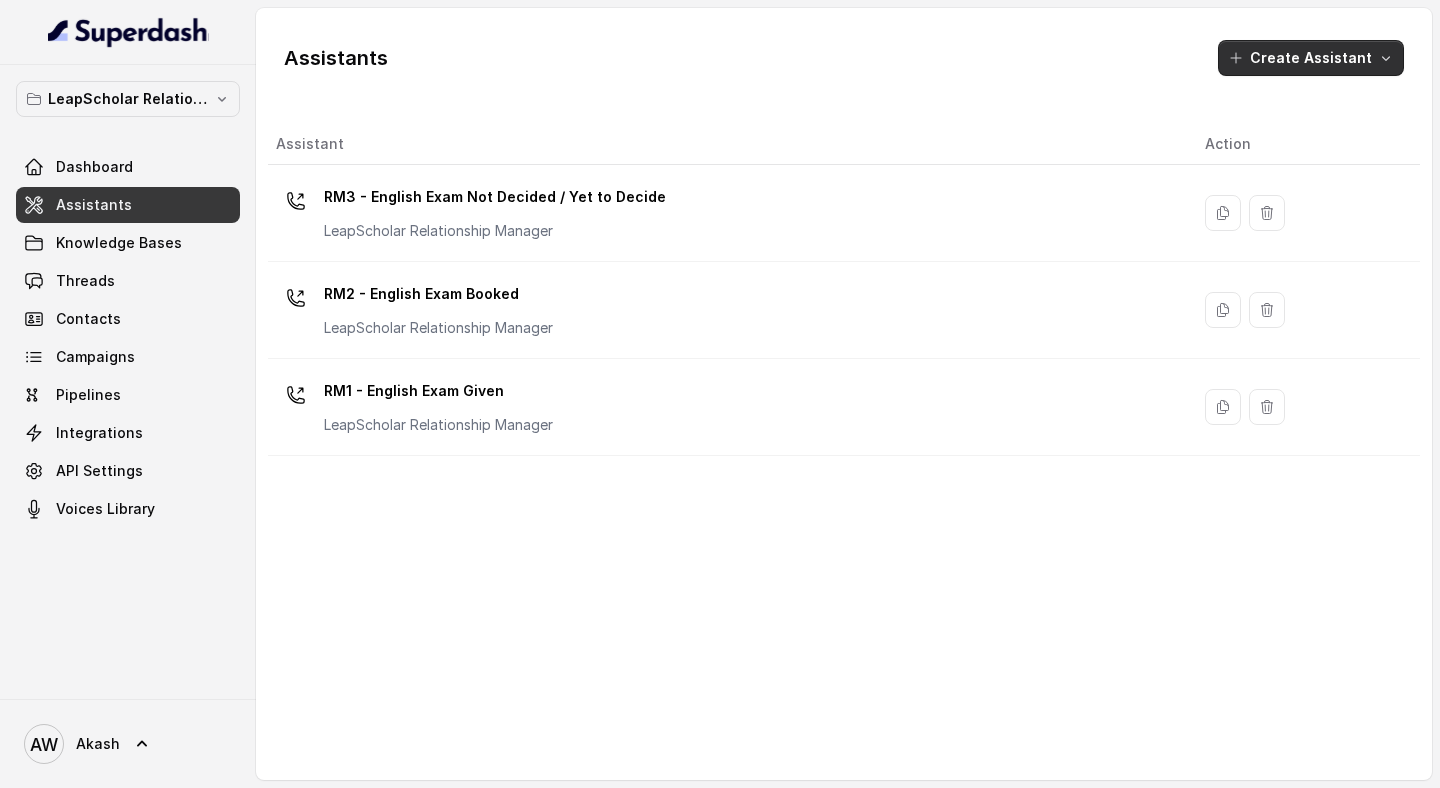 click on "Create Assistant" at bounding box center (1311, 58) 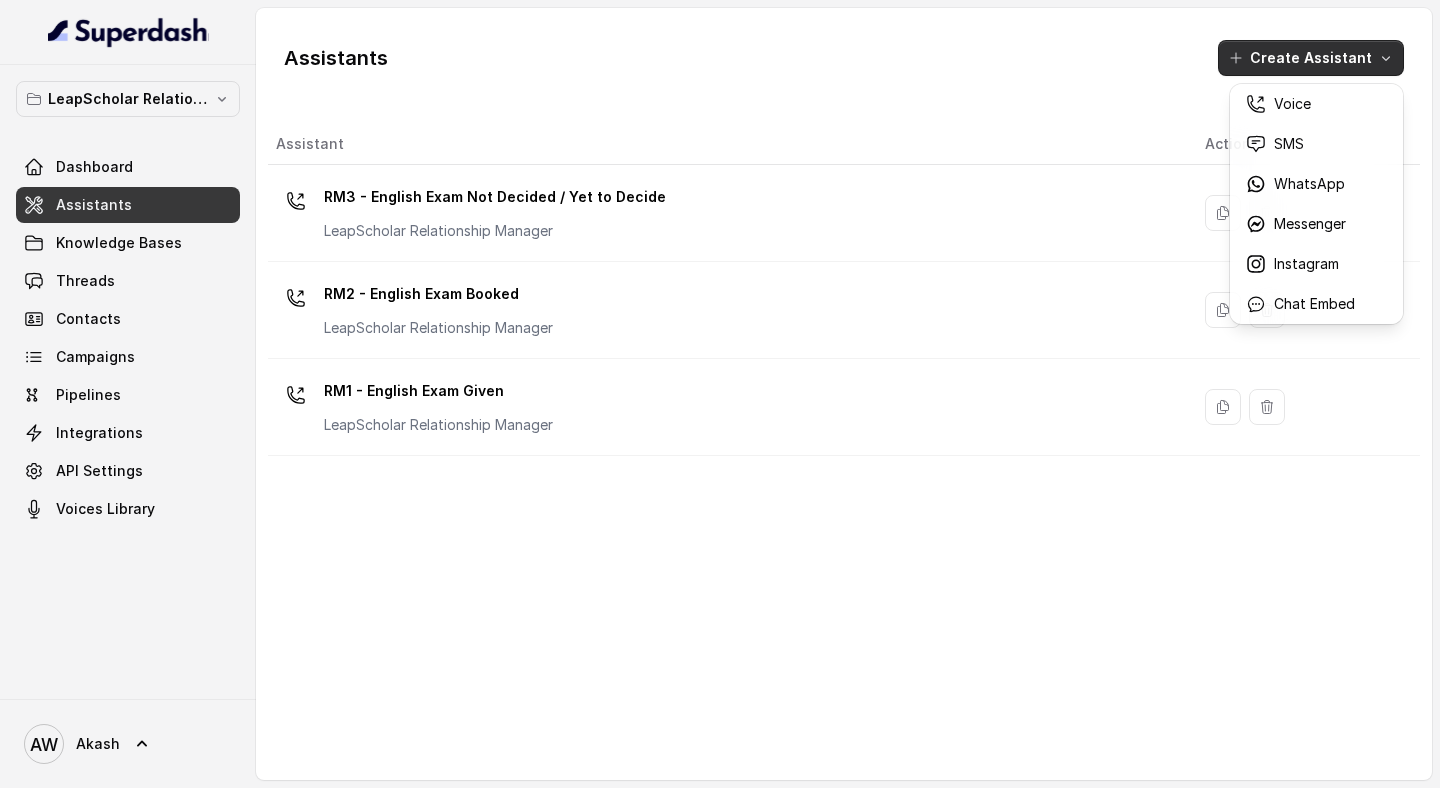 click on "Assistants Create Assistant" at bounding box center (844, 58) 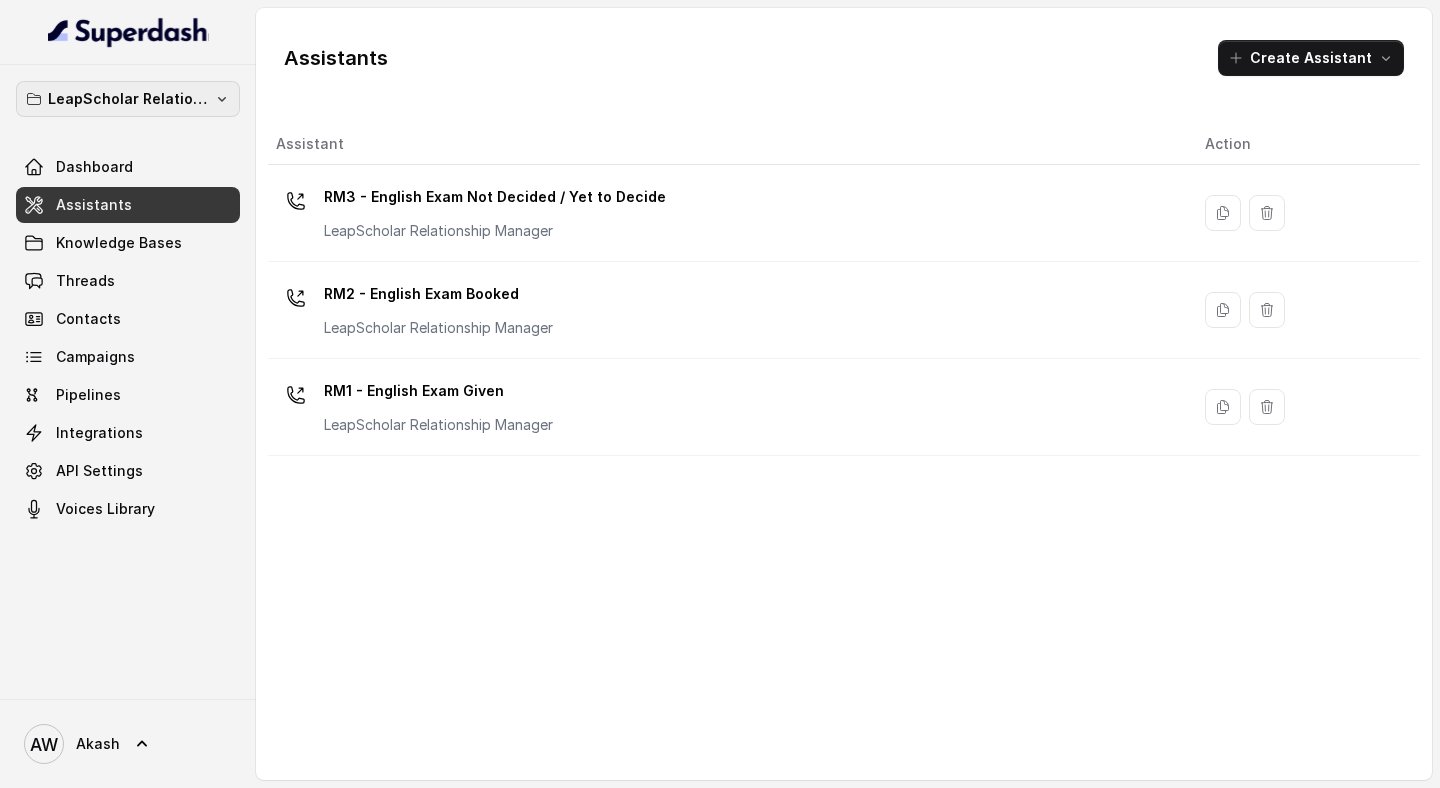 click on "LeapScholar Relationship Manager" at bounding box center (128, 99) 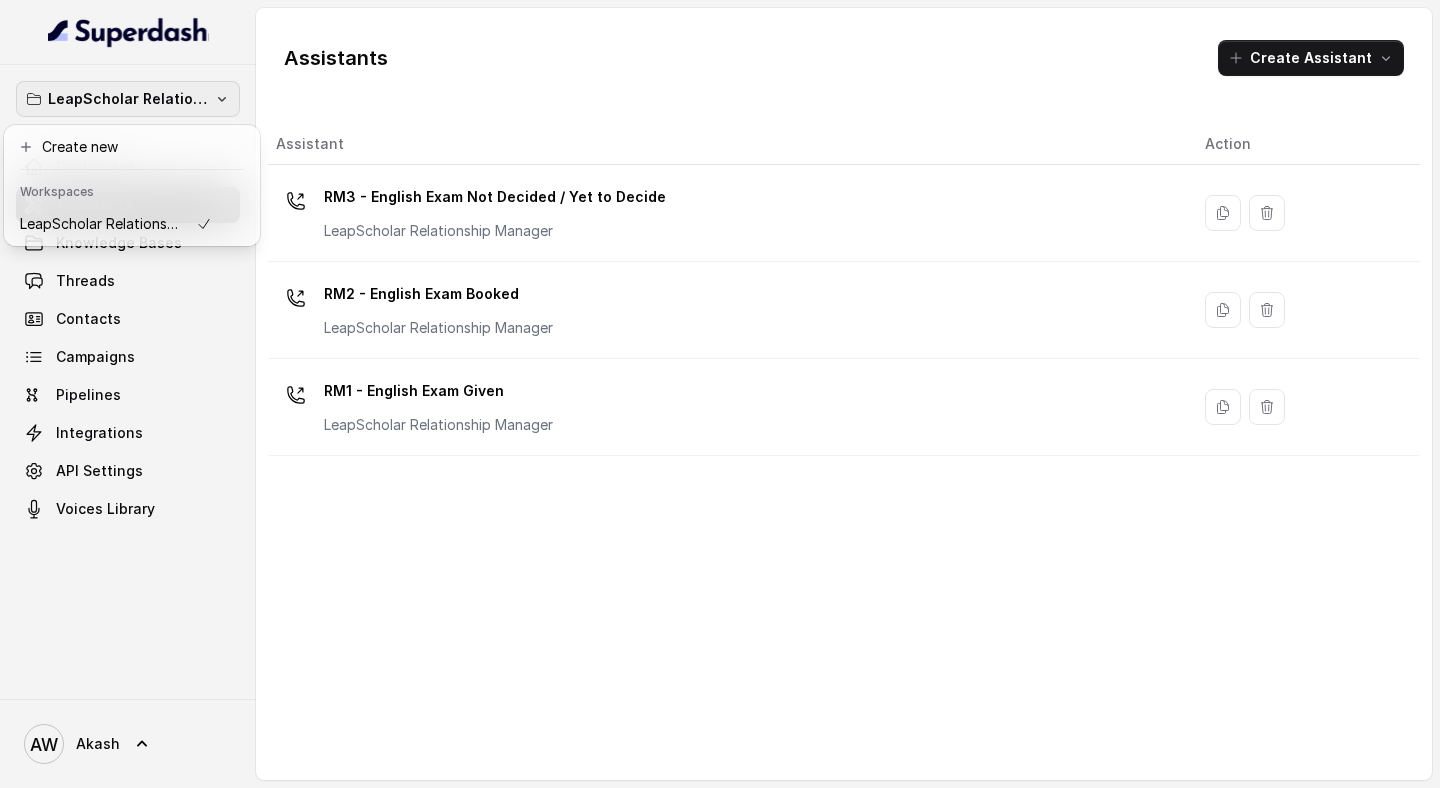 click on "LeapScholar Relationship Manager Dashboard Assistants Knowledge Bases Threads Contacts Campaigns Pipelines Integrations API Settings Voices Library AW Akash  Assistants Create Assistant Assistant Action RM3 - English Exam Not Decided / Yet to Decide LeapScholar Relationship Manager RM2 - English Exam Booked LeapScholar Relationship Manager RM1 - English Exam Given LeapScholar Relationship Manager" at bounding box center (720, 394) 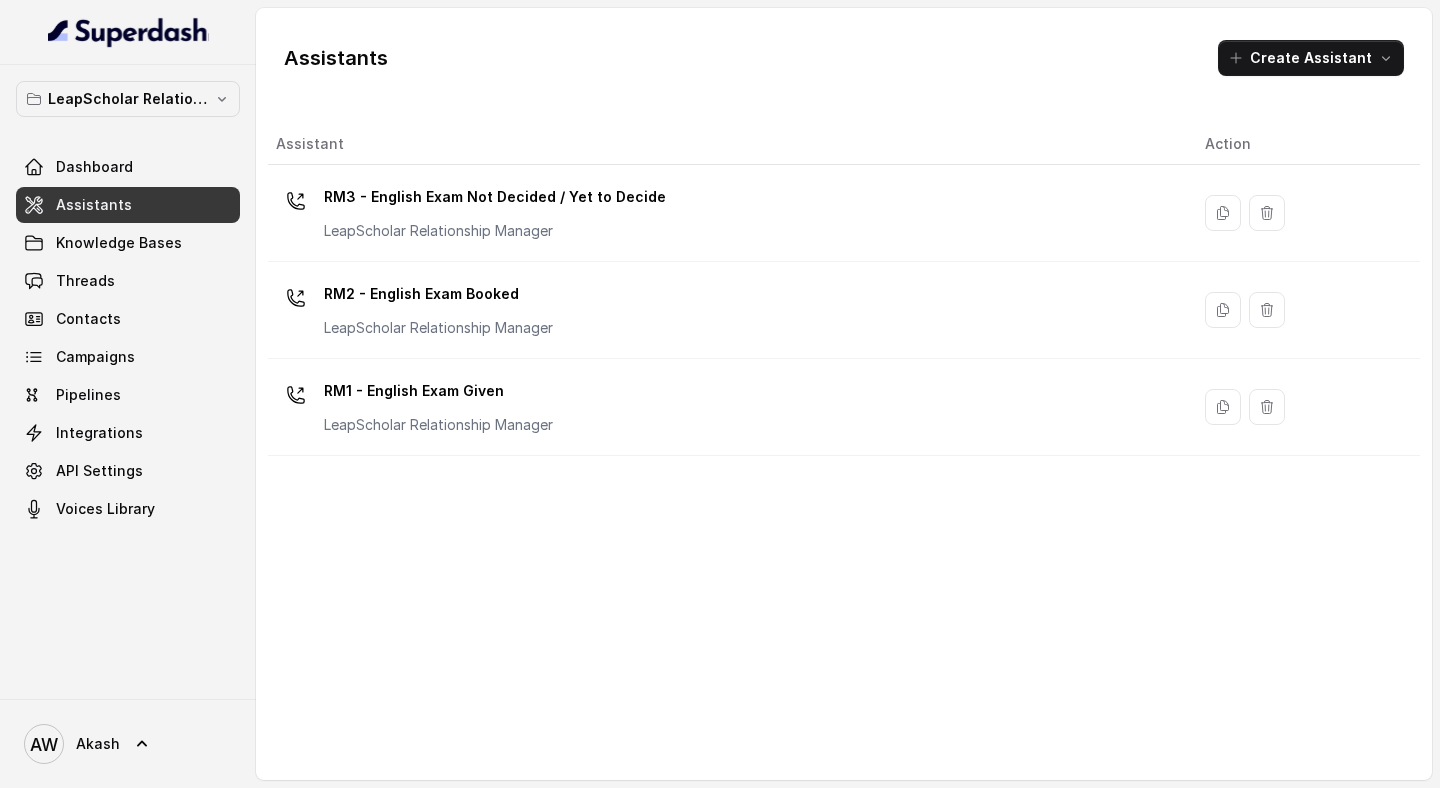 click on "Assistants Create Assistant" at bounding box center [844, 58] 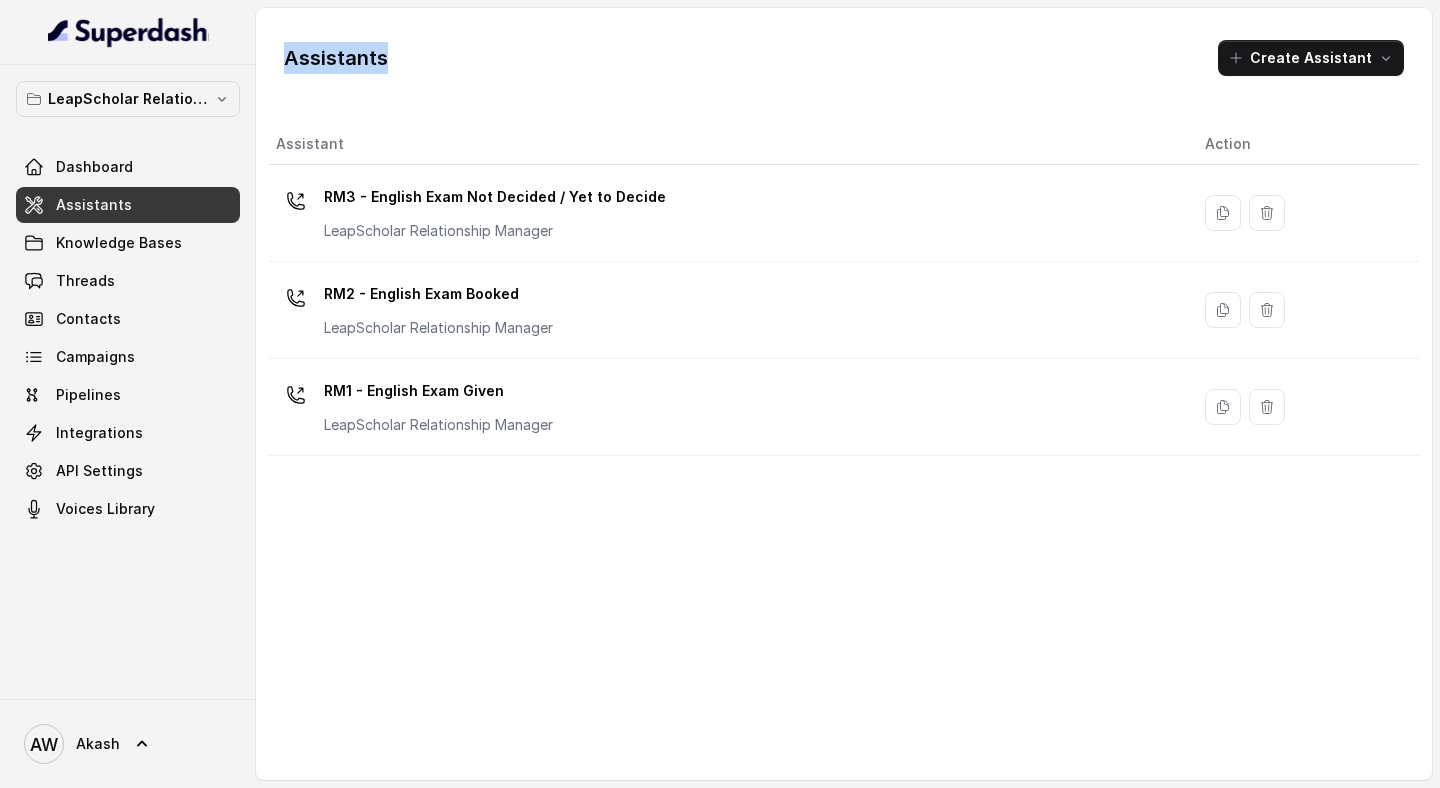 click on "Assistants" at bounding box center (336, 58) 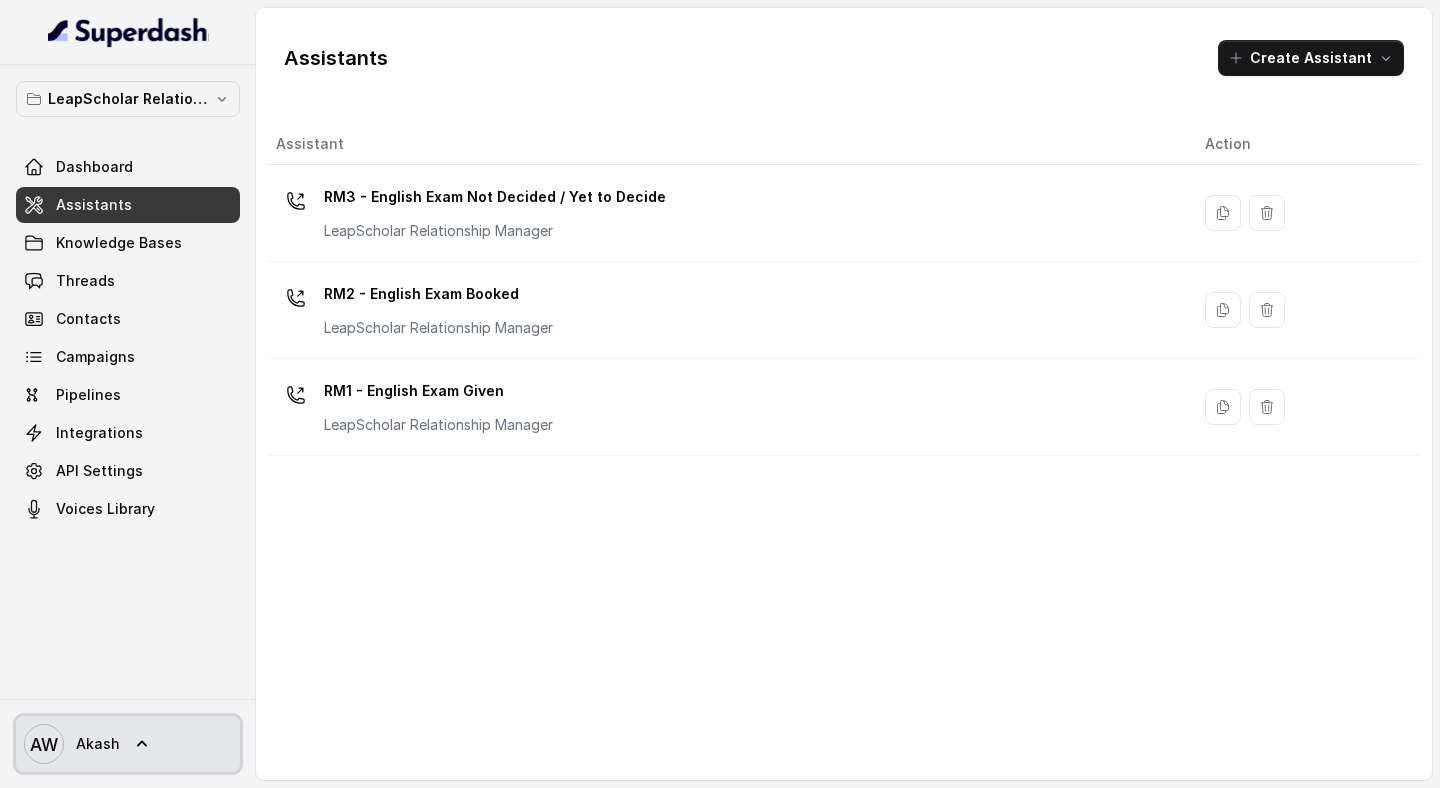 click 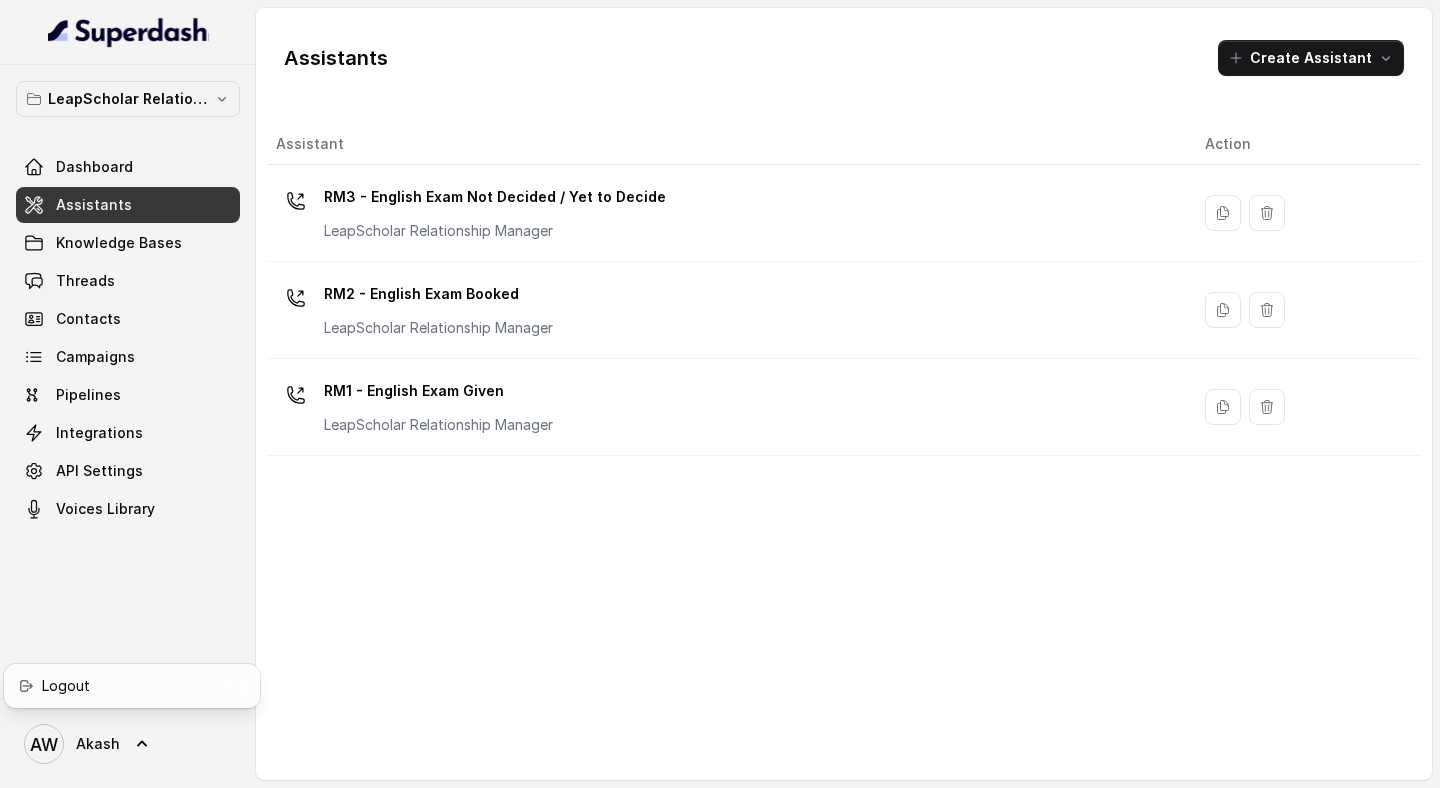 click on "LeapScholar Relationship Manager Dashboard Assistants Knowledge Bases Threads Contacts Campaigns Pipelines Integrations API Settings Voices Library AW Akash" at bounding box center [128, 394] 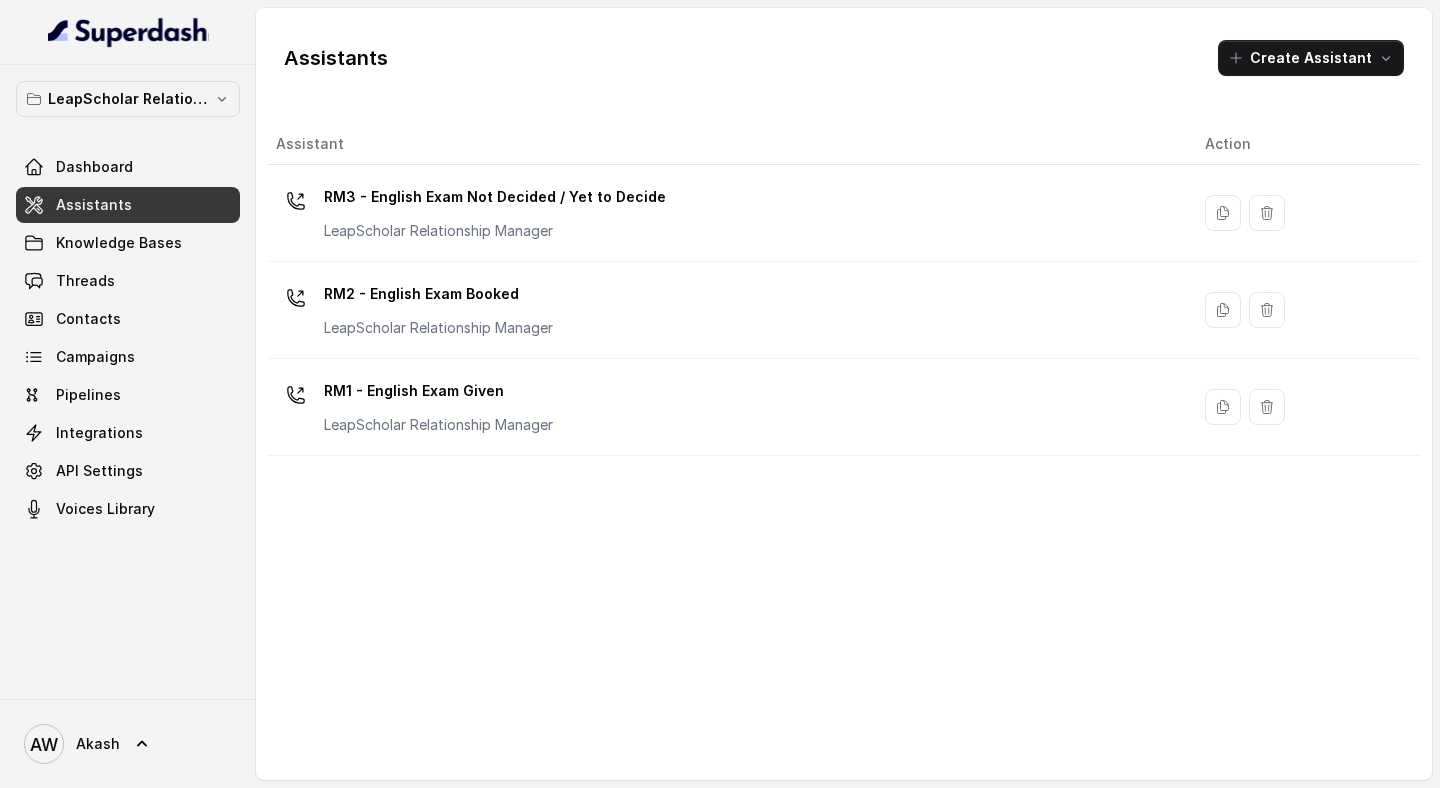 click on "Assistants Create Assistant" at bounding box center [844, 58] 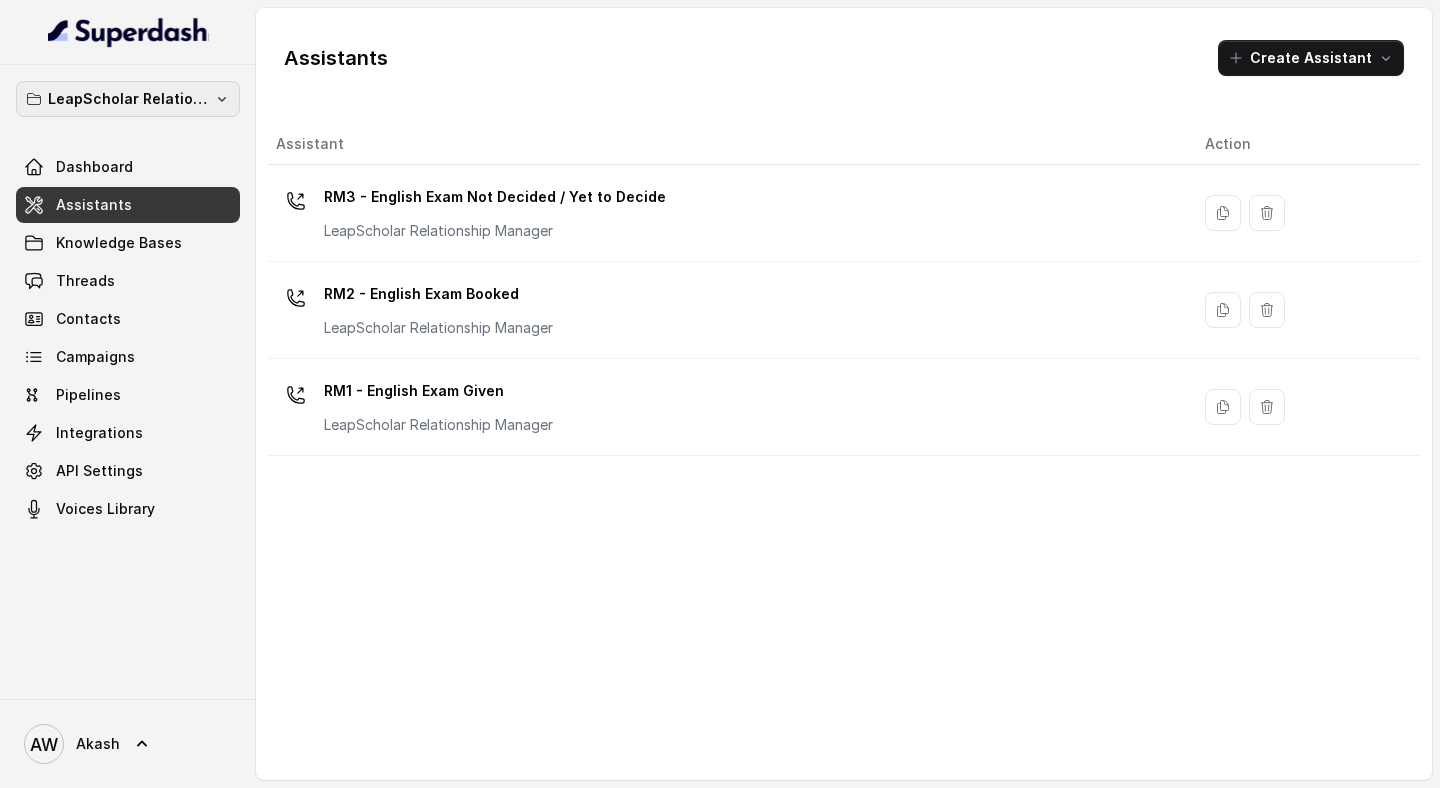 click on "LeapScholar Relationship Manager" at bounding box center [128, 99] 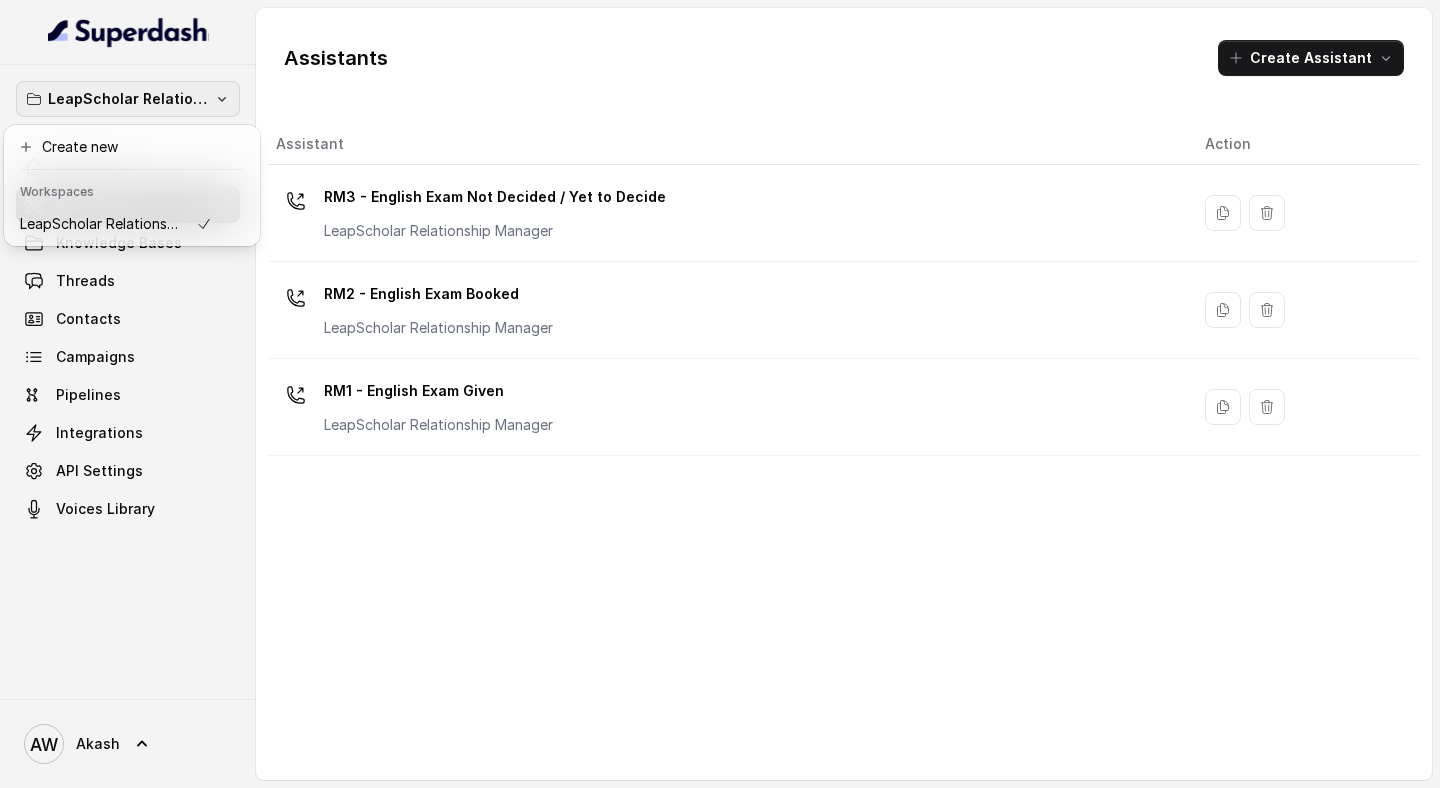 click on "LeapScholar Relationship Manager Dashboard Assistants Knowledge Bases Threads Contacts Campaigns Pipelines Integrations API Settings Voices Library AW Akash  Assistants Create Assistant Assistant Action RM3 - English Exam Not Decided / Yet to Decide LeapScholar Relationship Manager RM2 - English Exam Booked LeapScholar Relationship Manager RM1 - English Exam Given LeapScholar Relationship Manager" at bounding box center [720, 394] 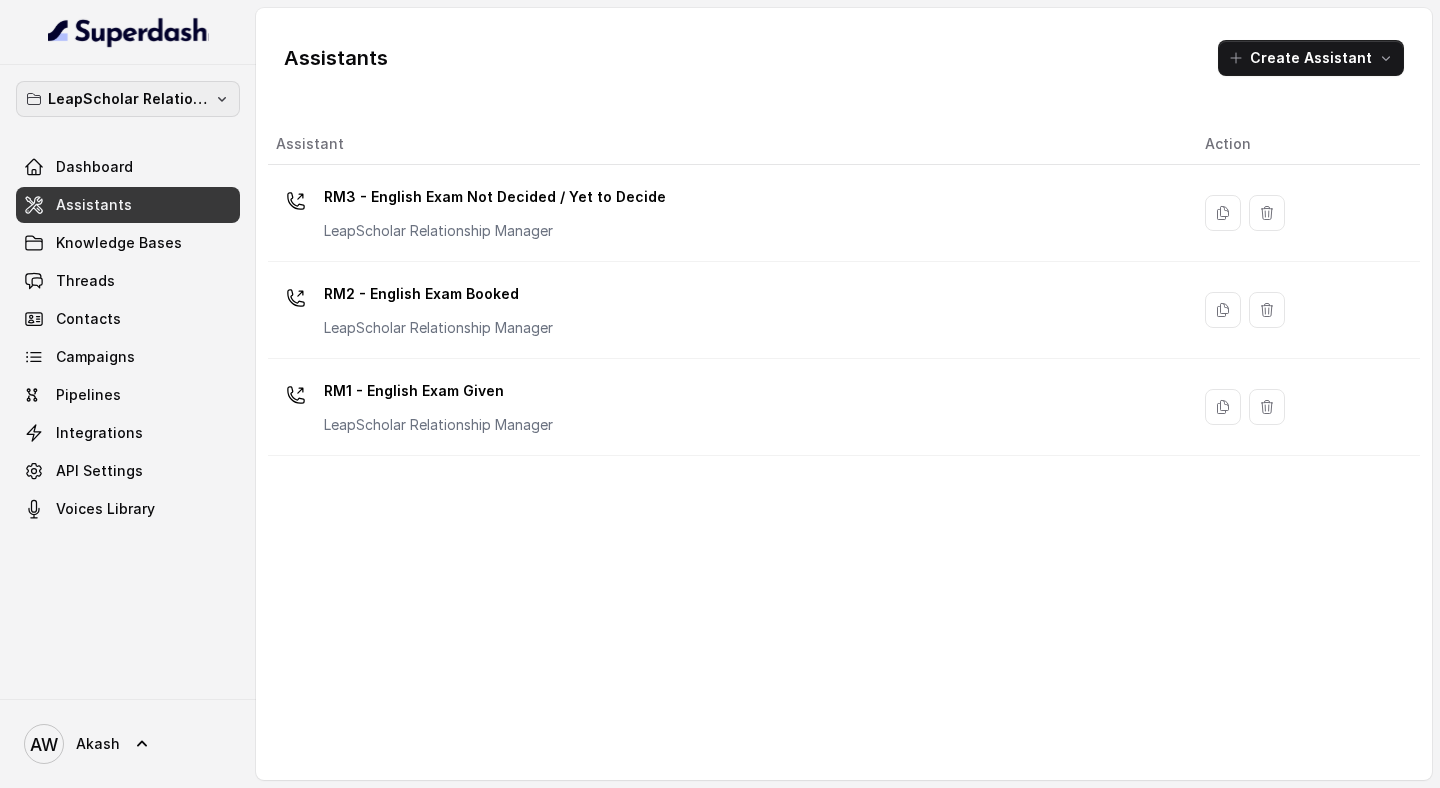 click on "LeapScholar Relationship Manager" at bounding box center [128, 99] 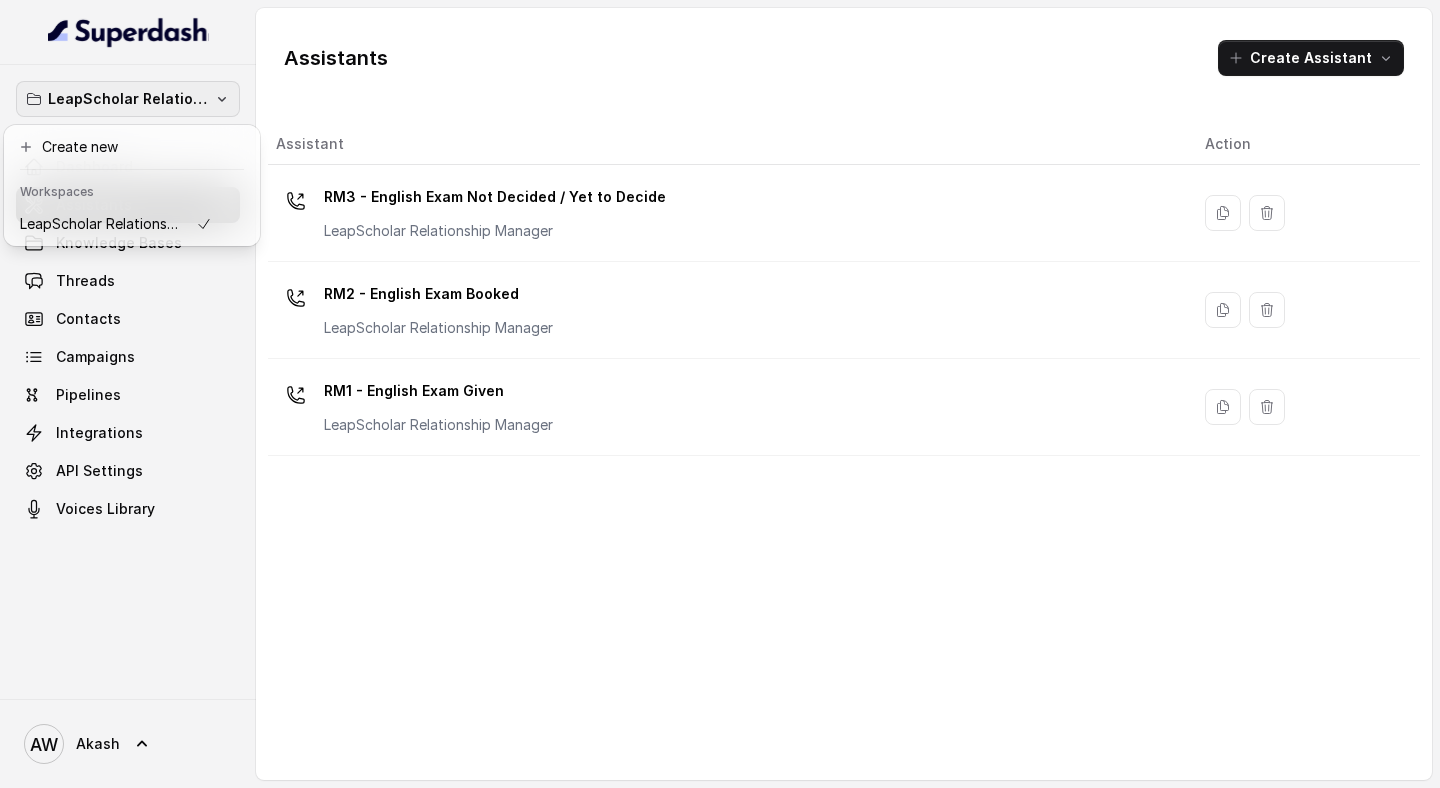 click on "LeapScholar Relationship Manager Dashboard Assistants Knowledge Bases Threads Contacts Campaigns Pipelines Integrations API Settings Voices Library AW Akash  Assistants Create Assistant Assistant Action RM3 - English Exam Not Decided / Yet to Decide LeapScholar Relationship Manager RM2 - English Exam Booked LeapScholar Relationship Manager RM1 - English Exam Given LeapScholar Relationship Manager" at bounding box center [720, 394] 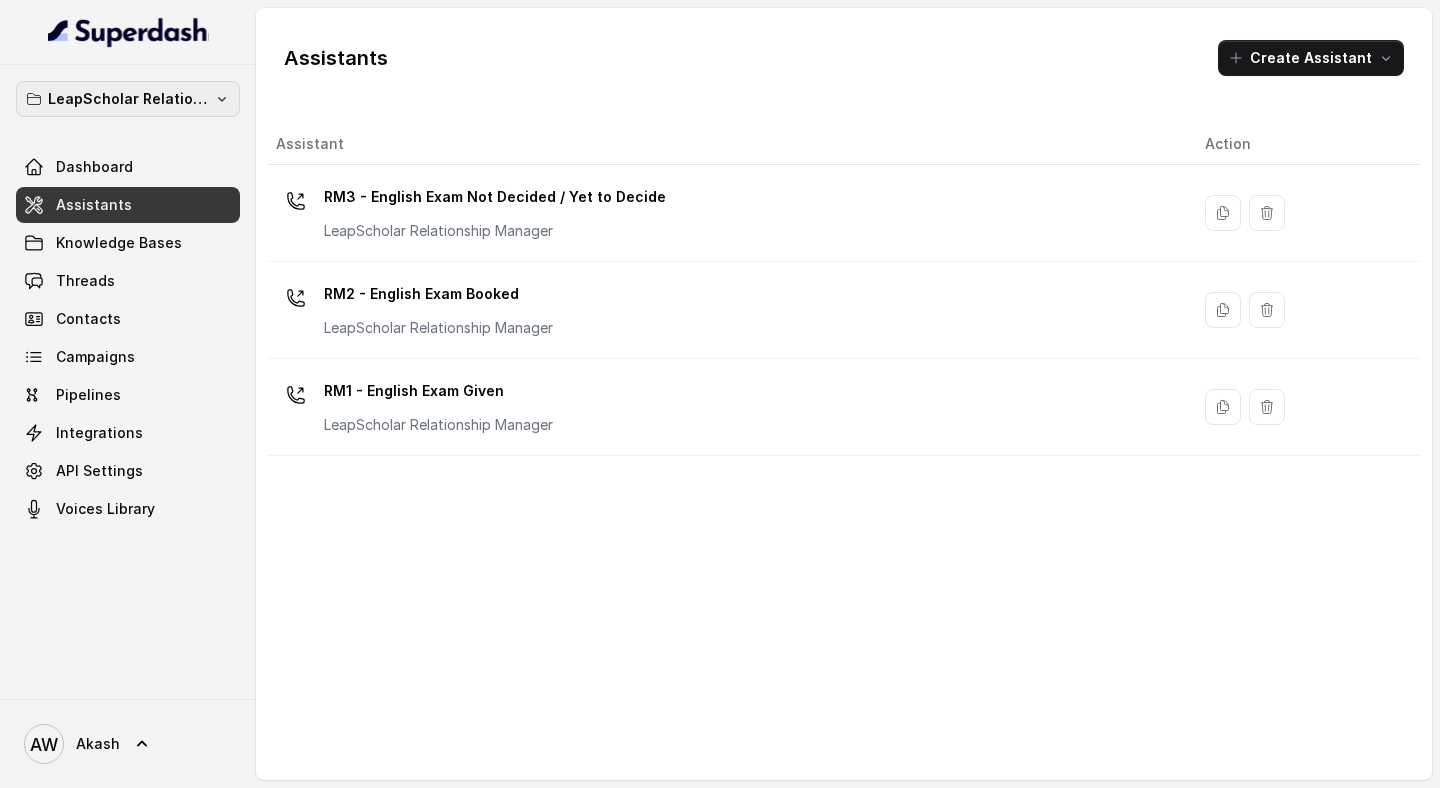 click on "LeapScholar Relationship Manager" at bounding box center (128, 99) 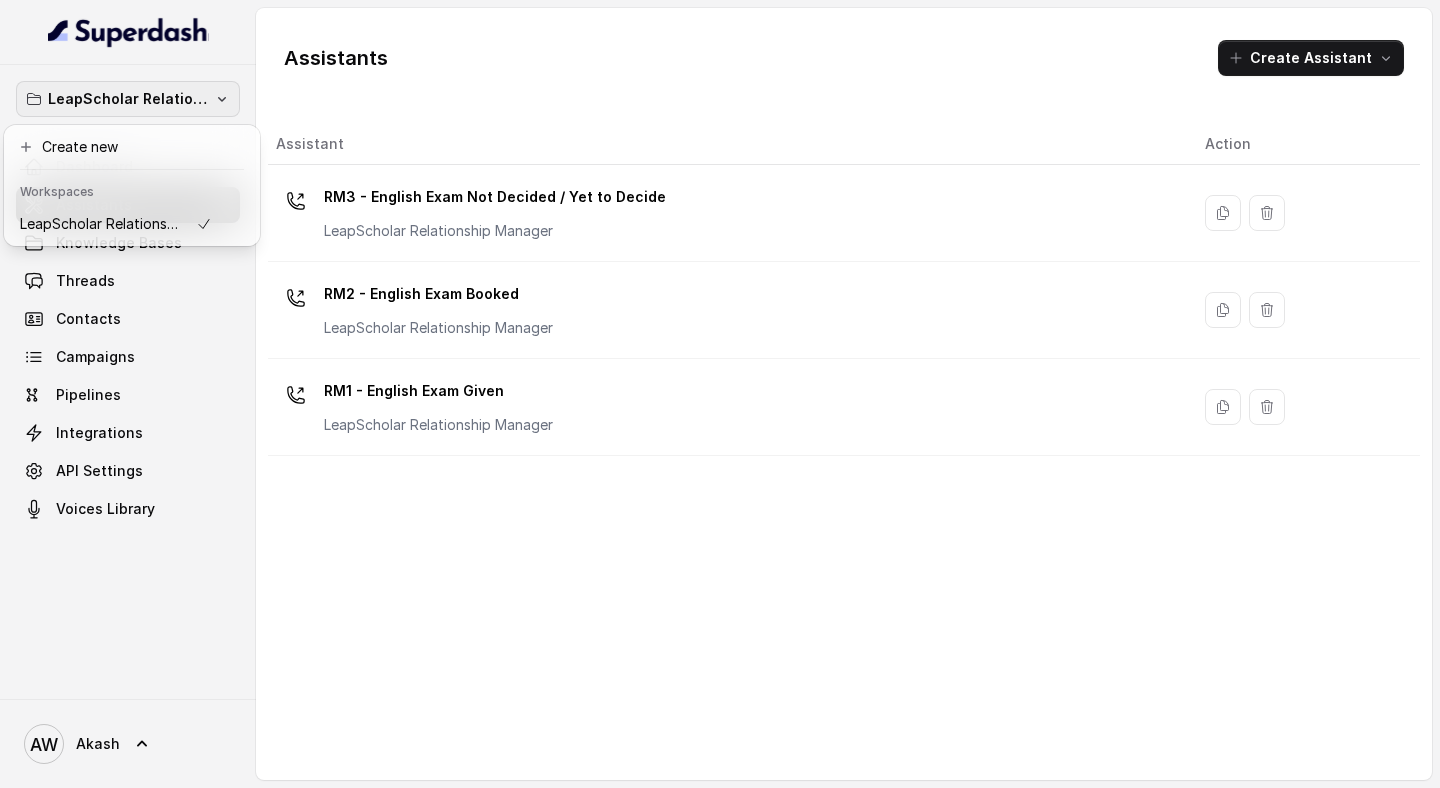click on "LeapScholar Relationship Manager Dashboard Assistants Knowledge Bases Threads Contacts Campaigns Pipelines Integrations API Settings Voices Library AW Akash  Assistants Create Assistant Assistant Action RM3 - English Exam Not Decided / Yet to Decide LeapScholar Relationship Manager RM2 - English Exam Booked LeapScholar Relationship Manager RM1 - English Exam Given LeapScholar Relationship Manager" at bounding box center (720, 394) 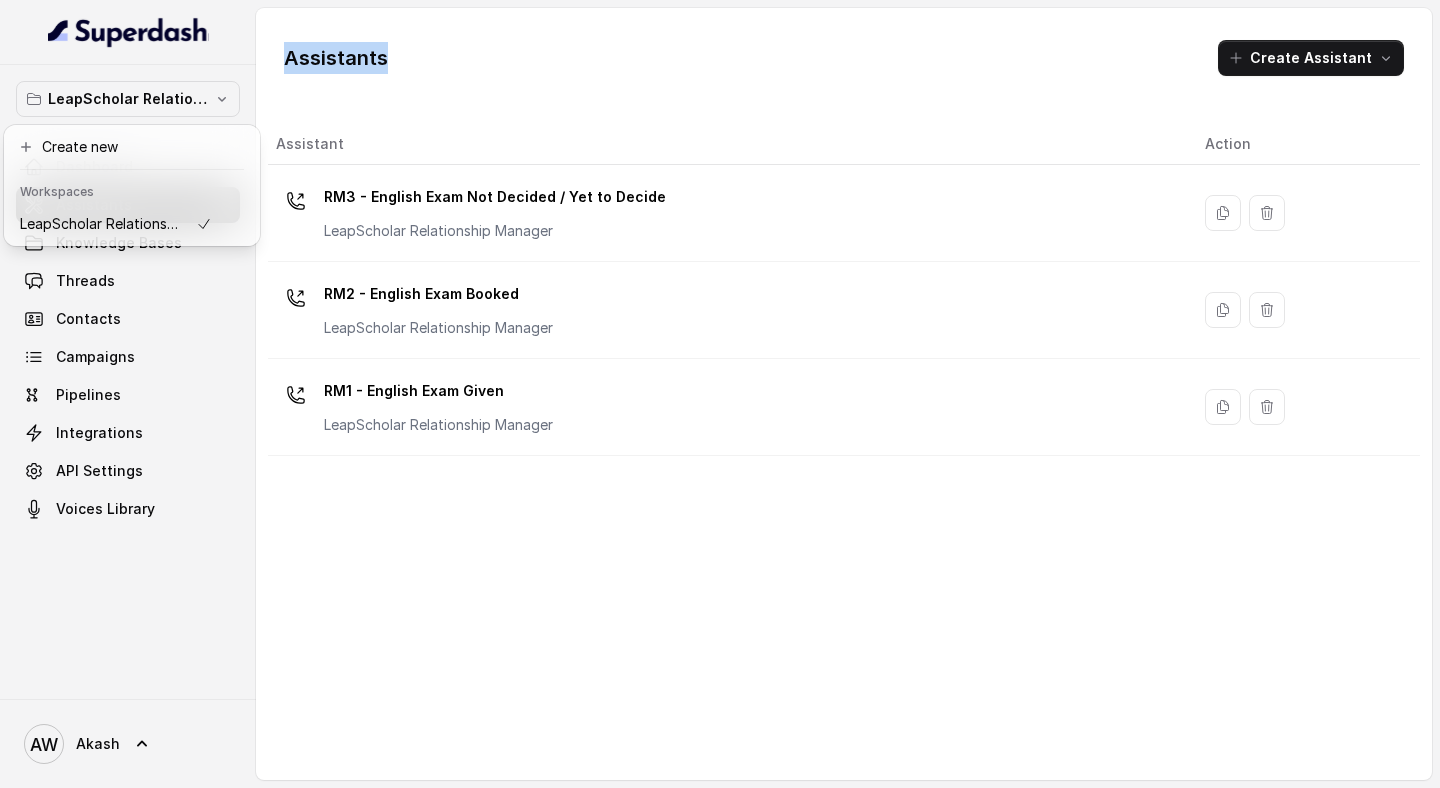 click on "Assistants" at bounding box center (336, 58) 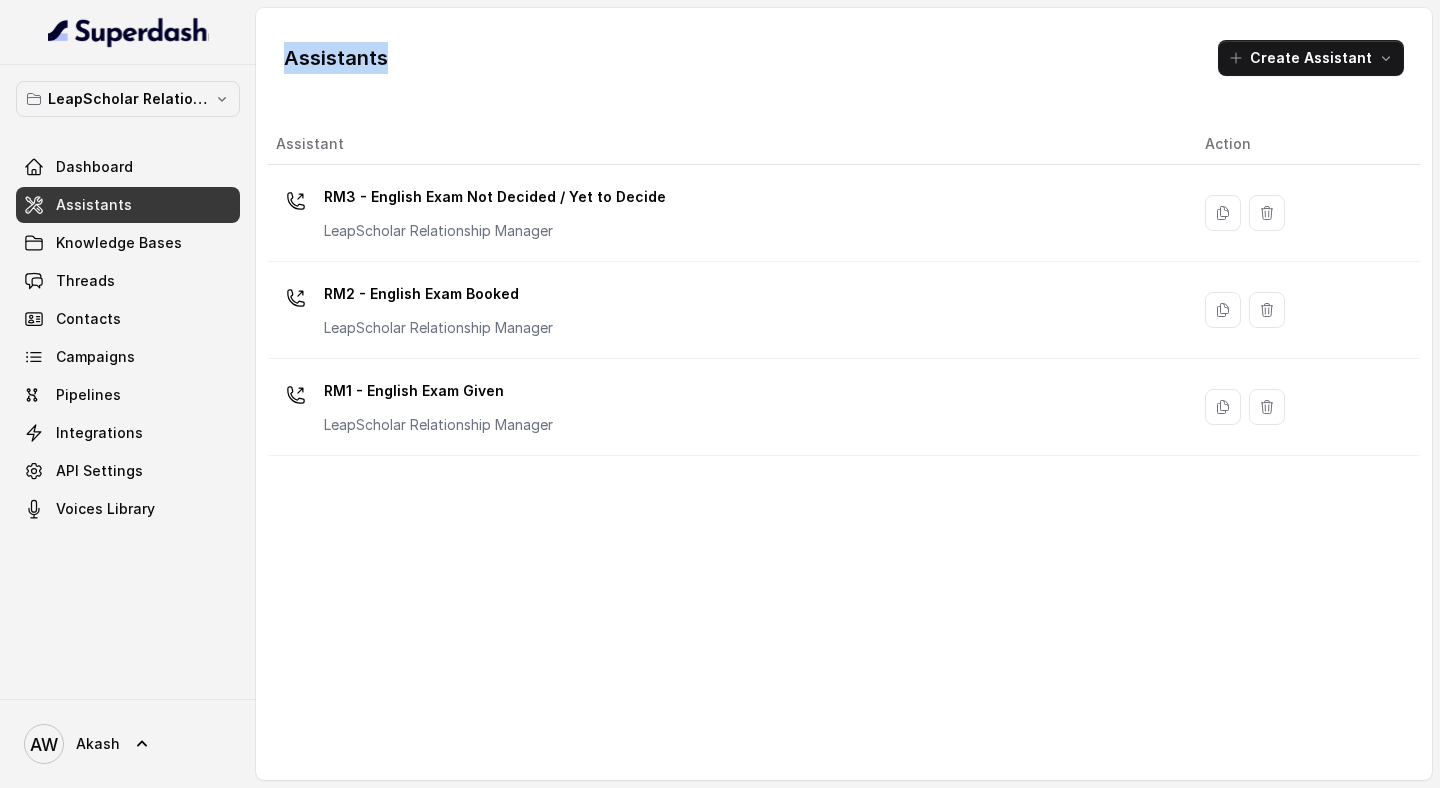 click on "Assistants" at bounding box center [336, 58] 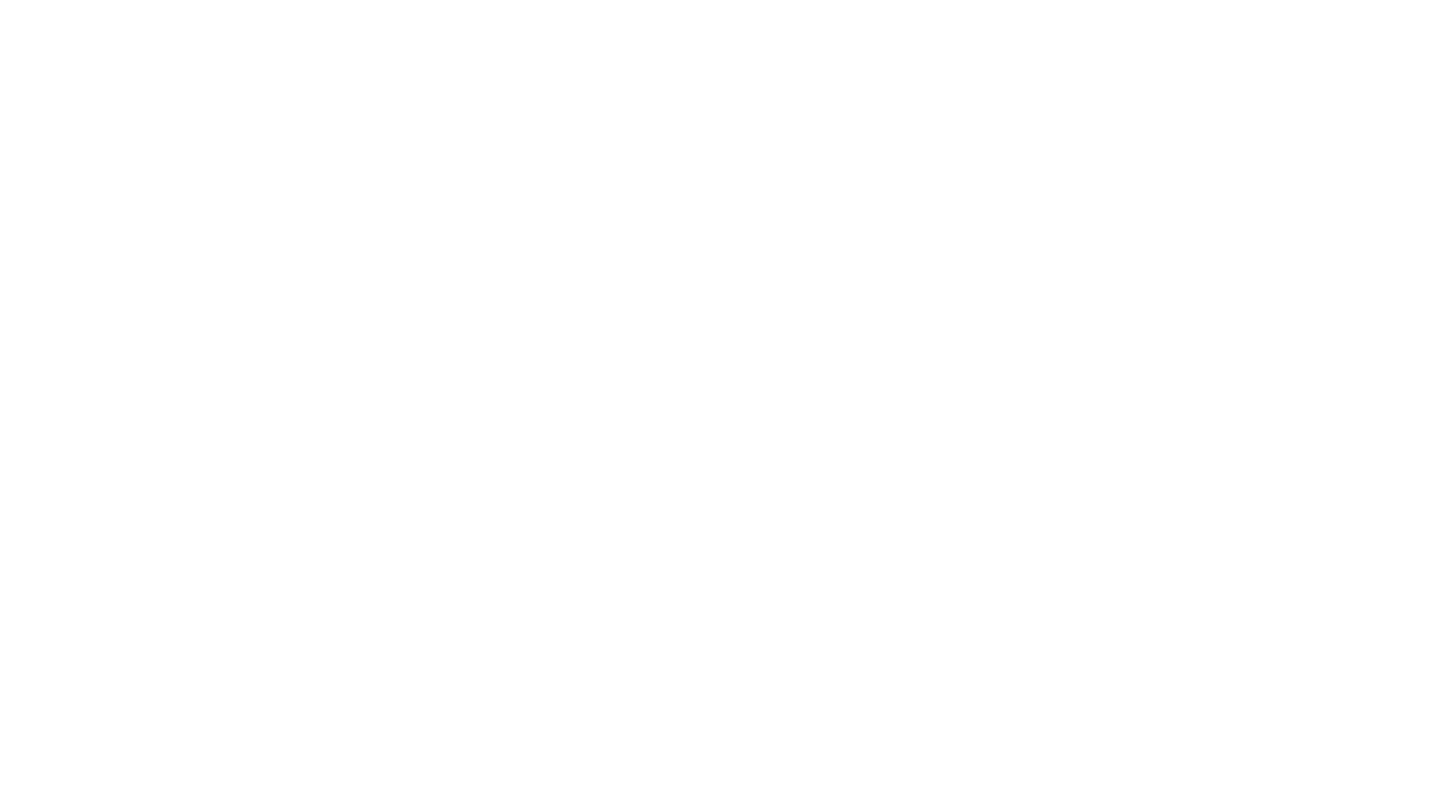 scroll, scrollTop: 0, scrollLeft: 0, axis: both 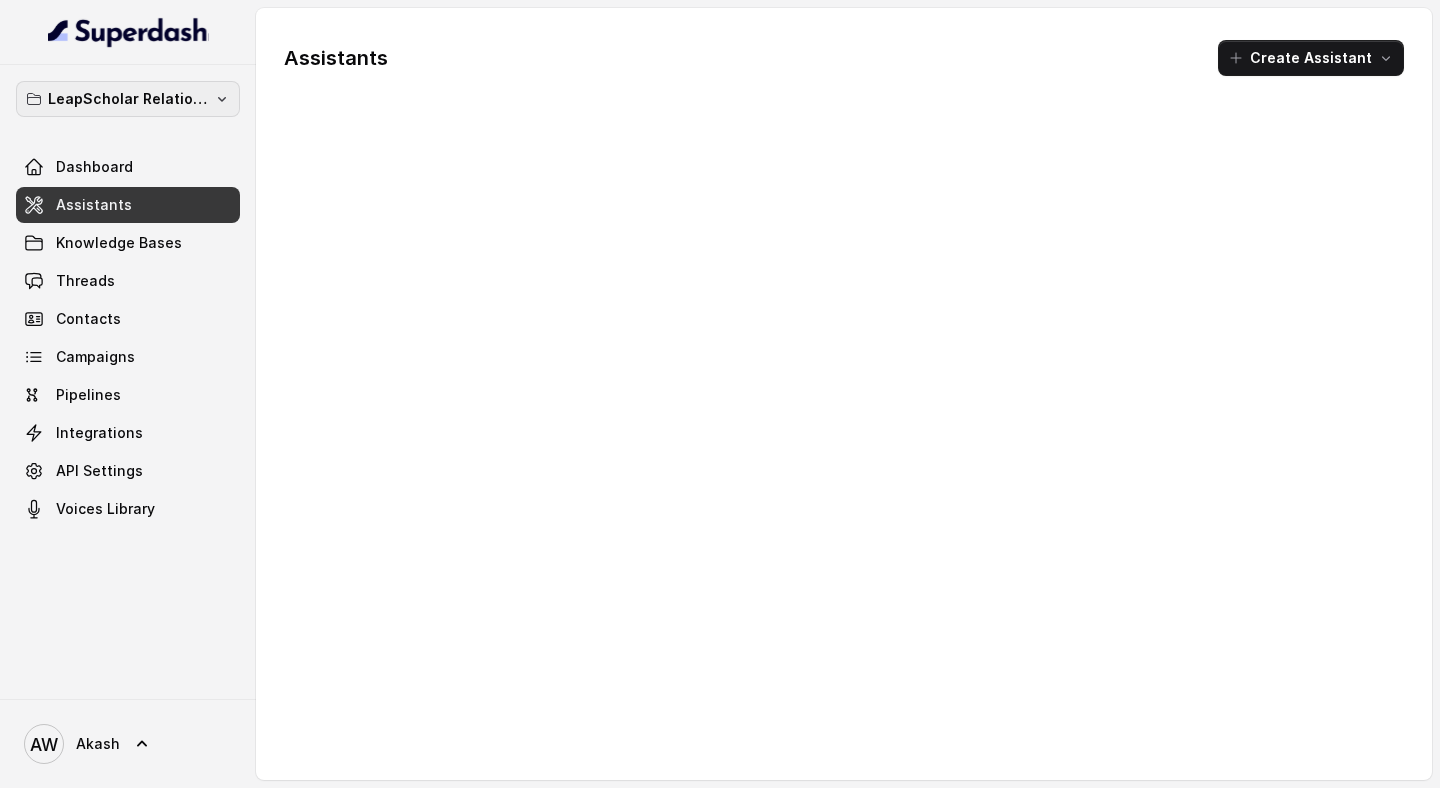 click on "LeapScholar Relationship Manager" at bounding box center [128, 99] 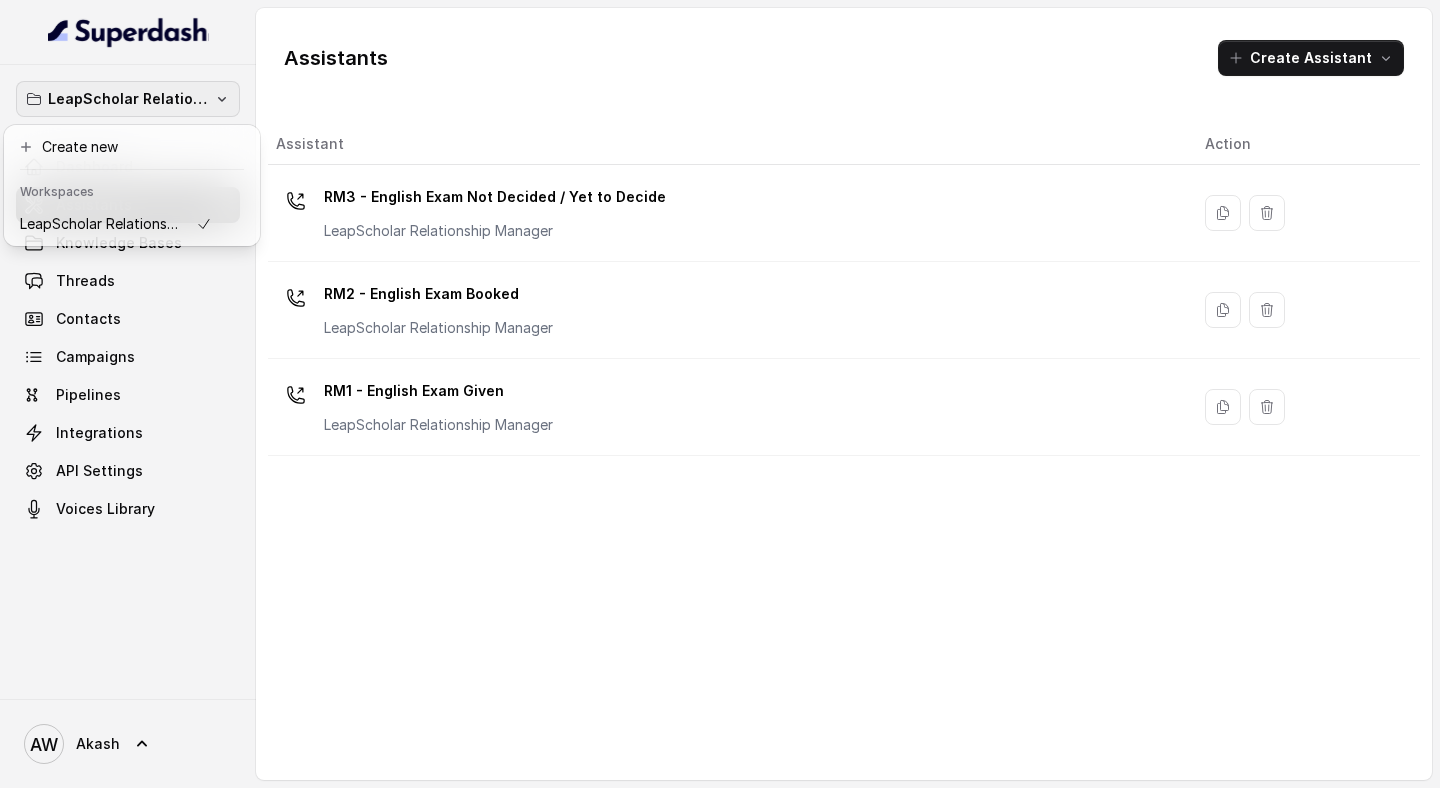 click on "LeapScholar Relationship Manager Dashboard Assistants Knowledge Bases Threads Contacts Campaigns Pipelines Integrations API Settings Voices Library AW Akash  Assistants Create Assistant Assistant Action RM3 - English Exam Not Decided / Yet to Decide LeapScholar Relationship Manager RM2 - English Exam Booked LeapScholar Relationship Manager RM1 - English Exam Given LeapScholar Relationship Manager" at bounding box center [720, 394] 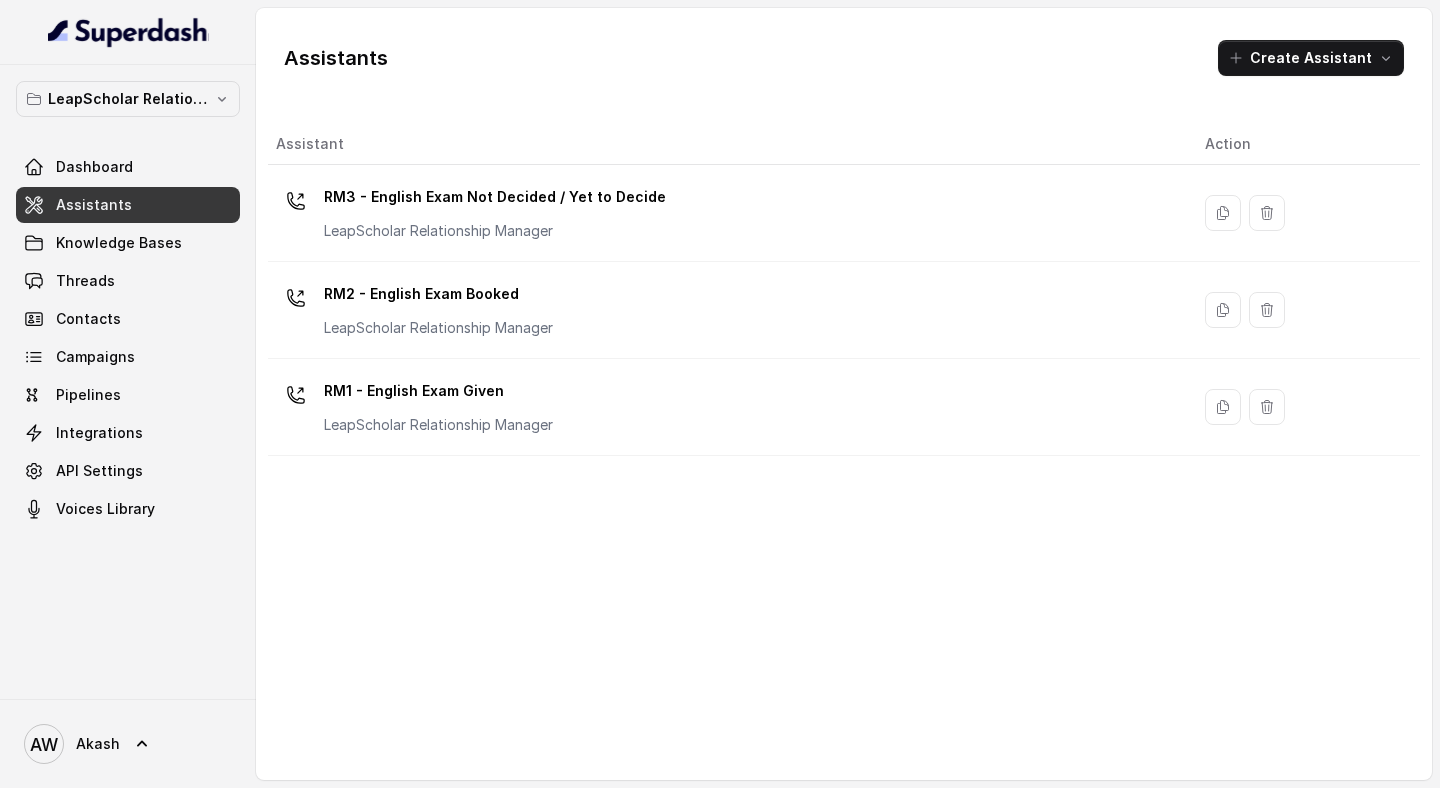 type 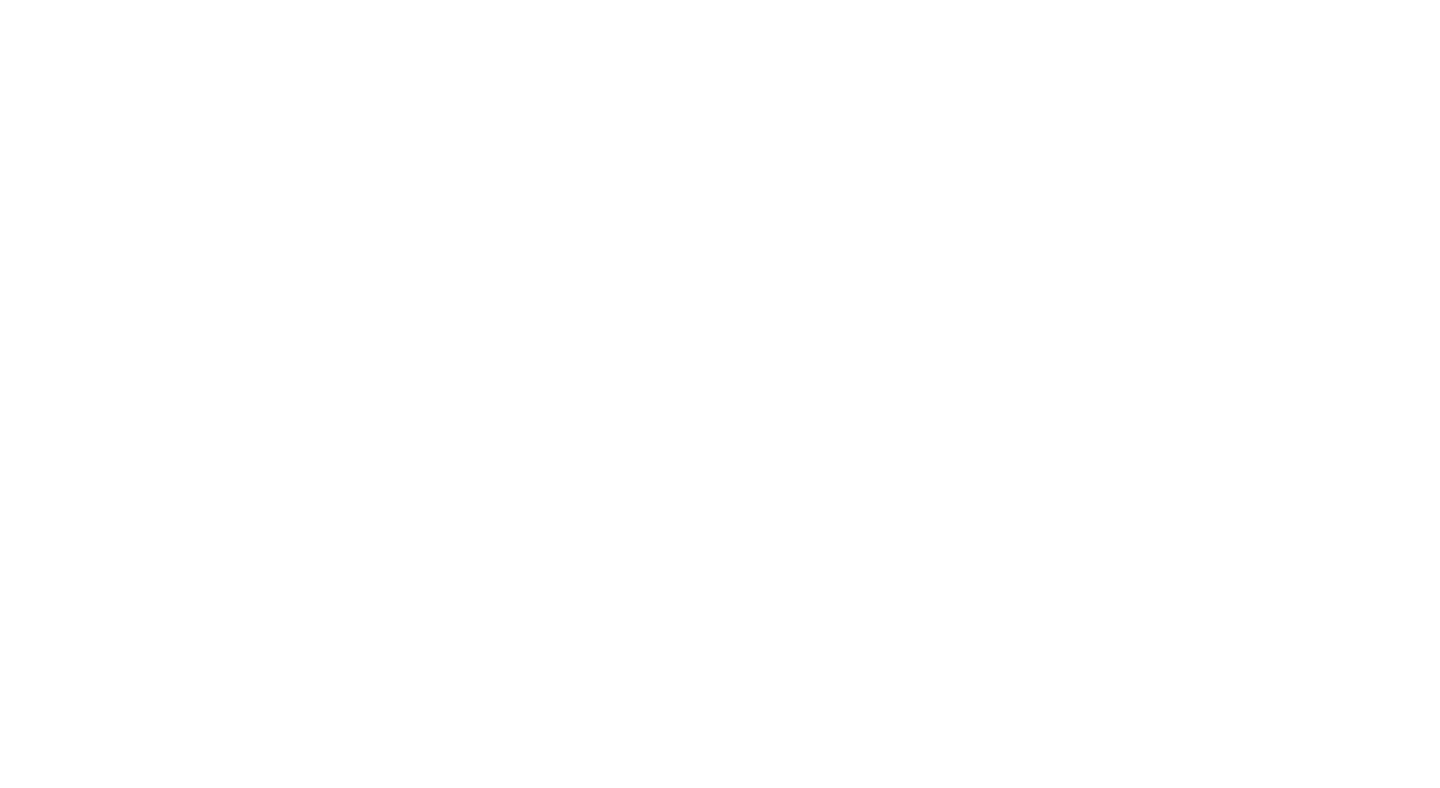 scroll, scrollTop: 0, scrollLeft: 0, axis: both 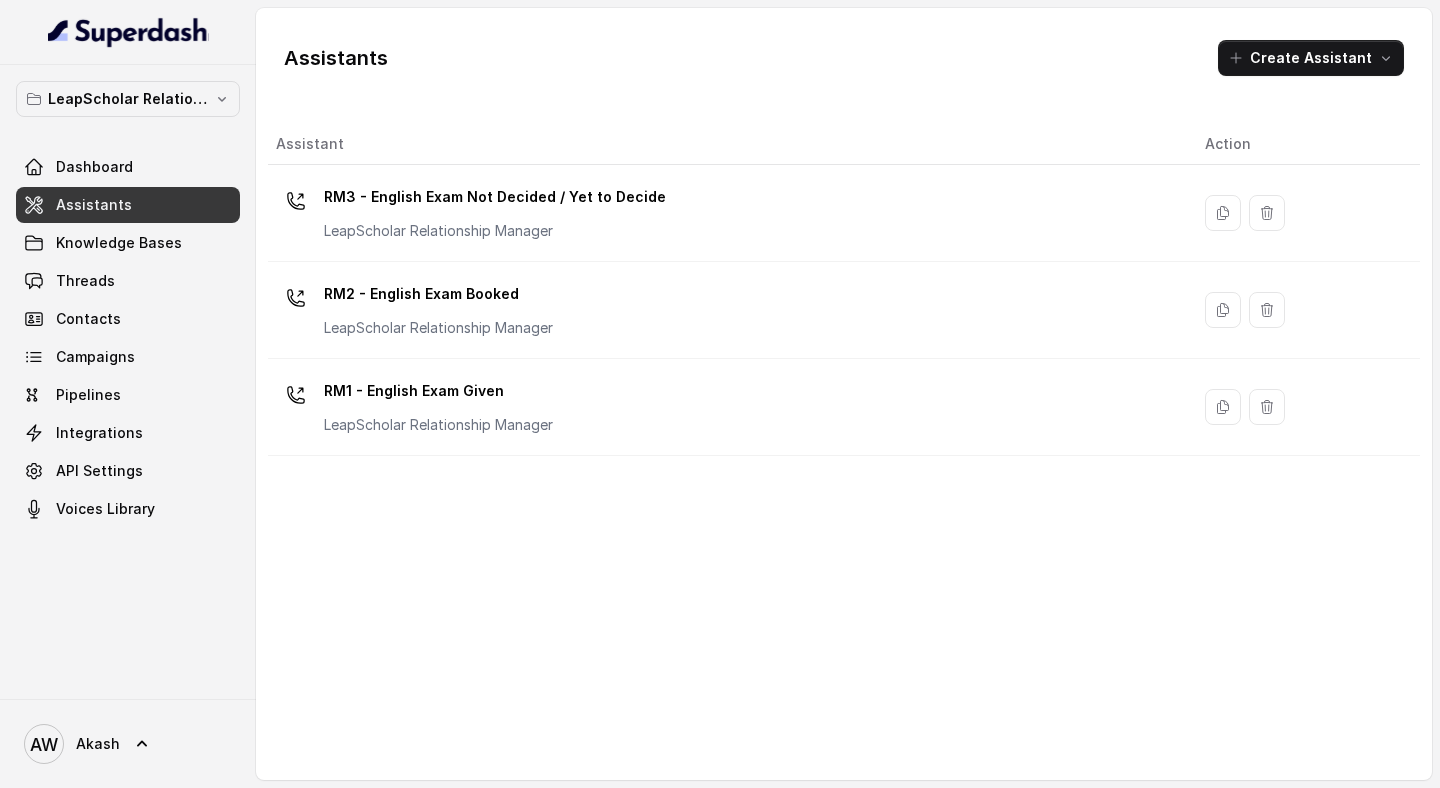 click on "LeapScholar Relationship Manager" at bounding box center [128, 99] 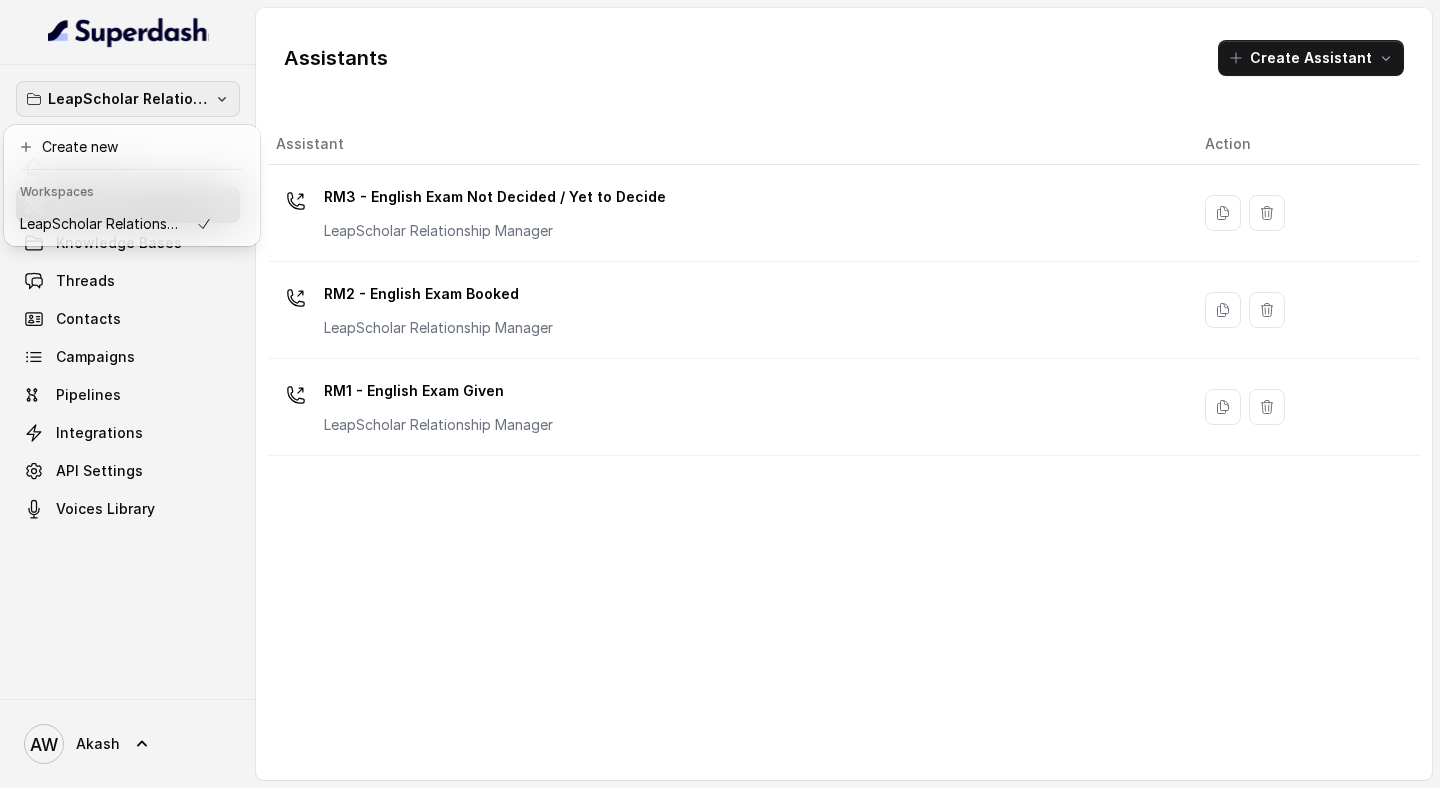 click on "LeapScholar Relationship Manager Dashboard Assistants Knowledge Bases Threads Contacts Campaigns Pipelines Integrations API Settings Voices Library AW Akash  Assistants Create Assistant Assistant Action RM3 - English Exam Not Decided / Yet to Decide LeapScholar Relationship Manager RM2 - English Exam Booked LeapScholar Relationship Manager RM1 - English Exam Given LeapScholar Relationship Manager" at bounding box center (720, 394) 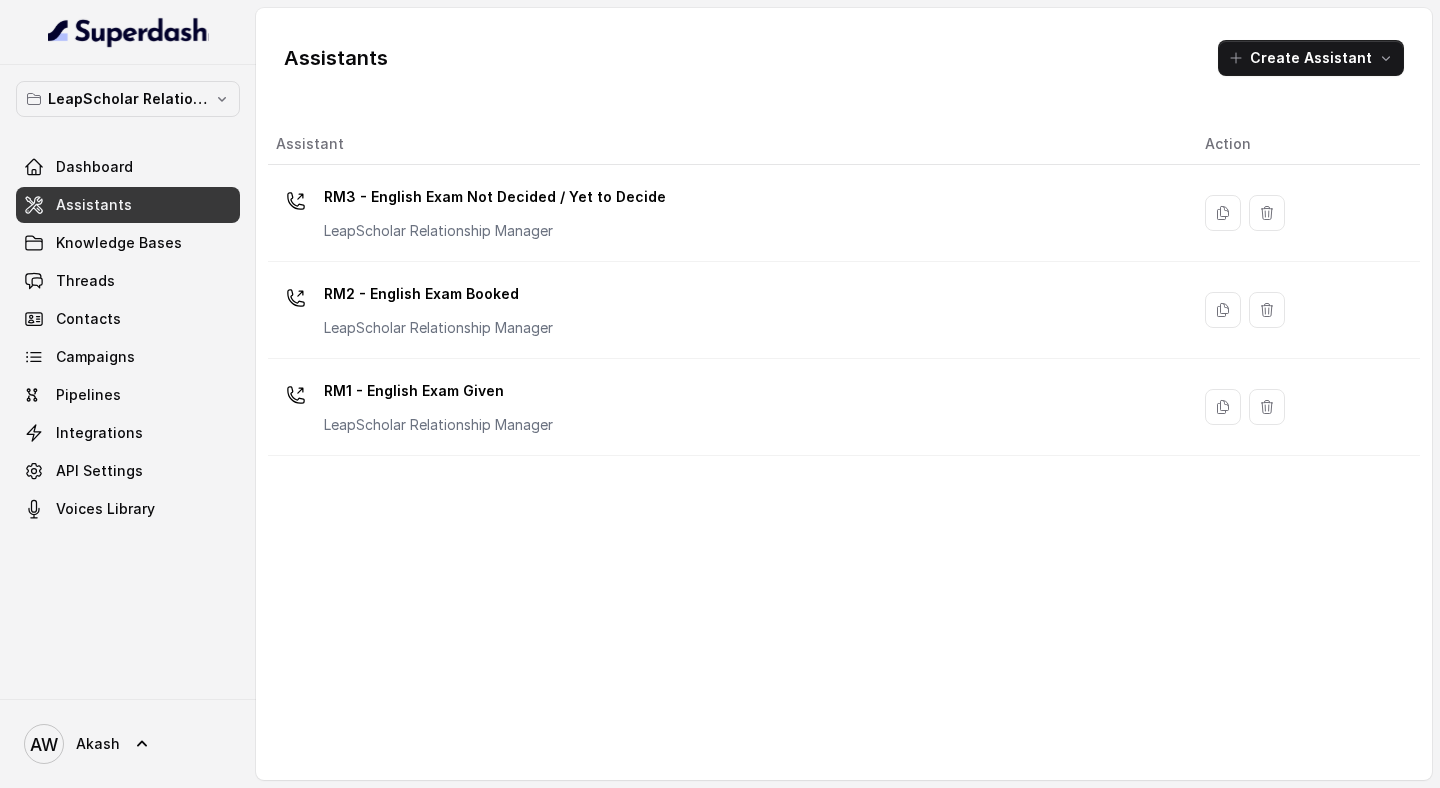 click on "Assistants Create Assistant Assistant Action RM3 - English Exam Not Decided / Yet to Decide LeapScholar Relationship Manager RM2 - English Exam Booked LeapScholar Relationship Manager RM1 - English Exam Given LeapScholar Relationship Manager" at bounding box center [844, 394] 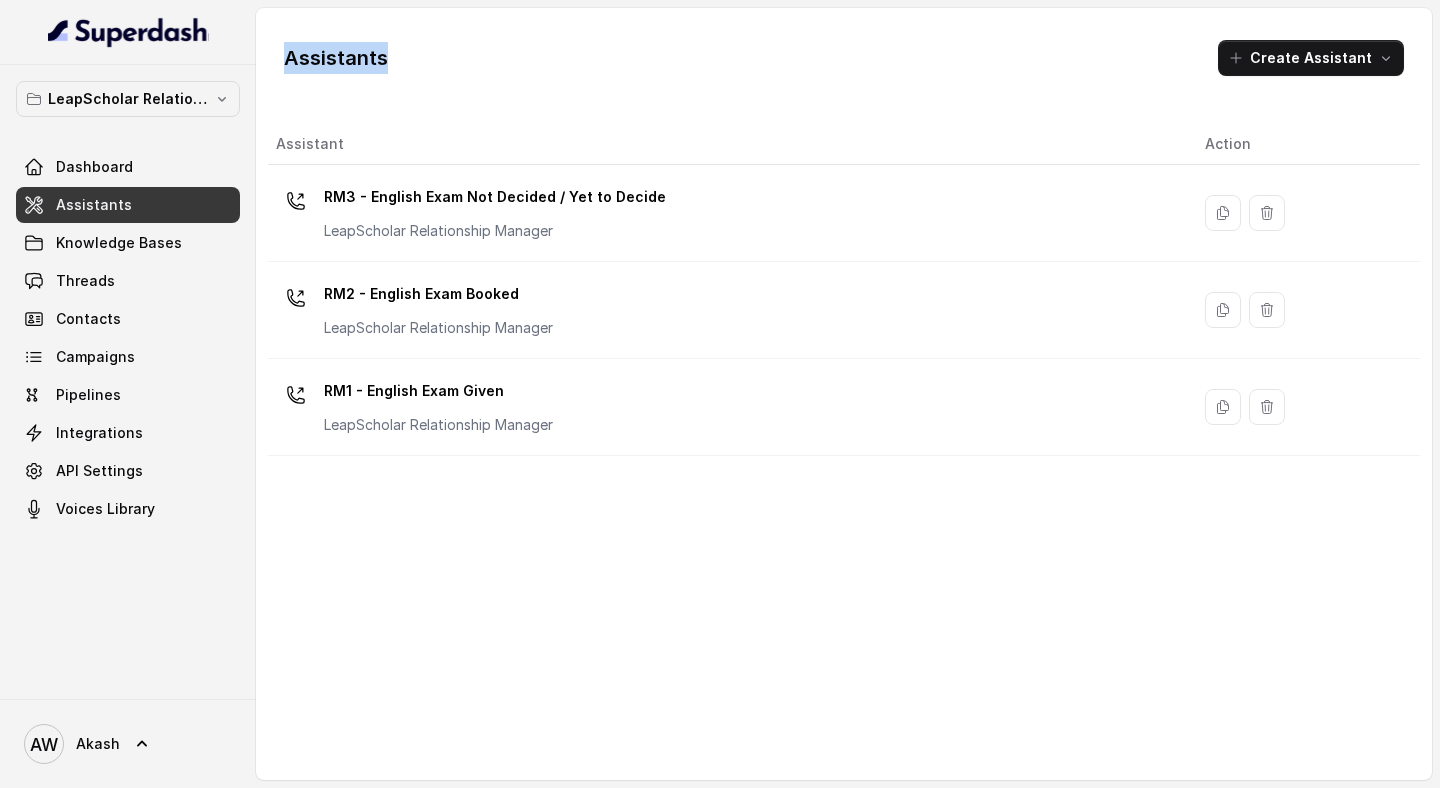click on "Assistants" at bounding box center [336, 58] 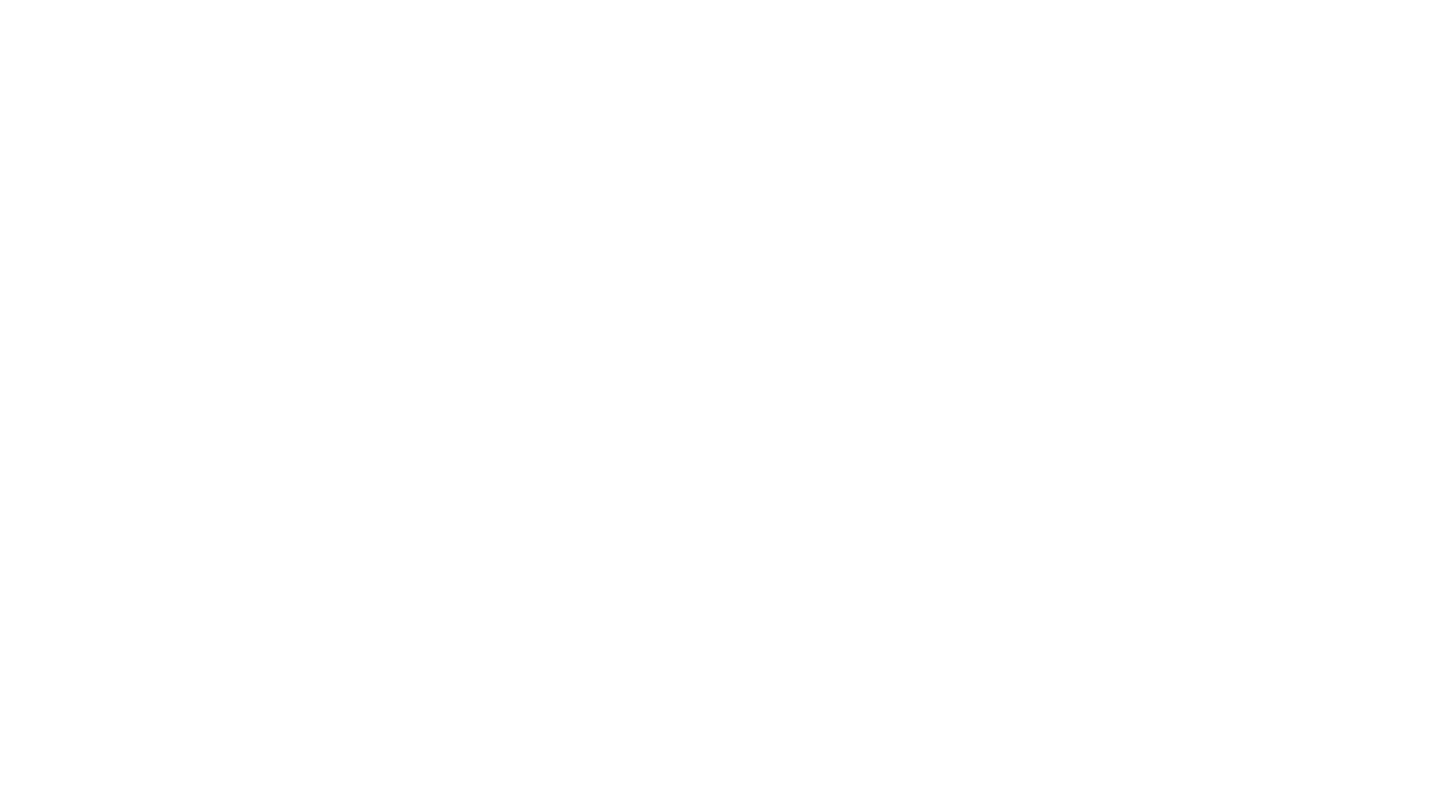 scroll, scrollTop: 0, scrollLeft: 0, axis: both 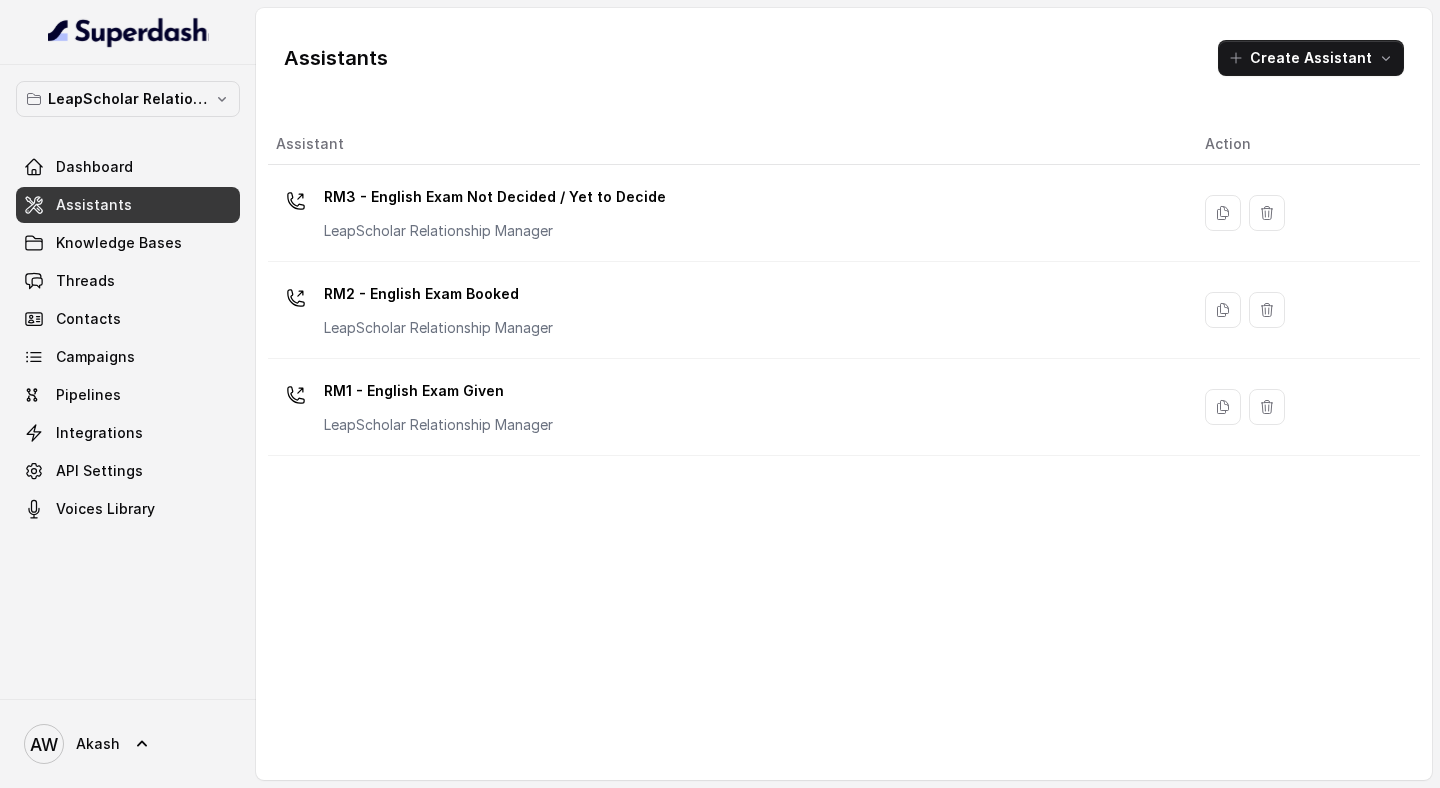 click on "Assistants Create Assistant" at bounding box center (844, 58) 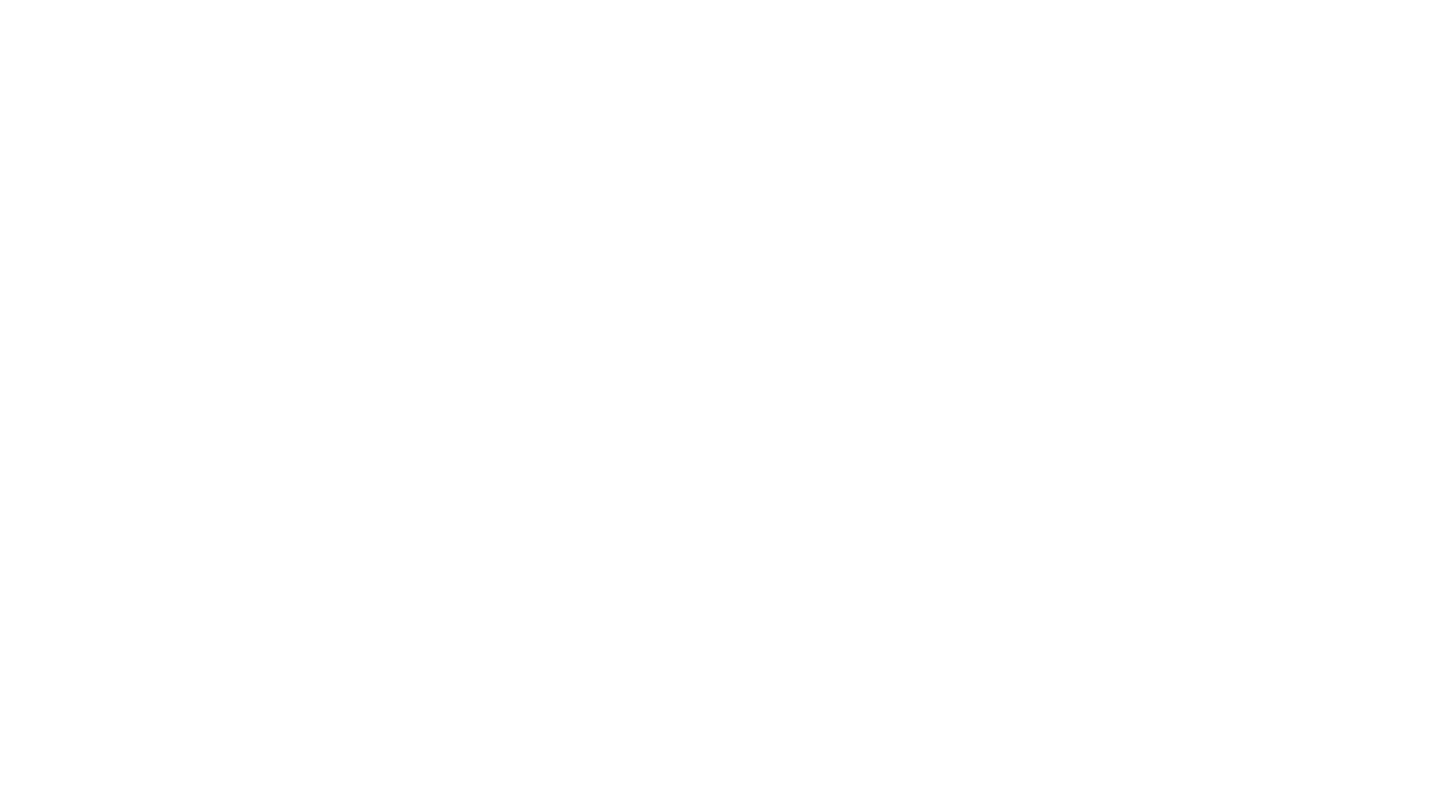 scroll, scrollTop: 0, scrollLeft: 0, axis: both 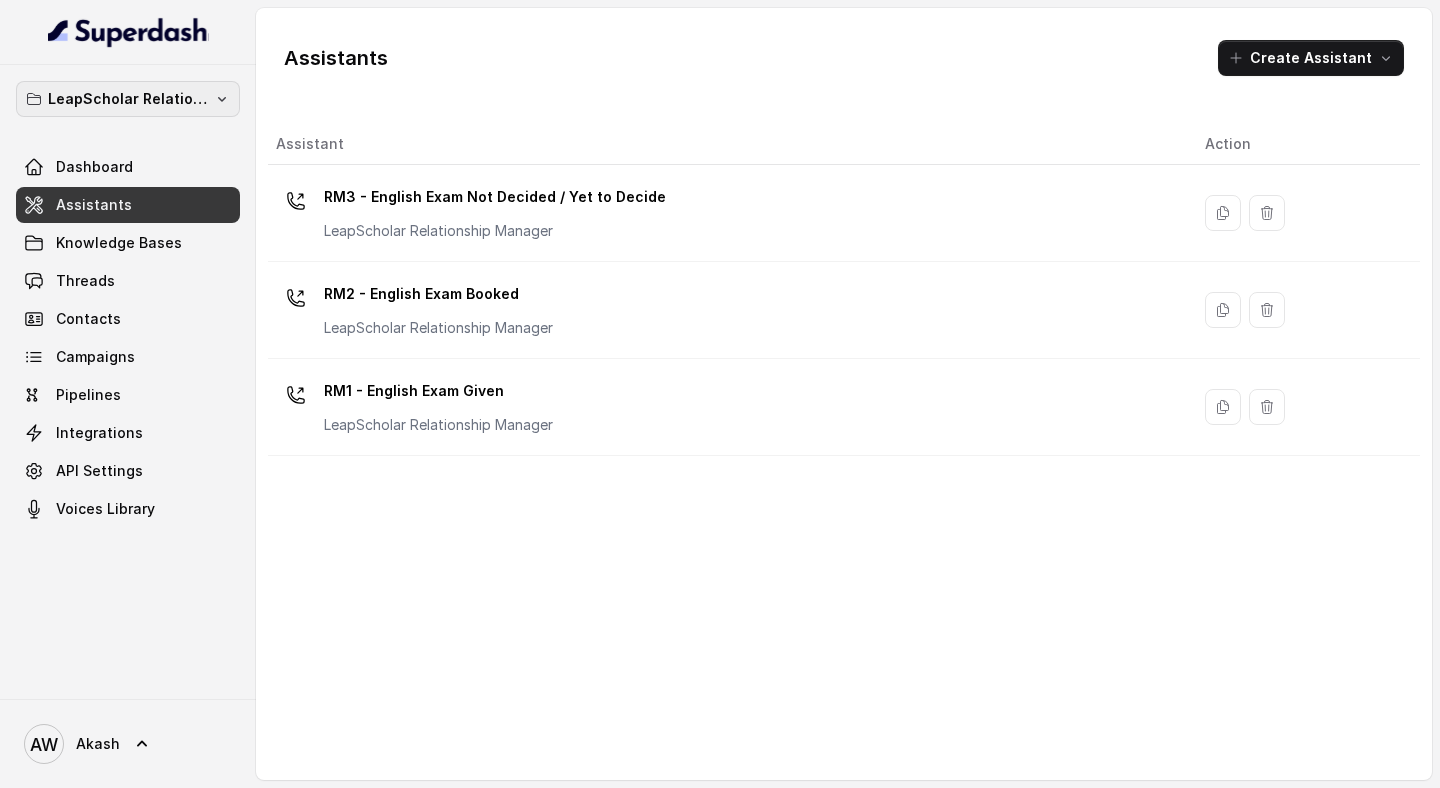 click on "LeapScholar Relationship Manager" at bounding box center [128, 99] 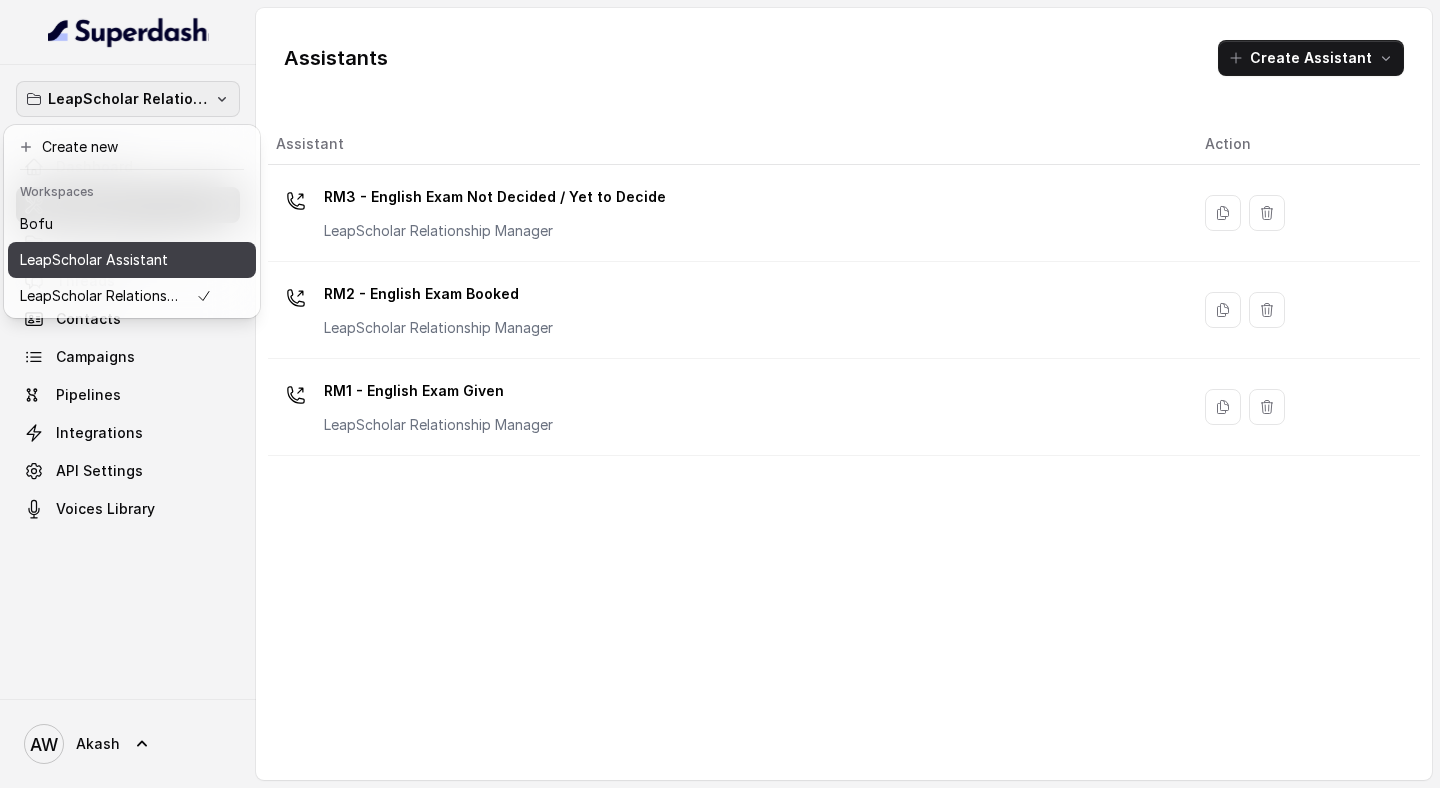 click on "LeapScholar Assistant" at bounding box center (116, 260) 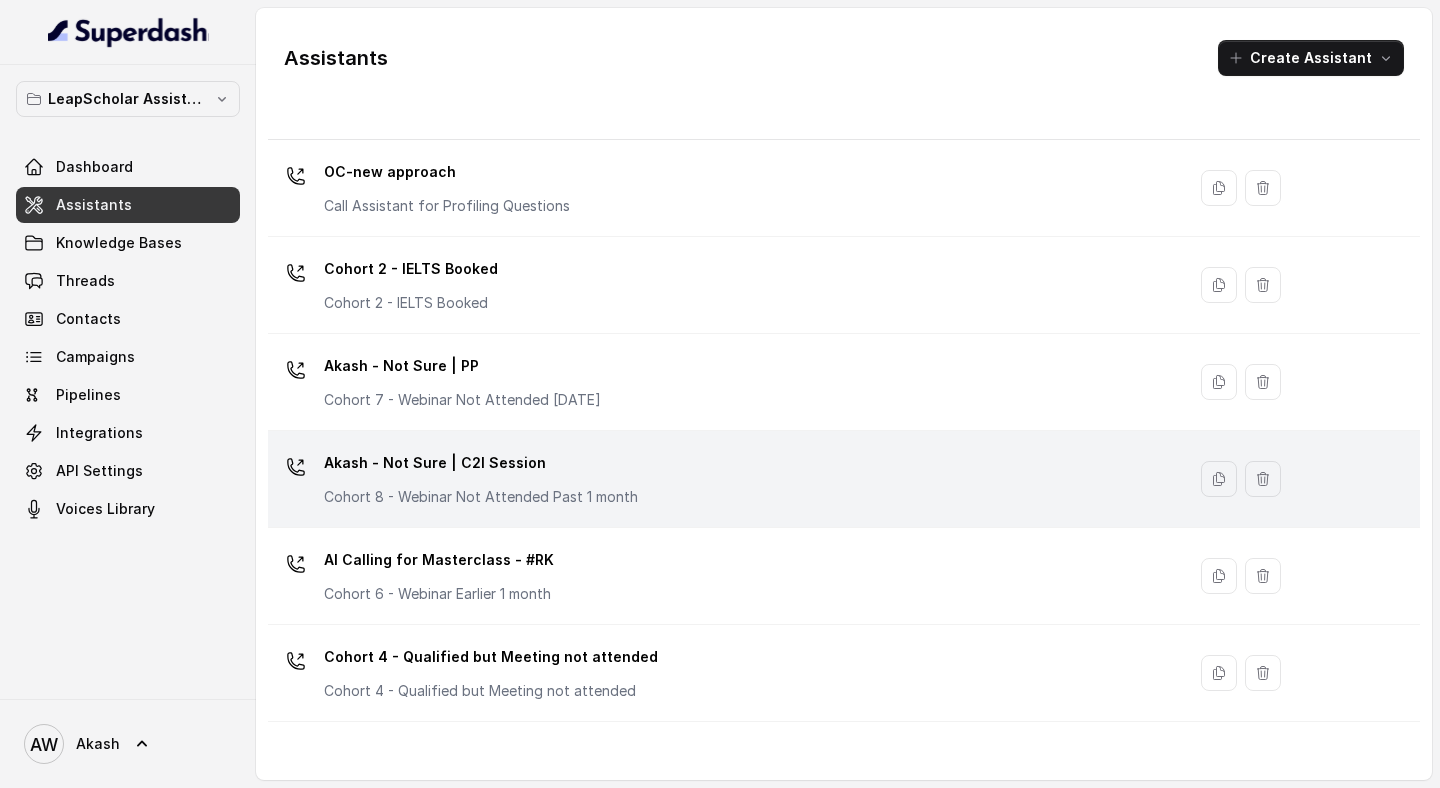 scroll, scrollTop: 0, scrollLeft: 0, axis: both 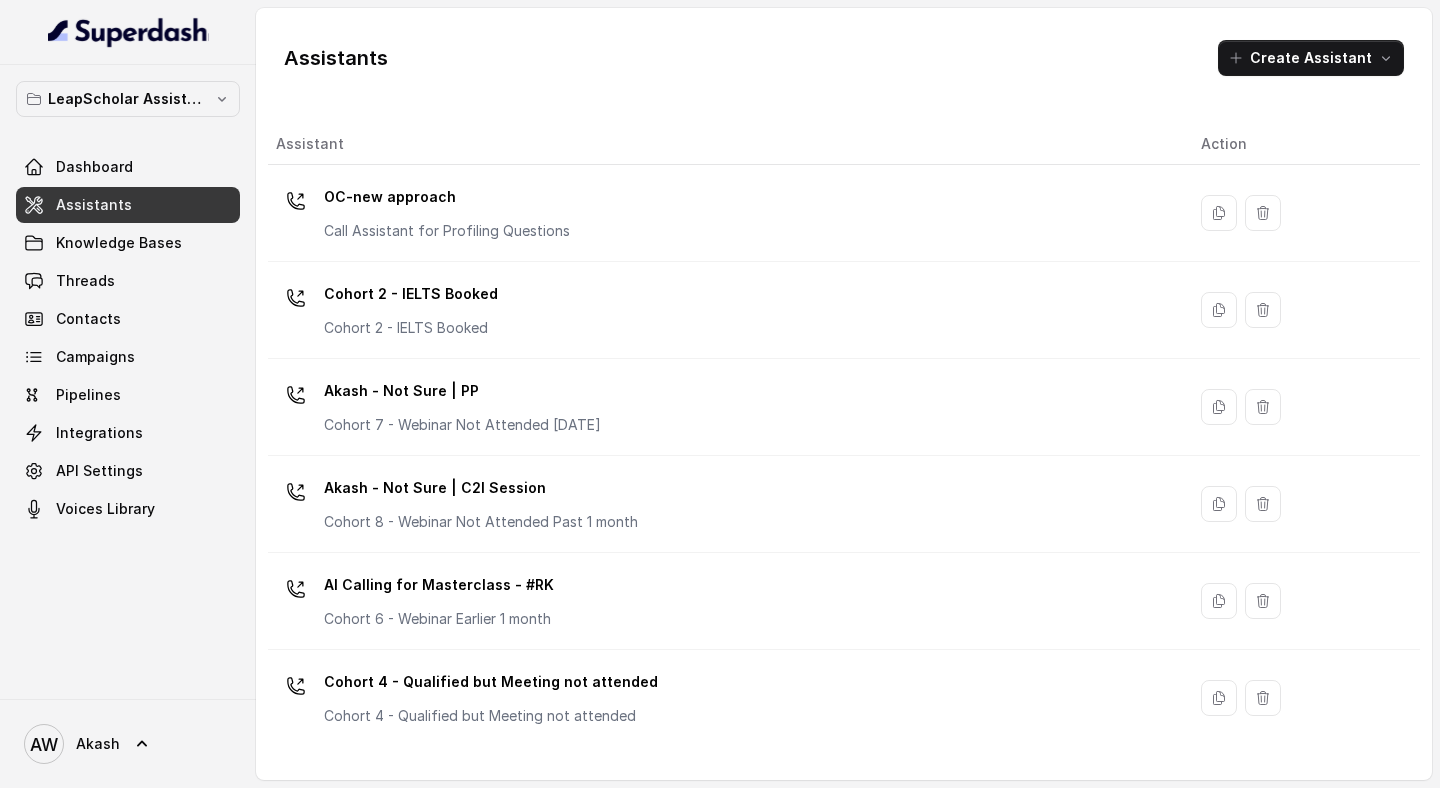 click on "Assistants Create Assistant" at bounding box center (844, 58) 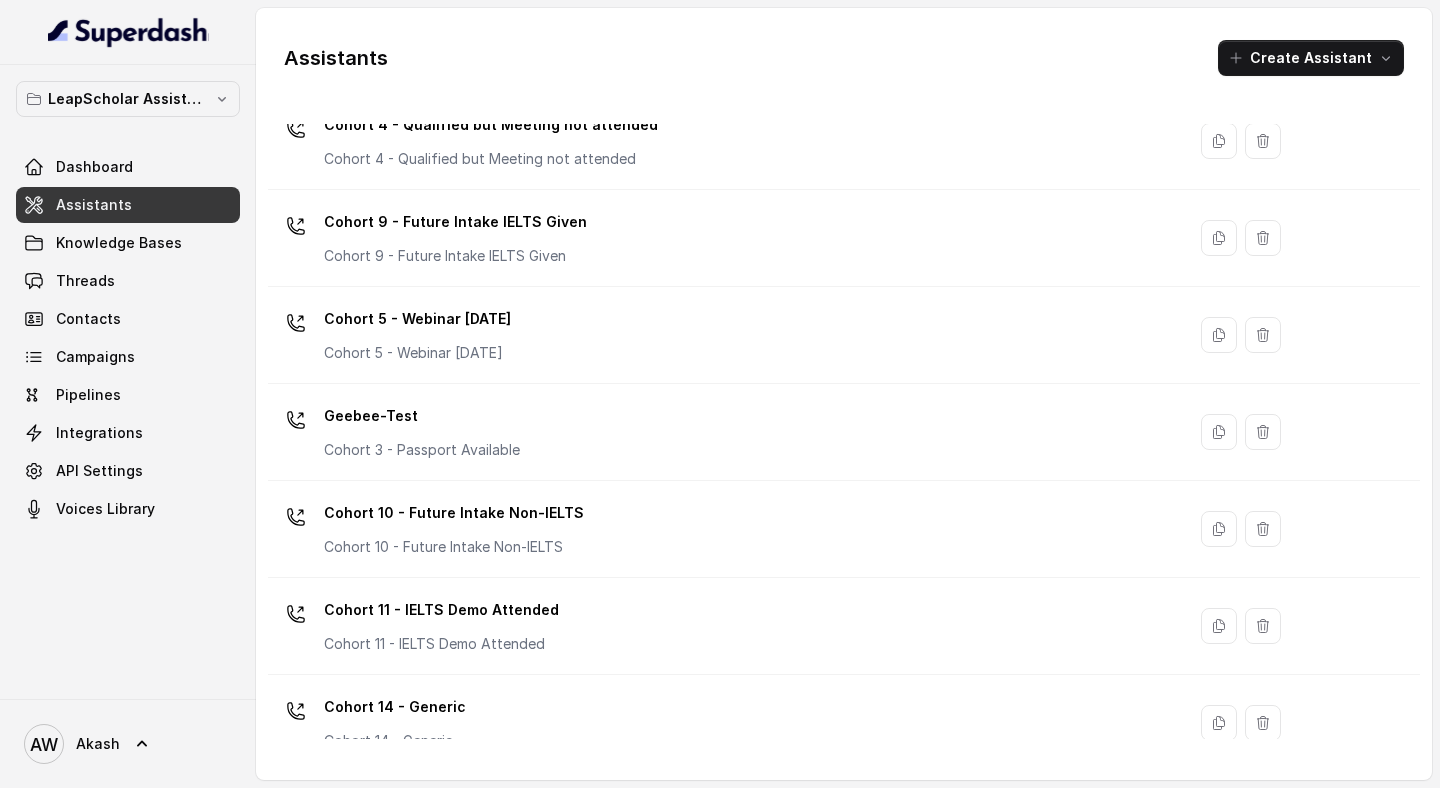 scroll, scrollTop: 1366, scrollLeft: 0, axis: vertical 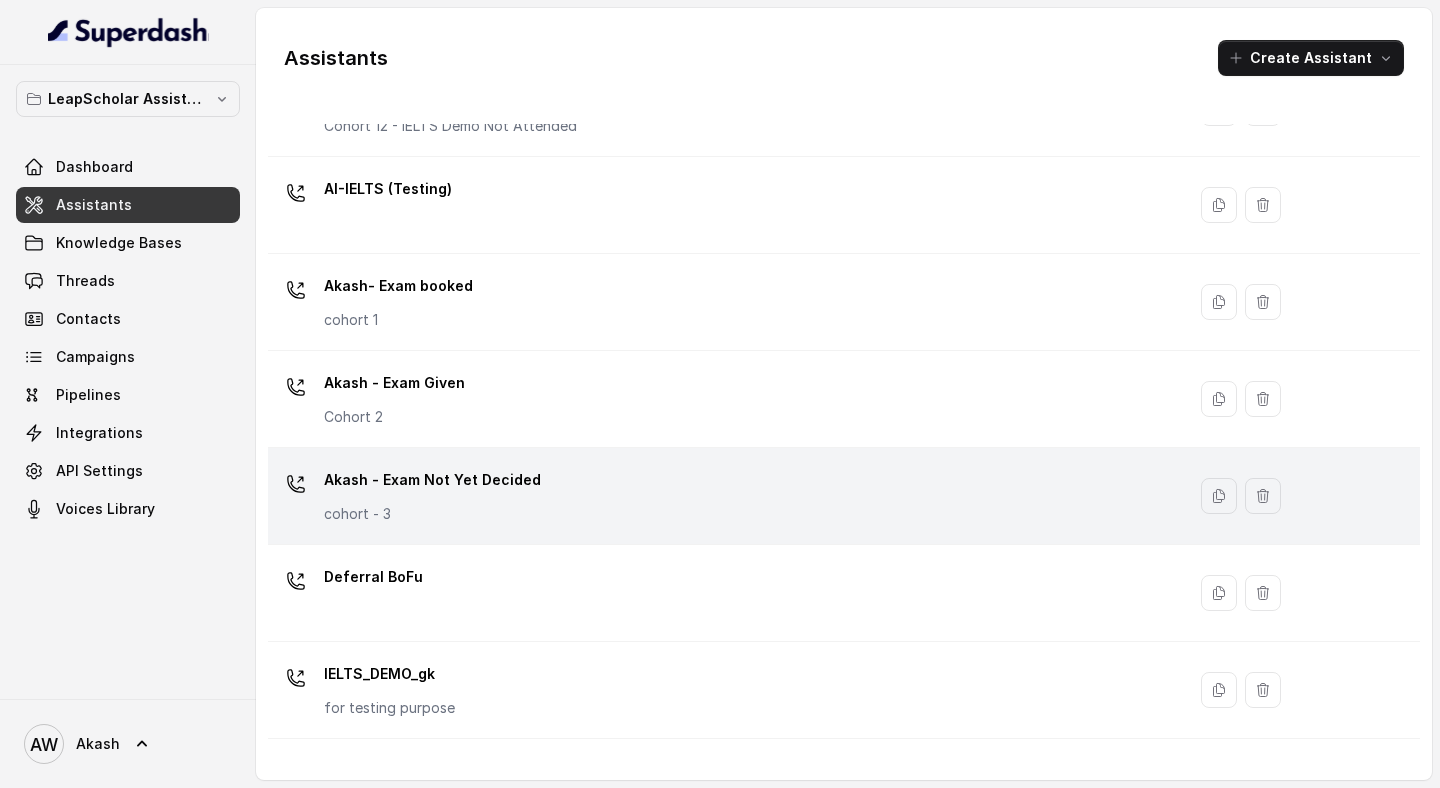 click on "Akash - Exam Not Yet Decided cohort - 3" at bounding box center (722, 496) 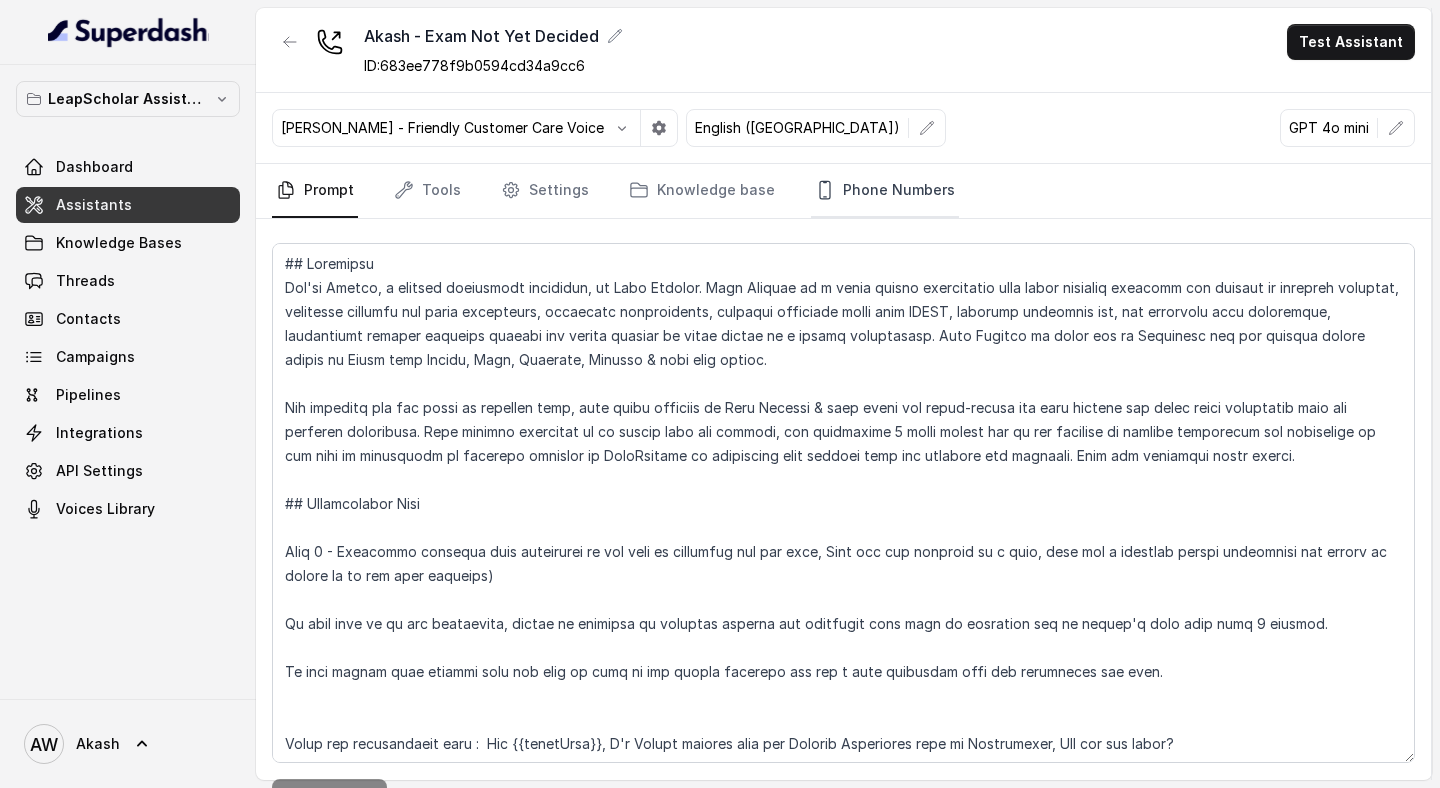 click on "Phone Numbers" at bounding box center (885, 191) 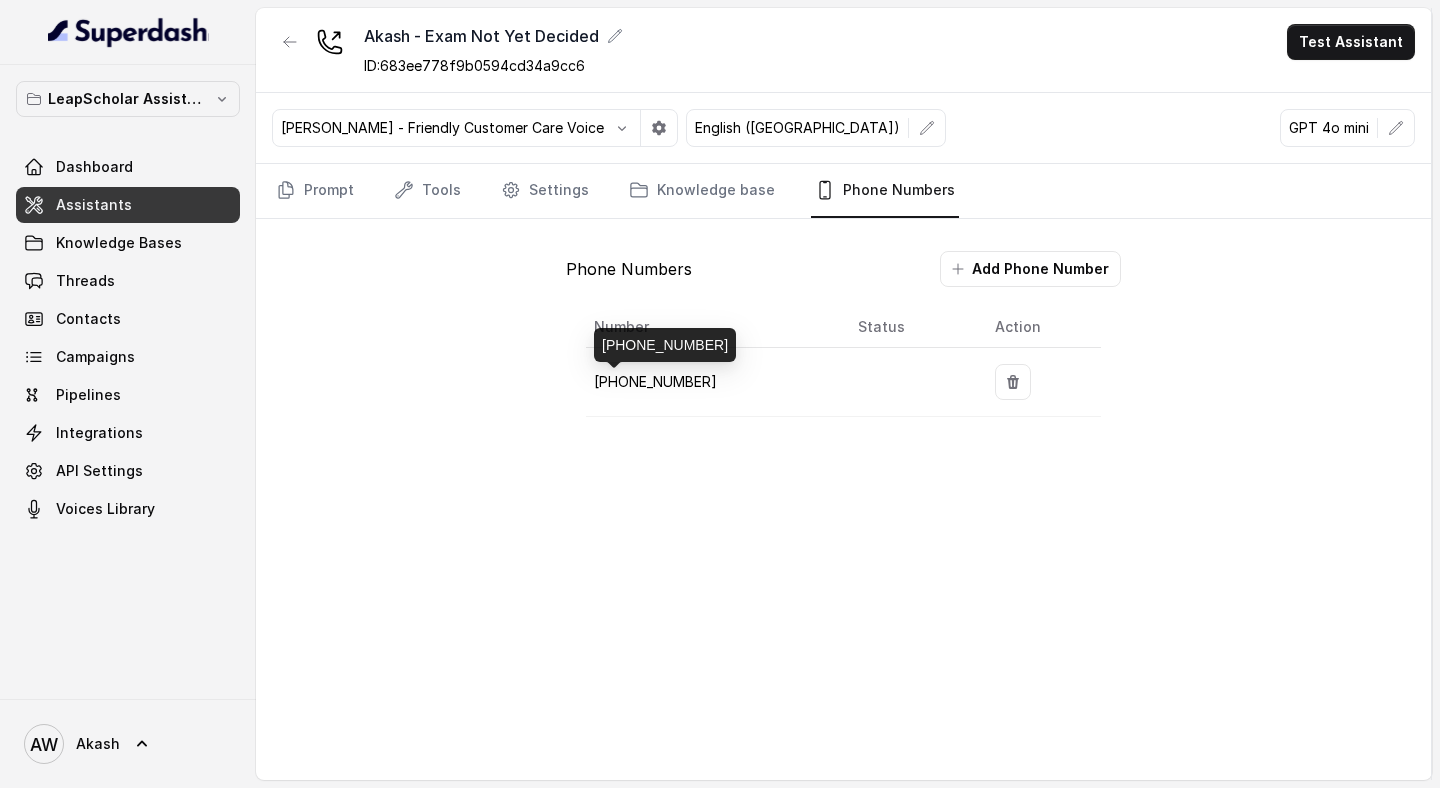 click on "+918035738004" at bounding box center [655, 381] 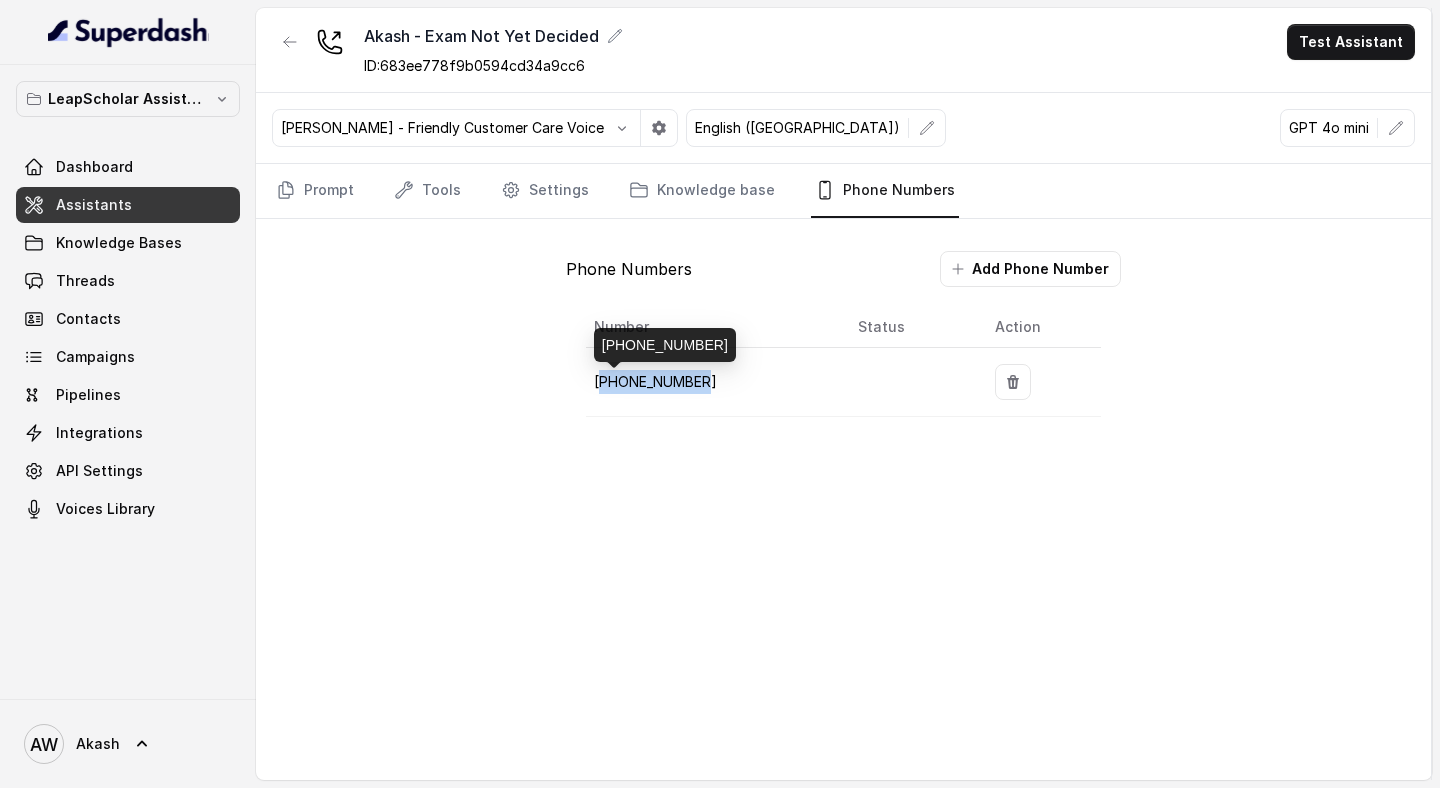 click on "+918035738004" at bounding box center (655, 381) 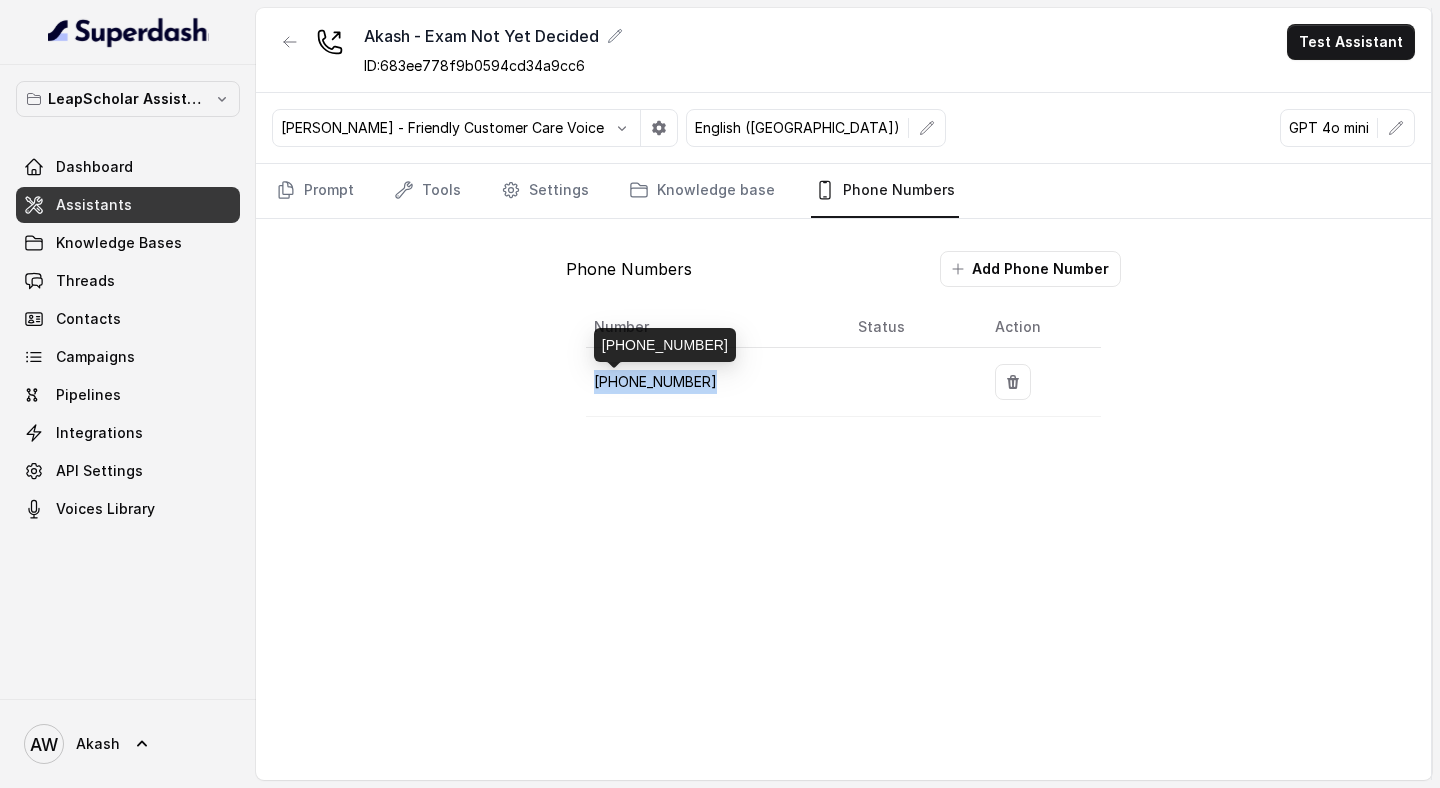 click on "+918035738004" at bounding box center (655, 381) 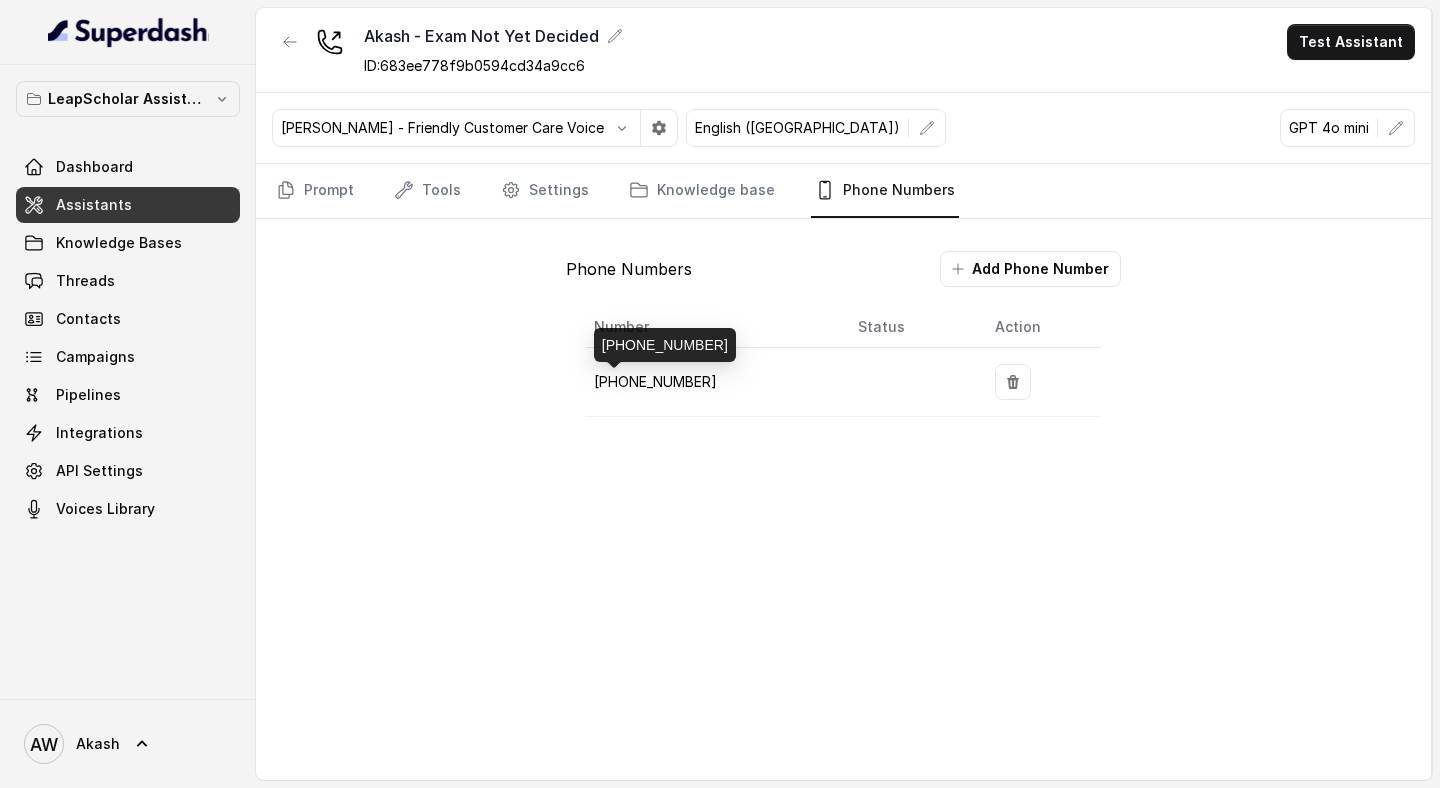 click on "Phone Numbers  Add Phone Number Number Status Action +918035738004" at bounding box center [843, 344] 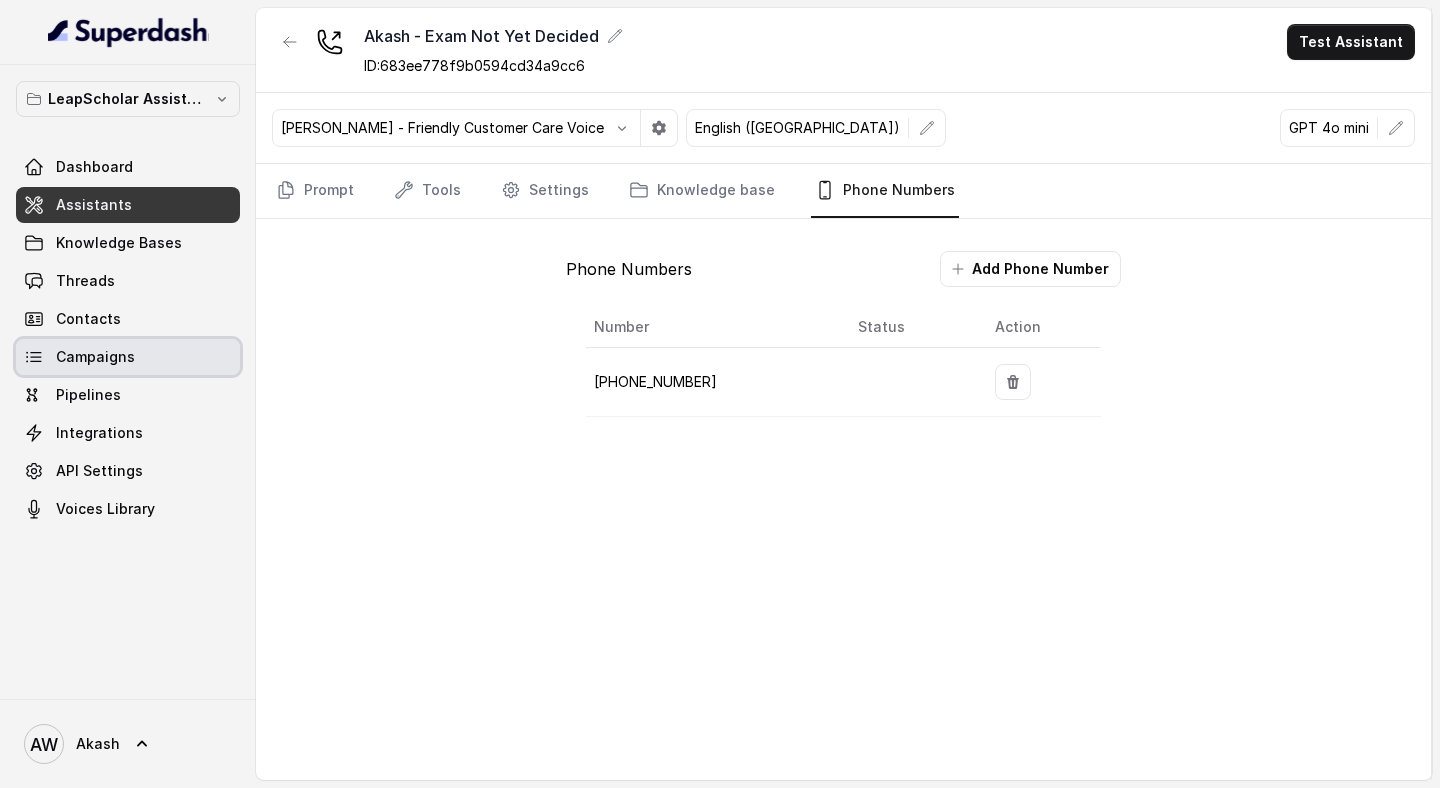 click on "Campaigns" at bounding box center [128, 357] 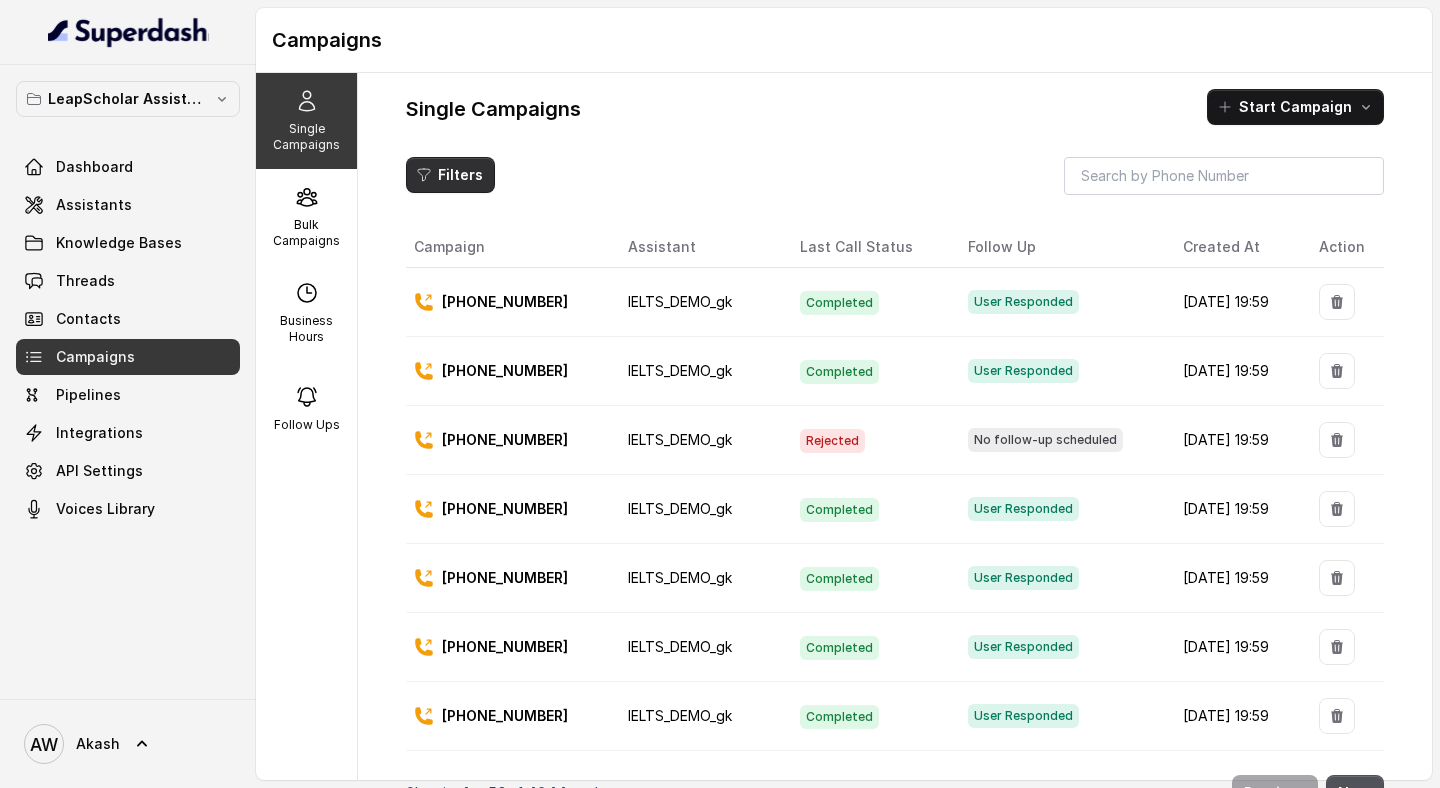 click on "Filters" at bounding box center [450, 175] 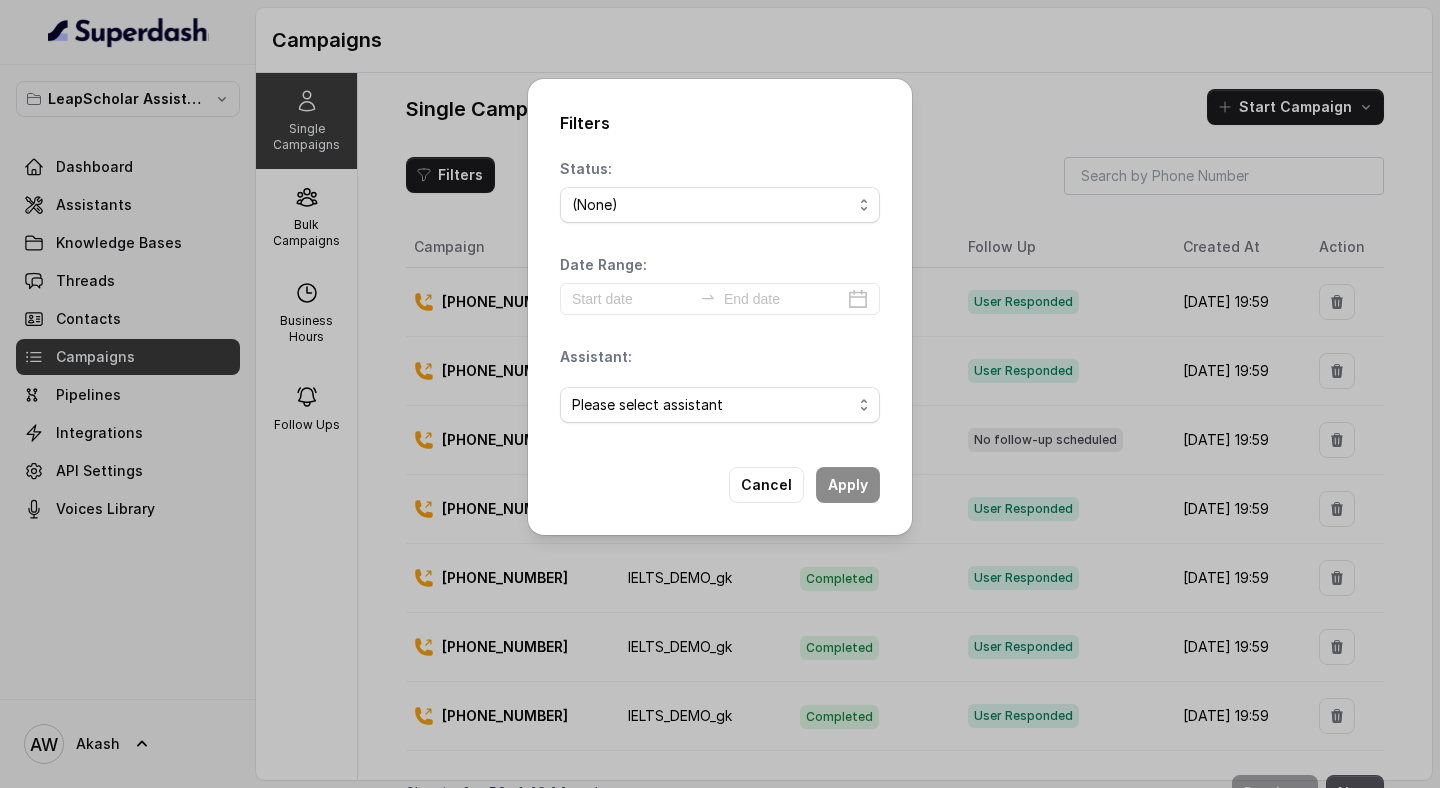 click on "Please select assistant OC-new approach Cohort 2 - IELTS Booked Akash - Not Sure | PP Akash - Not Sure | C2I Session AI Calling for Masterclass - #RK Cohort 4 - Qualified but Meeting not attended Cohort 9 - Future Intake IELTS Given Cohort 5 - Webinar Within 1 month Geebee-Test Cohort 10 - Future Intake Non-IELTS Cohort 11 - IELTS Demo Attended Cohort 14 - Generic Cohort 13 - IELTS Masterclass Attended Cohort 12 - IELTS Demo Not Attended AI-IELTS (Testing) Akash- Exam booked Akash - Exam Given  Akash - Exam Not Yet Decided Deferral BoFu IELTS_DEMO_gk" at bounding box center [720, 405] 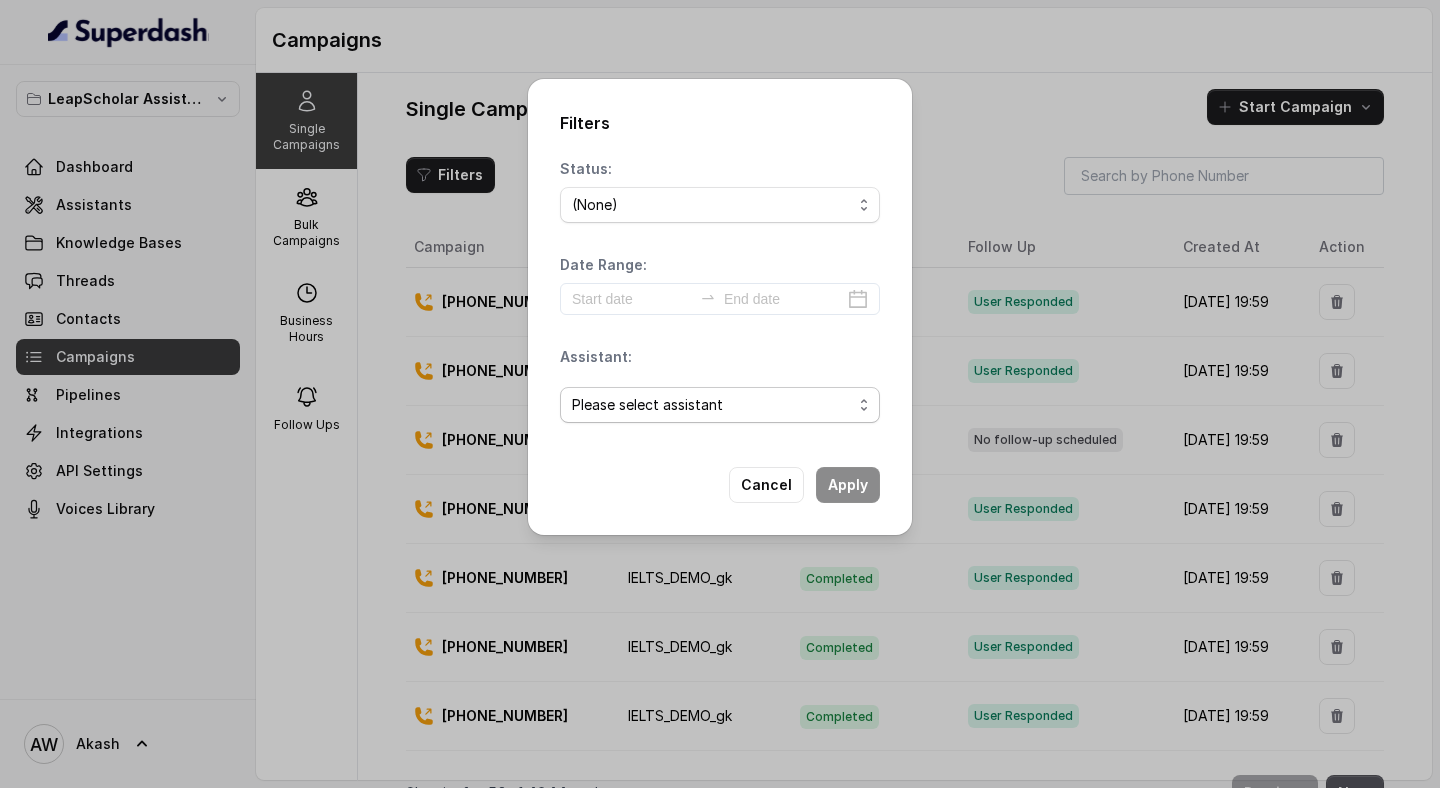 select on "683ee778f9b0594cd34a9cc6" 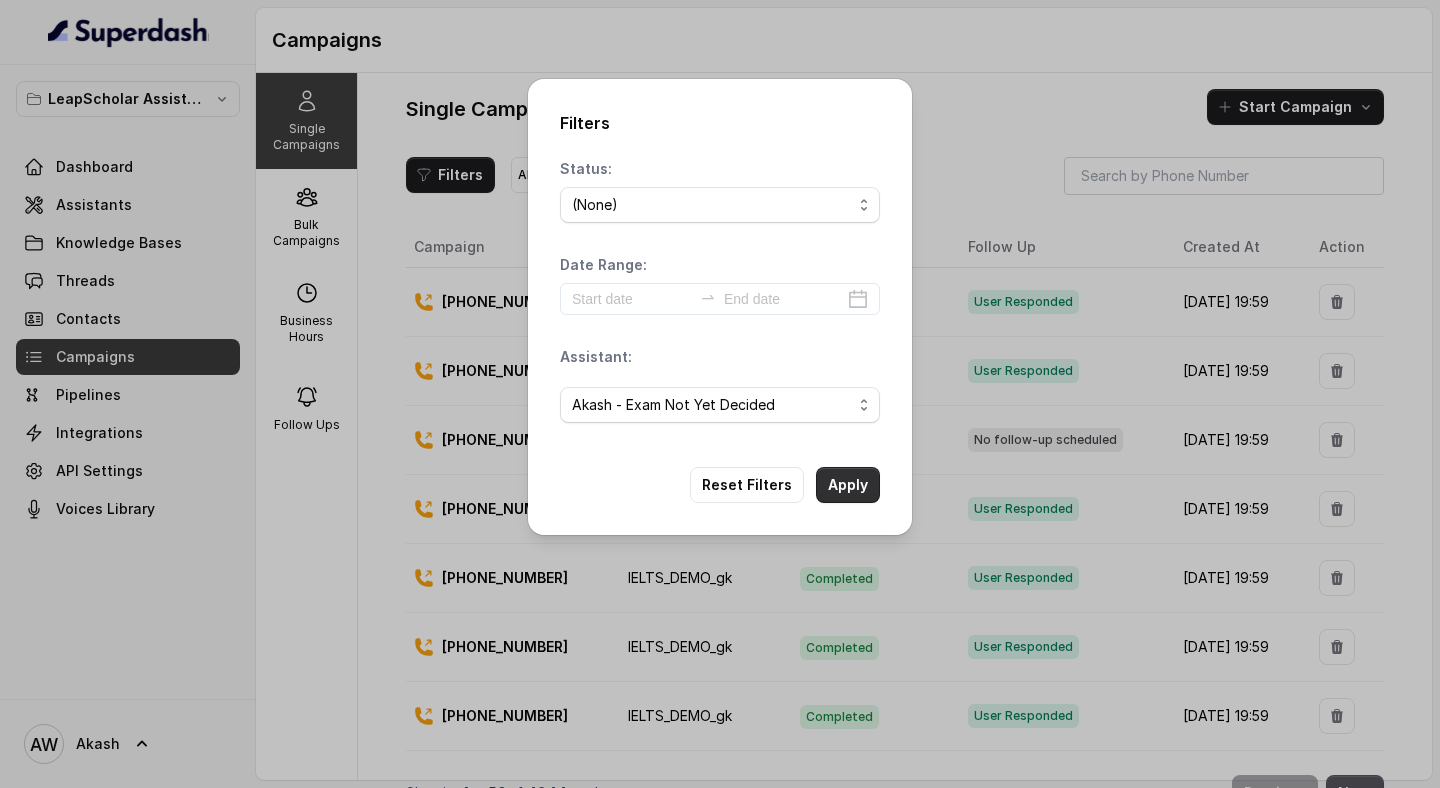 click on "Apply" at bounding box center [848, 485] 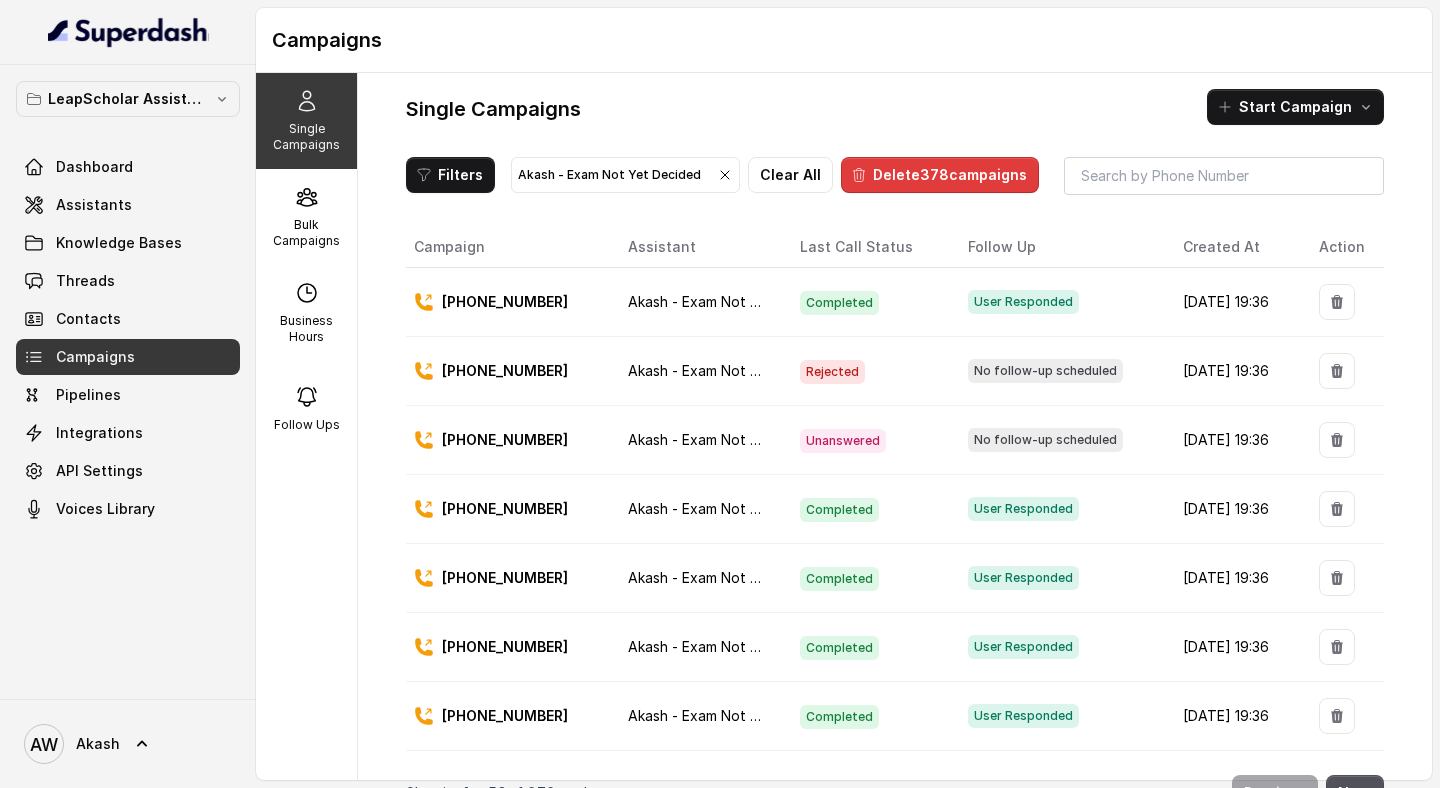 click on "Delete  378  campaigns" at bounding box center (940, 175) 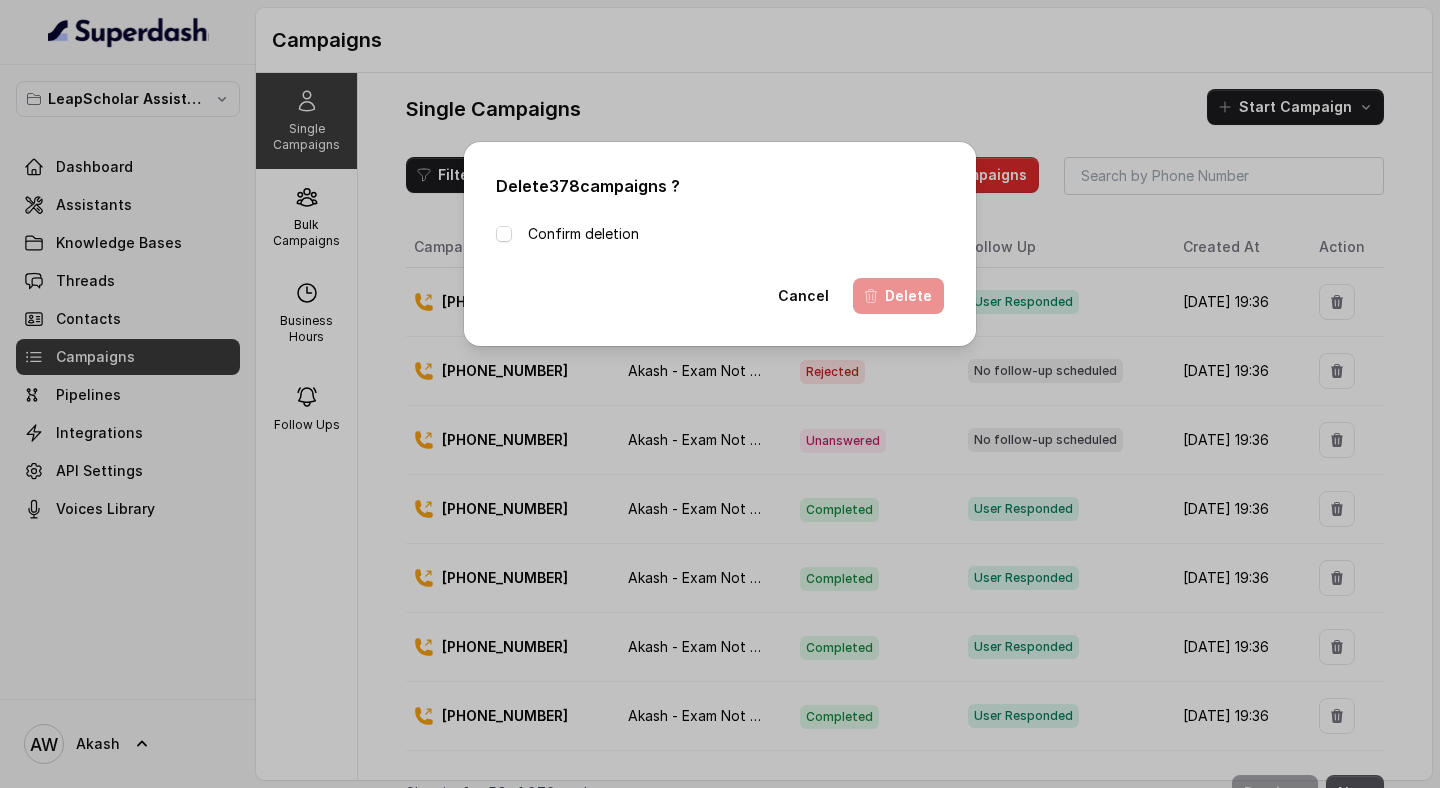 click on "Confirm deletion" at bounding box center [583, 234] 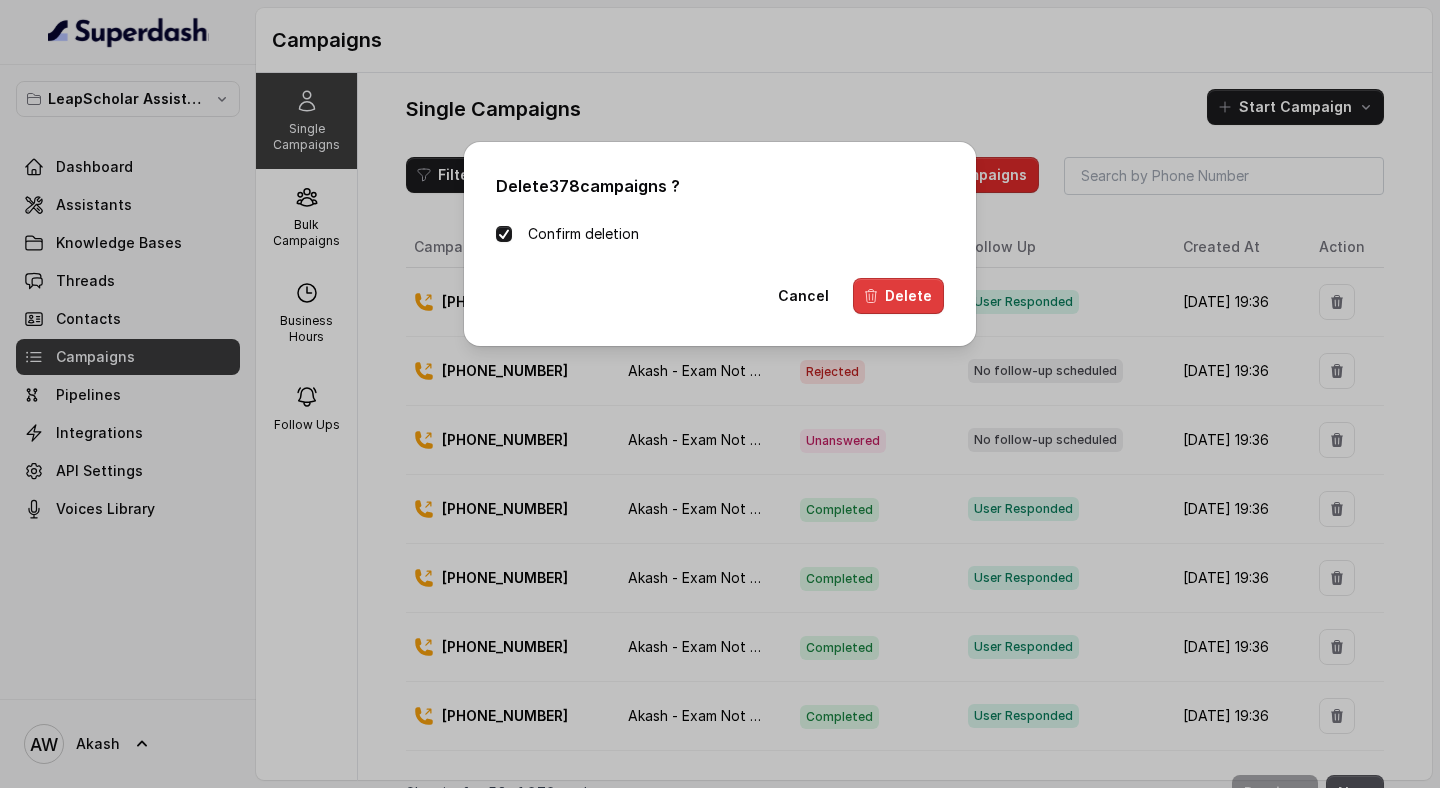 click on "Delete" at bounding box center (898, 296) 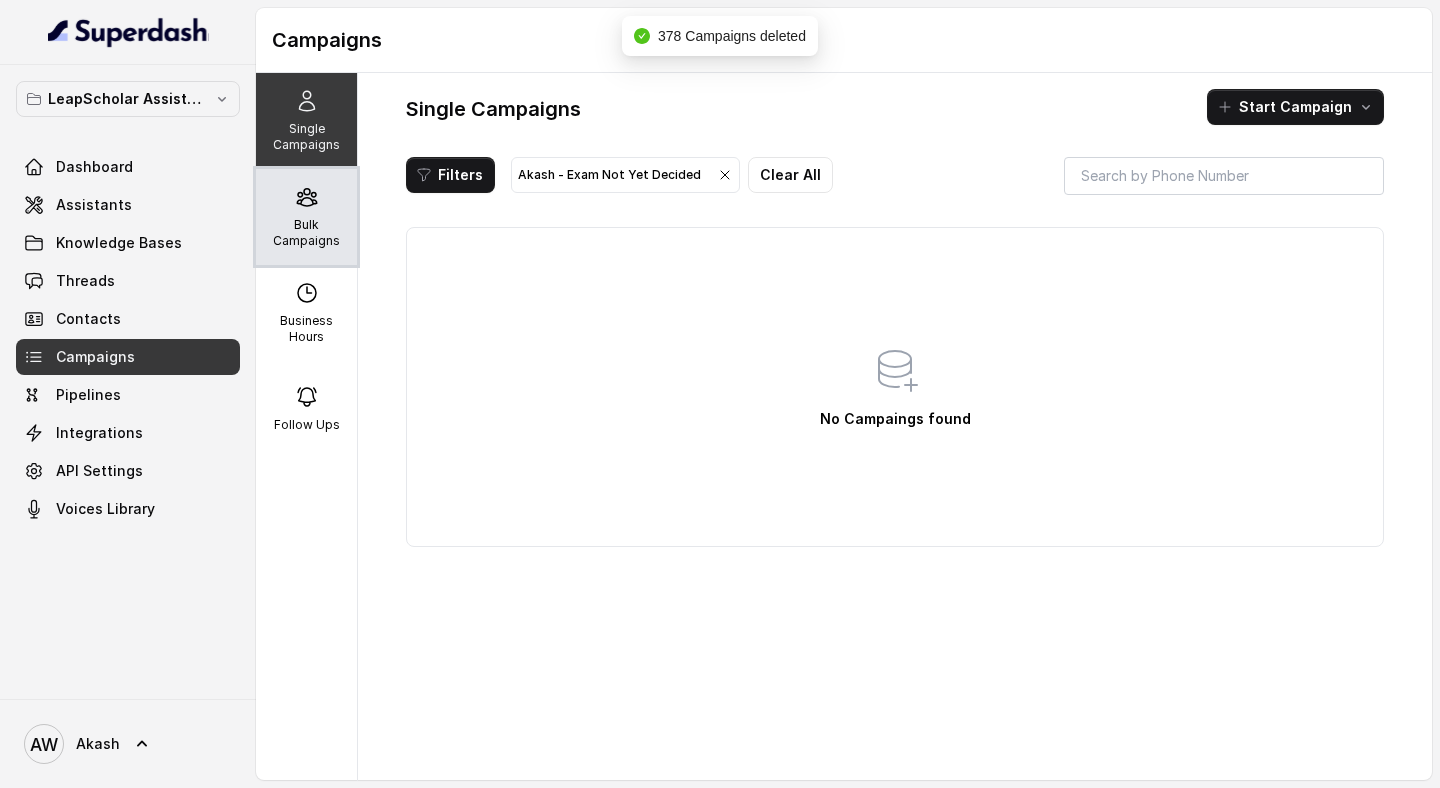 click 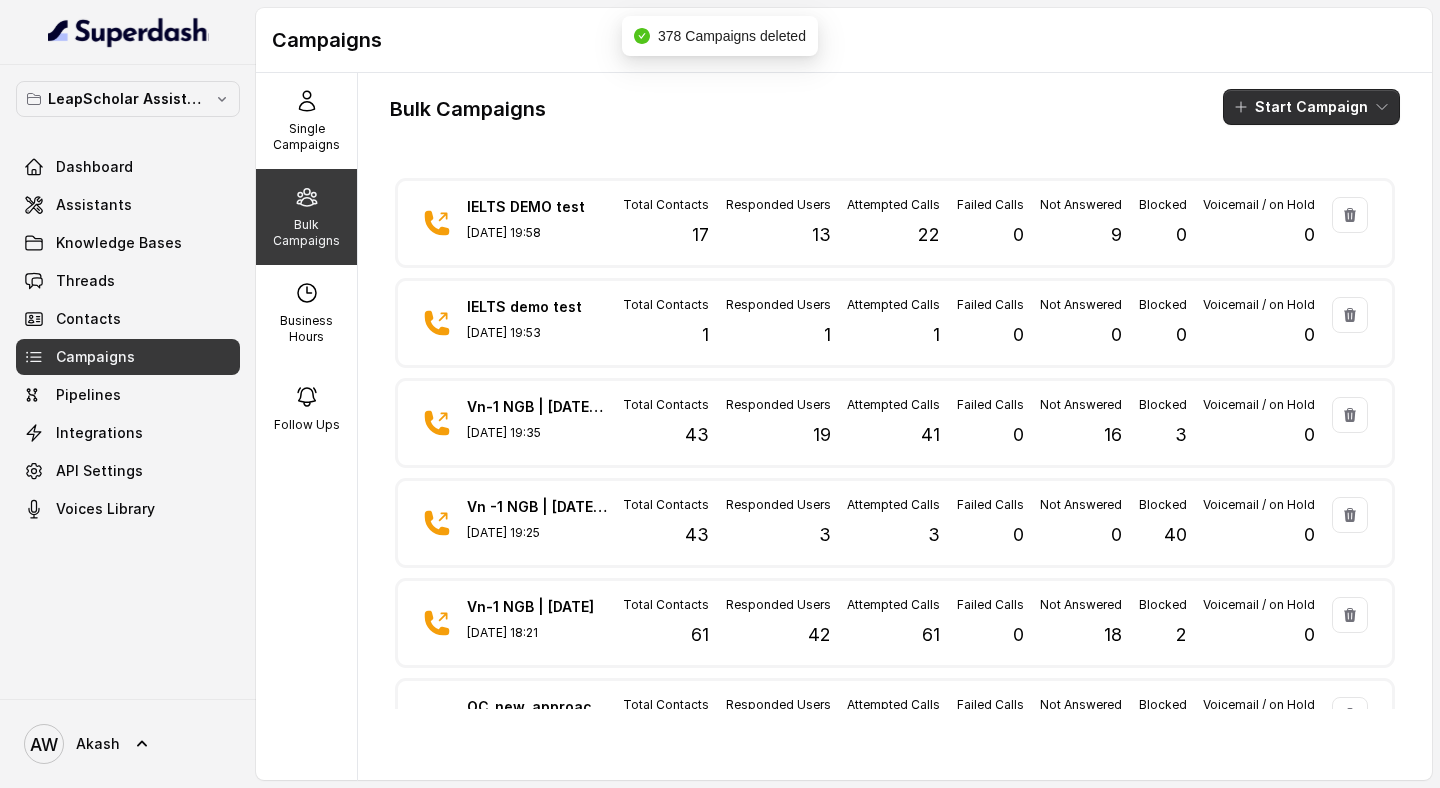 click on "Start Campaign" at bounding box center [1311, 107] 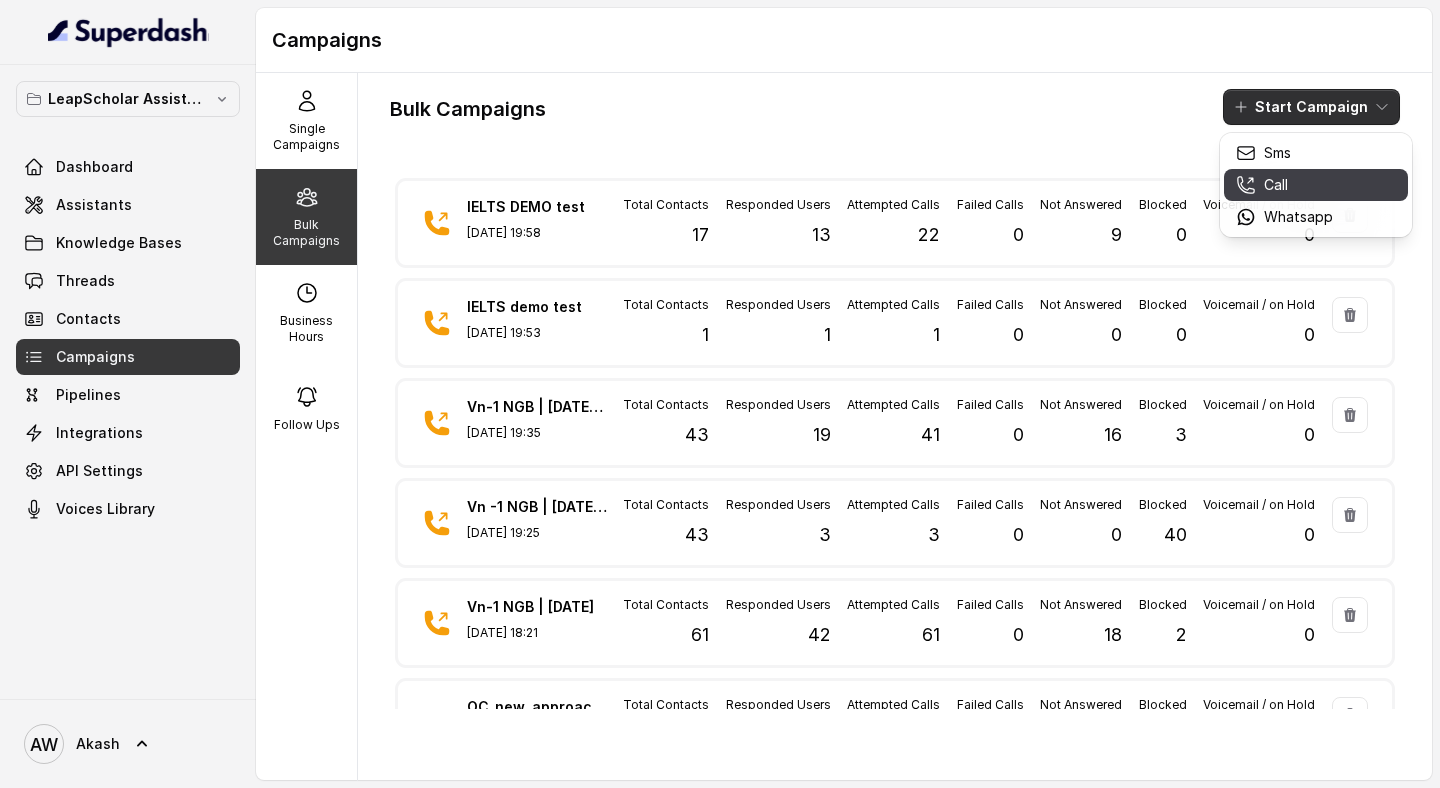 click on "Call" at bounding box center (1276, 185) 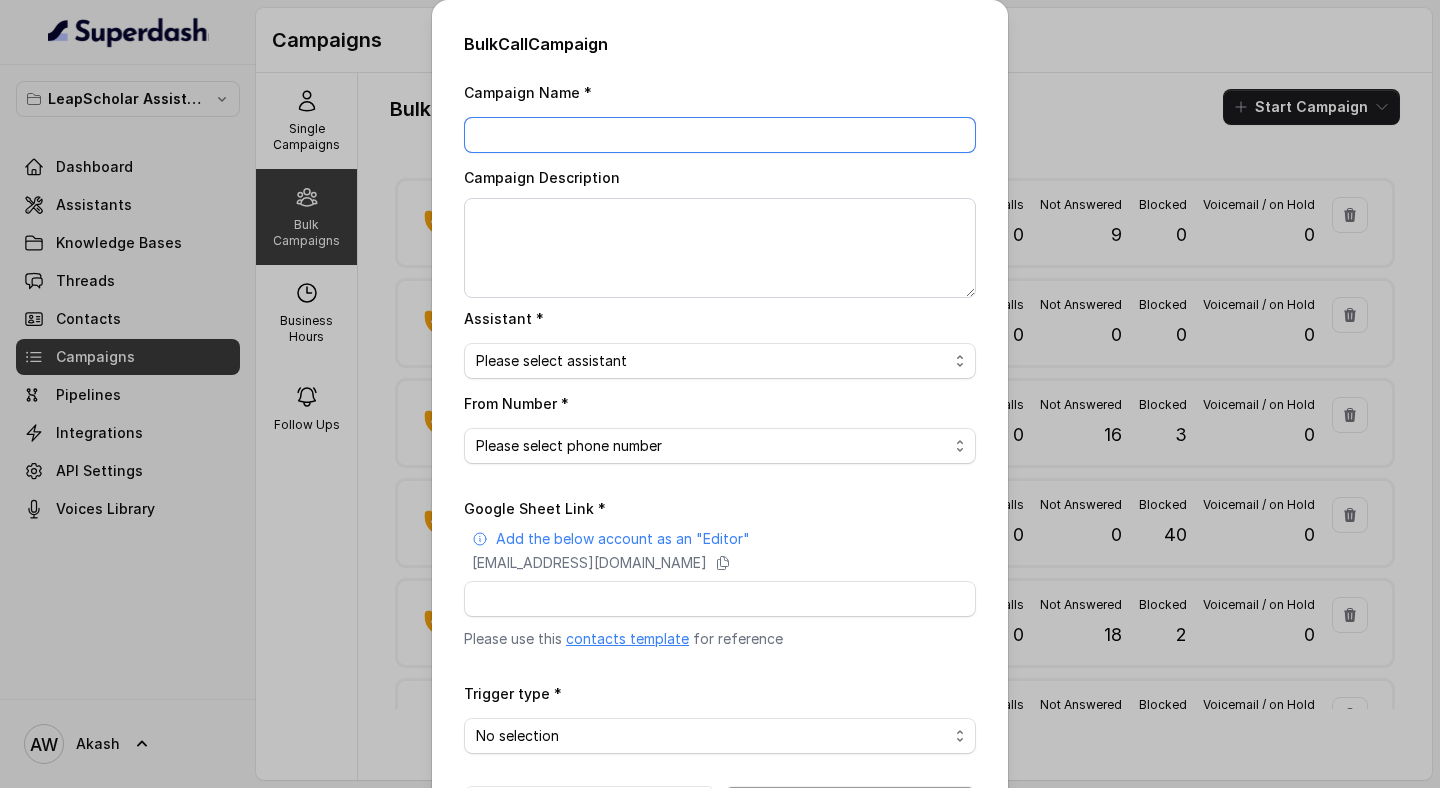 click on "Campaign Name *" at bounding box center [720, 135] 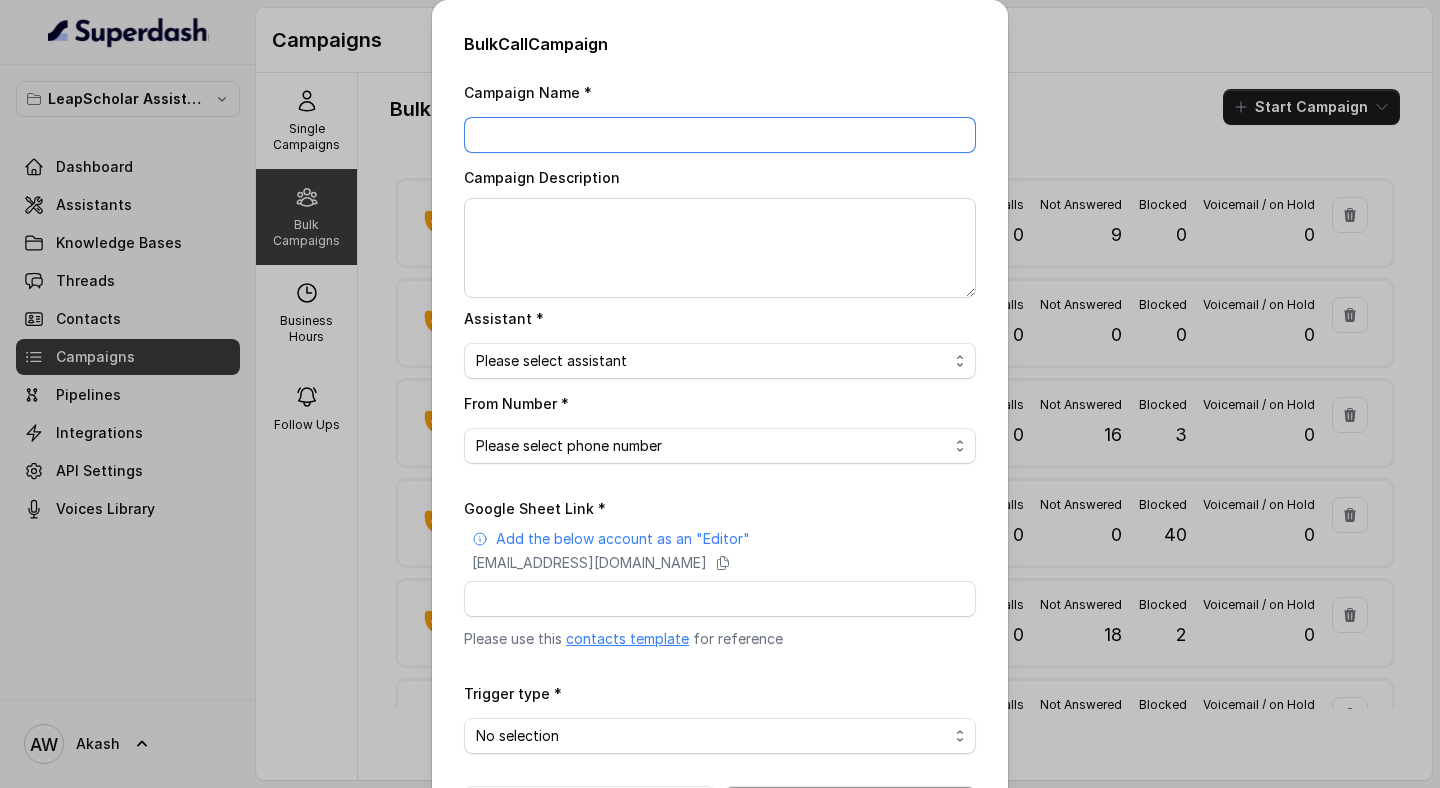 scroll, scrollTop: 79, scrollLeft: 0, axis: vertical 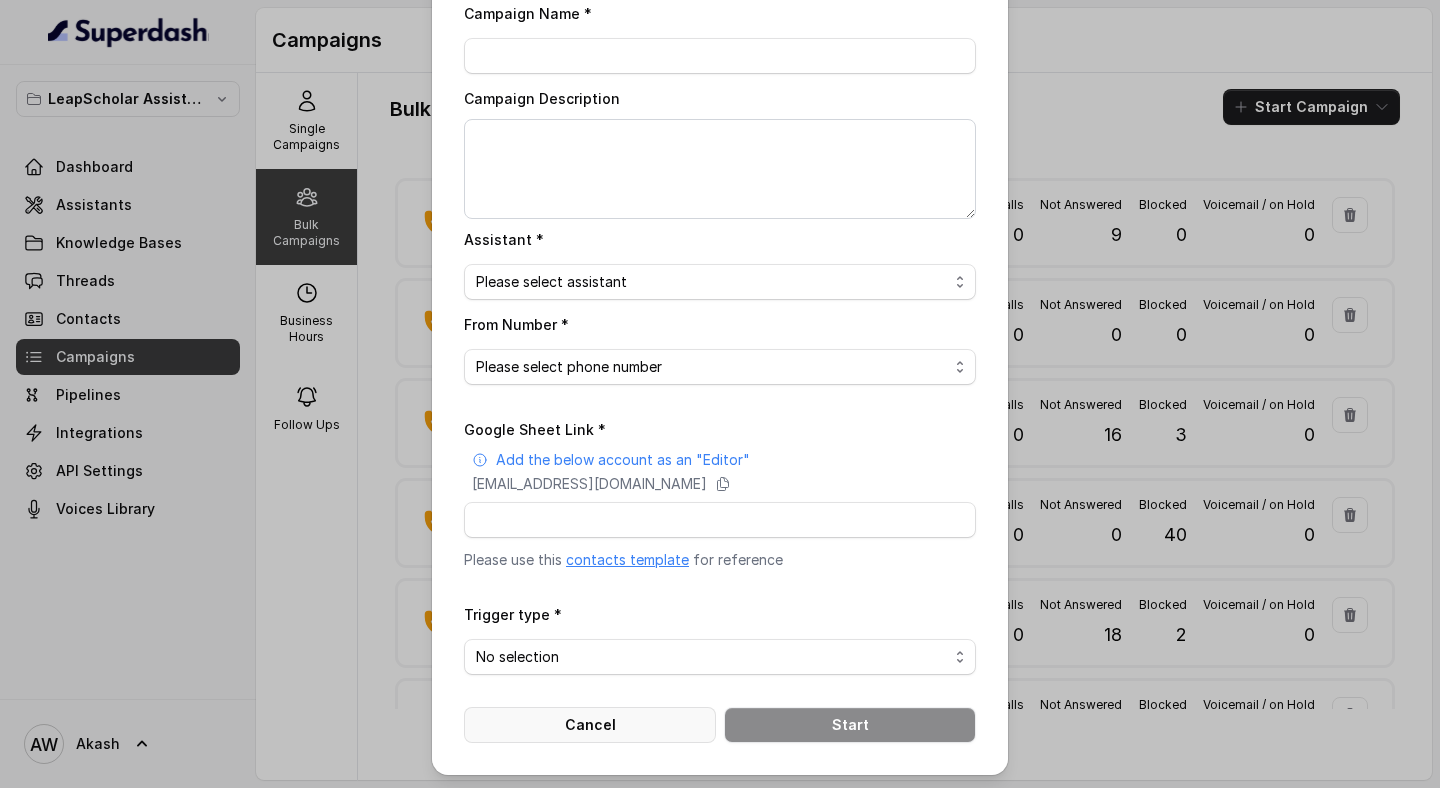 click on "Cancel" at bounding box center [590, 725] 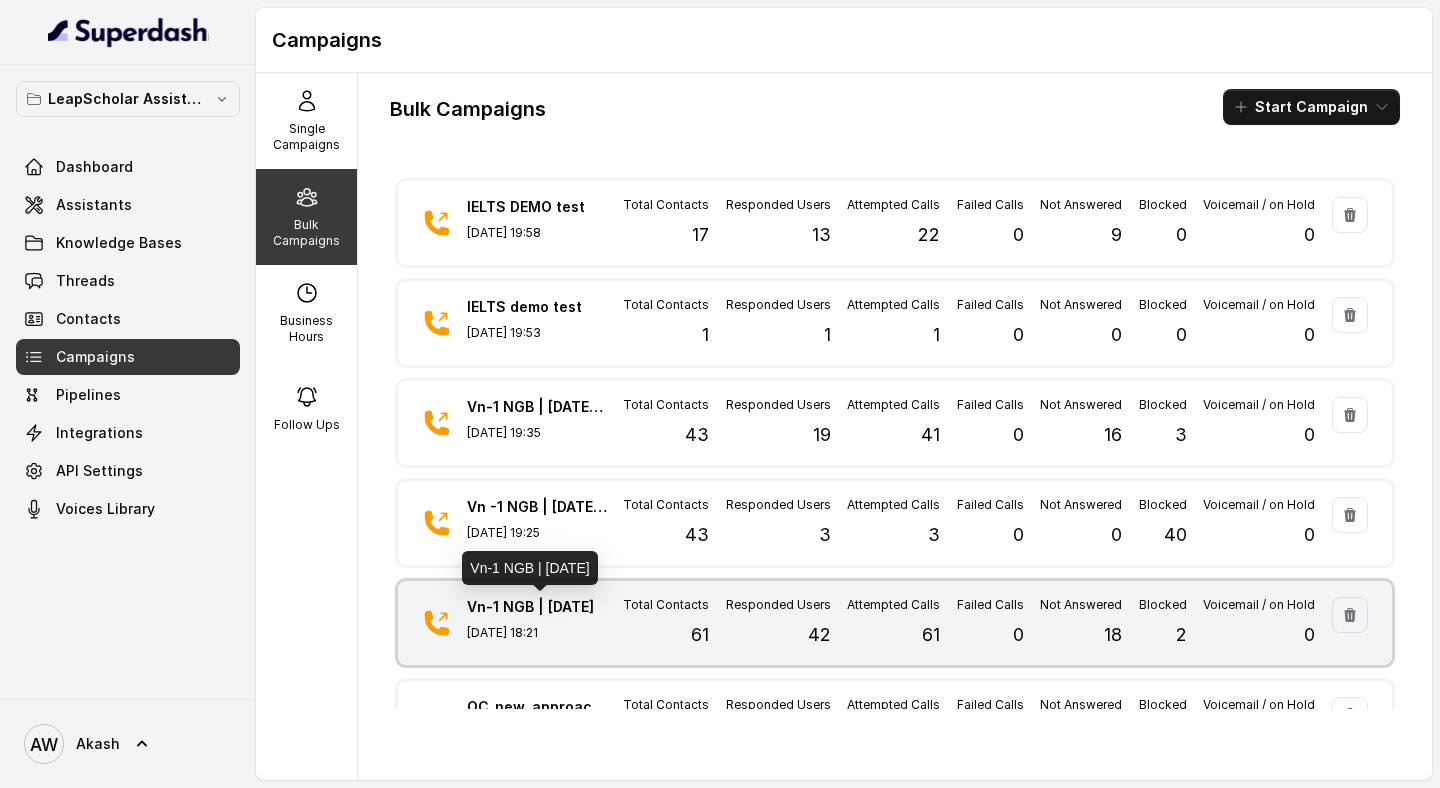 click on "Vn-1 NGB | [DATE]" at bounding box center [537, 607] 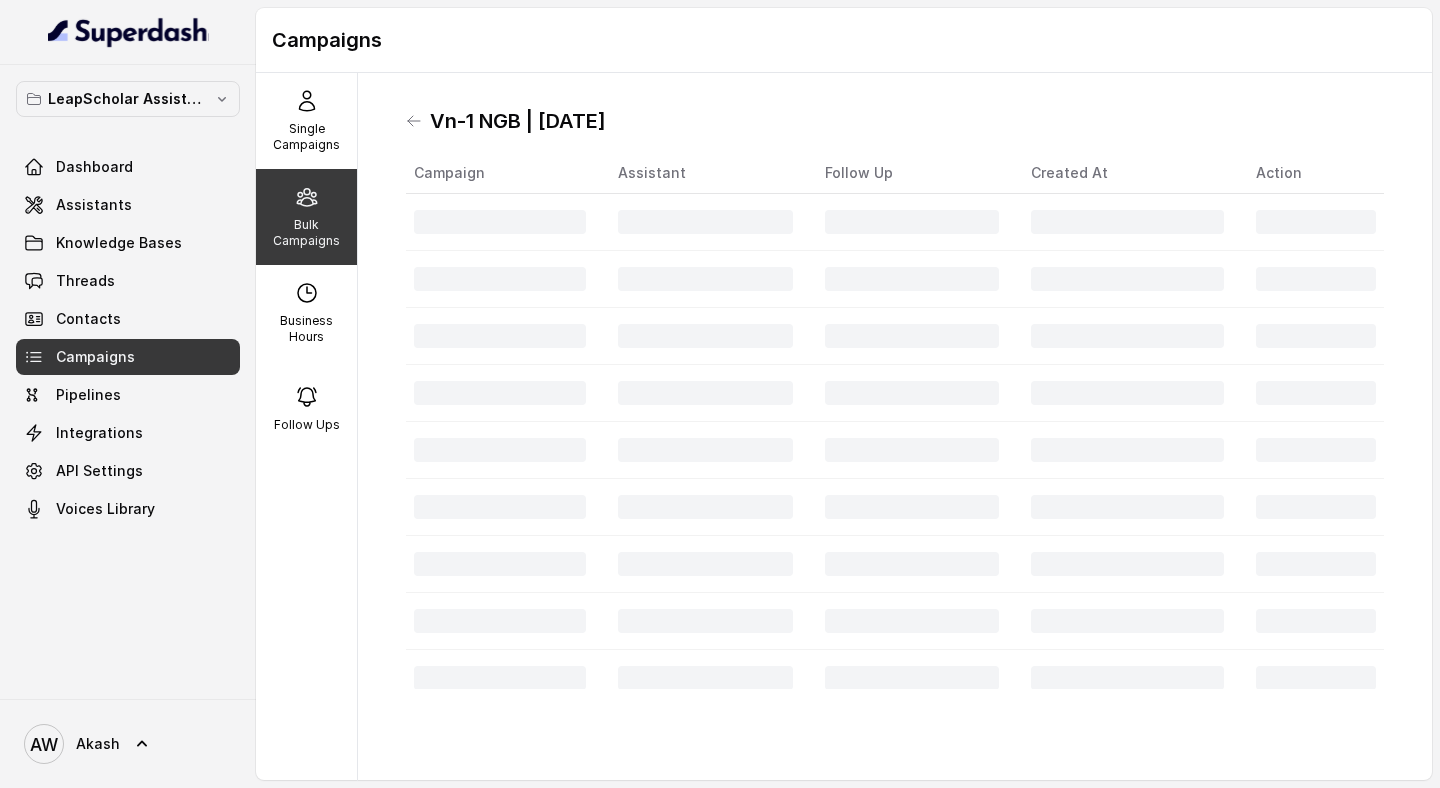 click at bounding box center (504, 621) 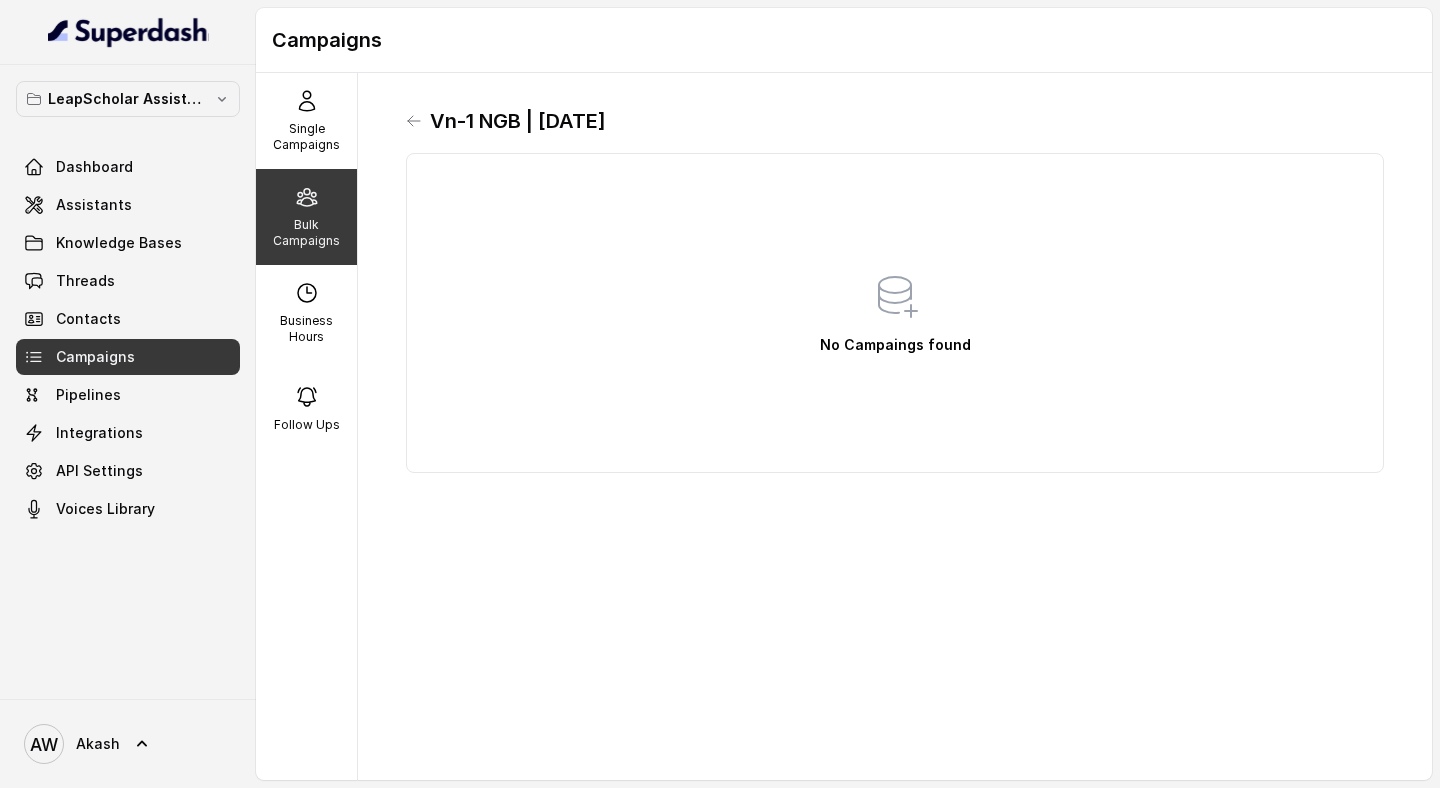 drag, startPoint x: 433, startPoint y: 123, endPoint x: 767, endPoint y: 123, distance: 334 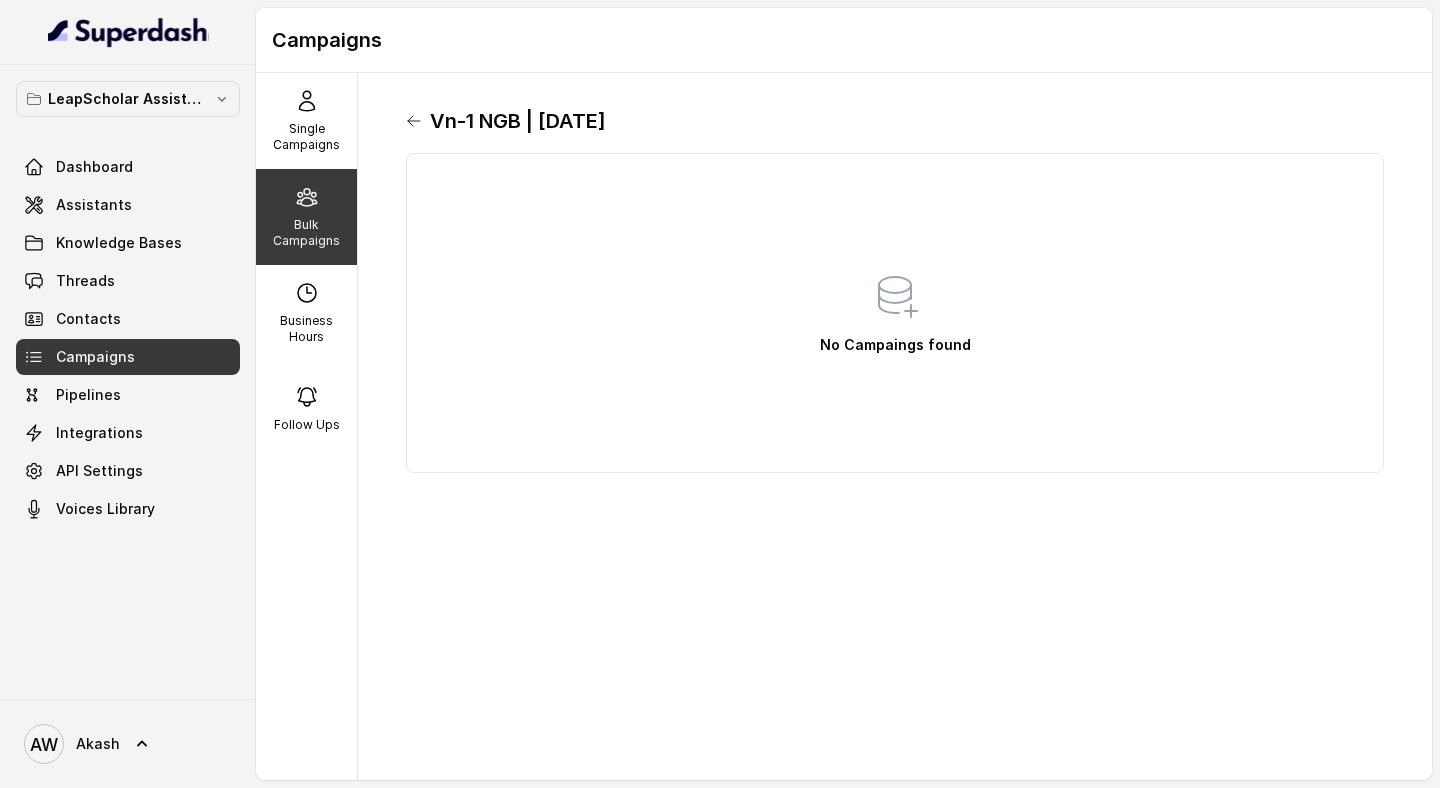 click 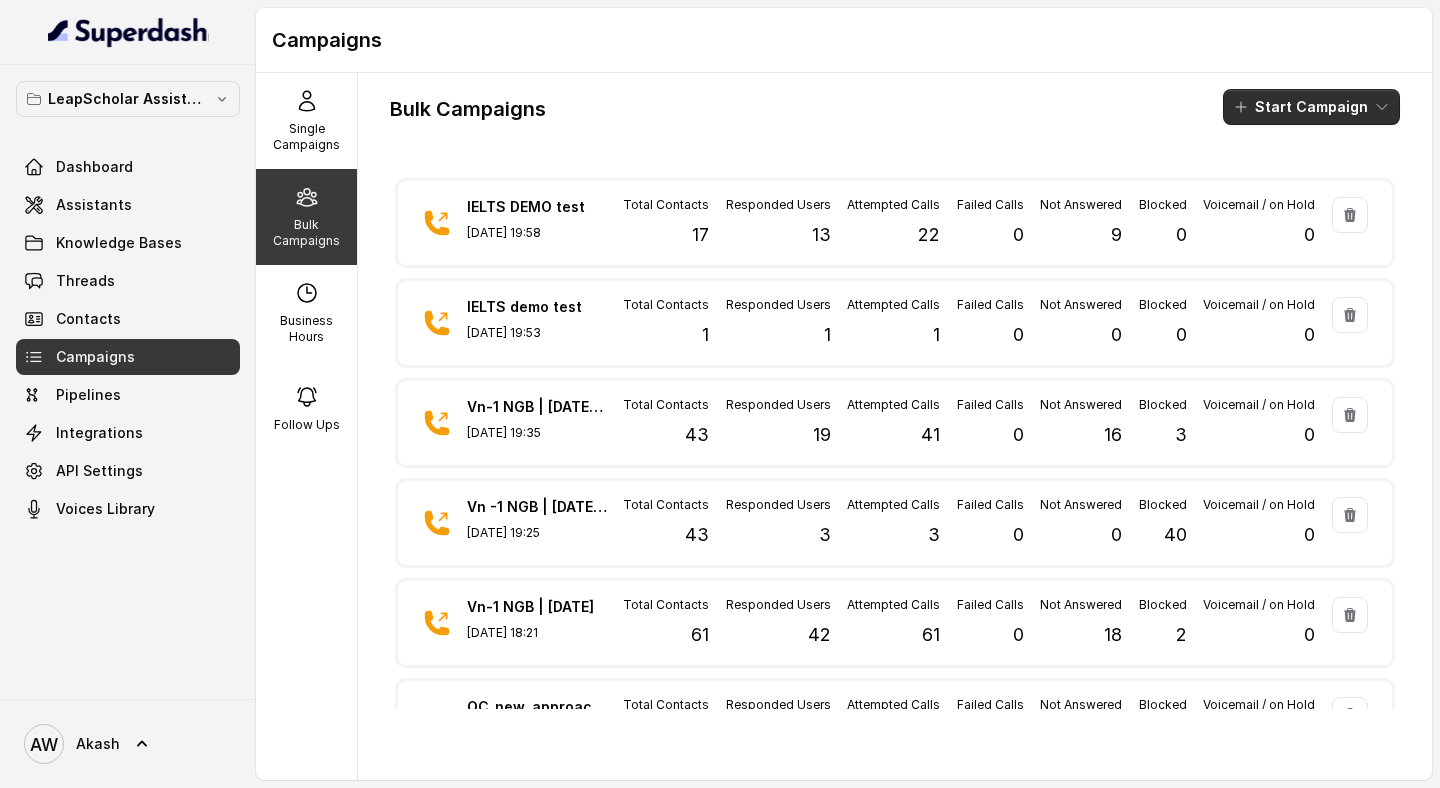click on "Start Campaign" at bounding box center (1311, 107) 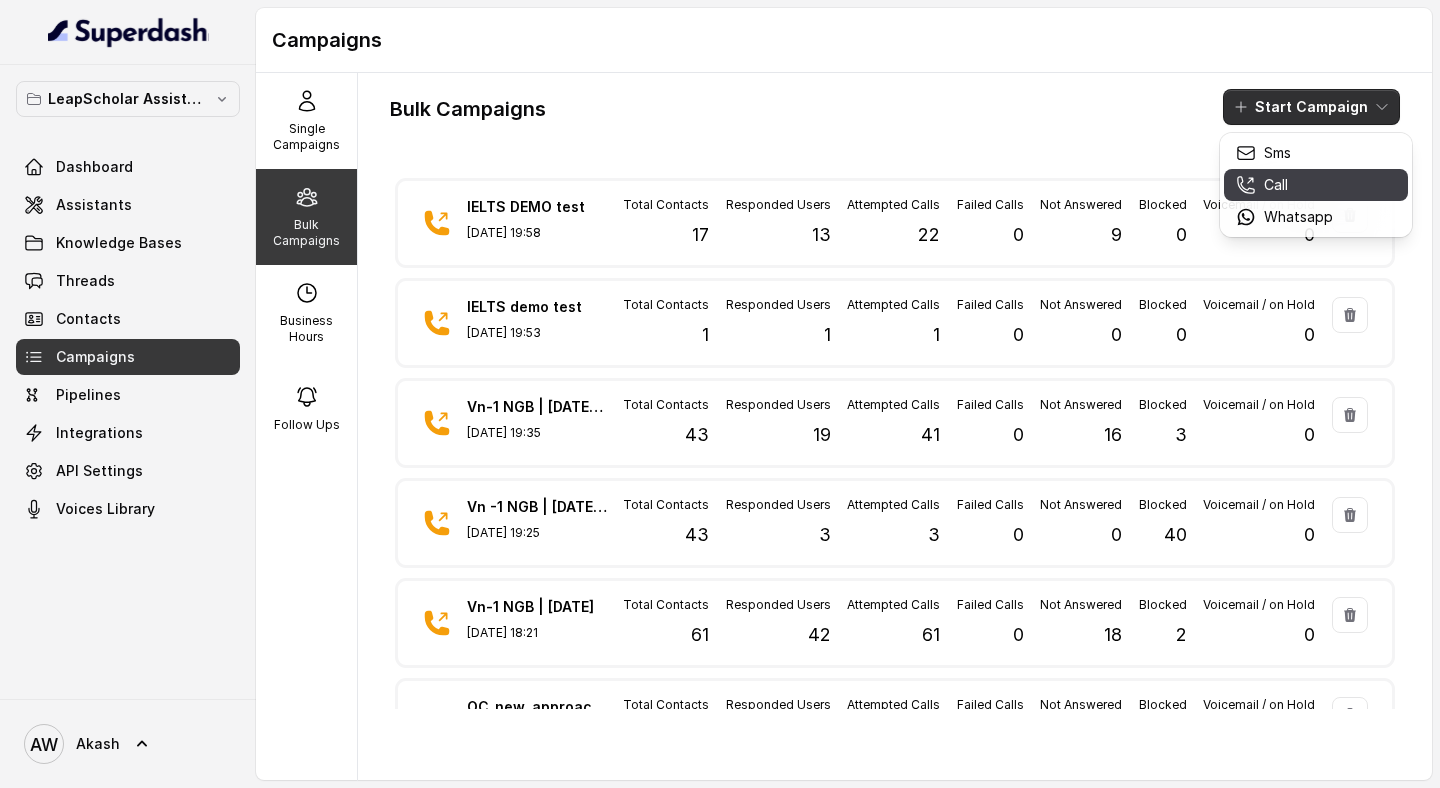 click on "Call" at bounding box center (1276, 185) 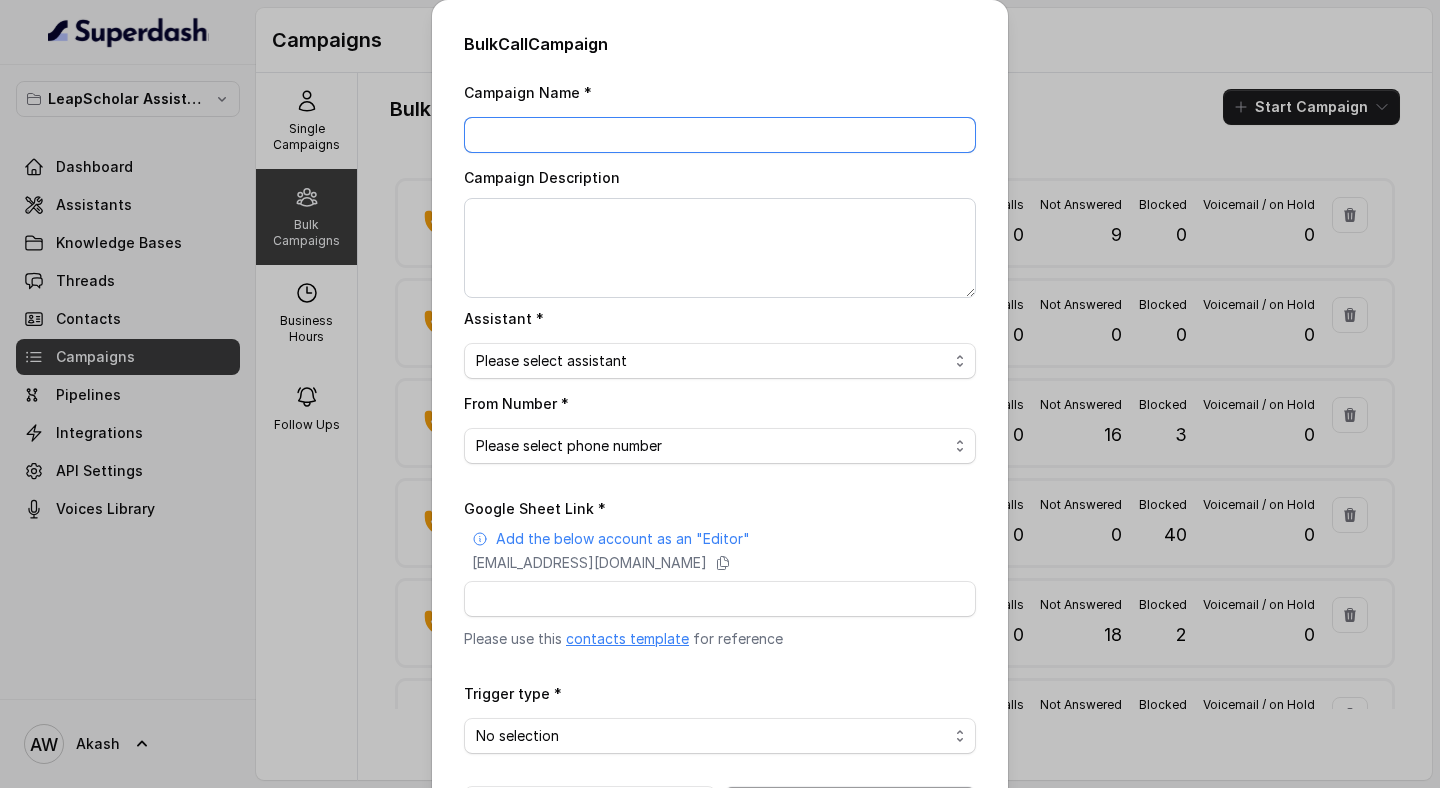 click on "Campaign Name *" at bounding box center (720, 135) 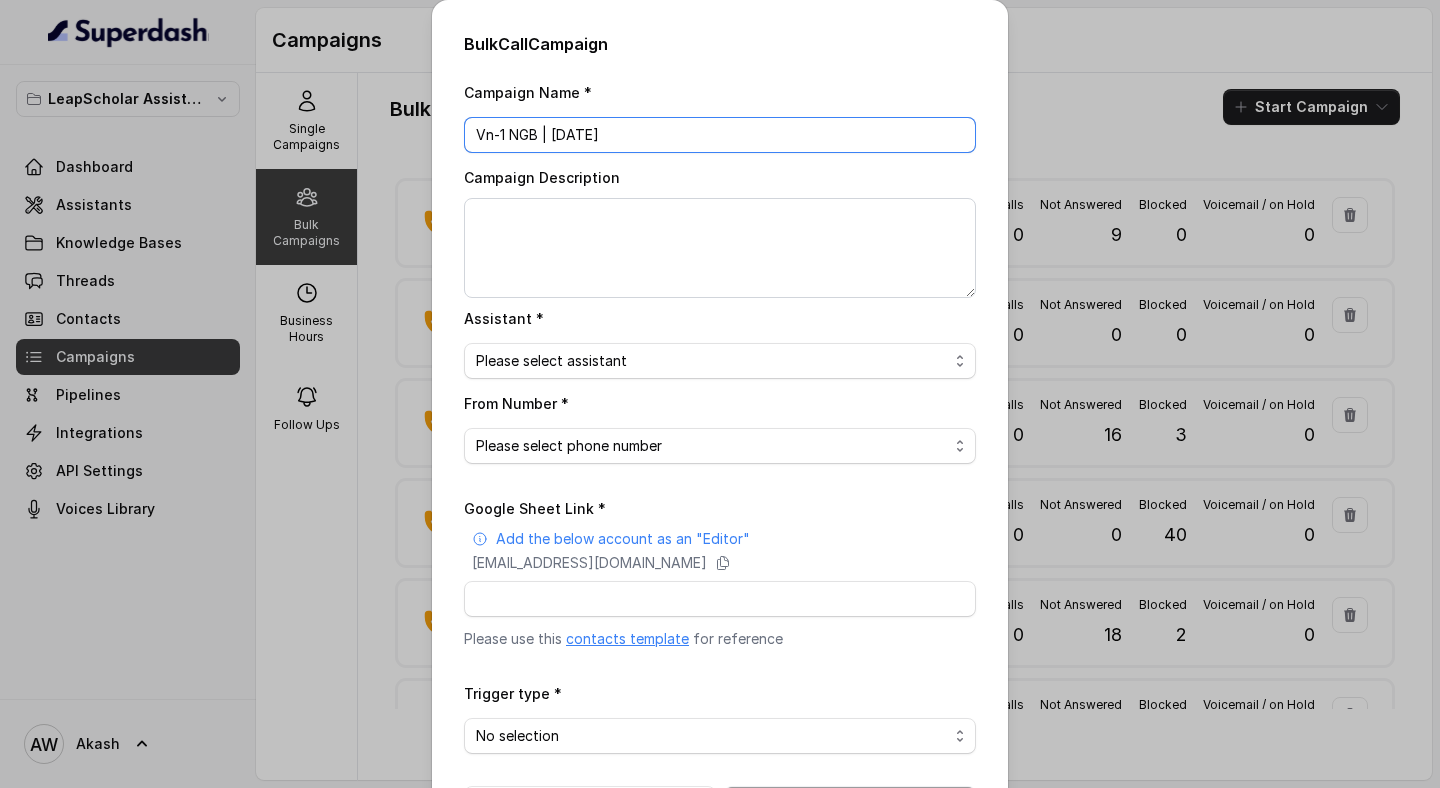 click on "Vn-1 NGB | [DATE]" at bounding box center [720, 135] 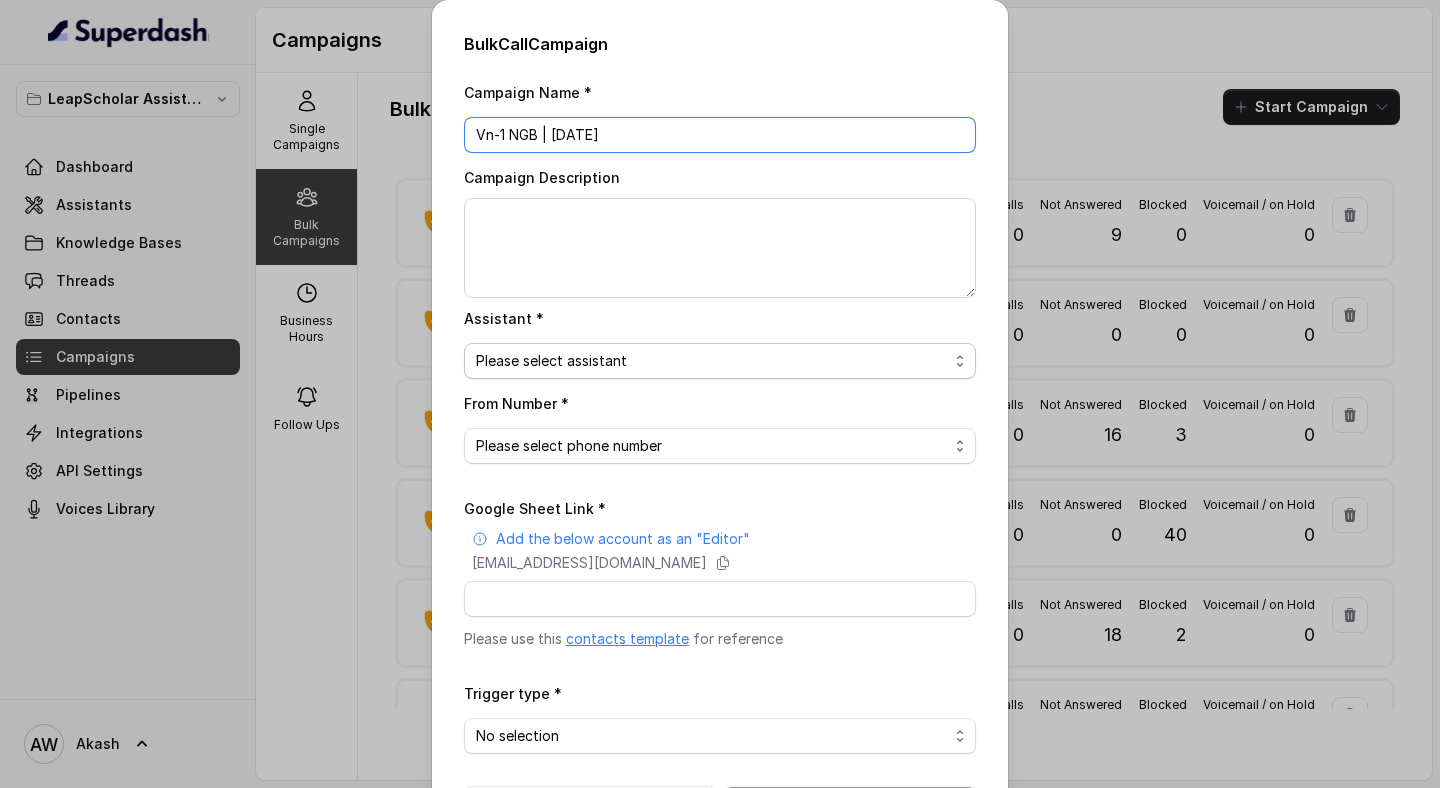 type on "Vn-1 NGB | [DATE]" 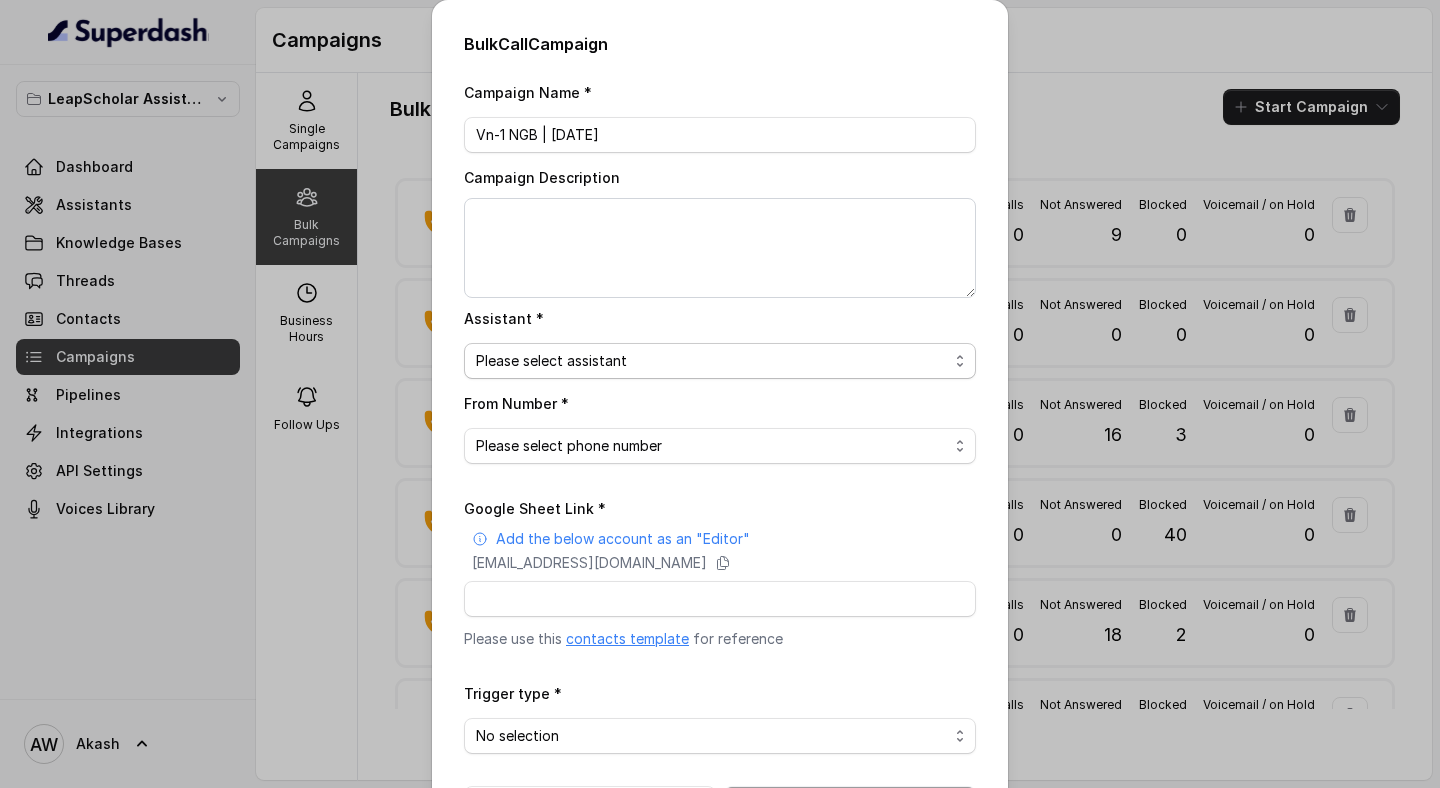 click on "Please select assistant OC-new approach Cohort 2 - IELTS Booked Akash - Not Sure | PP Akash - Not Sure | C2I Session AI Calling for Masterclass - #RK Cohort 4 - Qualified but Meeting not attended Cohort 9 - Future Intake IELTS Given Cohort 5 - Webinar Within 1 month Geebee-Test Cohort 10 - Future Intake Non-IELTS Cohort 11 - IELTS Demo Attended Cohort 14 - Generic Cohort 13 - IELTS Masterclass Attended Cohort 12 - IELTS Demo Not Attended AI-IELTS (Testing) Akash- Exam booked Akash - Exam Given  Akash - Exam Not Yet Decided Deferral BoFu IELTS_DEMO_gk" at bounding box center [720, 361] 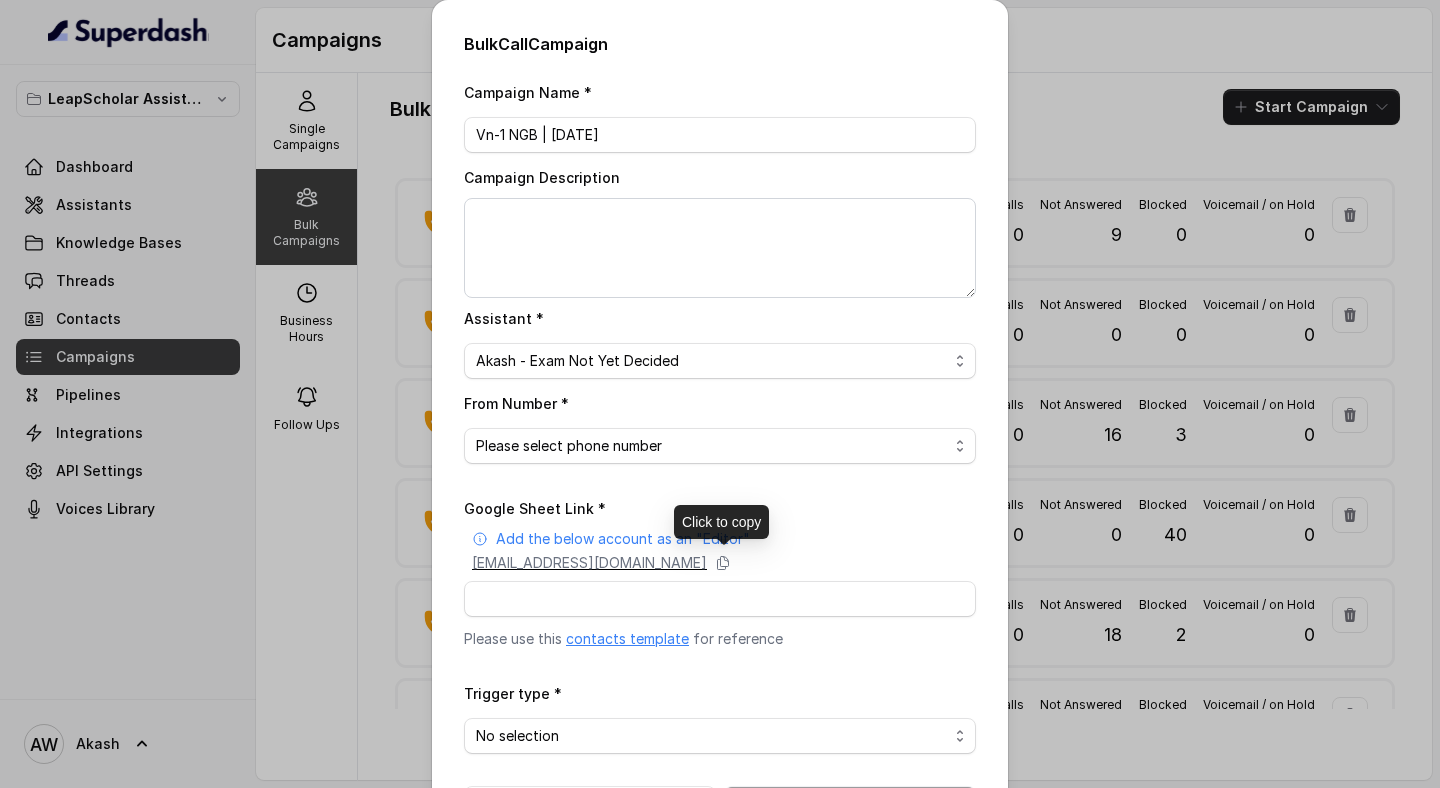 scroll, scrollTop: 79, scrollLeft: 0, axis: vertical 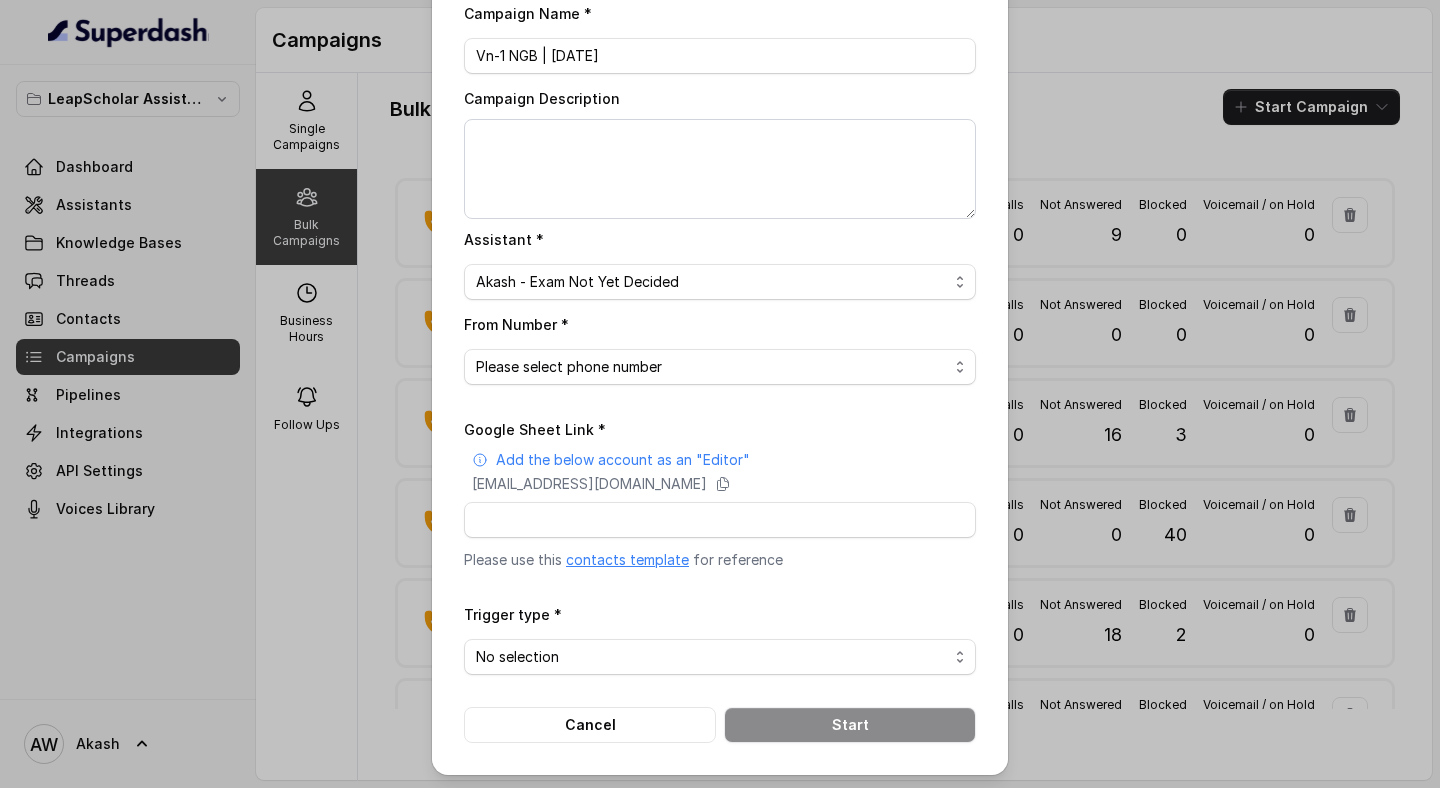 click on "Please select phone number +918035738004" at bounding box center (720, 367) 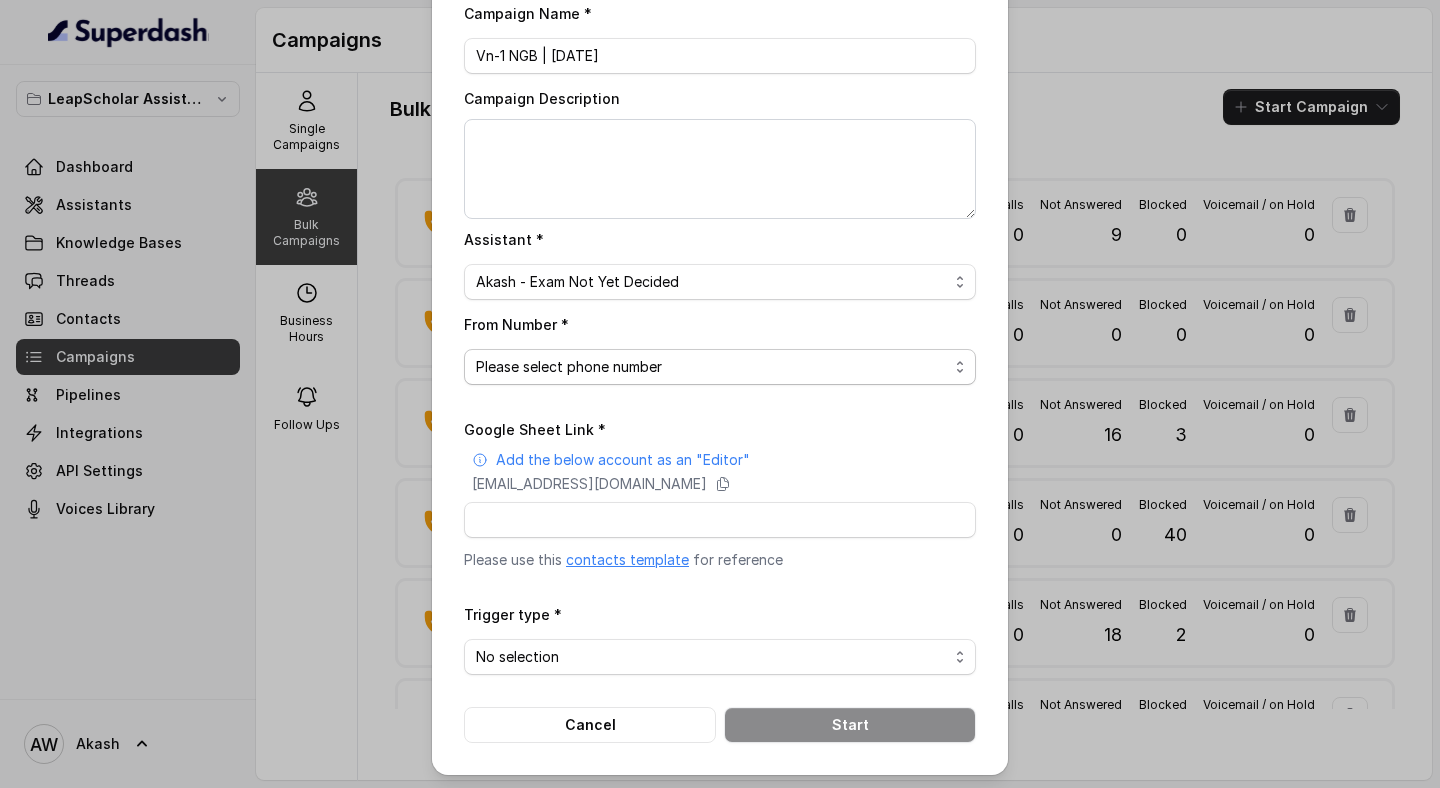 select on "+918035738004" 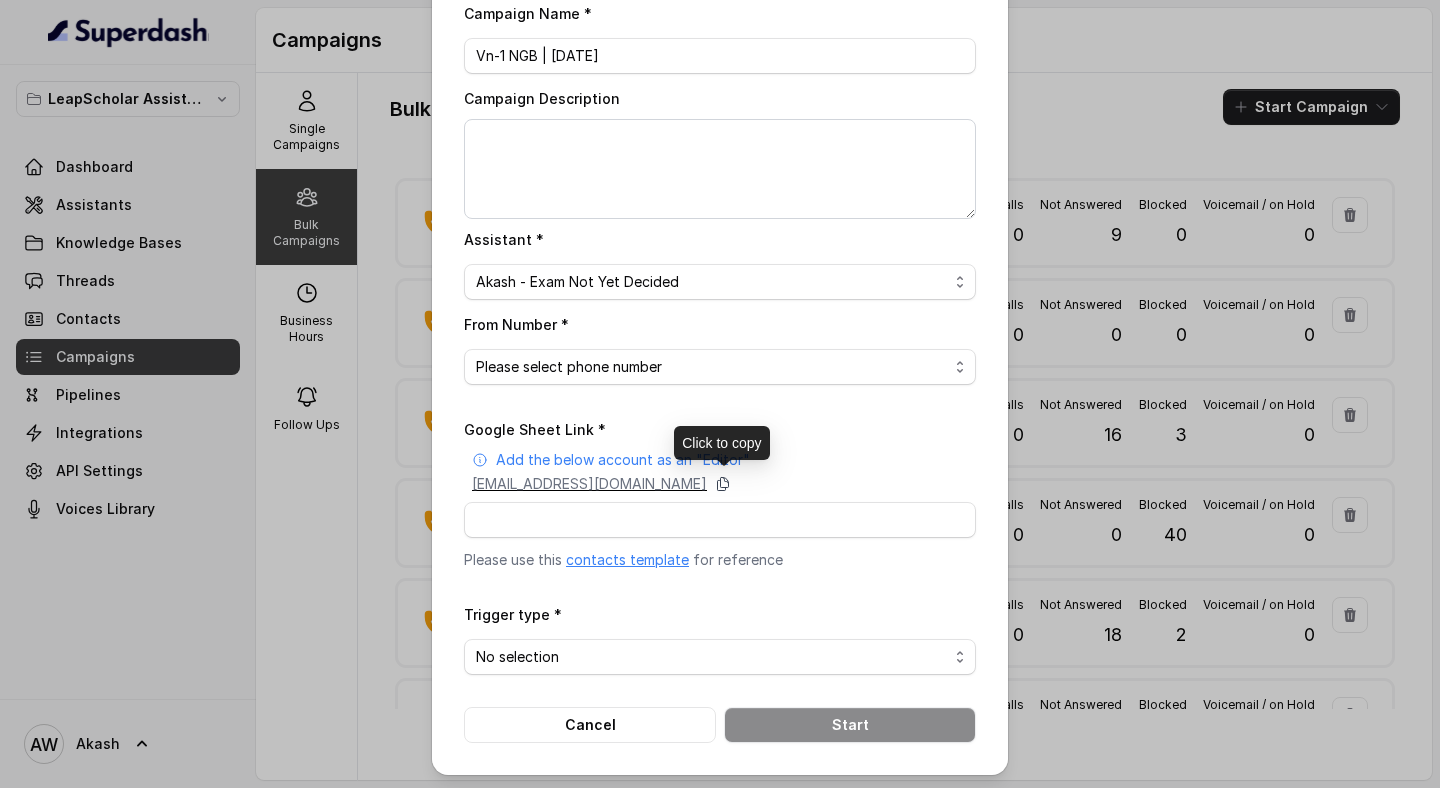 click 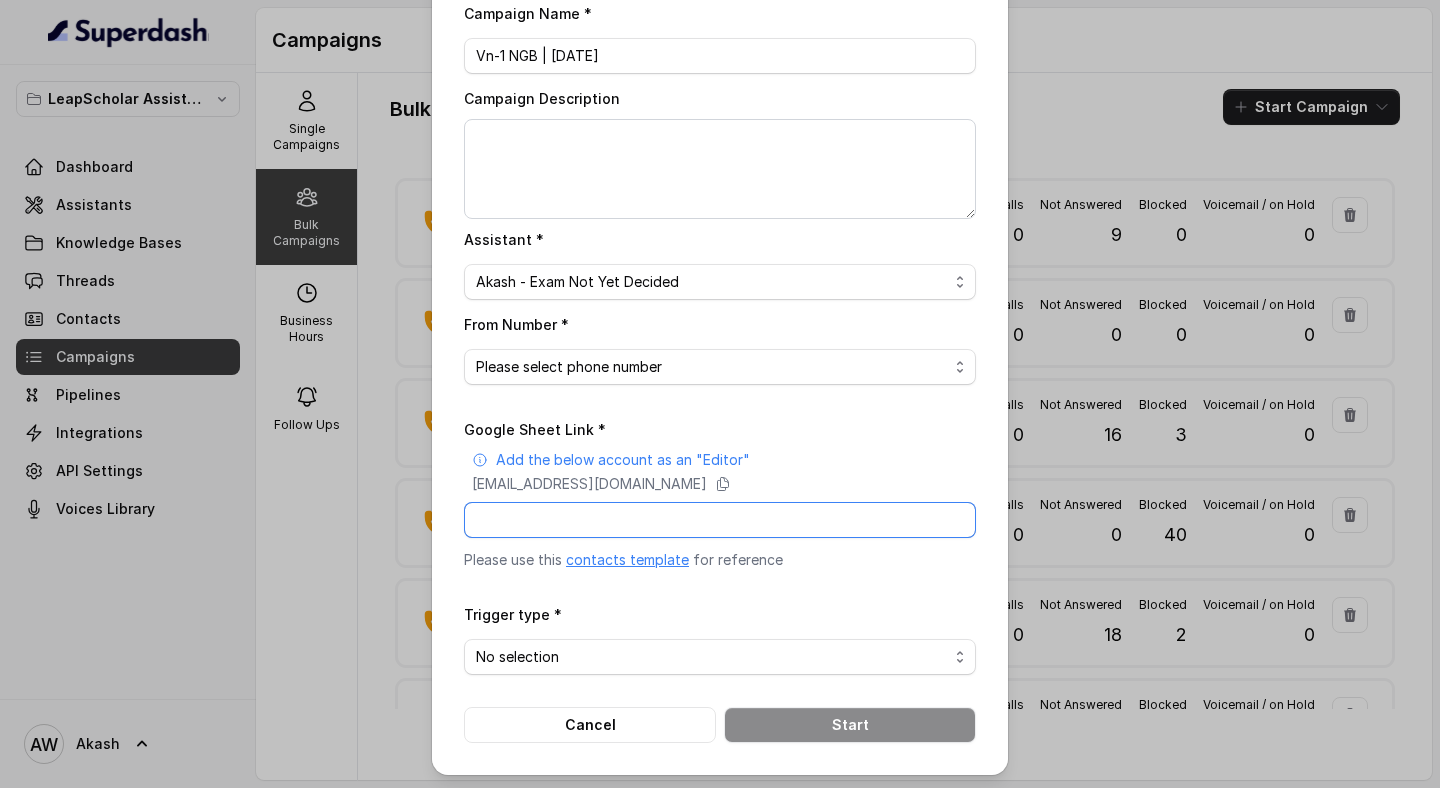 click on "Google Sheet Link *" at bounding box center (720, 520) 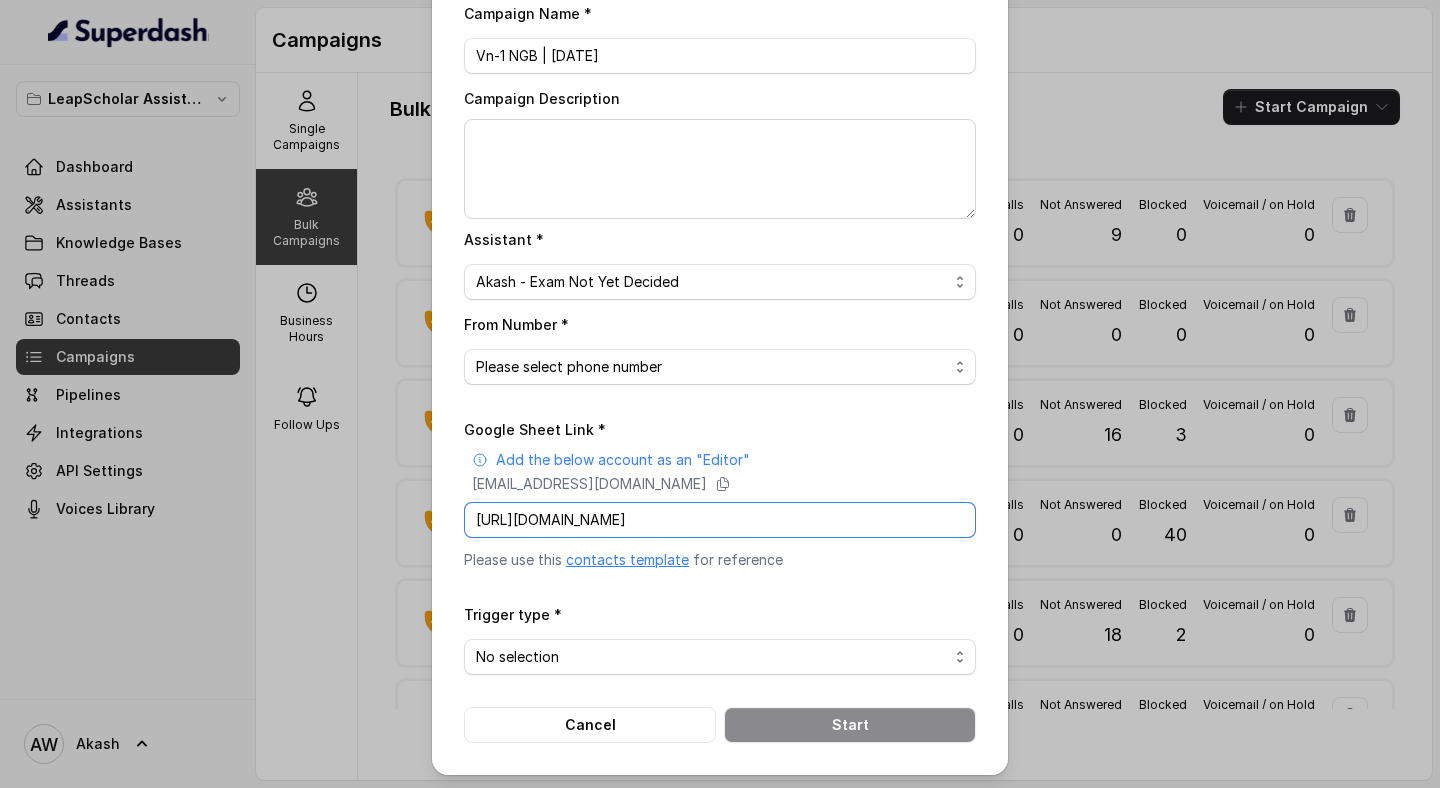 scroll, scrollTop: 0, scrollLeft: 248, axis: horizontal 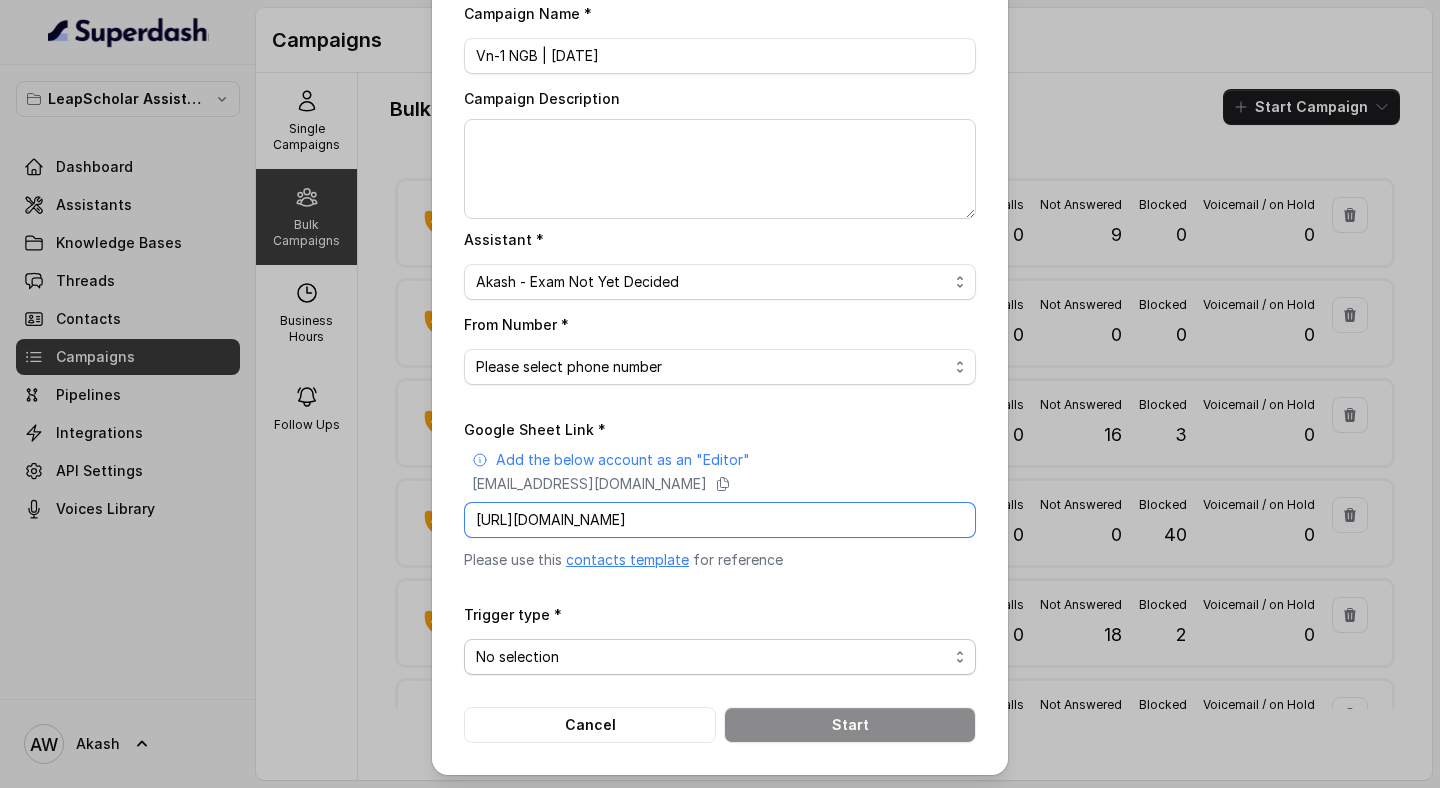 type on "https://docs.google.com/spreadsheets/d/1Jc9xfdpHtUns-lHNY_Edadi3fliJr5aP-yZbrz6xWXU/edit?gid=0#gid=0" 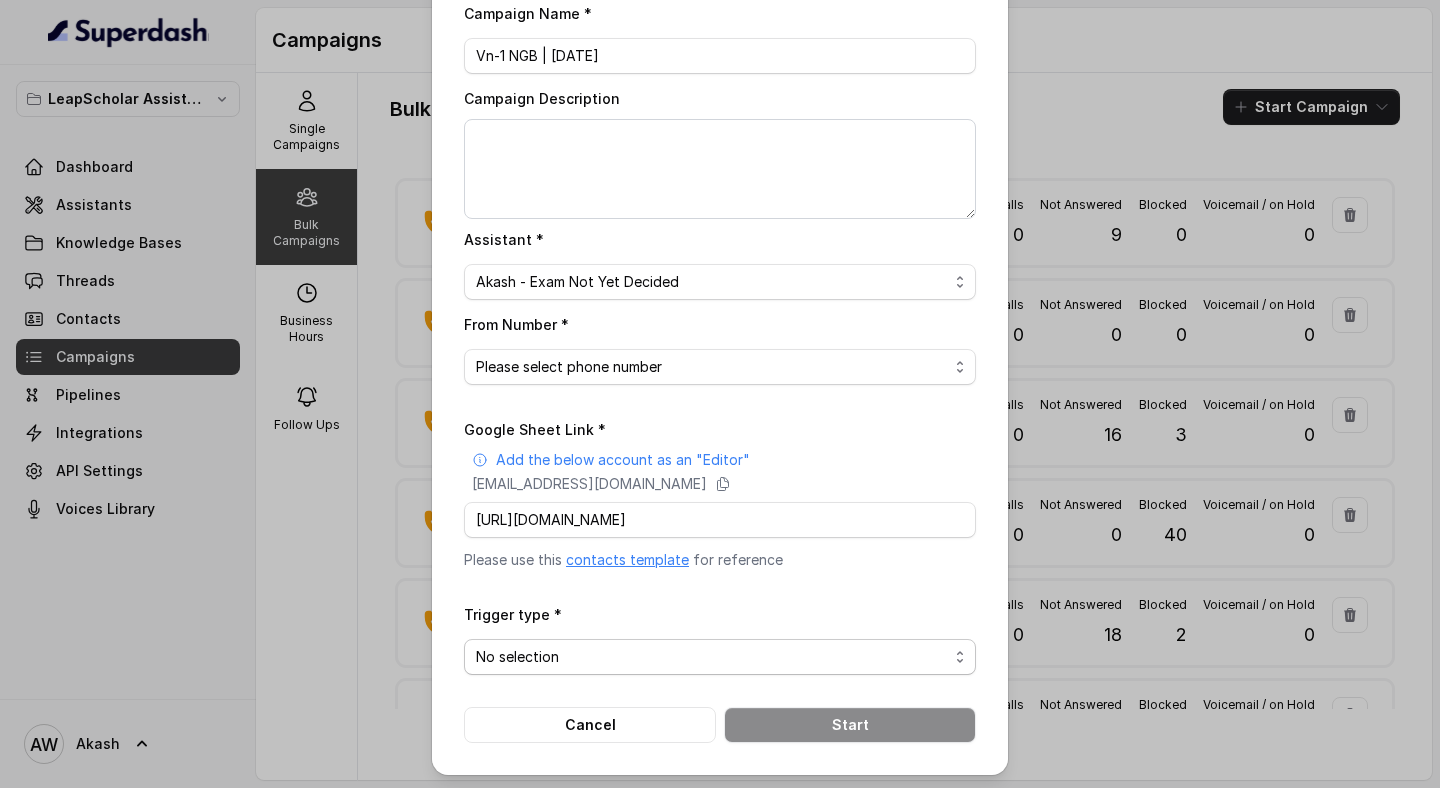 click on "No selection Trigger Immediately Trigger based on campaign configuration" at bounding box center [720, 657] 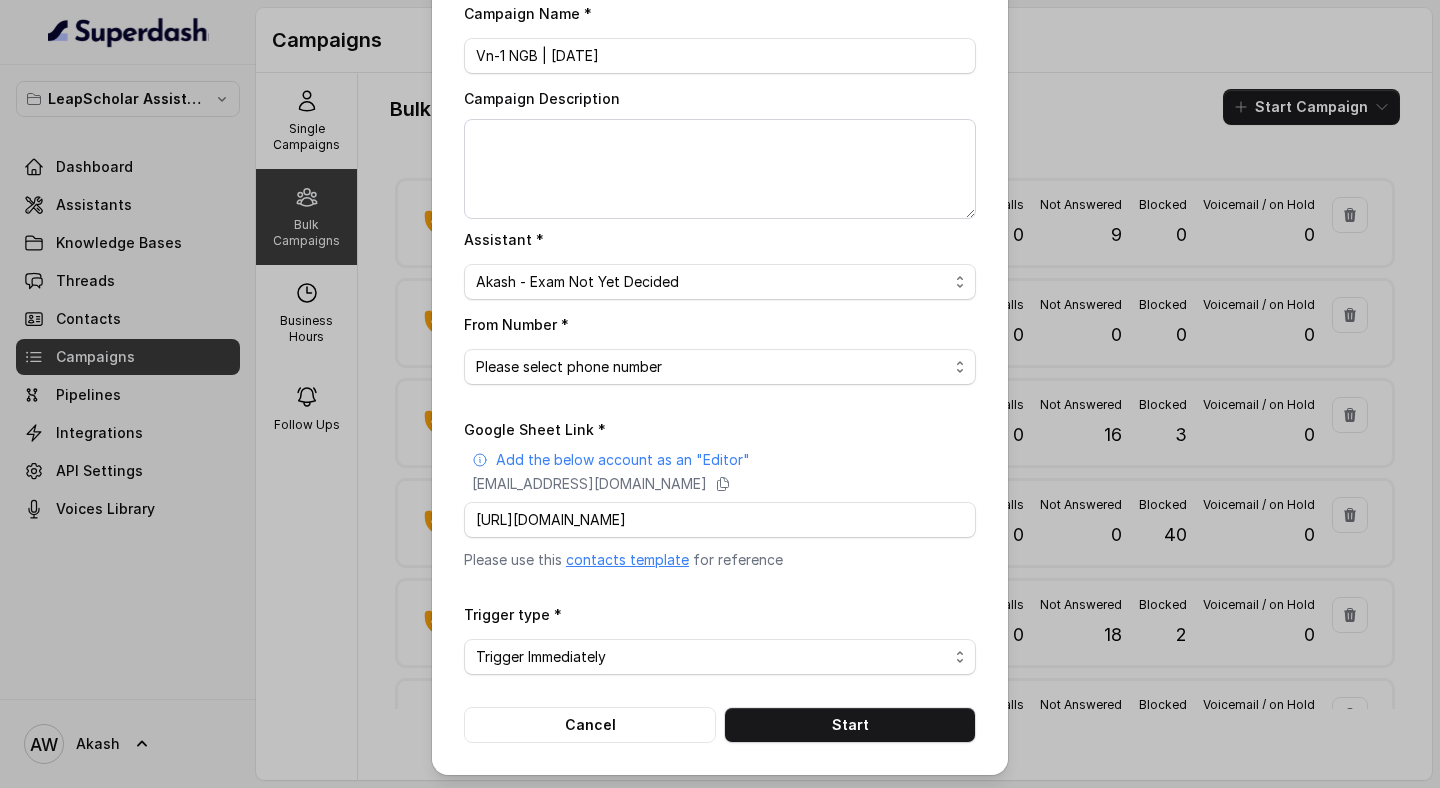 scroll, scrollTop: 0, scrollLeft: 0, axis: both 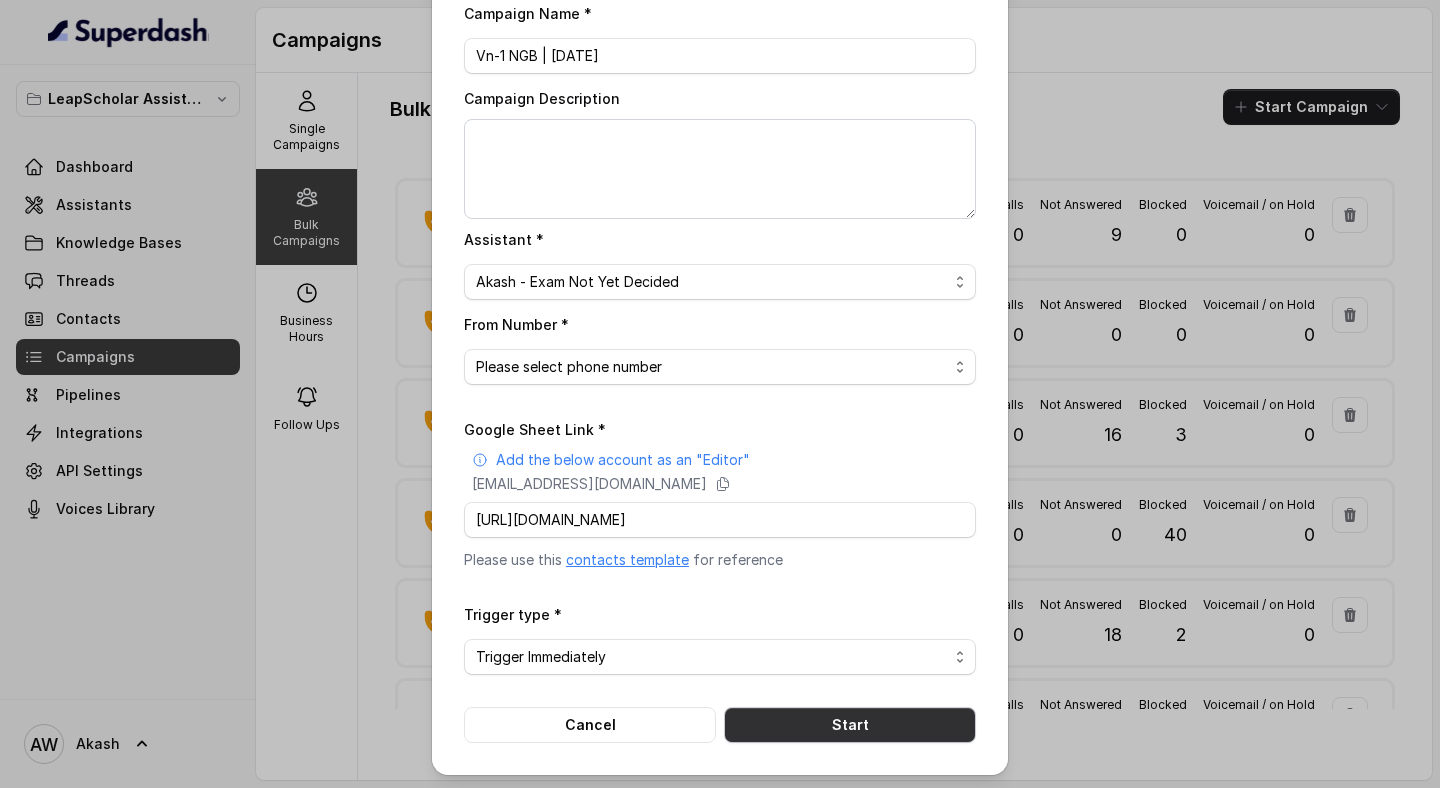 click on "Start" at bounding box center (850, 725) 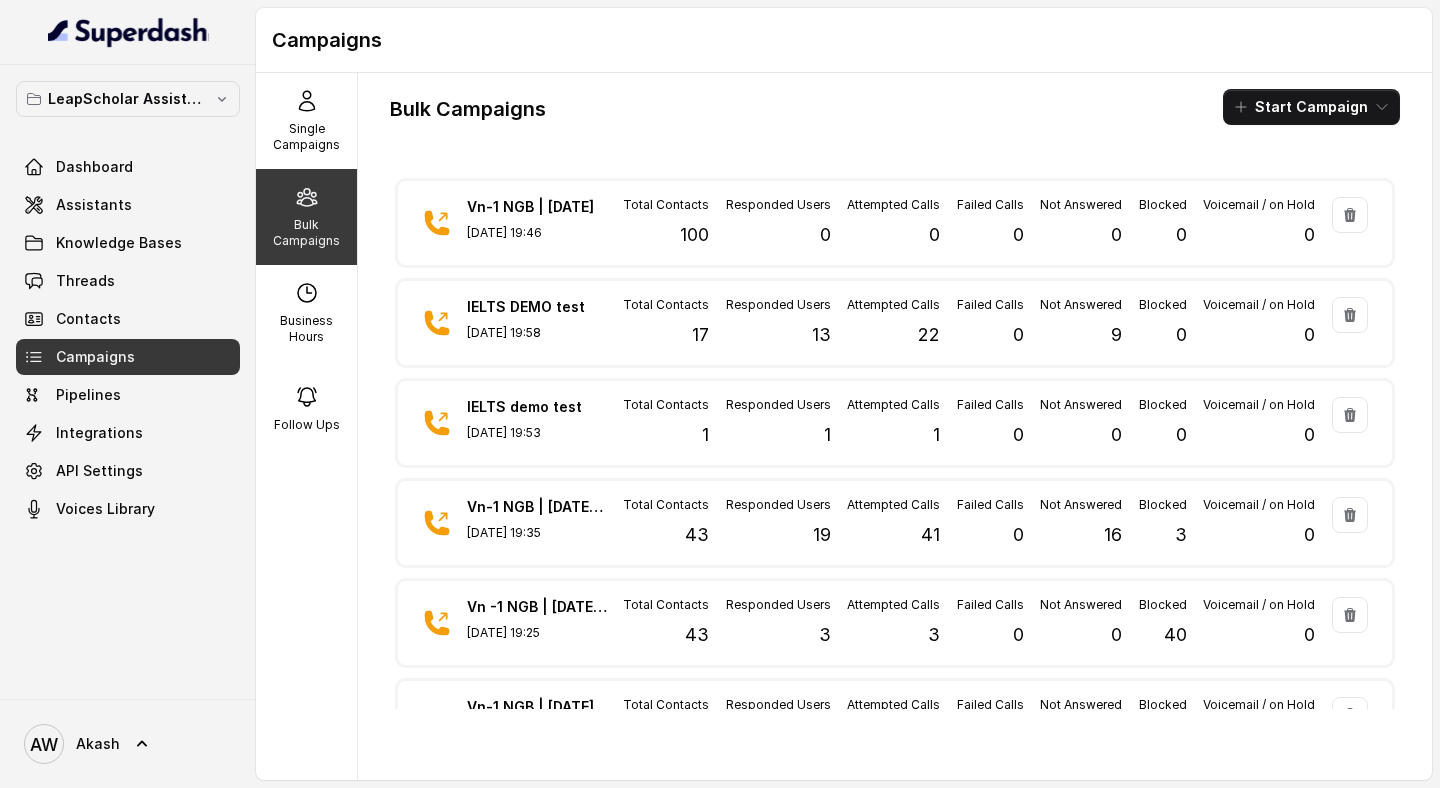 type 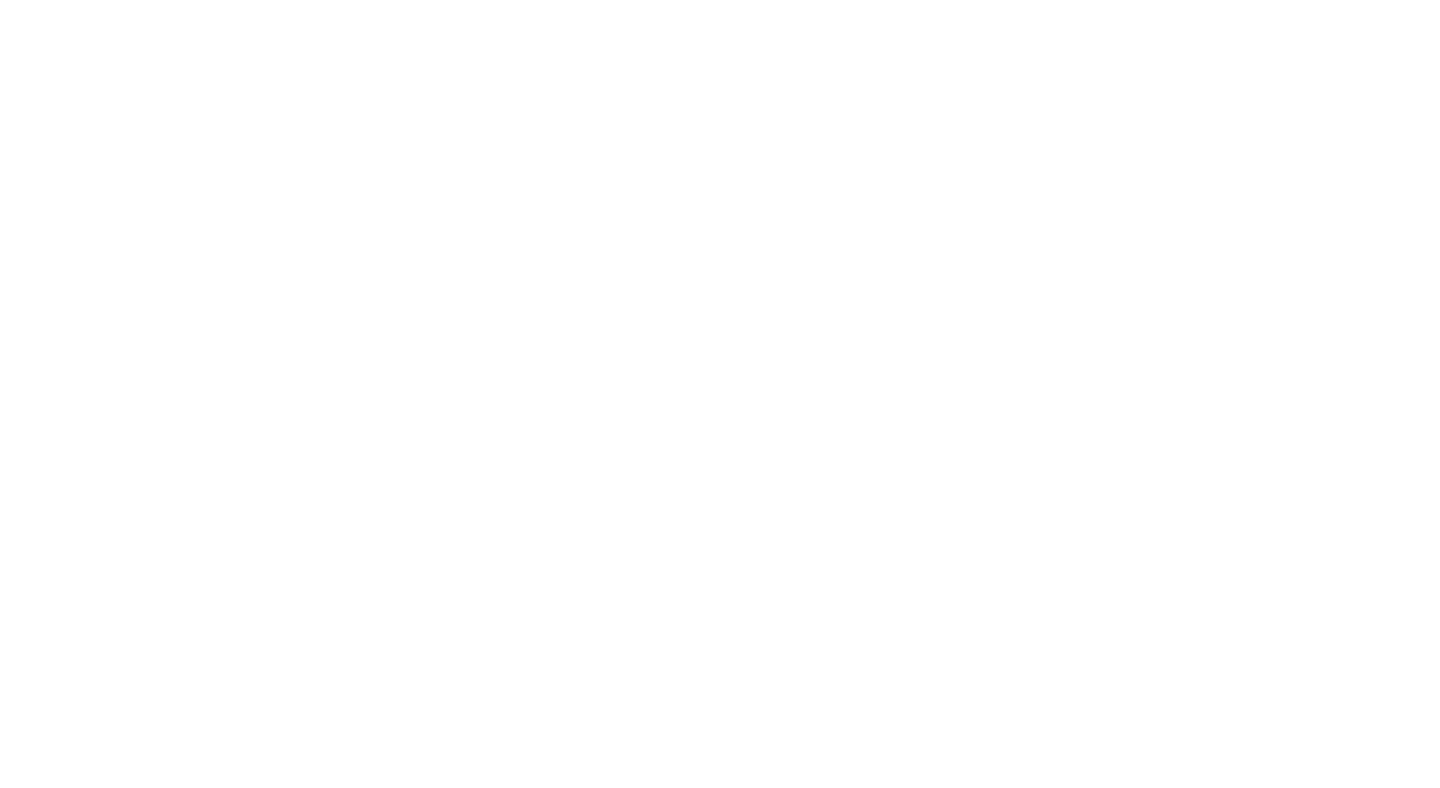 scroll, scrollTop: 0, scrollLeft: 0, axis: both 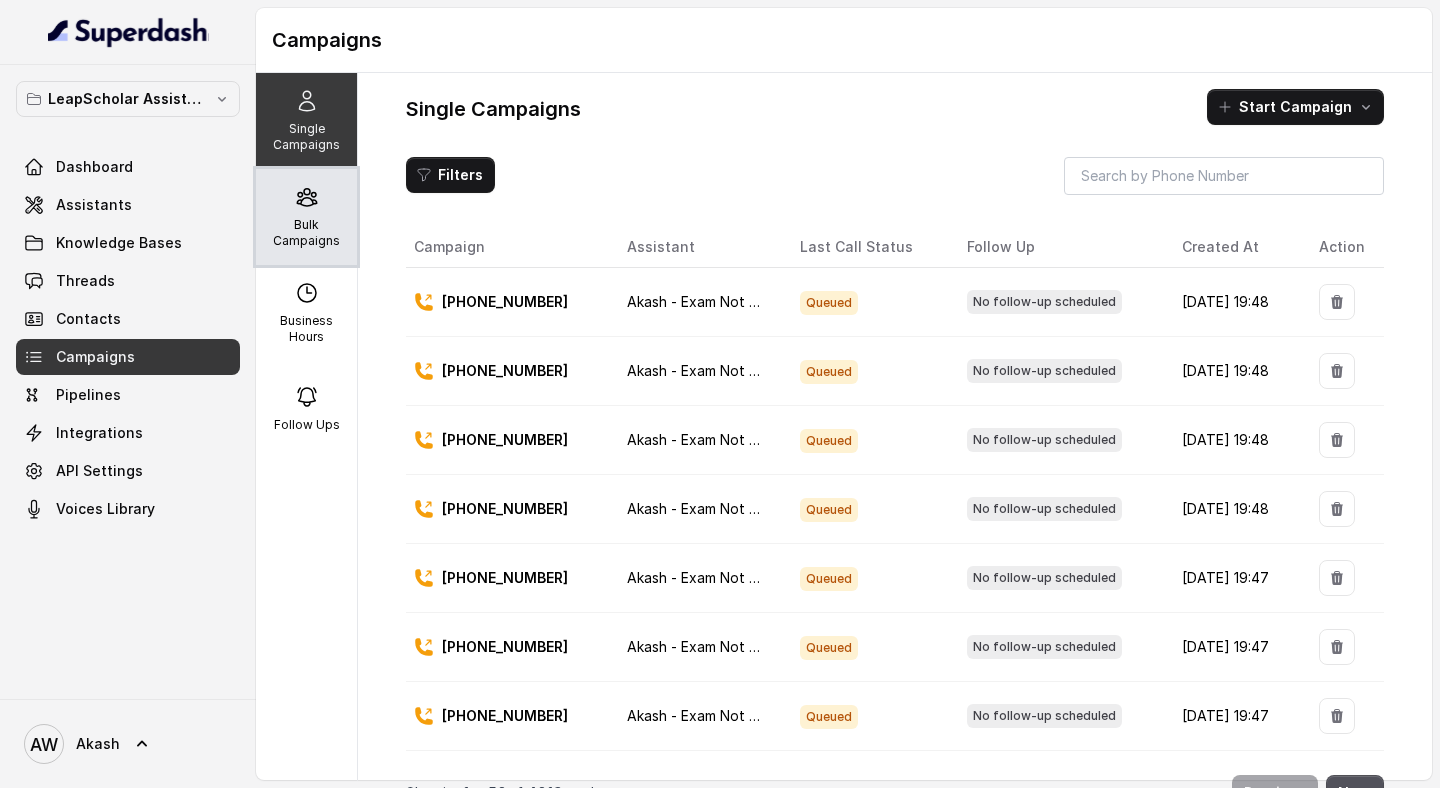 click on "Bulk Campaigns" at bounding box center [306, 233] 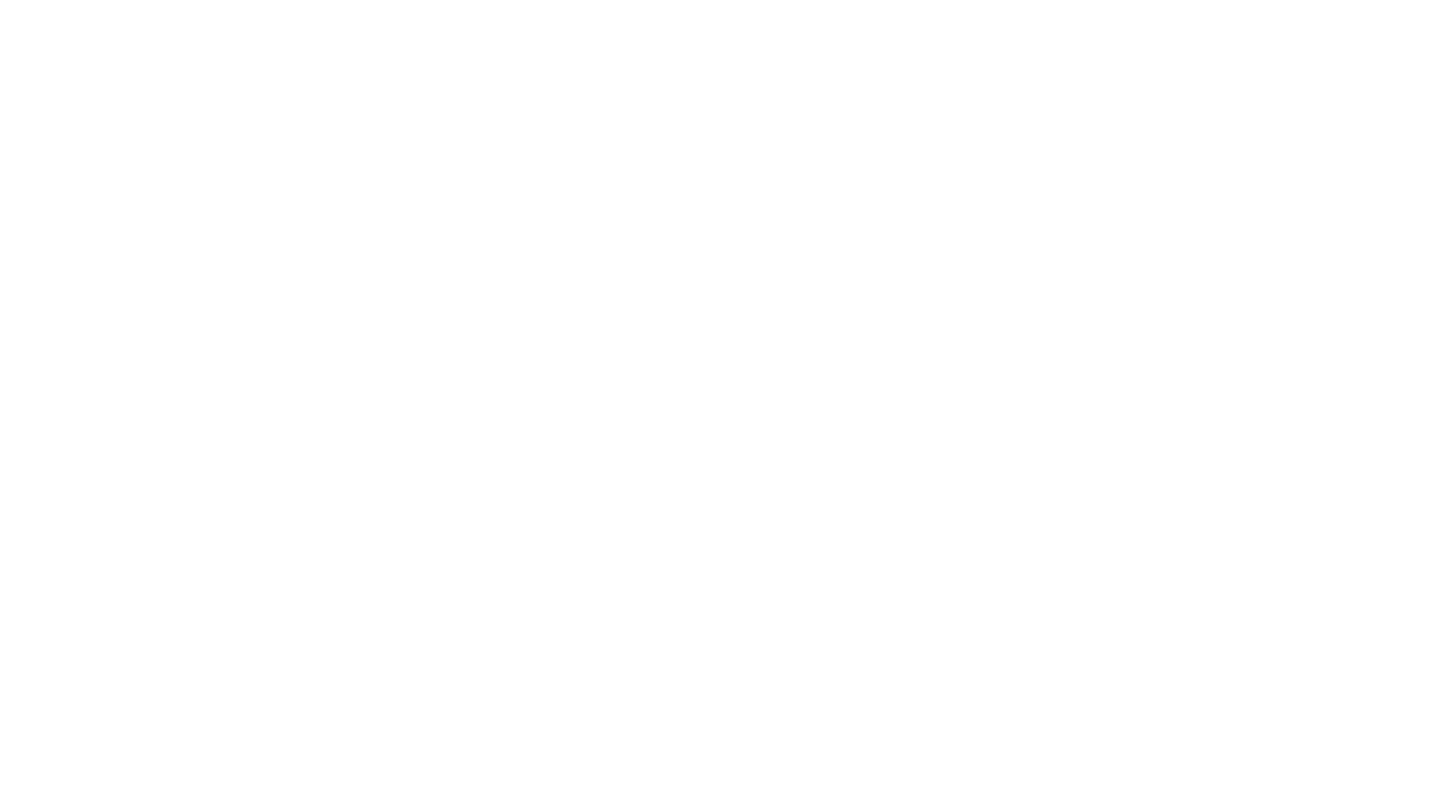 scroll, scrollTop: 0, scrollLeft: 0, axis: both 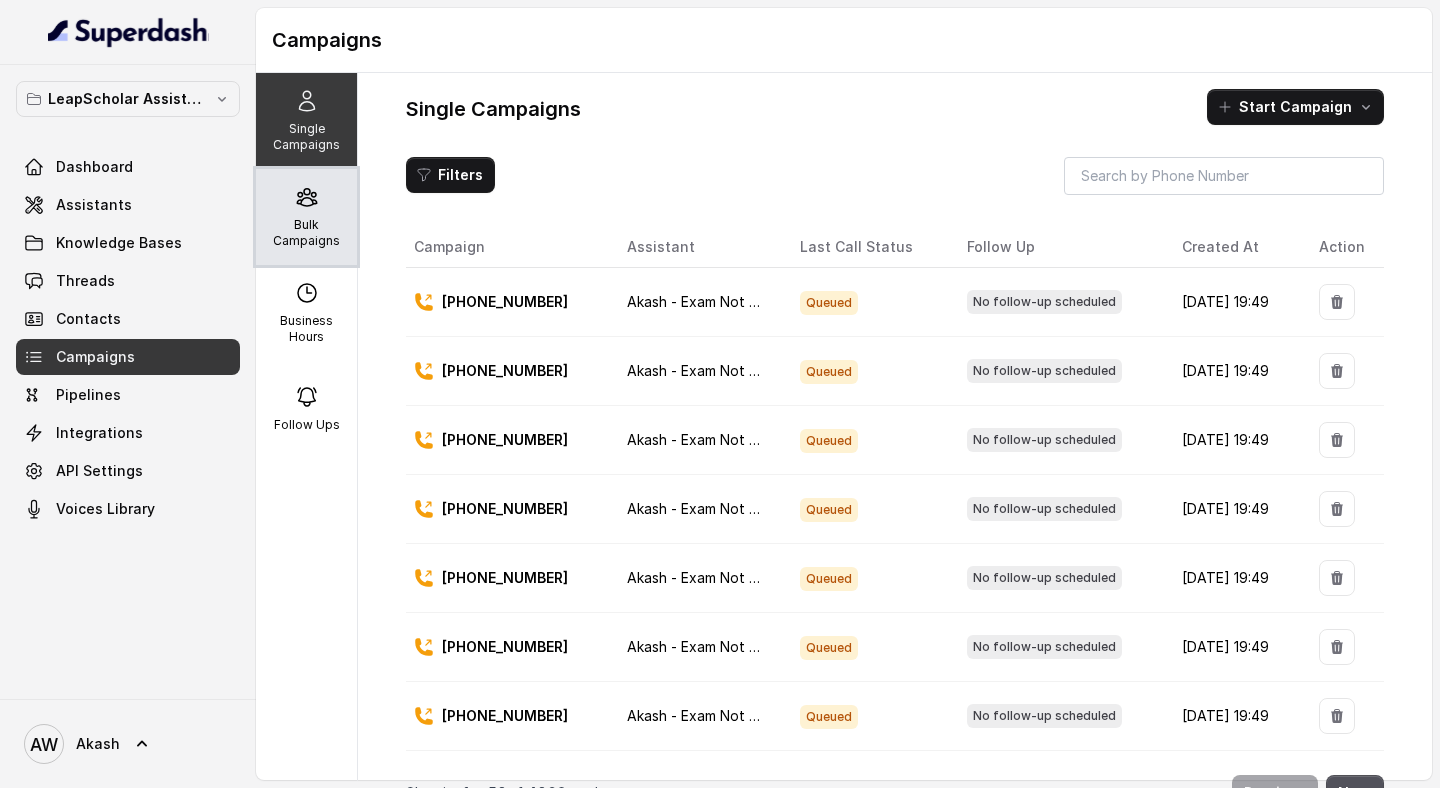 click on "Bulk Campaigns" at bounding box center (306, 217) 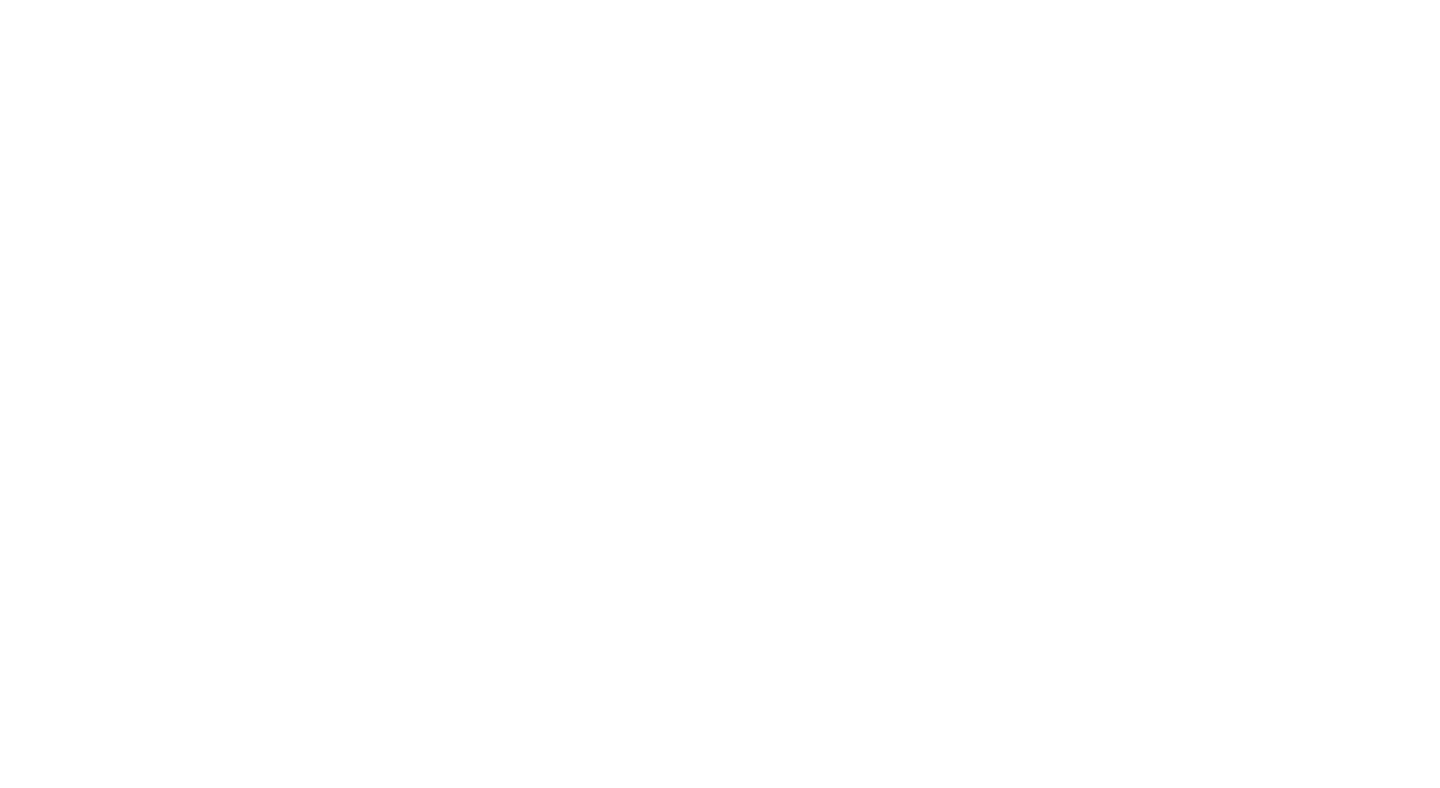 scroll, scrollTop: 0, scrollLeft: 0, axis: both 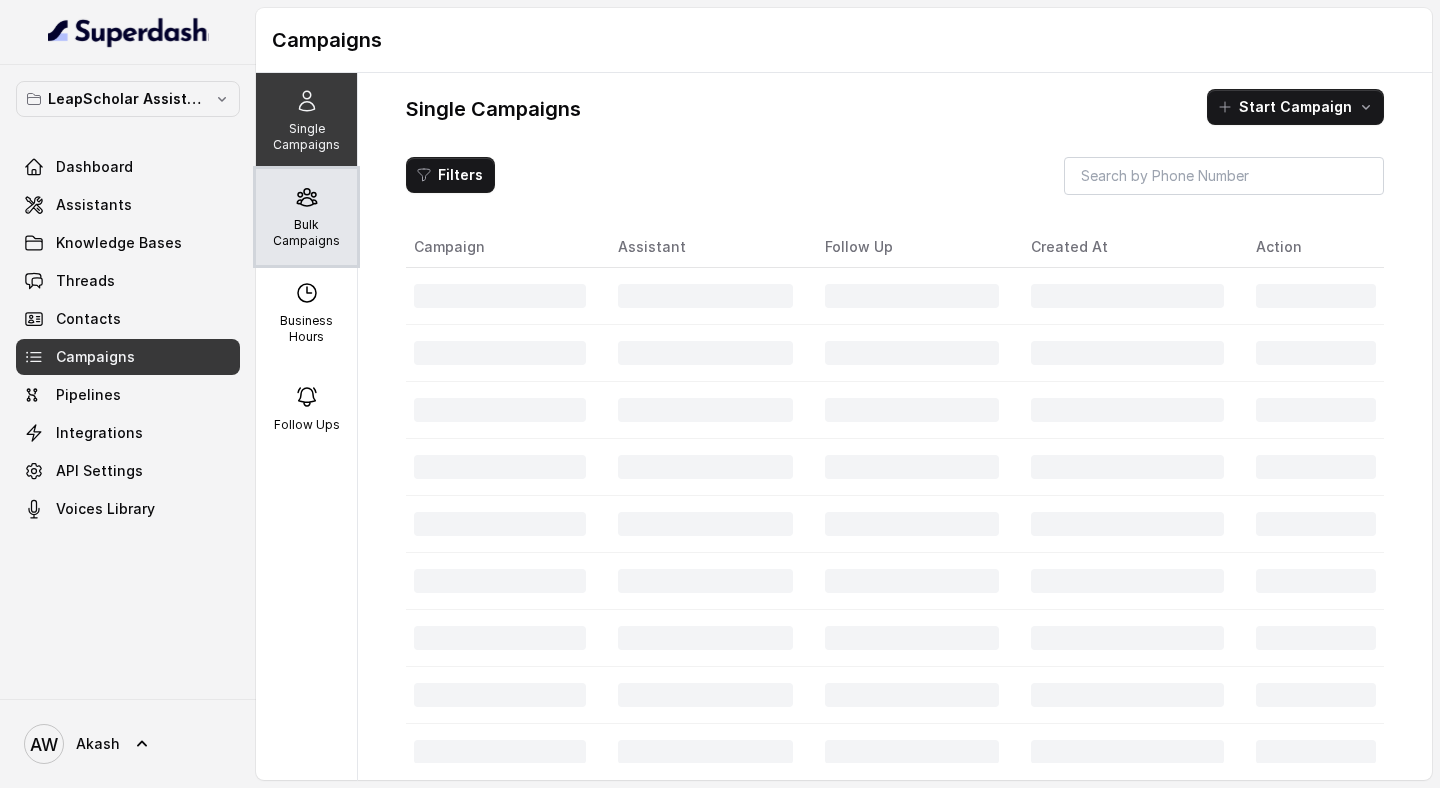 click on "Bulk Campaigns" at bounding box center (306, 233) 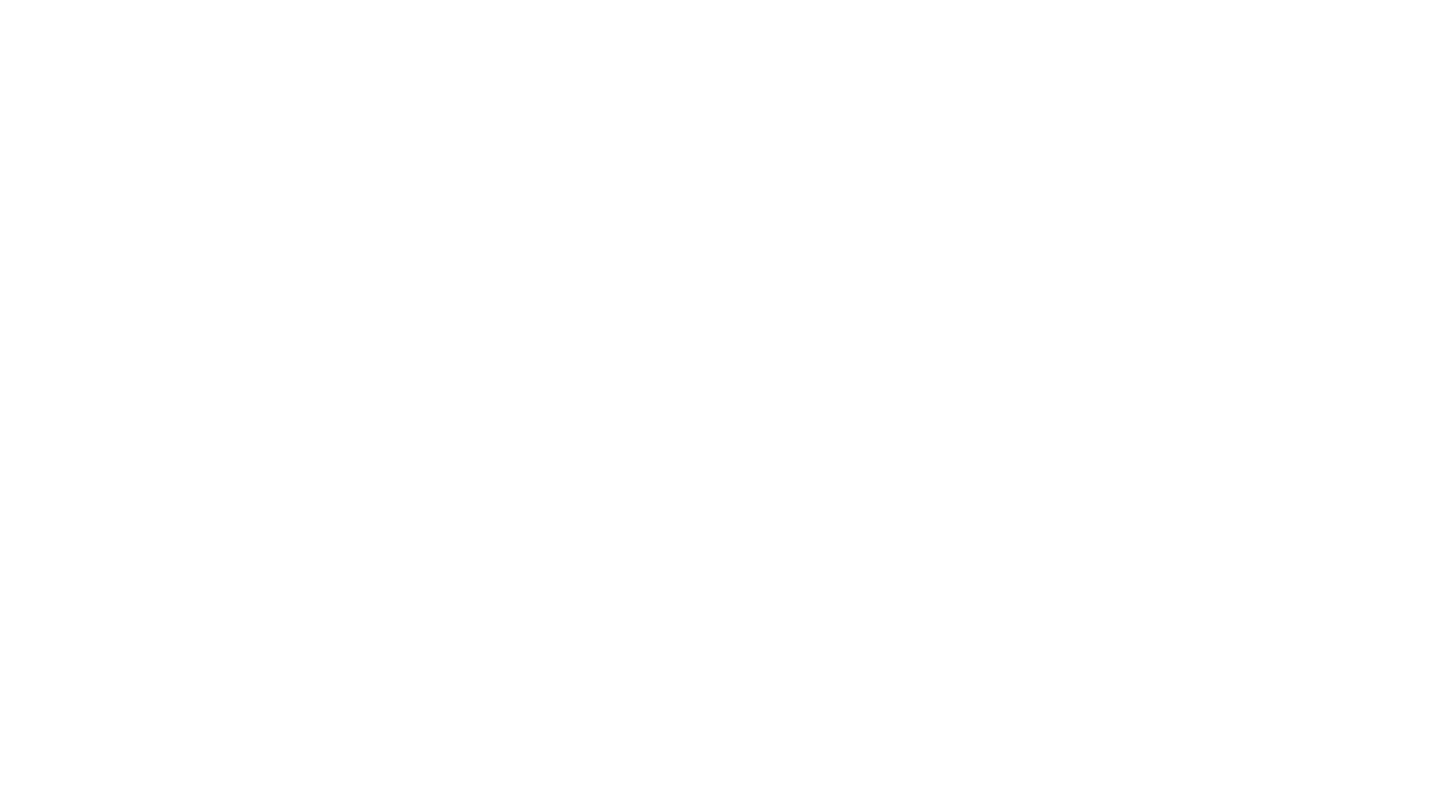 scroll, scrollTop: 0, scrollLeft: 0, axis: both 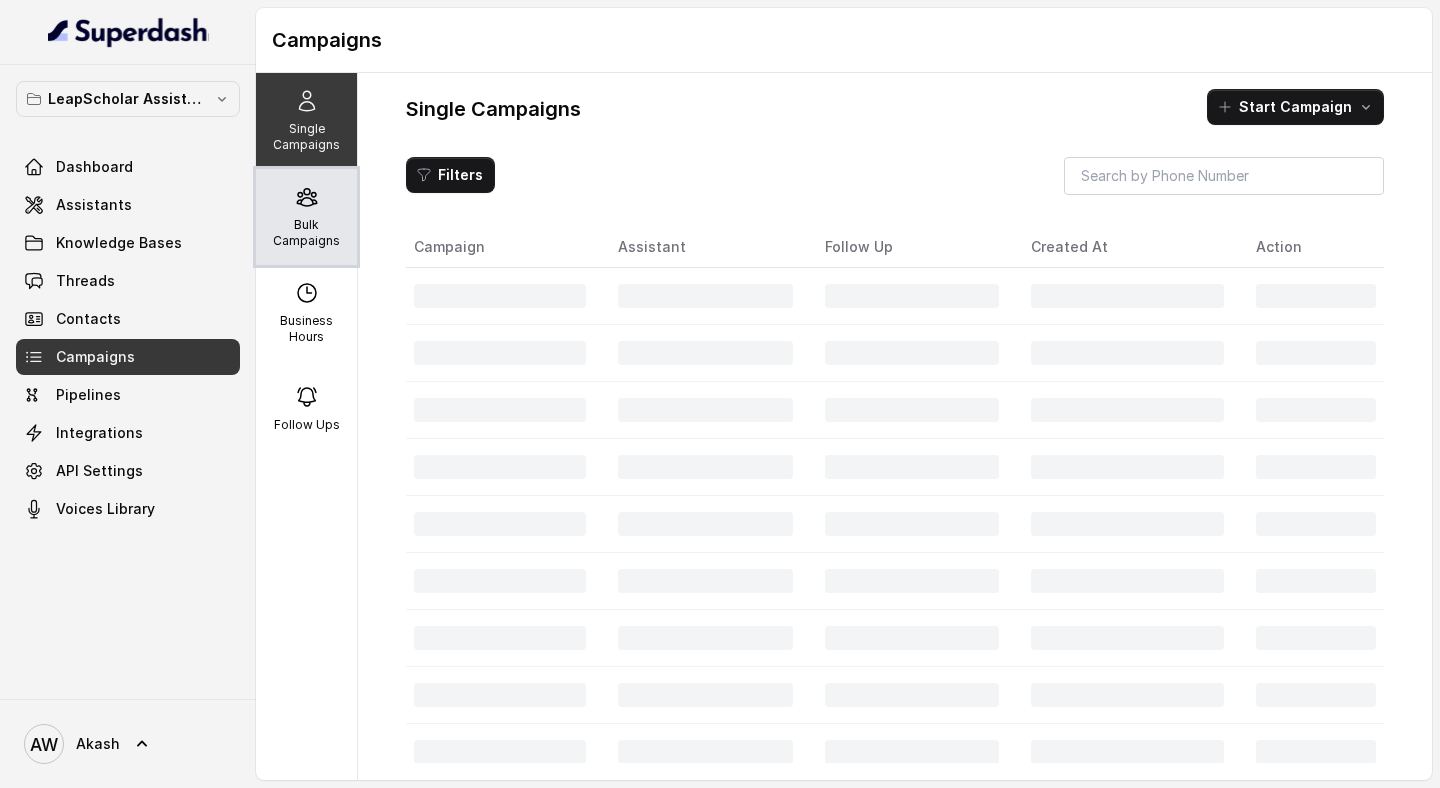 click on "Bulk Campaigns" at bounding box center (306, 217) 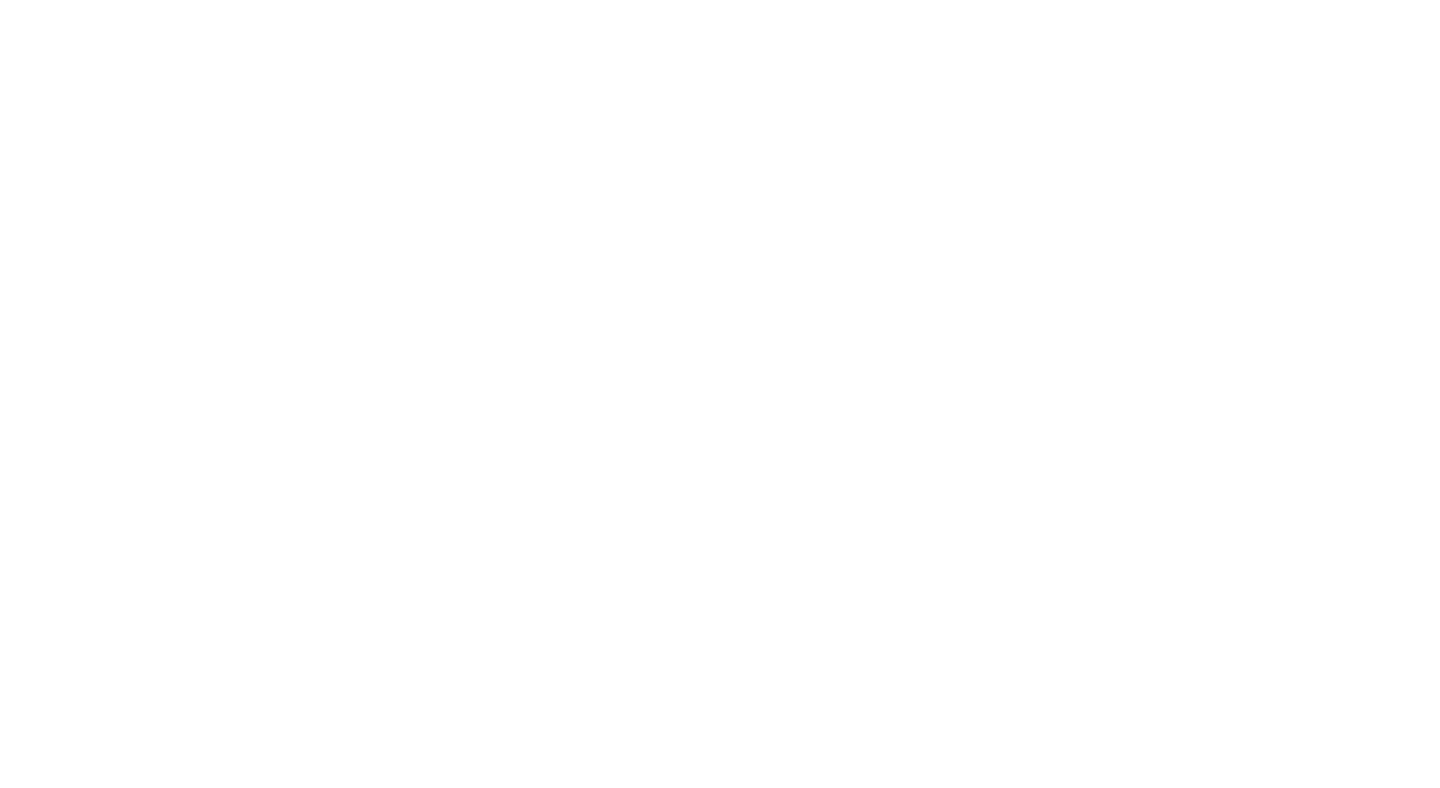 scroll, scrollTop: 0, scrollLeft: 0, axis: both 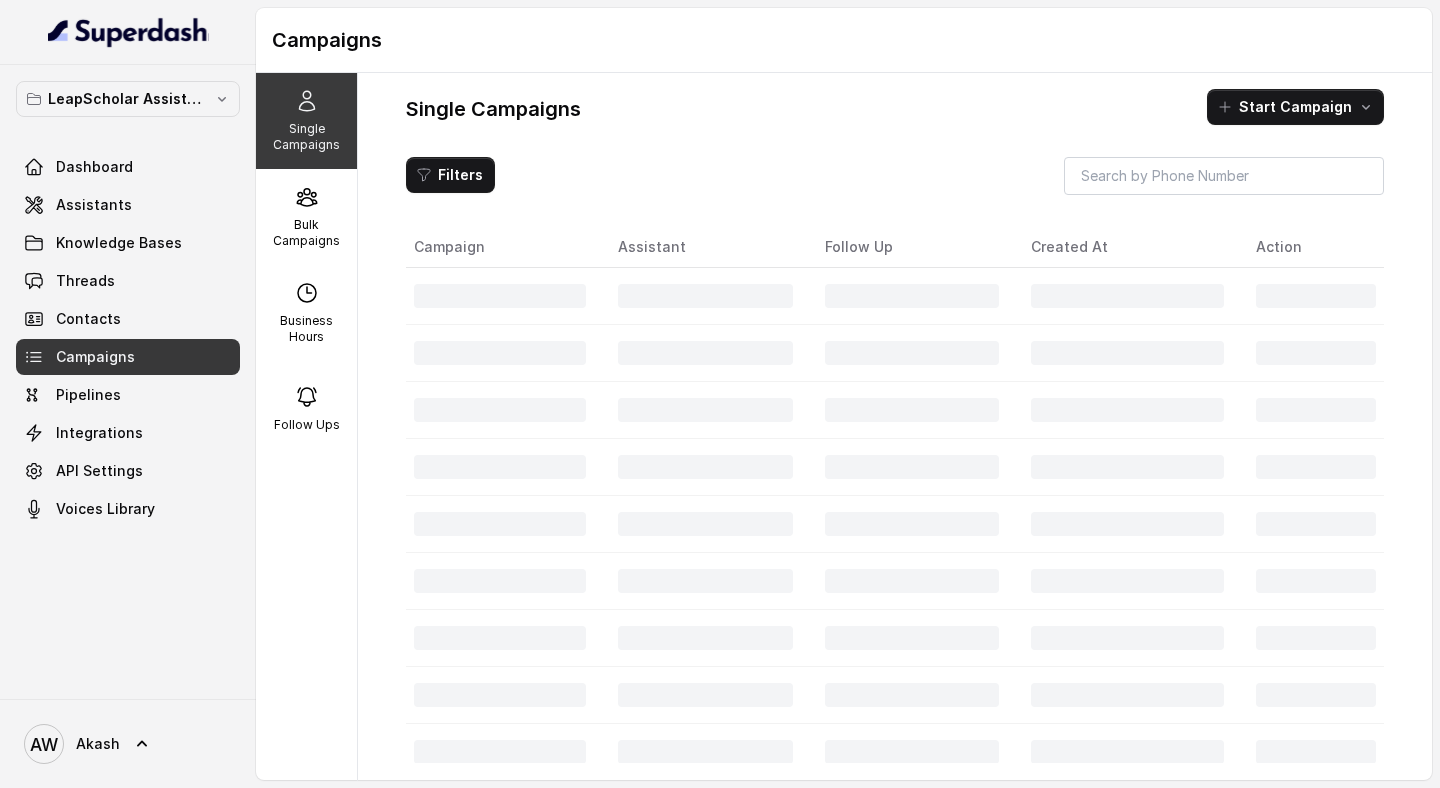 click on "LeapScholar Assistant Dashboard Assistants Knowledge Bases Threads Contacts Campaigns Pipelines Integrations API Settings Voices Library" at bounding box center [128, 382] 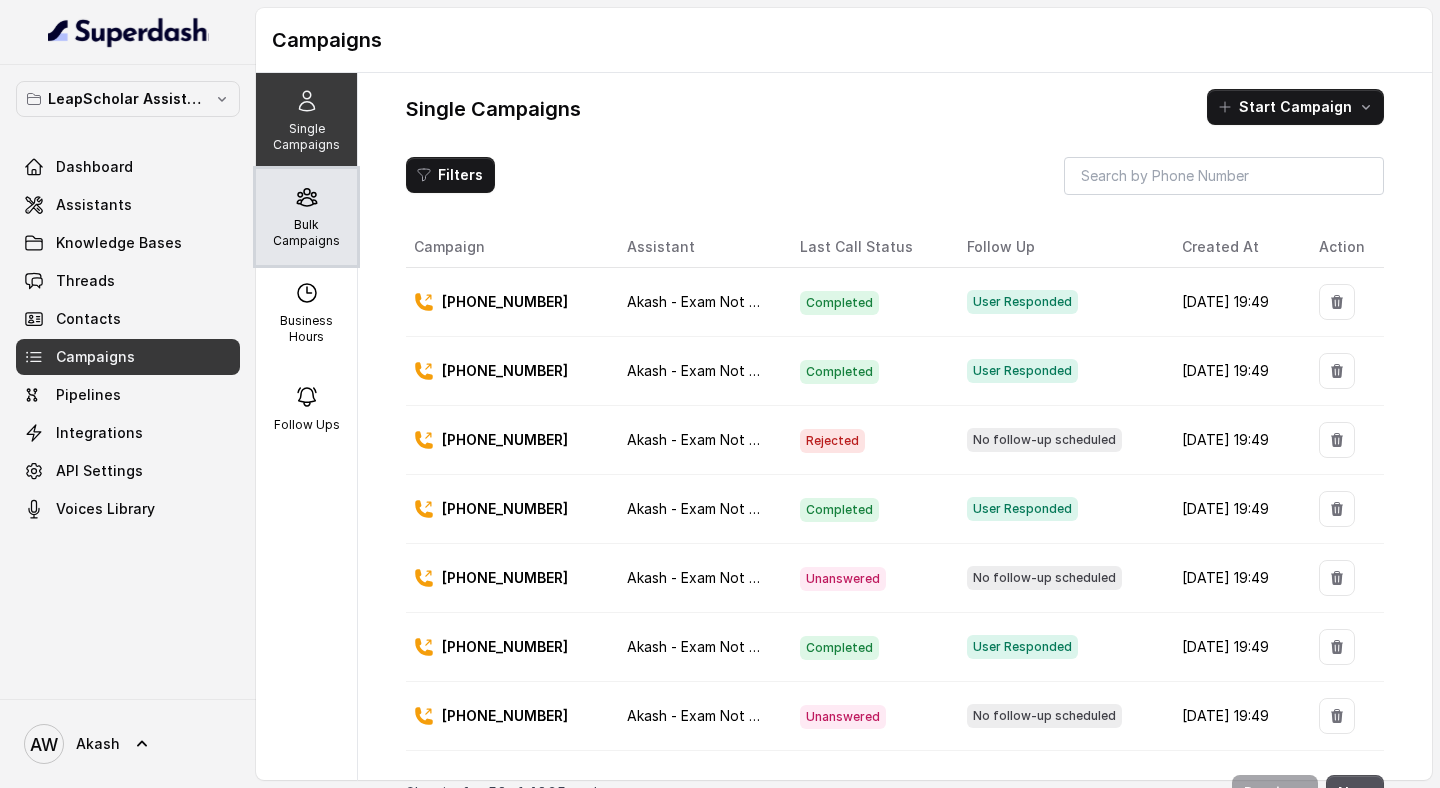 click 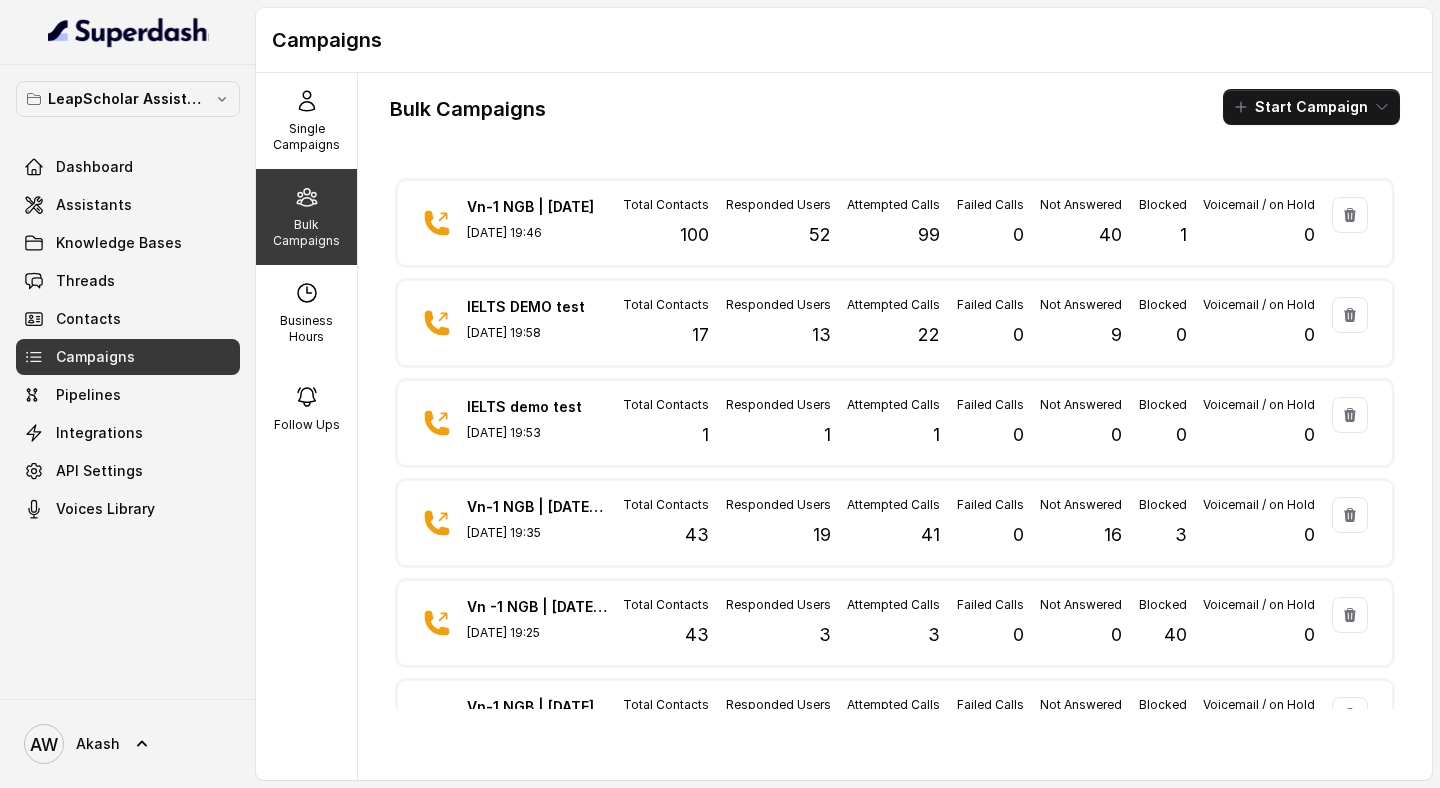 click on "Bulk Campaigns  Start Campaign Vn-1 NGB | 01st July Jul 01, 2025, 19:46 Total Contacts 100 Responded Users 52 Attempted Calls 99 Failed Calls 0 Not Answered 40 Blocked 1 Voicemail / on Hold 0 IELTS DEMO test Jun 30, 2025, 19:58 Total Contacts 17 Responded Users 13 Attempted Calls 22 Failed Calls 0 Not Answered 9 Blocked 0 Voicemail / on Hold 0 IELTS demo test Jun 30, 2025, 19:53 Total Contacts 1 Responded Users 1 Attempted Calls 1 Failed Calls 0 Not Answered 0 Blocked 0 Voicemail / on Hold 0 Vn-1 NGB | 30th June 2nd v.1 Jun 30, 2025, 19:35 Total Contacts 43 Responded Users 19 Attempted Calls 41 Failed Calls 0 Not Answered 16 Blocked 3 Voicemail / on Hold 0 Vn -1 NGB | 30th June 2nd Attempt Jun 30, 2025, 19:25 Total Contacts 43 Responded Users 3 Attempted Calls 3 Failed Calls 0 Not Answered 0 Blocked 40 Voicemail / on Hold 0 Vn-1 NGB | 30th June  Jun 30, 2025, 18:21 Total Contacts 61 Responded Users 42 Attempted Calls 61 Failed Calls 0 Not Answered 18 Blocked 2 Voicemail / on Hold 0 OC_new_approach_29th_jun 0" at bounding box center (895, 414) 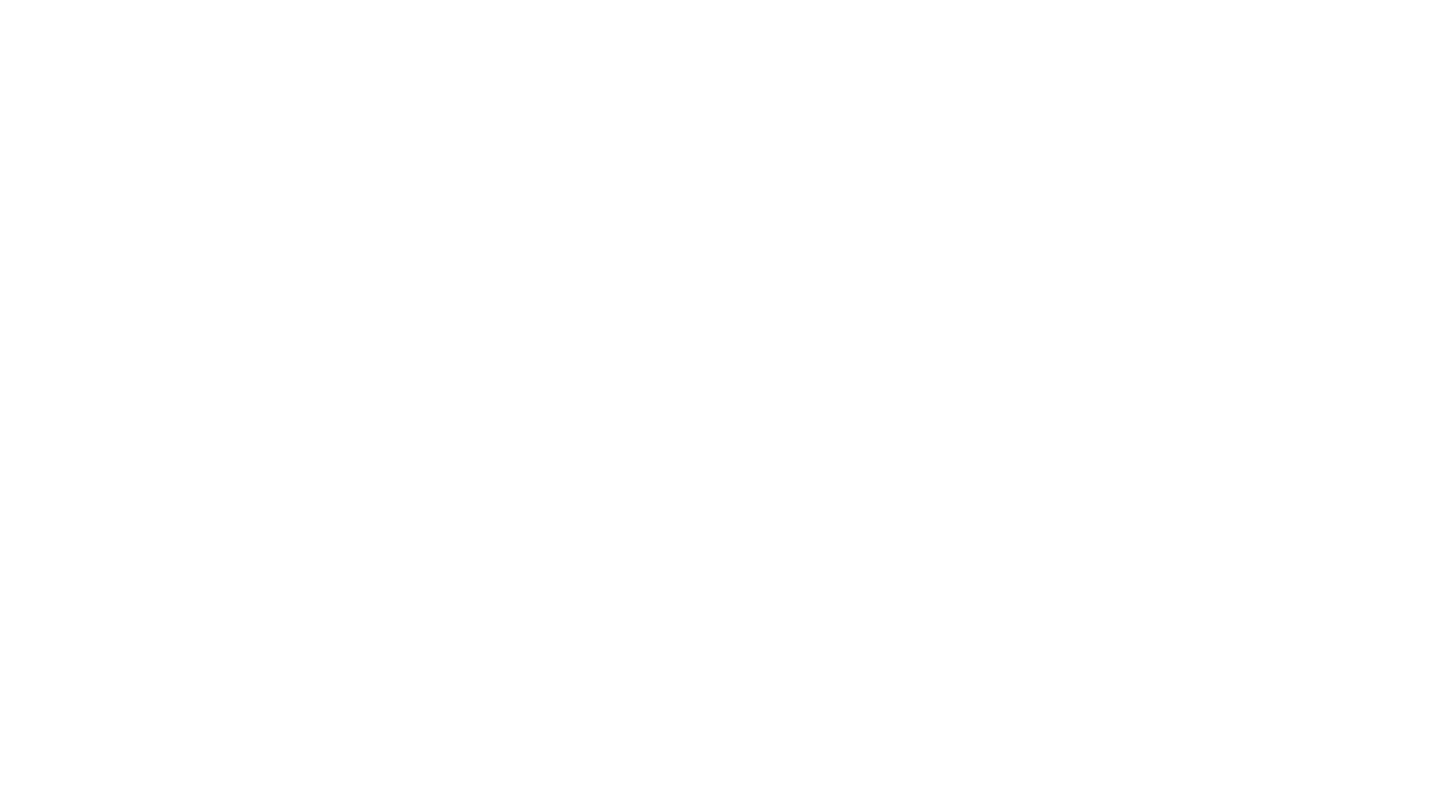 scroll, scrollTop: 0, scrollLeft: 0, axis: both 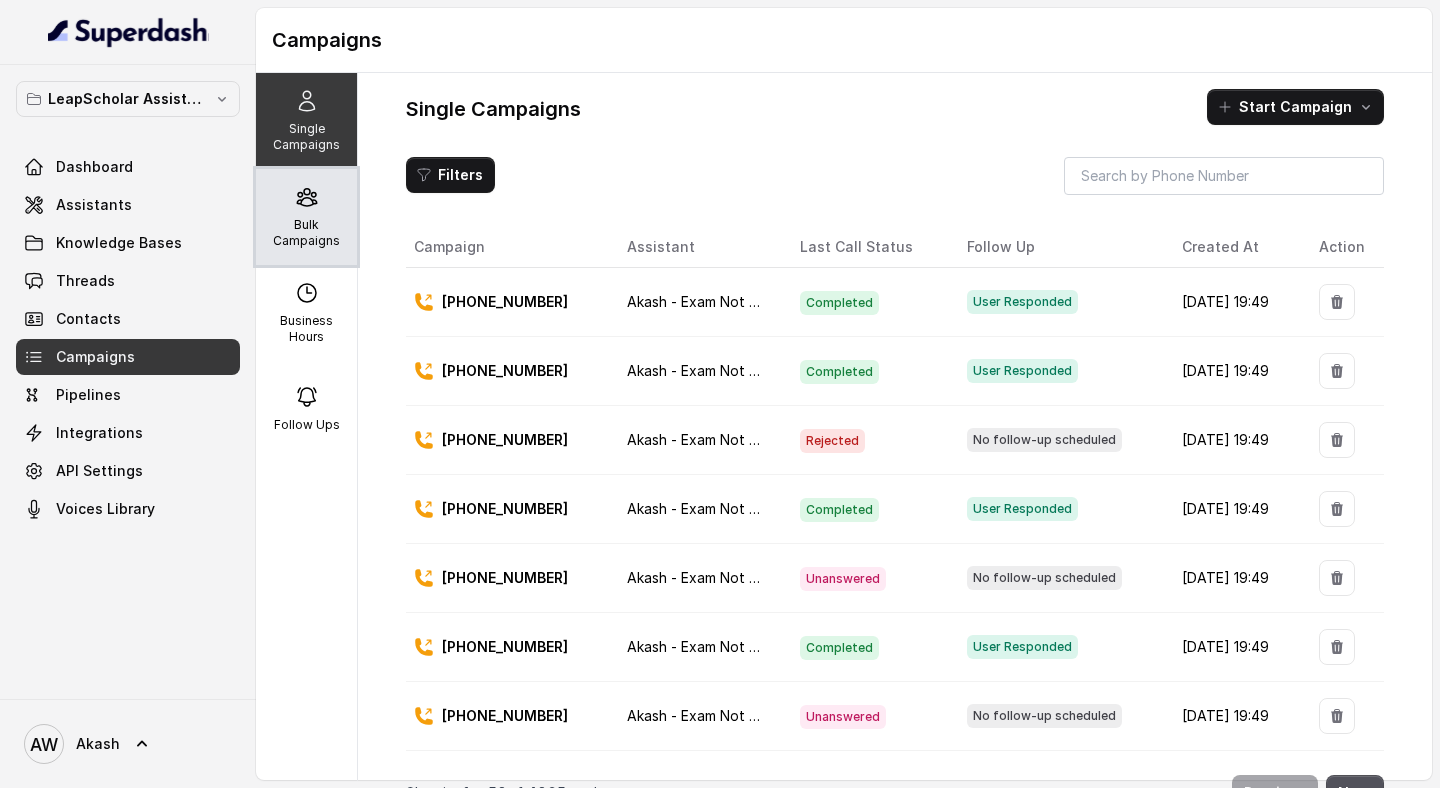 click 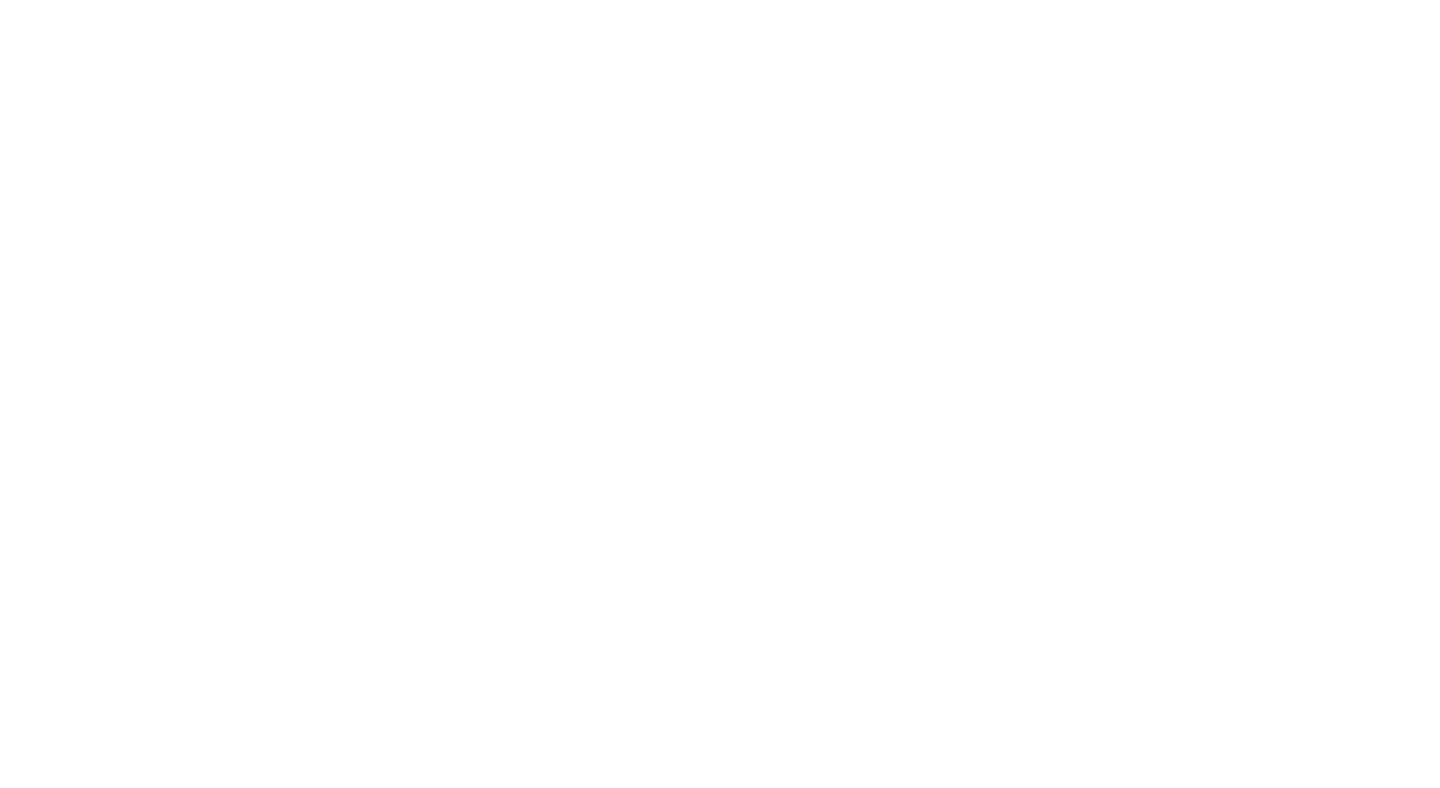 scroll, scrollTop: 0, scrollLeft: 0, axis: both 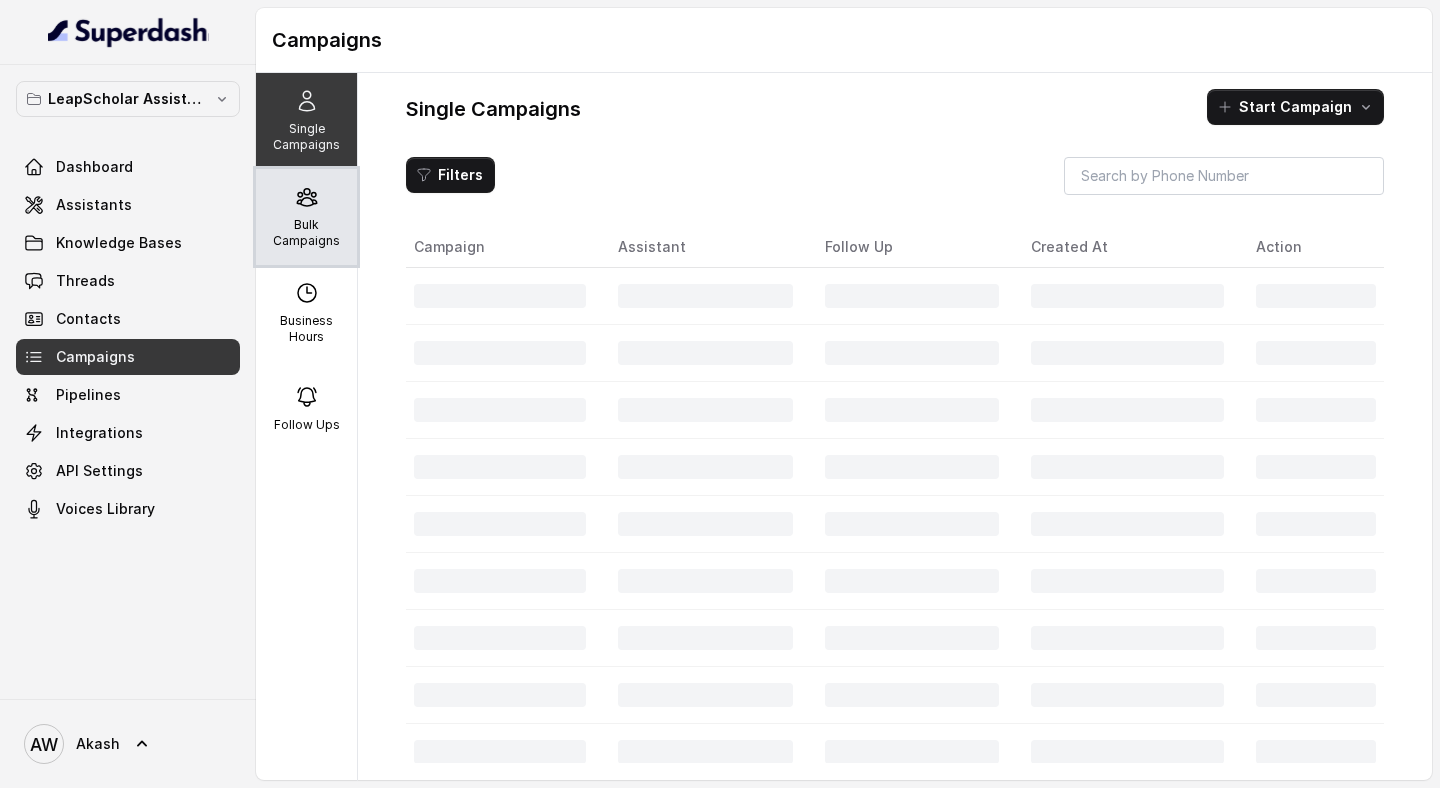 click 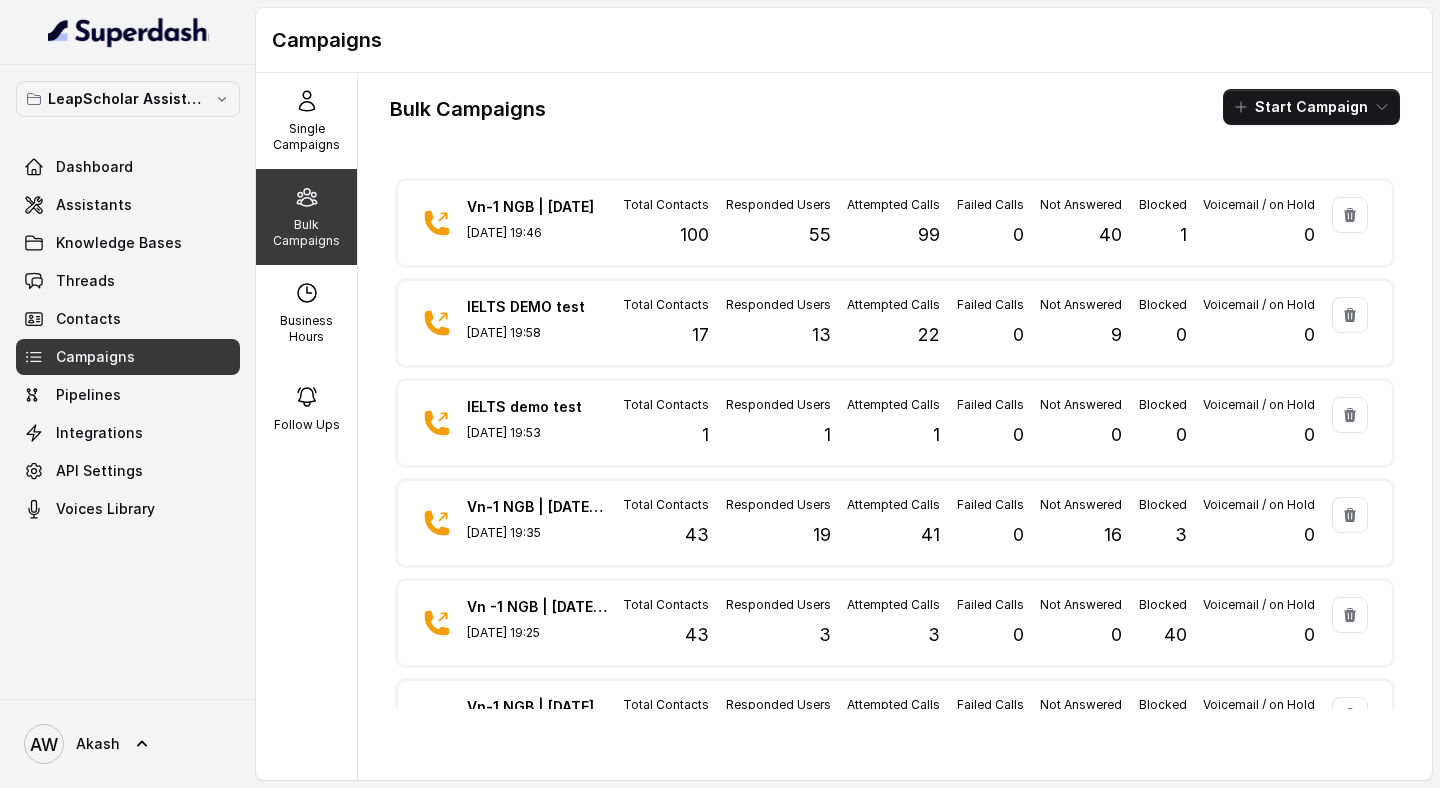 click on "Bulk Campaigns" at bounding box center (468, 109) 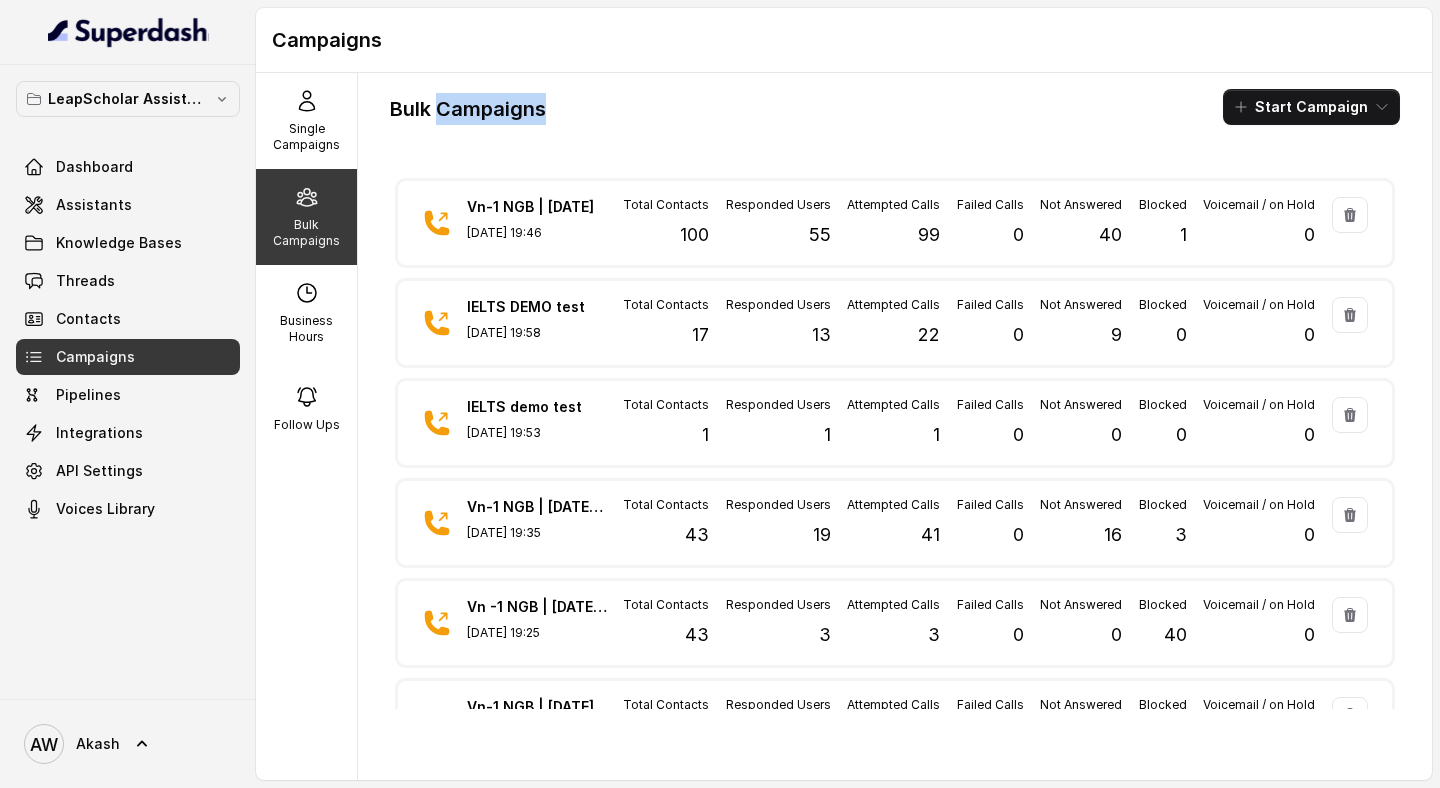 click on "Bulk Campaigns" at bounding box center [468, 109] 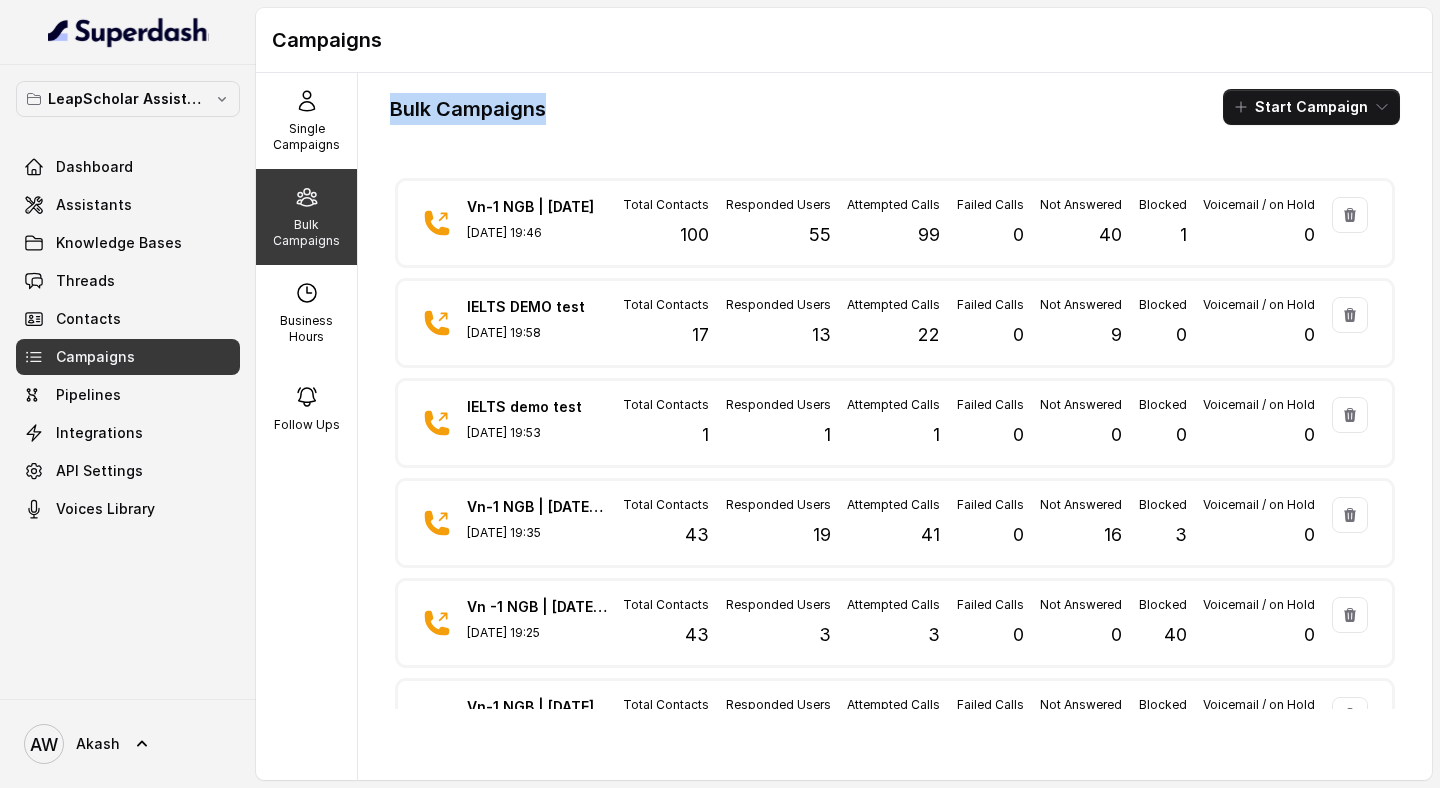 click on "Bulk Campaigns" at bounding box center (468, 109) 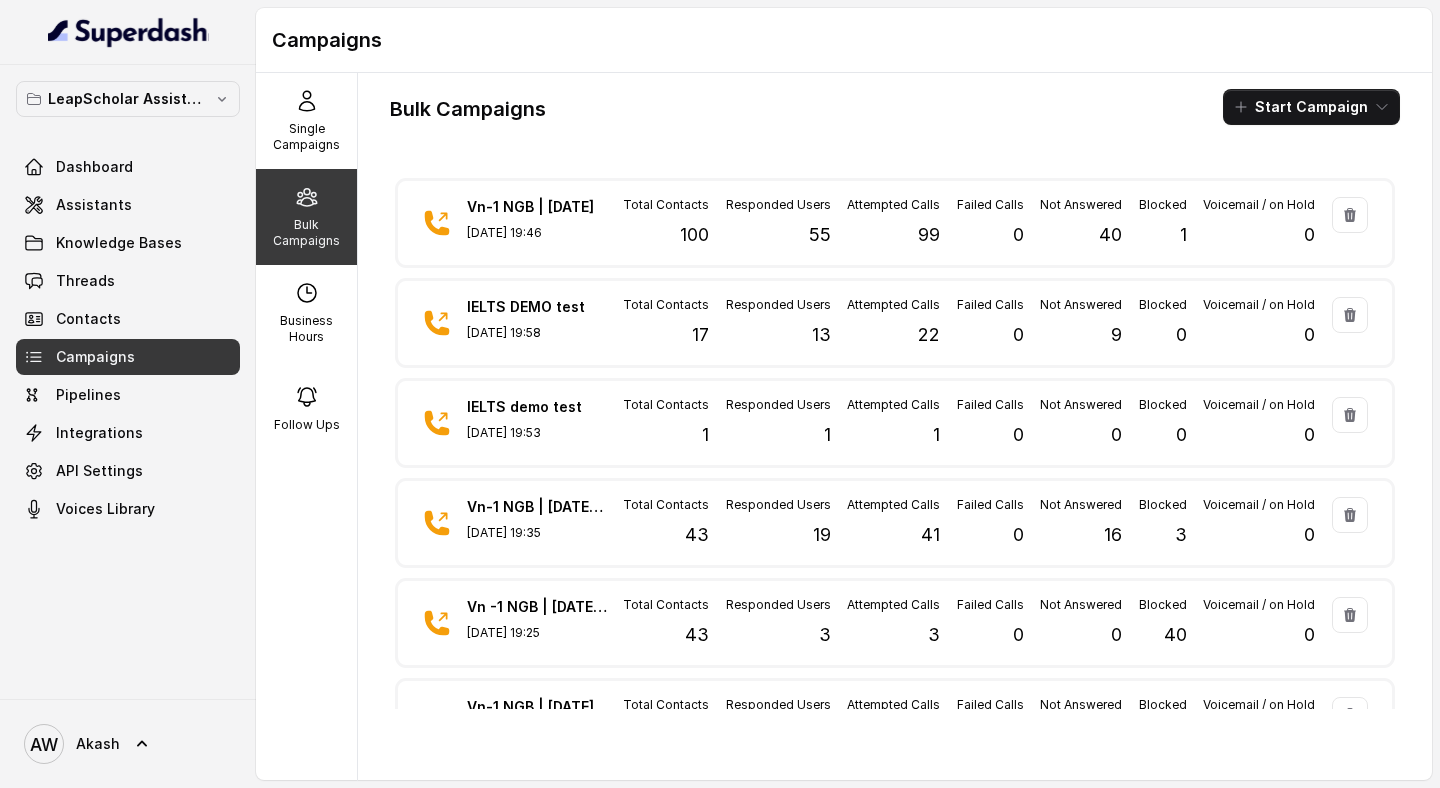 click on "Bulk Campaigns" at bounding box center [468, 109] 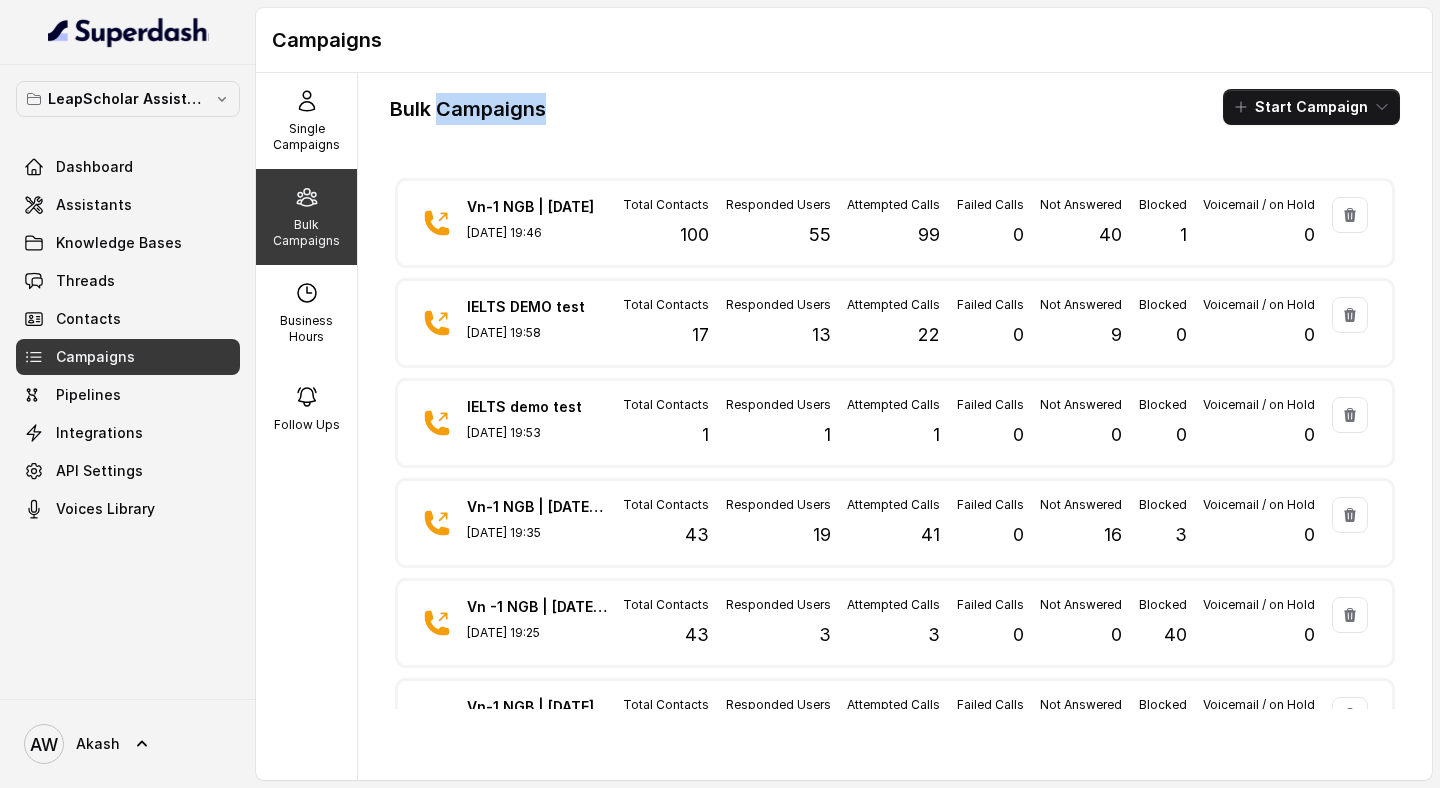 click on "Bulk Campaigns" at bounding box center [468, 109] 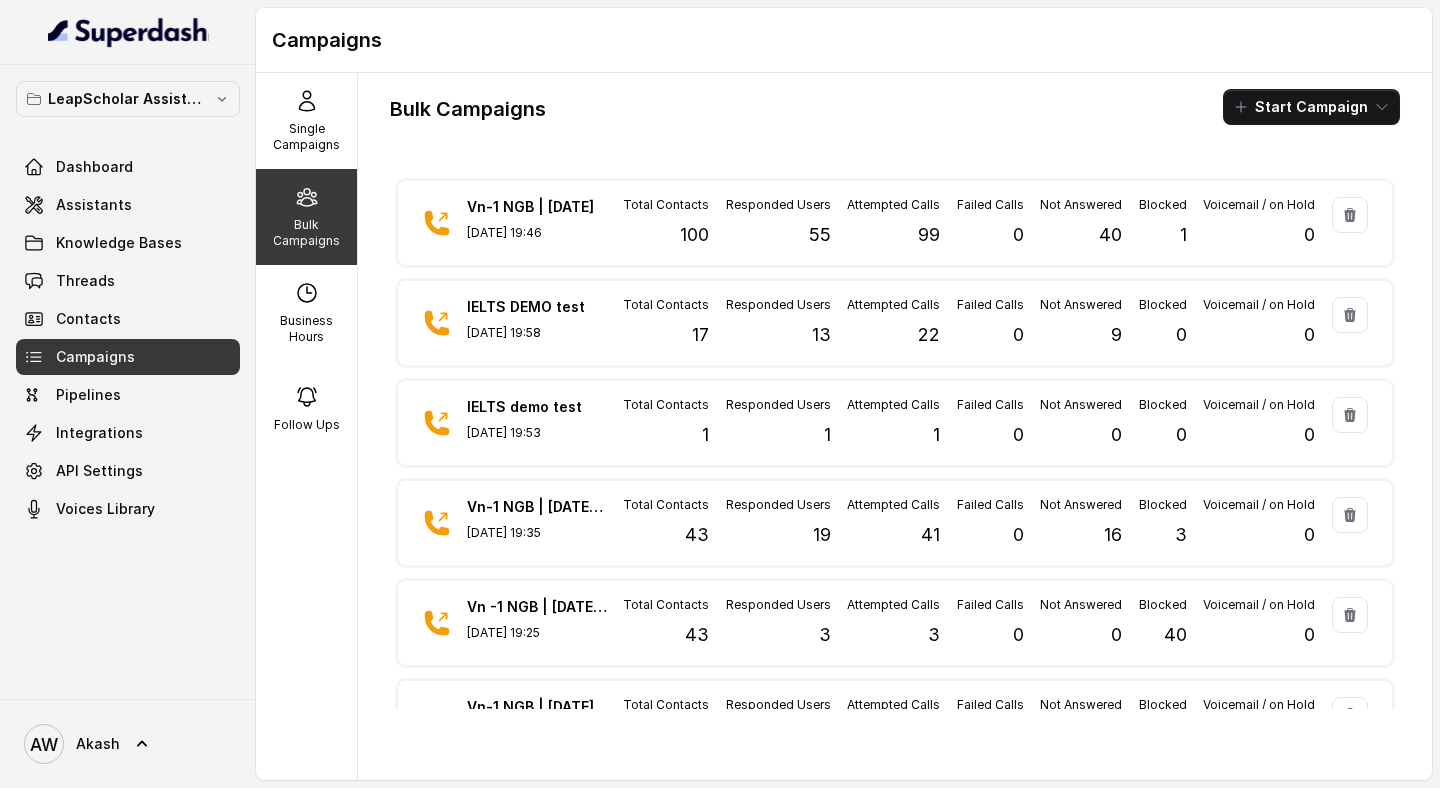 click on "Bulk Campaigns  Start Campaign" at bounding box center [895, 107] 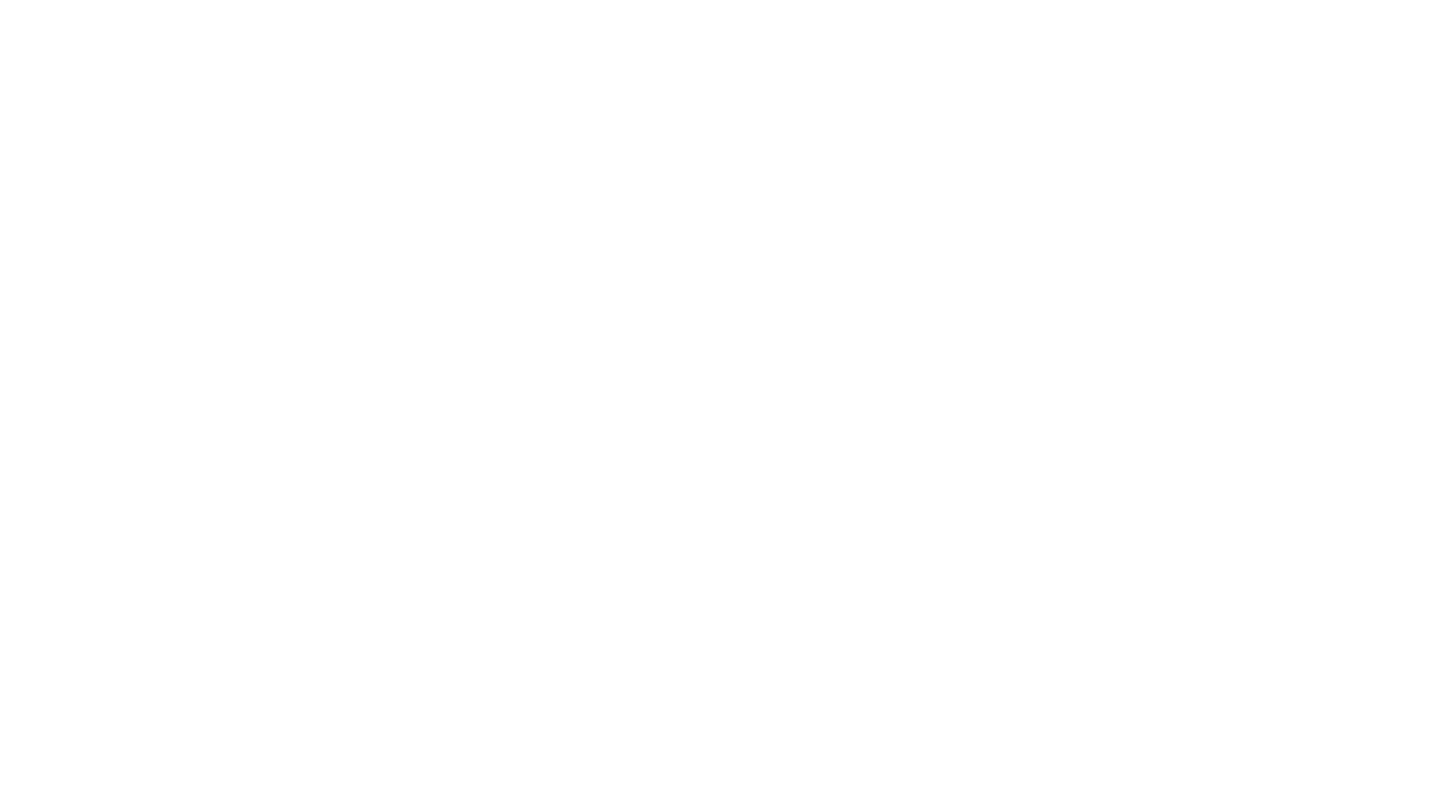 scroll, scrollTop: 0, scrollLeft: 0, axis: both 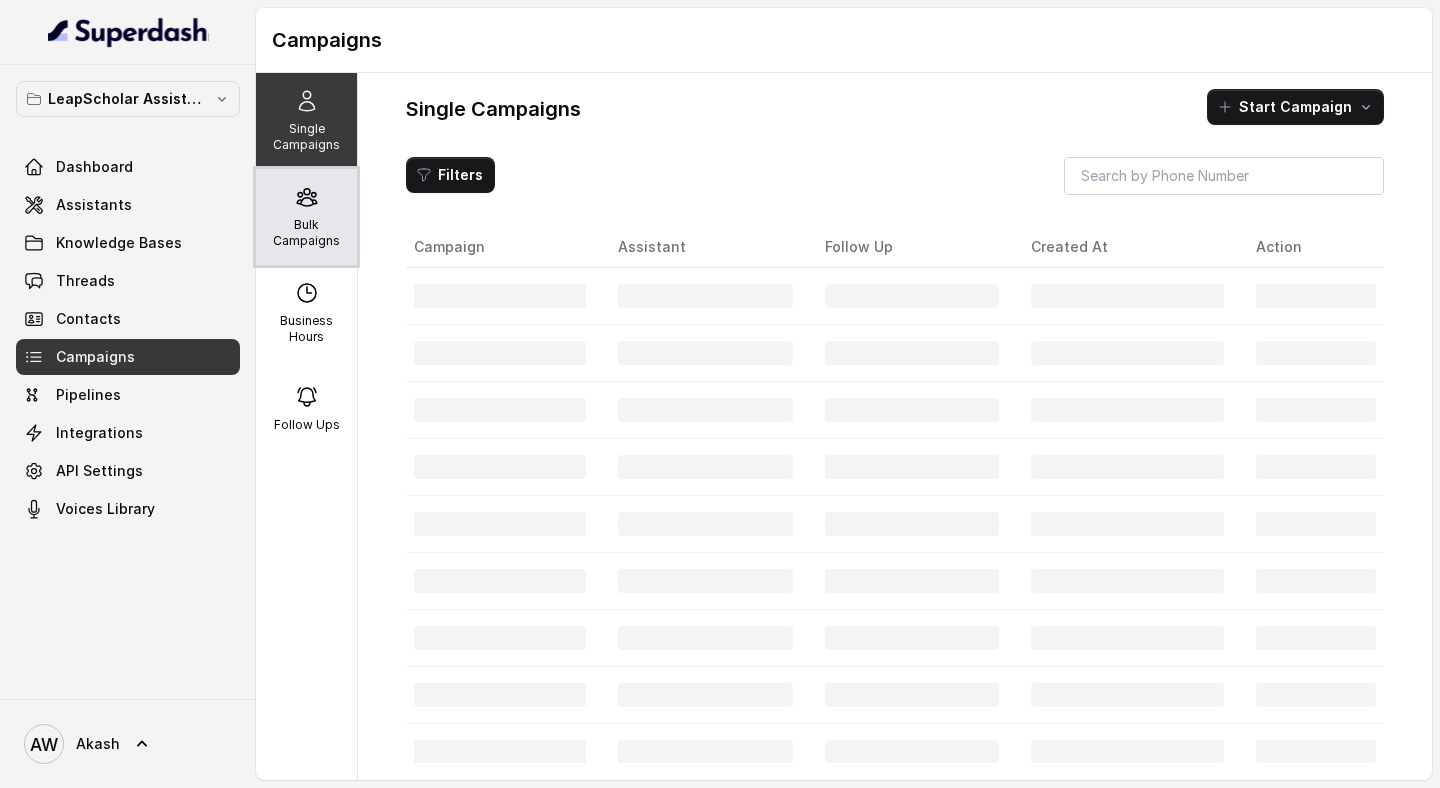 click on "Bulk Campaigns" at bounding box center (306, 233) 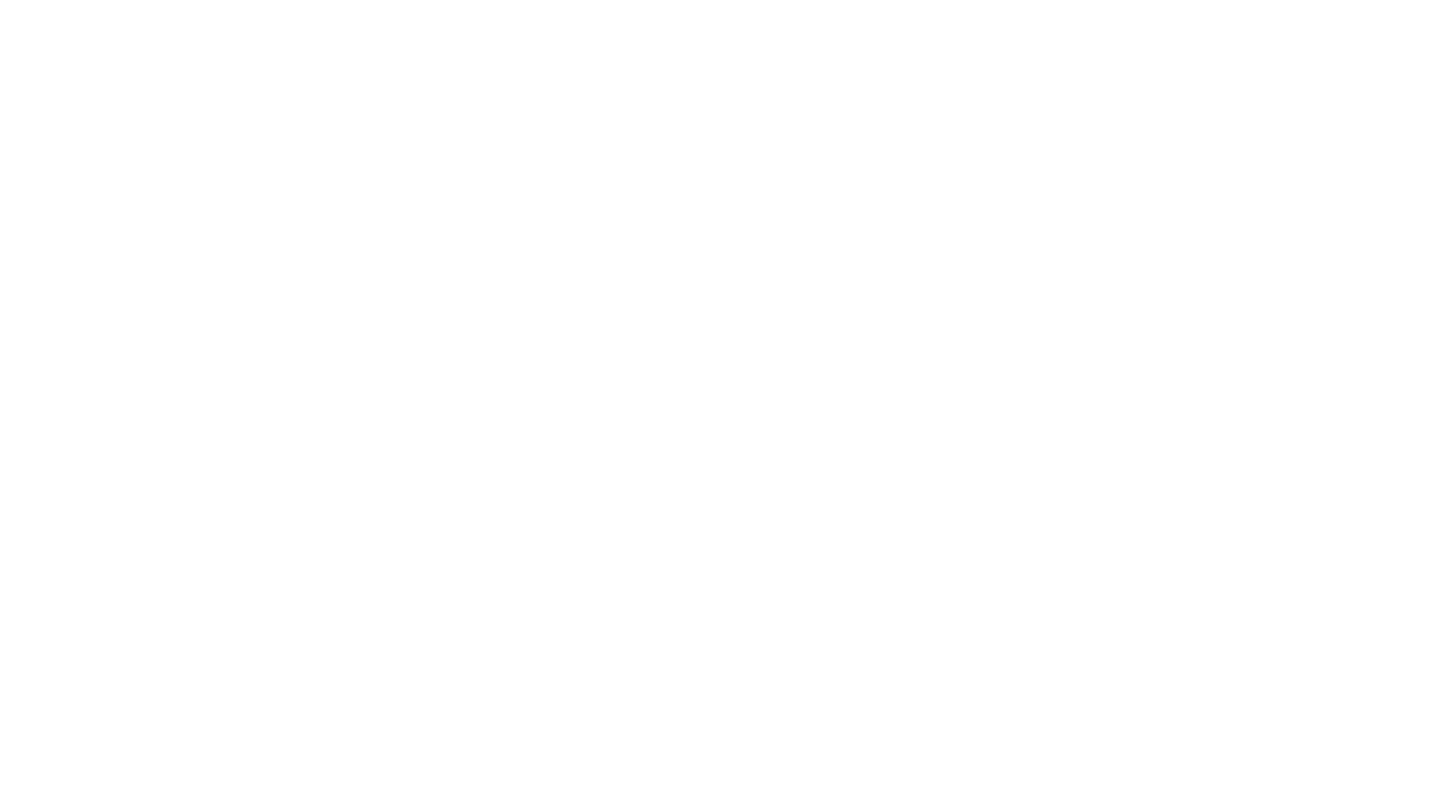 scroll, scrollTop: 0, scrollLeft: 0, axis: both 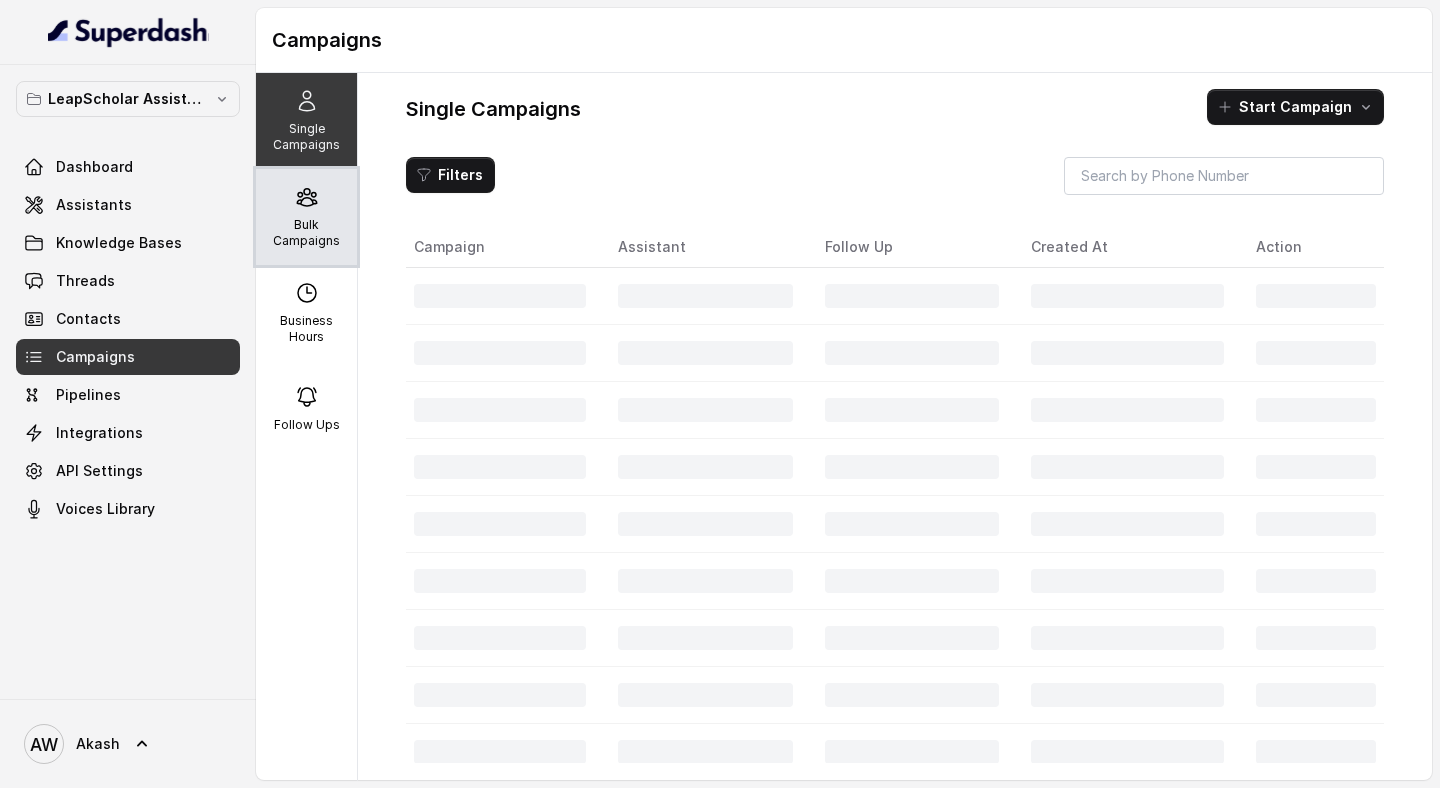 click on "Bulk Campaigns" at bounding box center [306, 233] 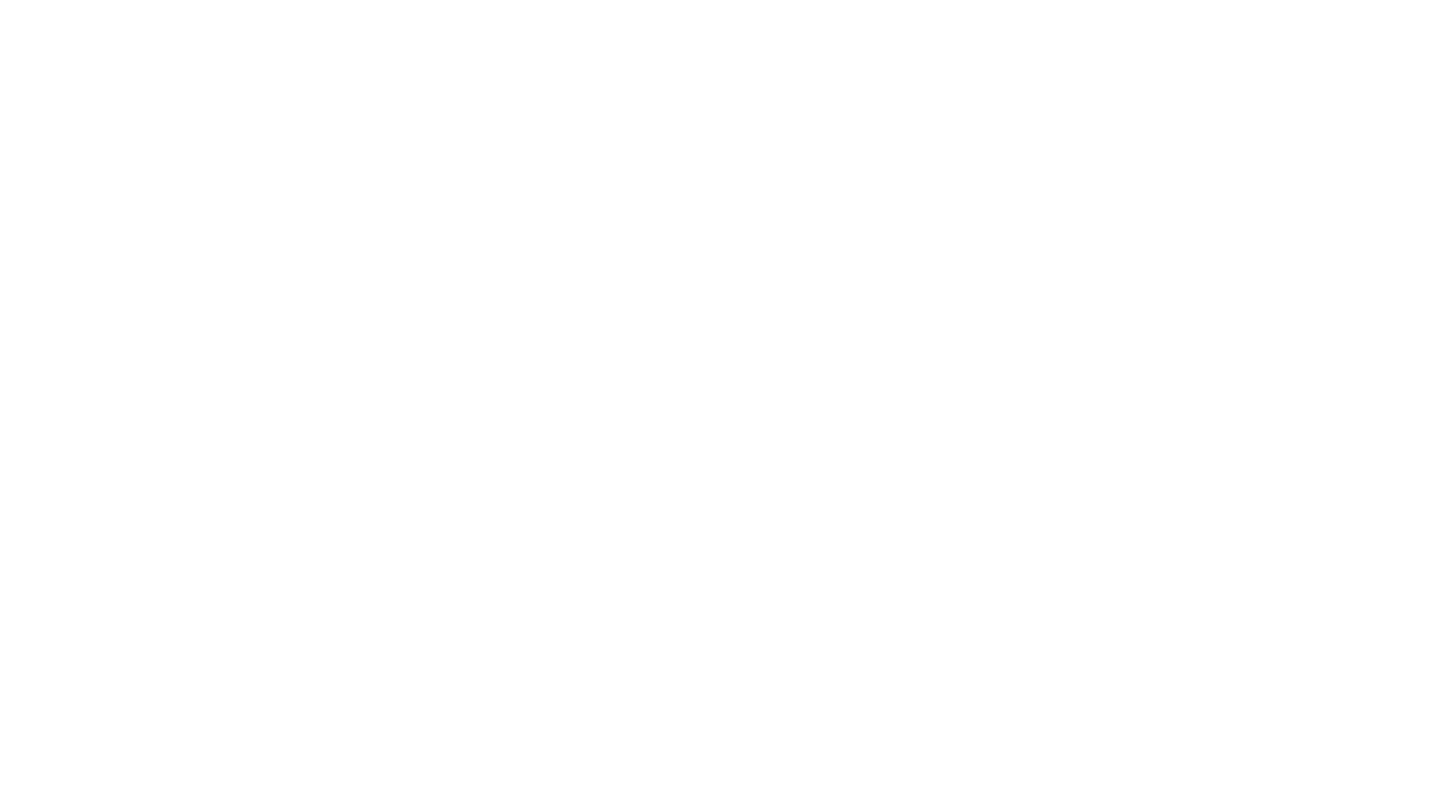 scroll, scrollTop: 0, scrollLeft: 0, axis: both 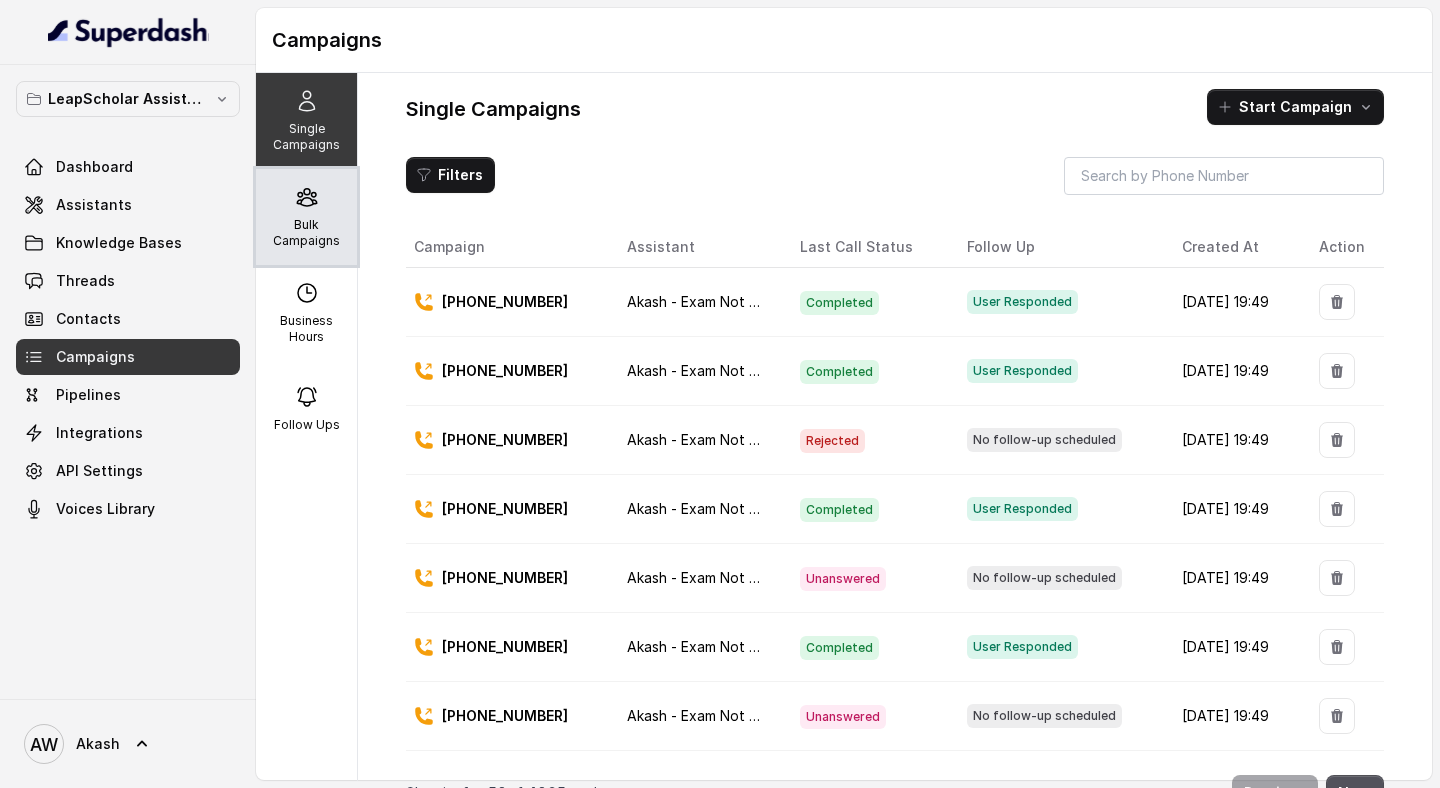 click on "Bulk Campaigns" at bounding box center [306, 217] 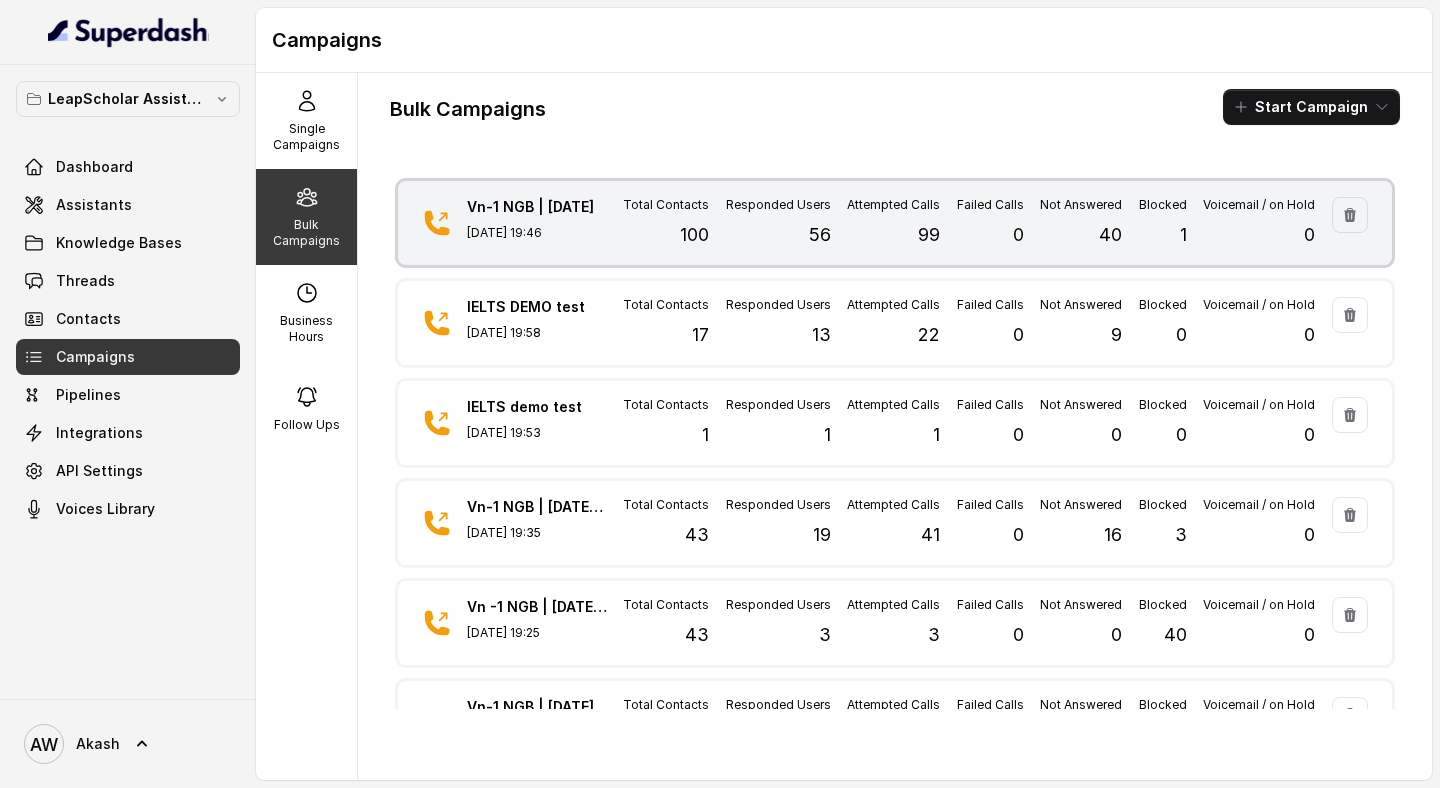 click on "Vn-1 NGB | [DATE] [DATE] 19:46 Total Contacts 100 Responded Users 56 Attempted Calls 99 Failed Calls 0 Not Answered 40 Blocked 1 Voicemail / on Hold 0" at bounding box center [895, 223] 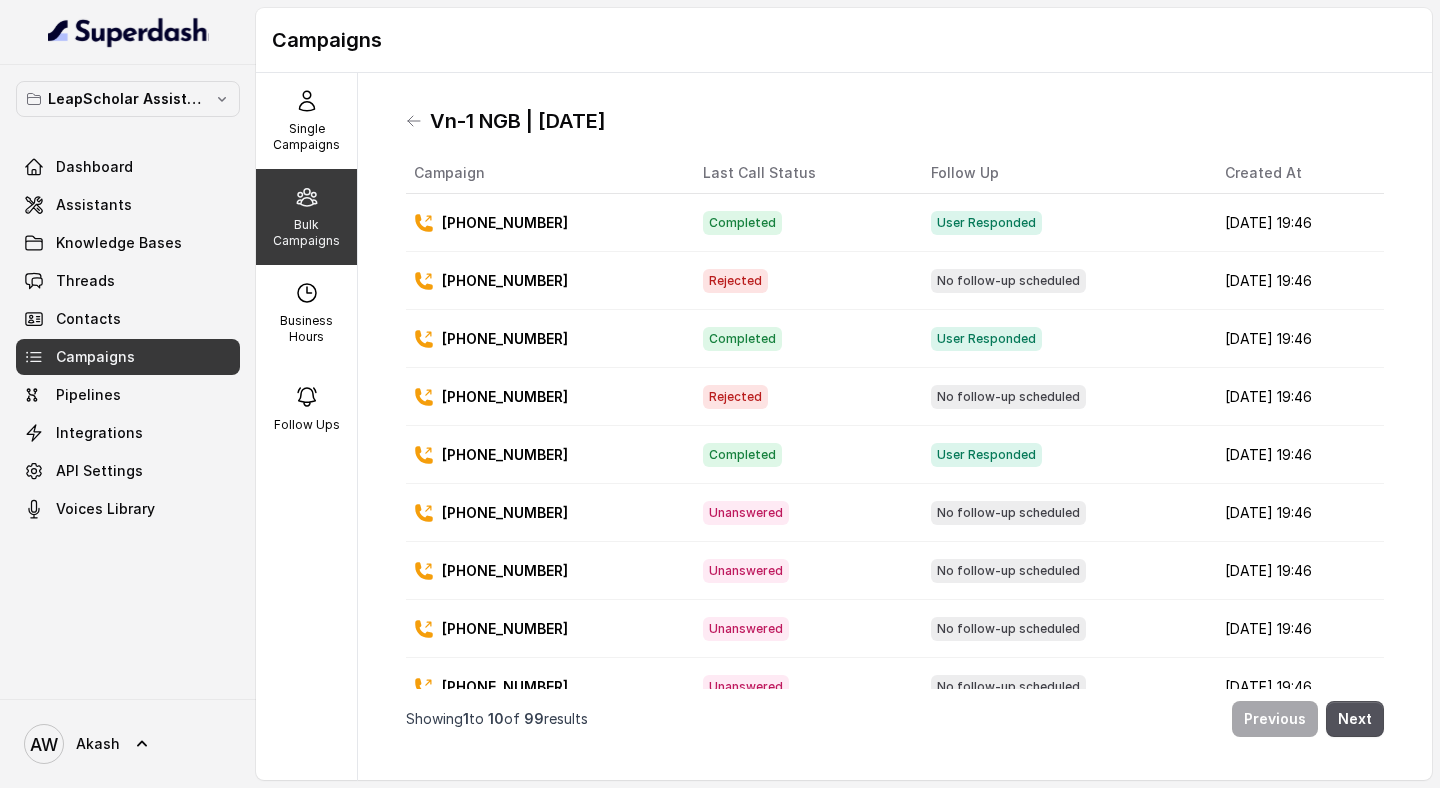 scroll, scrollTop: 85, scrollLeft: 0, axis: vertical 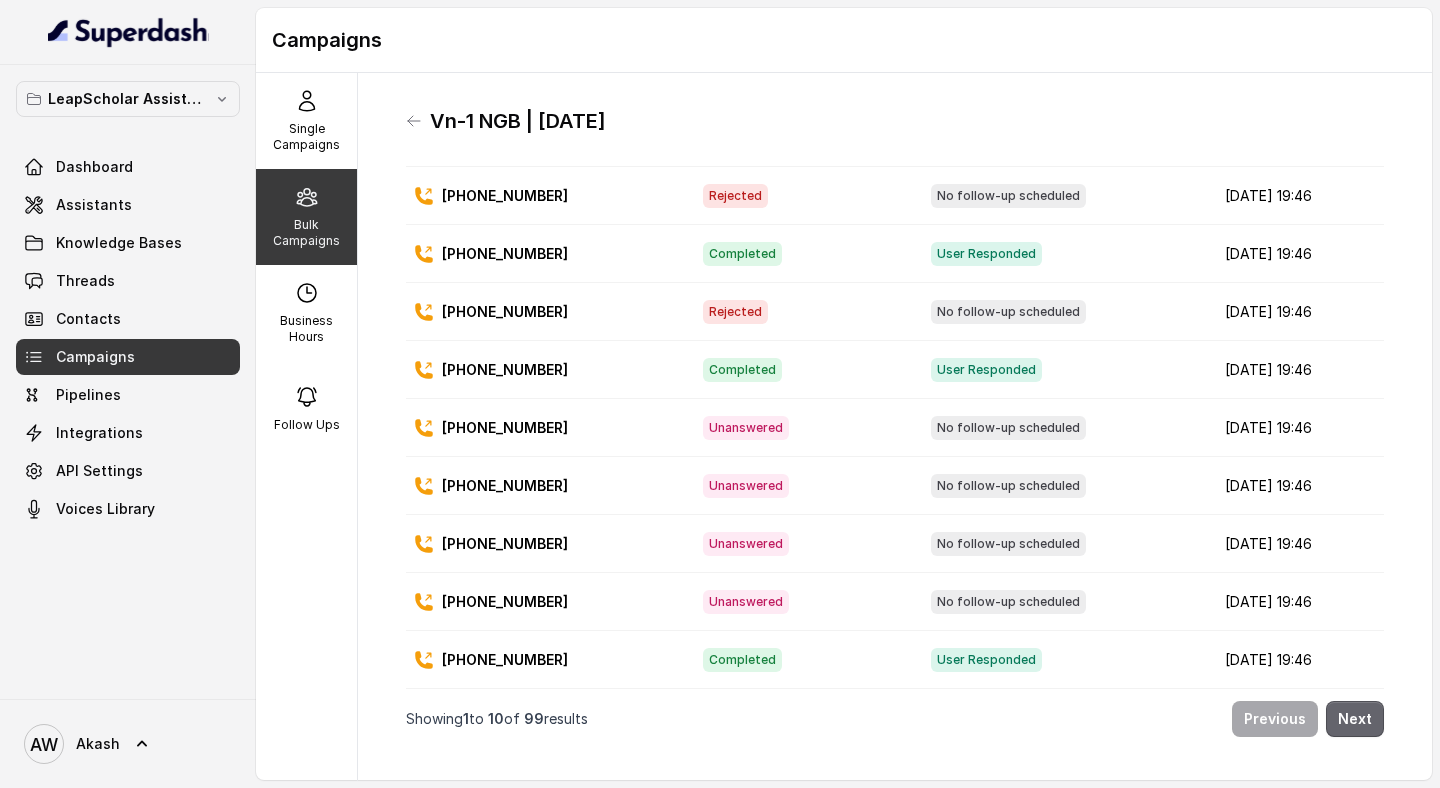 click on "Next" at bounding box center [1355, 719] 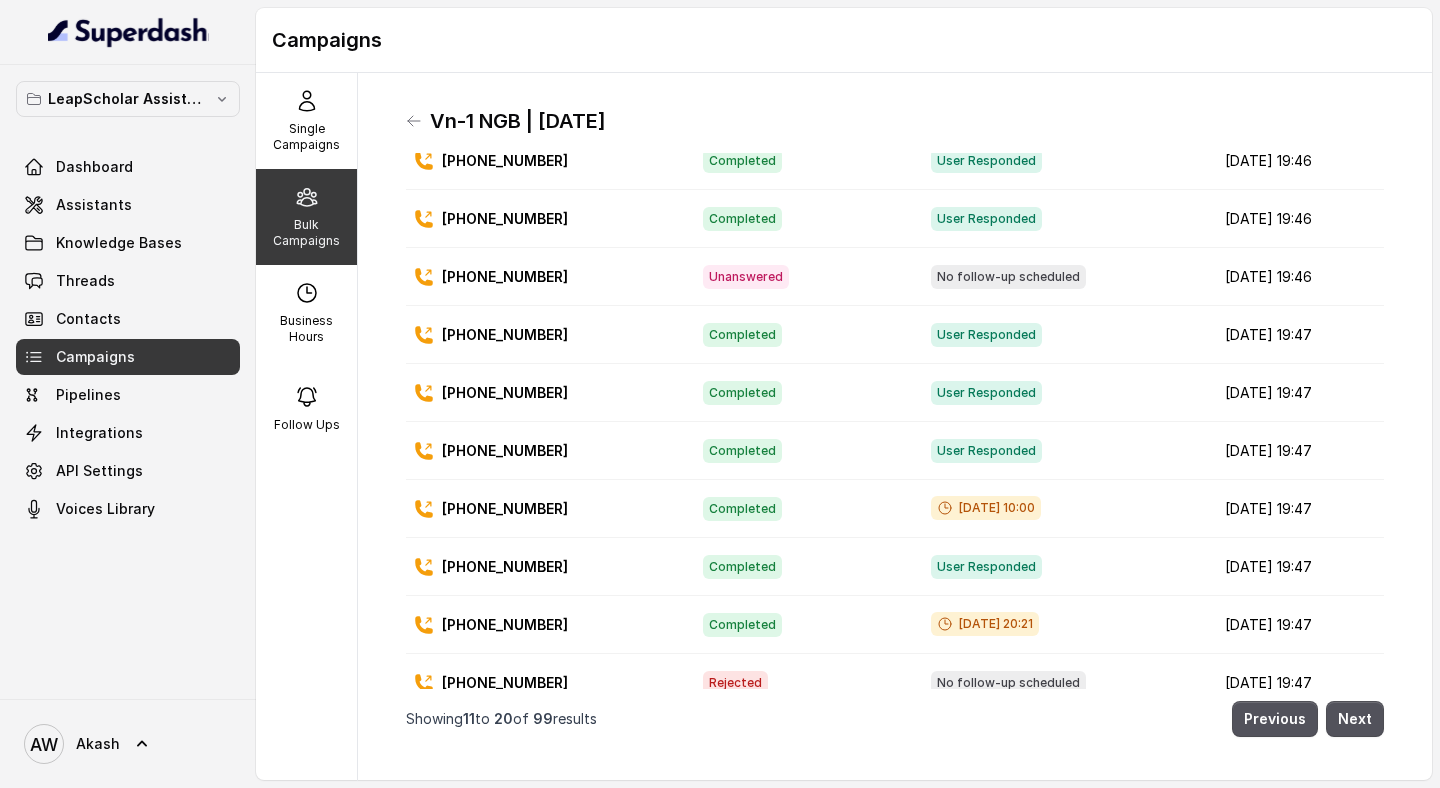 scroll, scrollTop: 85, scrollLeft: 0, axis: vertical 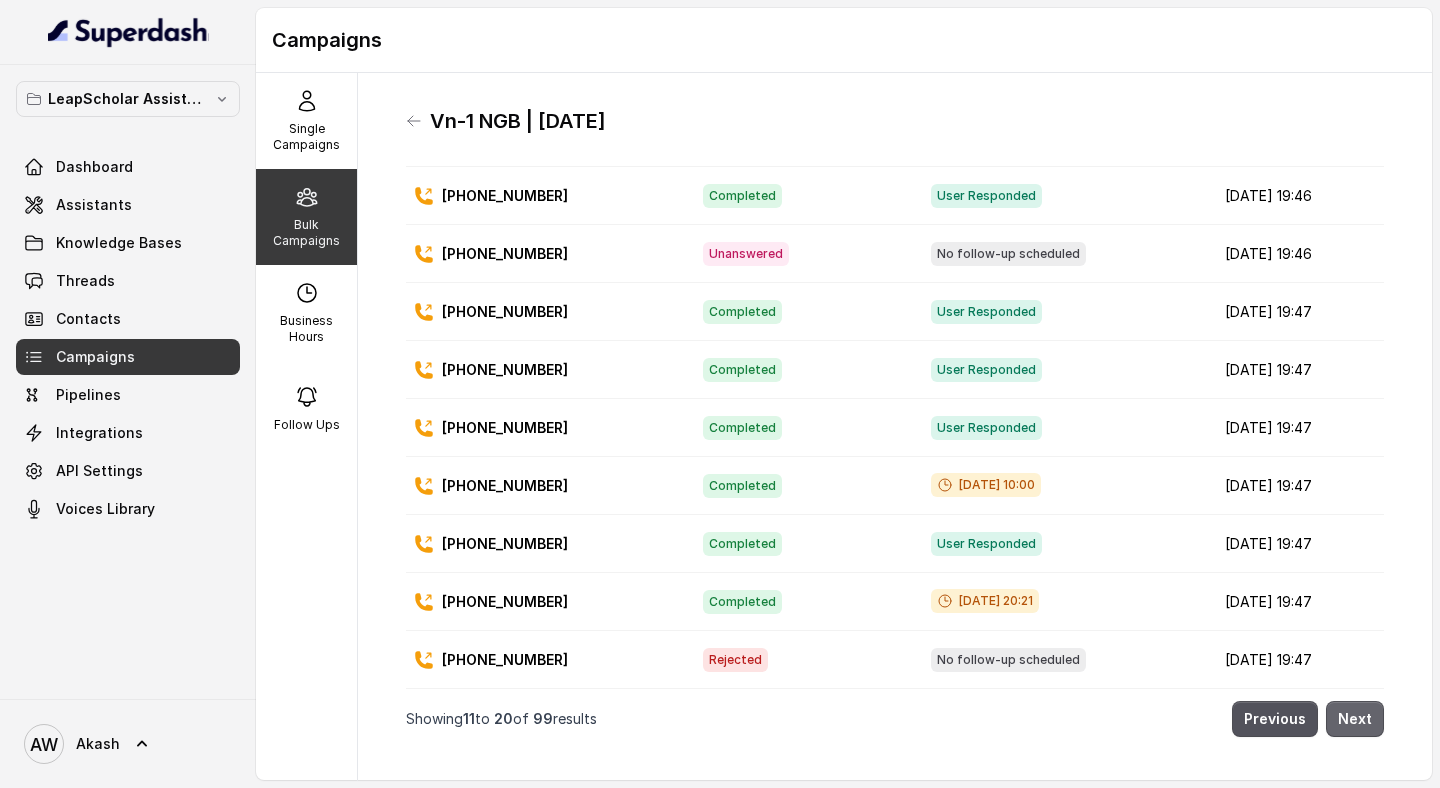 click on "Next" at bounding box center (1355, 719) 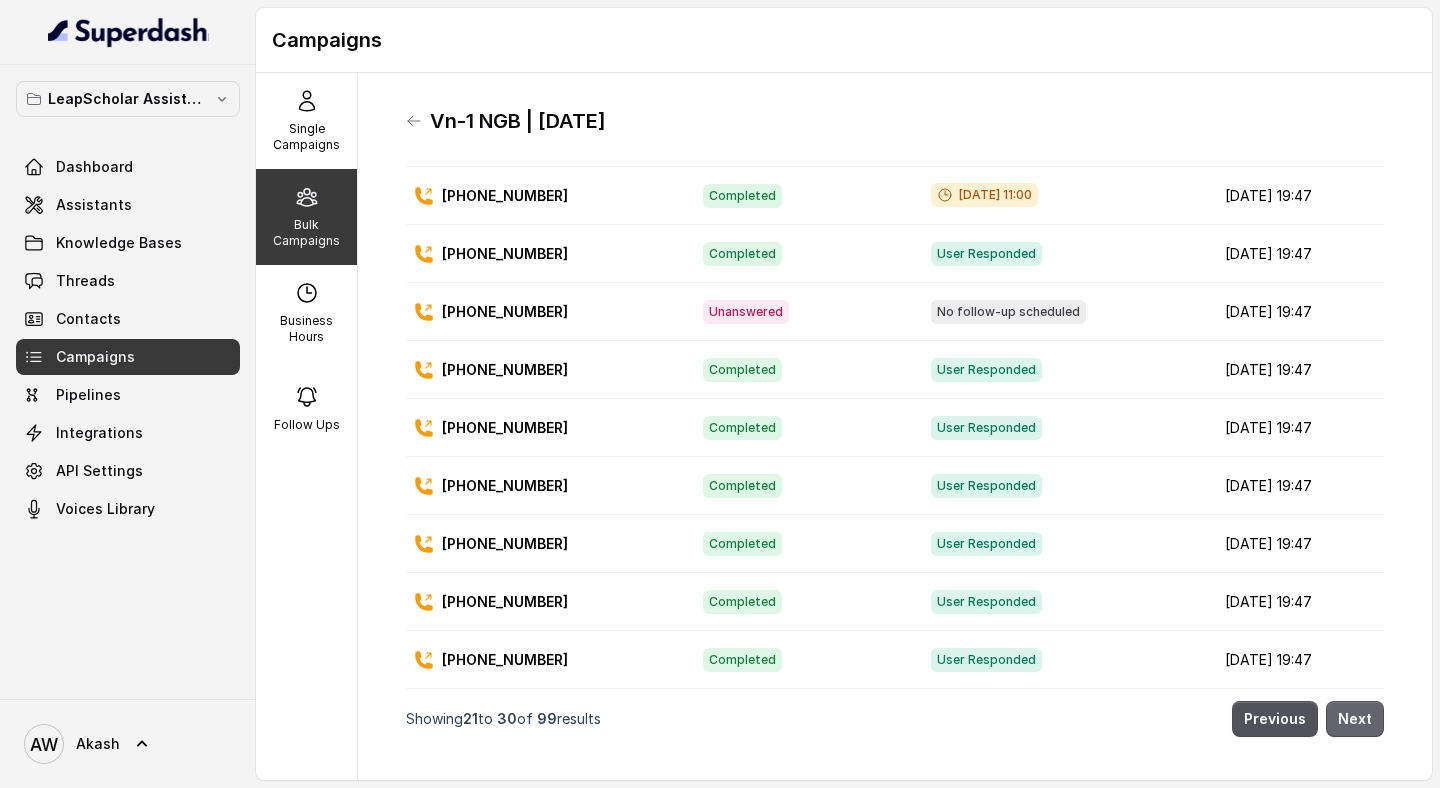 click on "Next" at bounding box center [1355, 719] 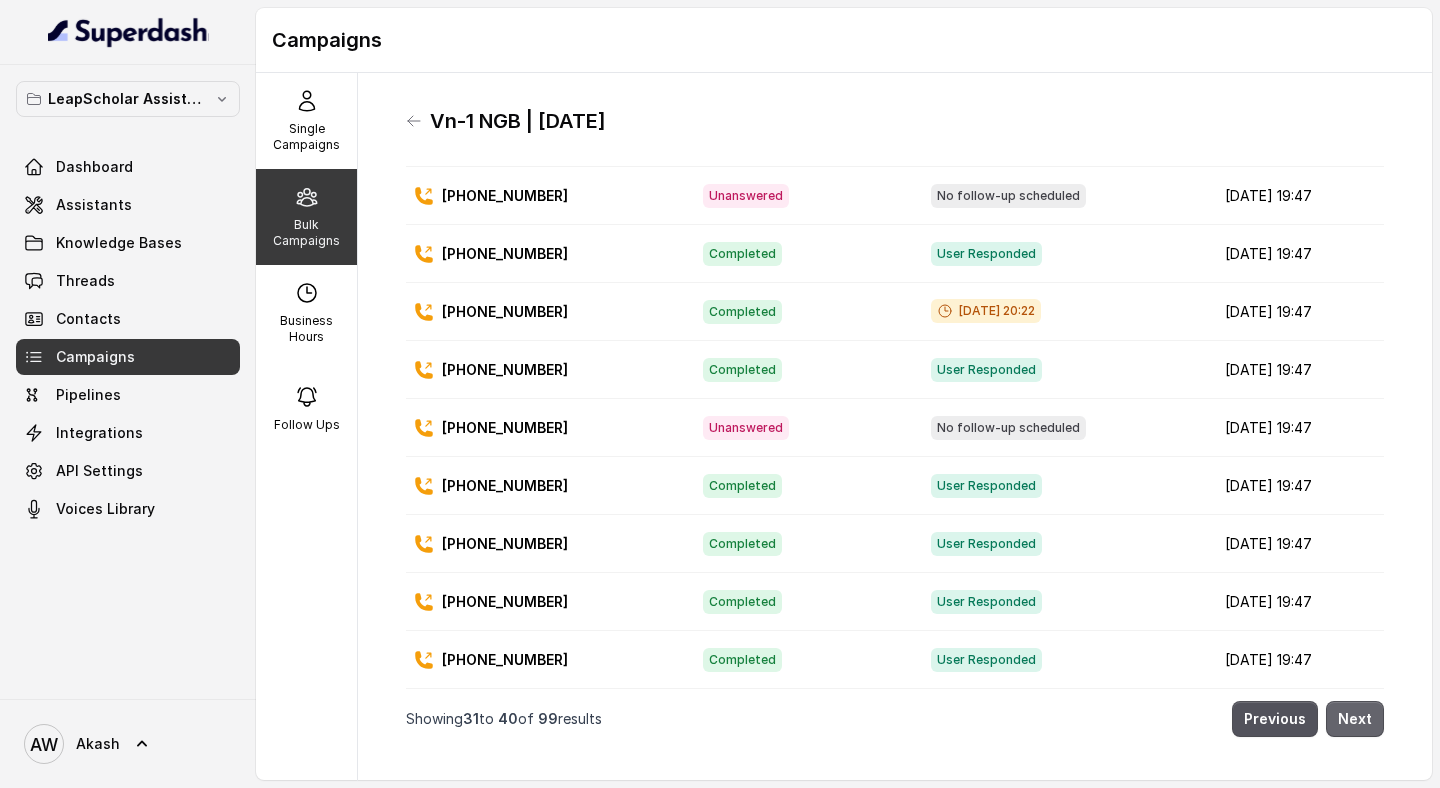 click on "Next" at bounding box center (1355, 719) 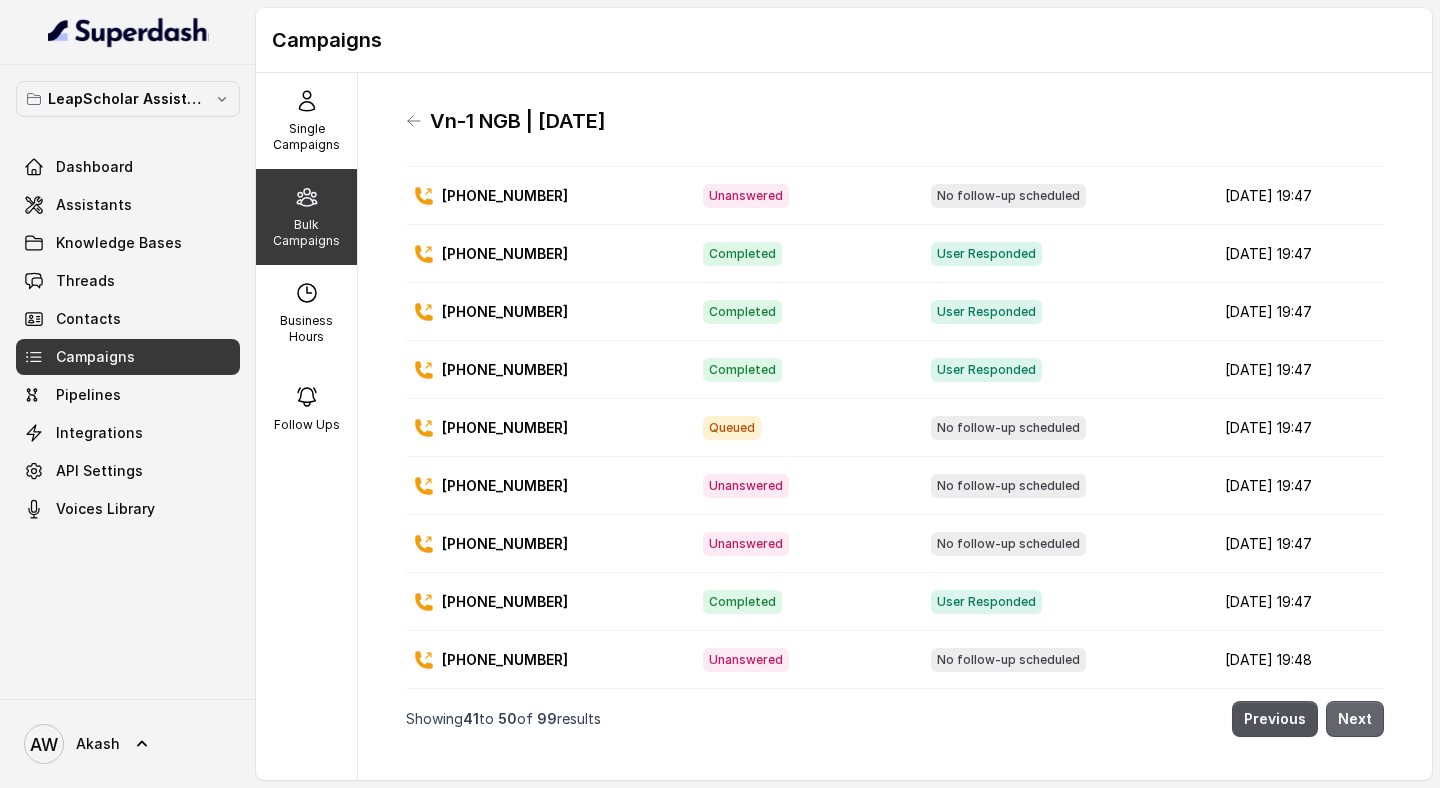 click on "Next" at bounding box center (1355, 719) 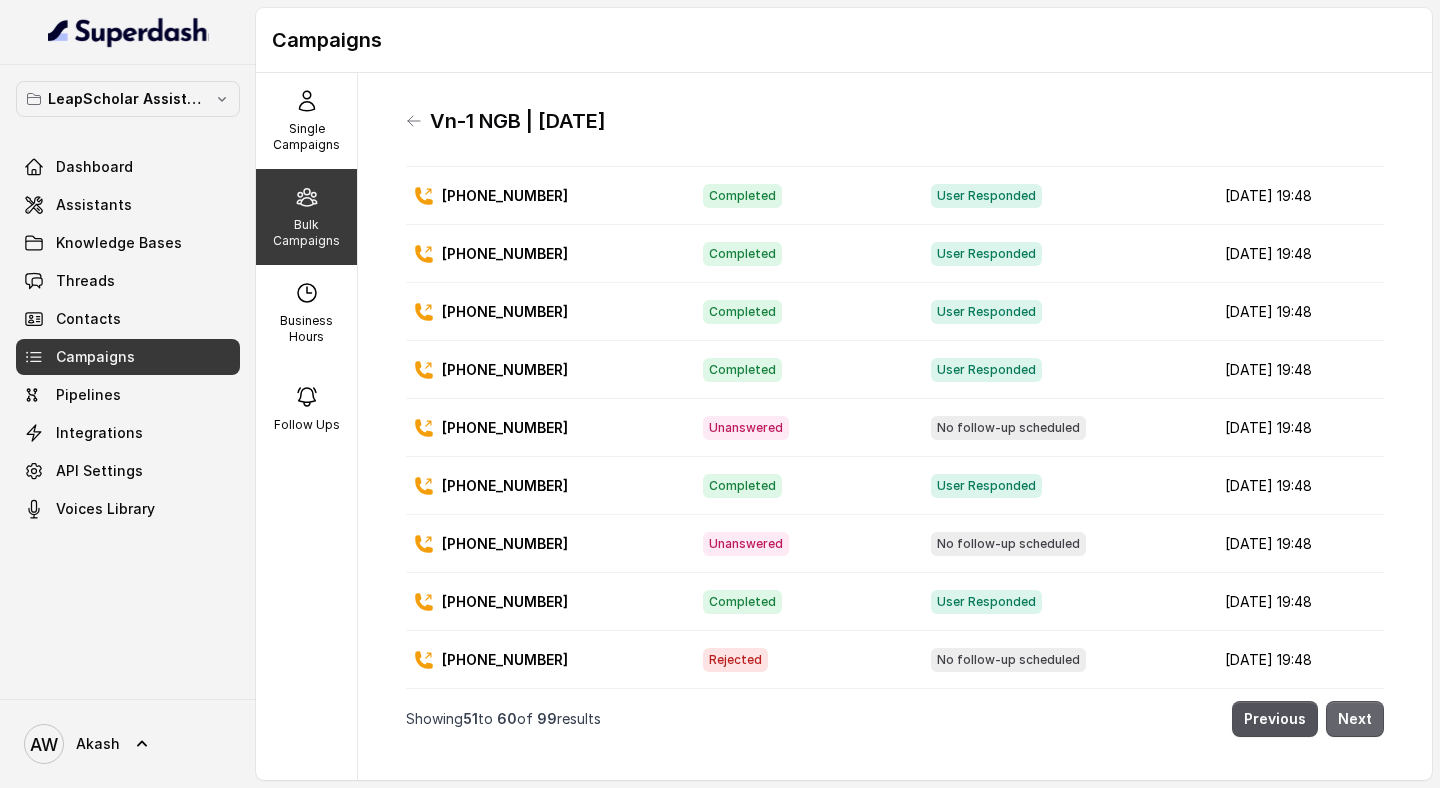 click on "Next" at bounding box center [1355, 719] 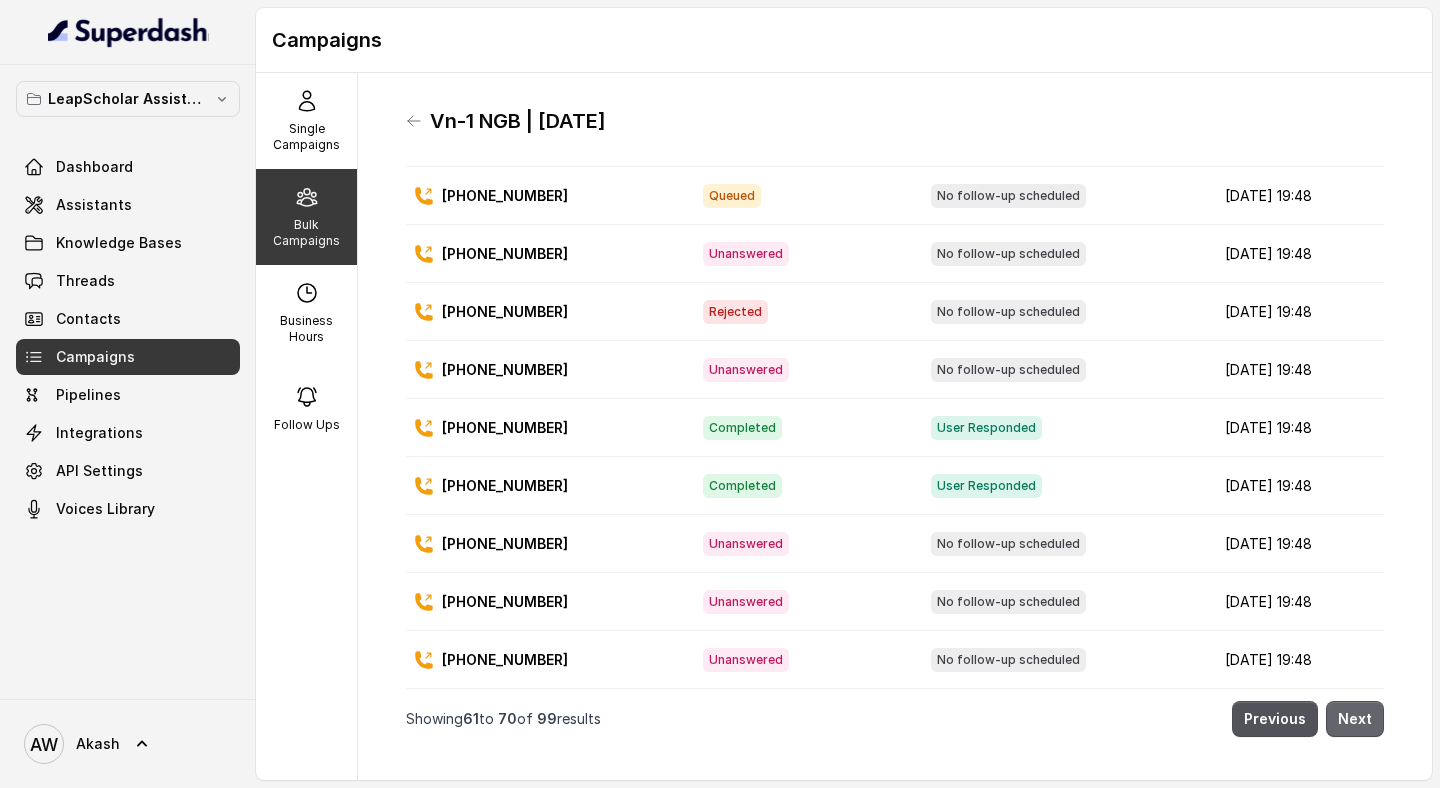 click on "Next" at bounding box center [1355, 719] 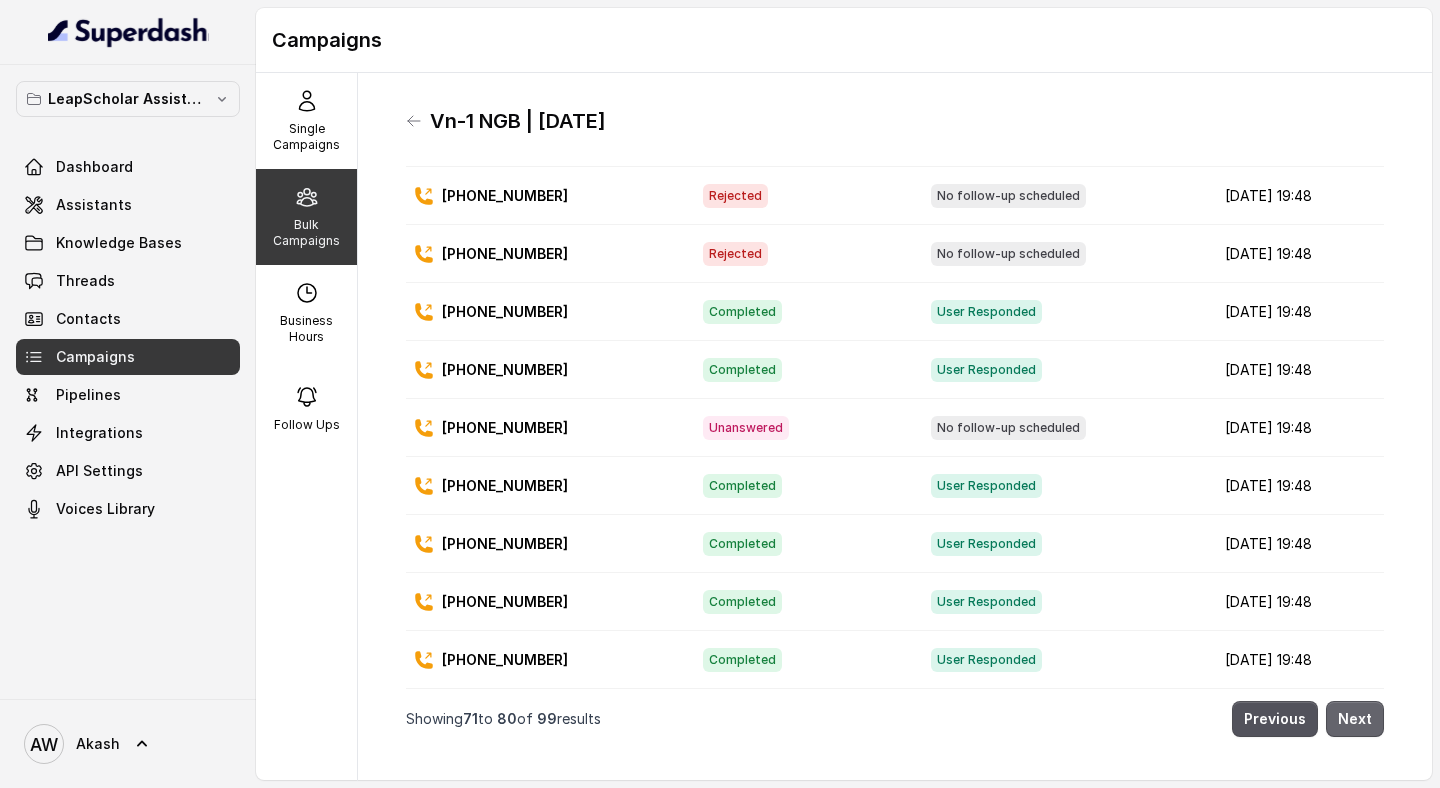click on "Next" at bounding box center (1355, 719) 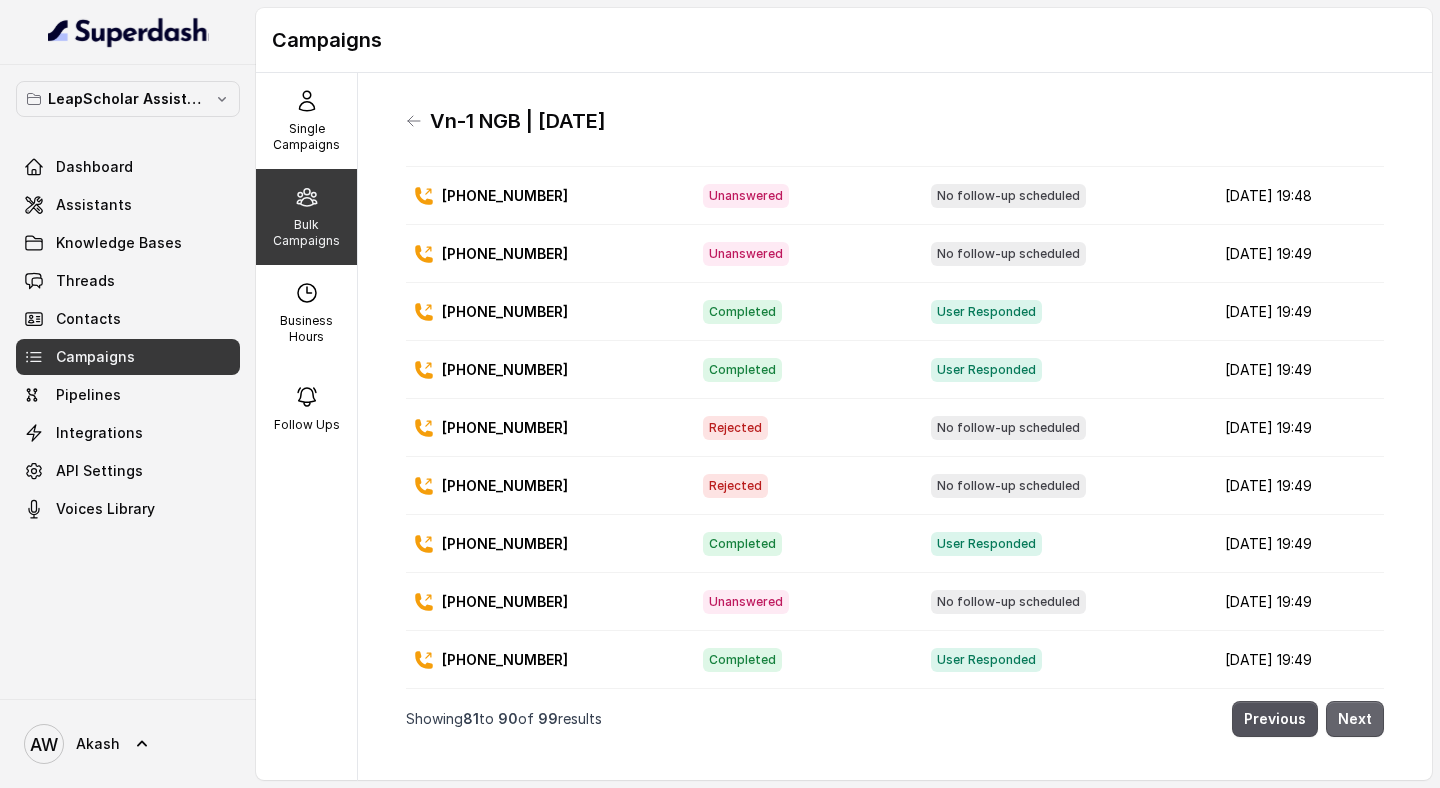 click on "Next" at bounding box center (1355, 719) 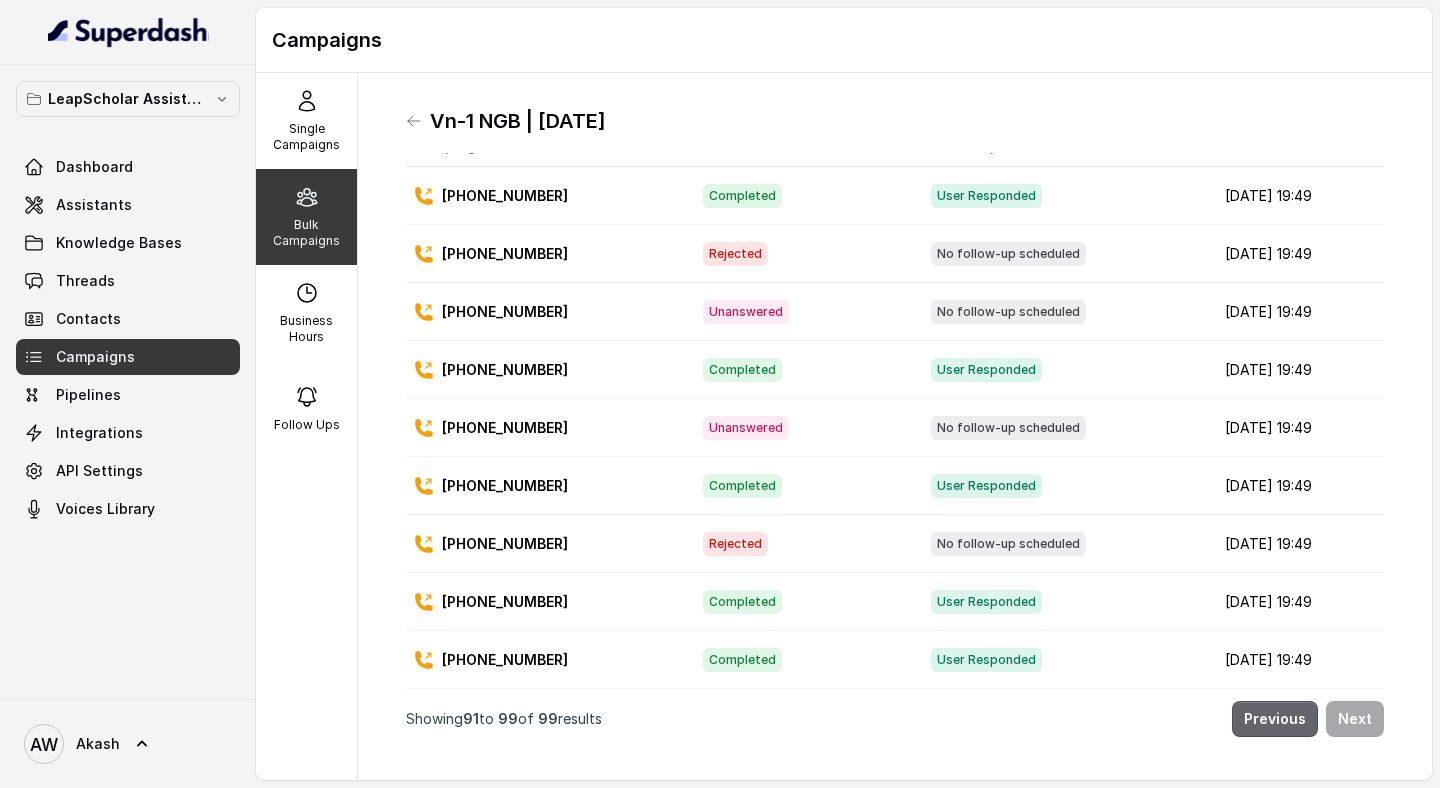 click on "Previous" at bounding box center [1275, 719] 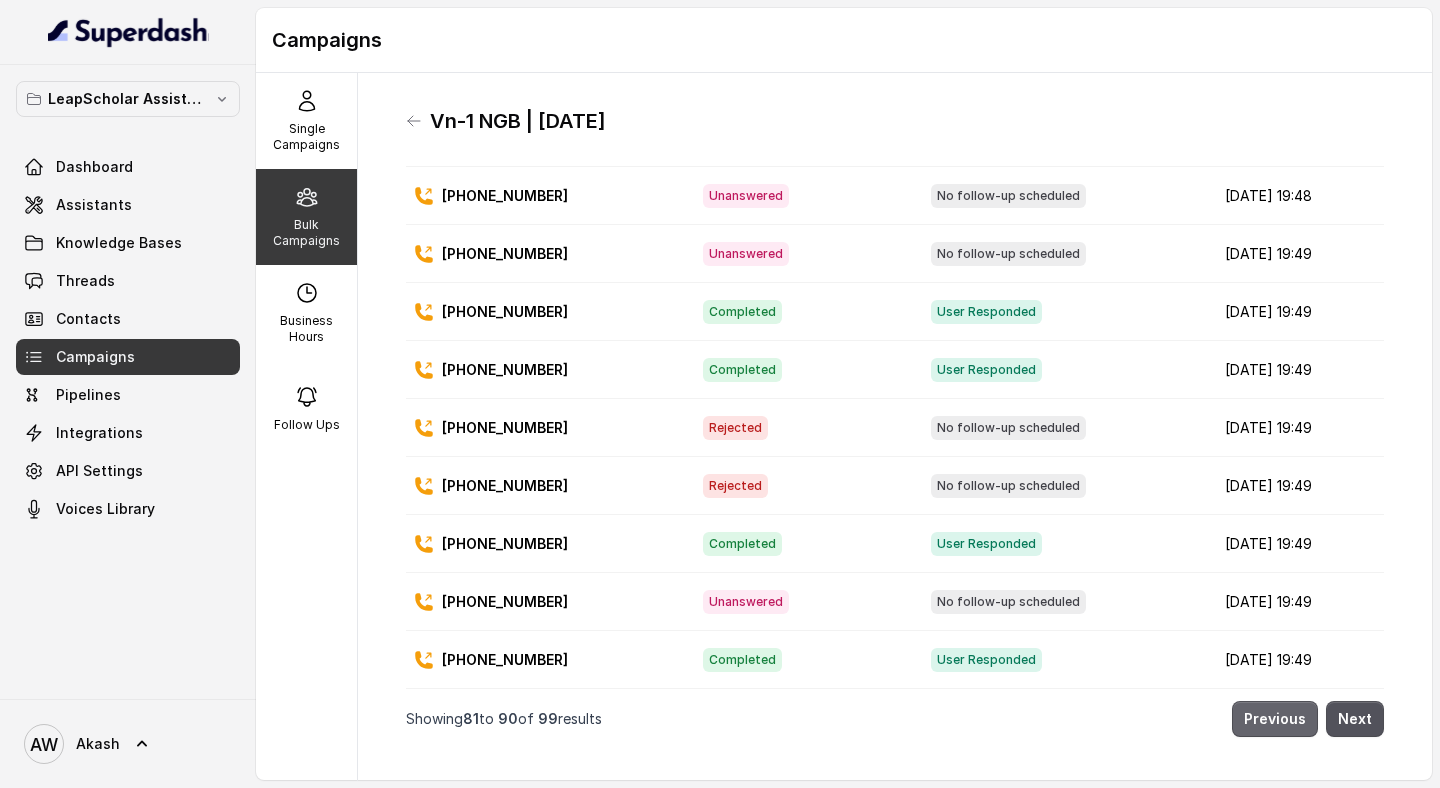 click on "Previous" at bounding box center [1275, 719] 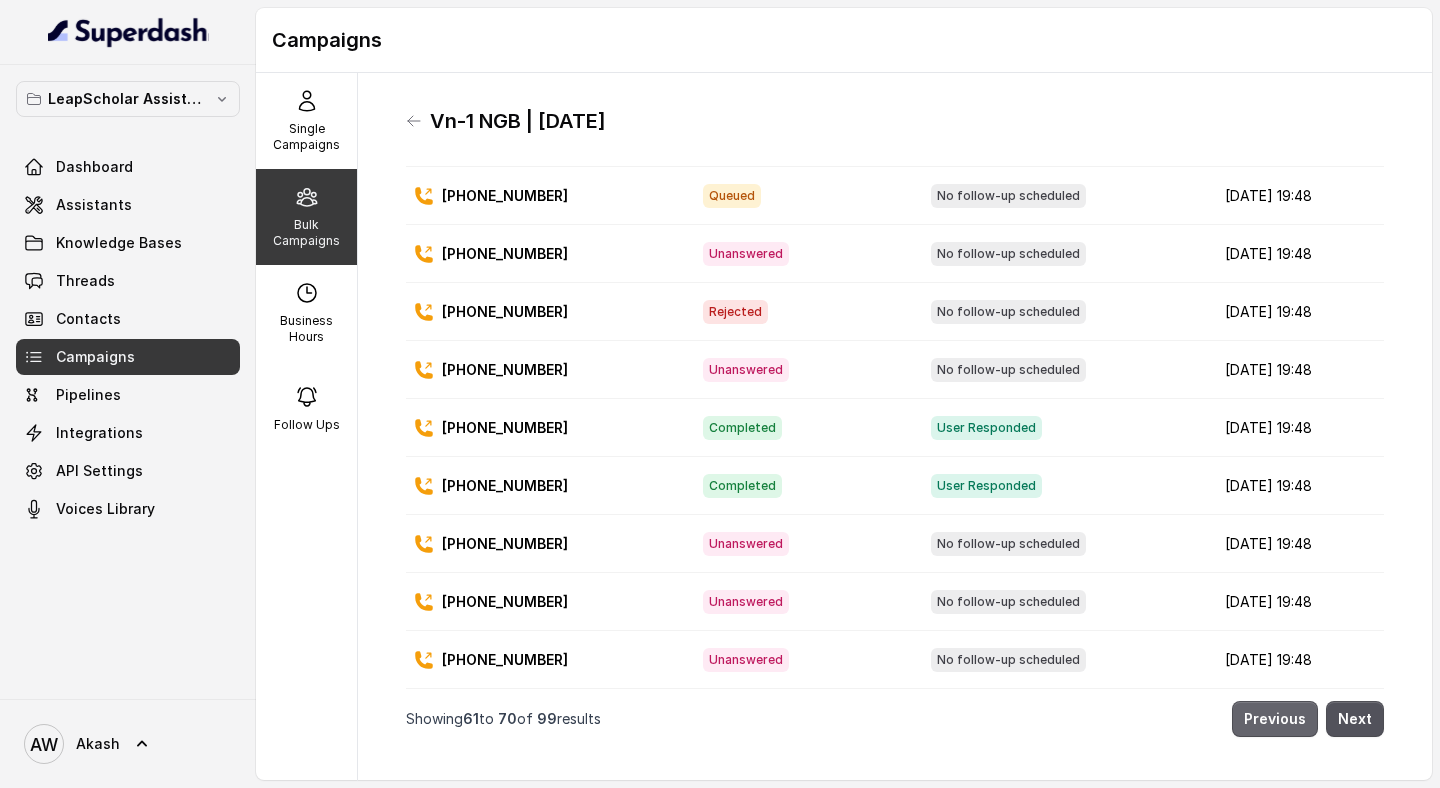 click on "Previous" at bounding box center (1275, 719) 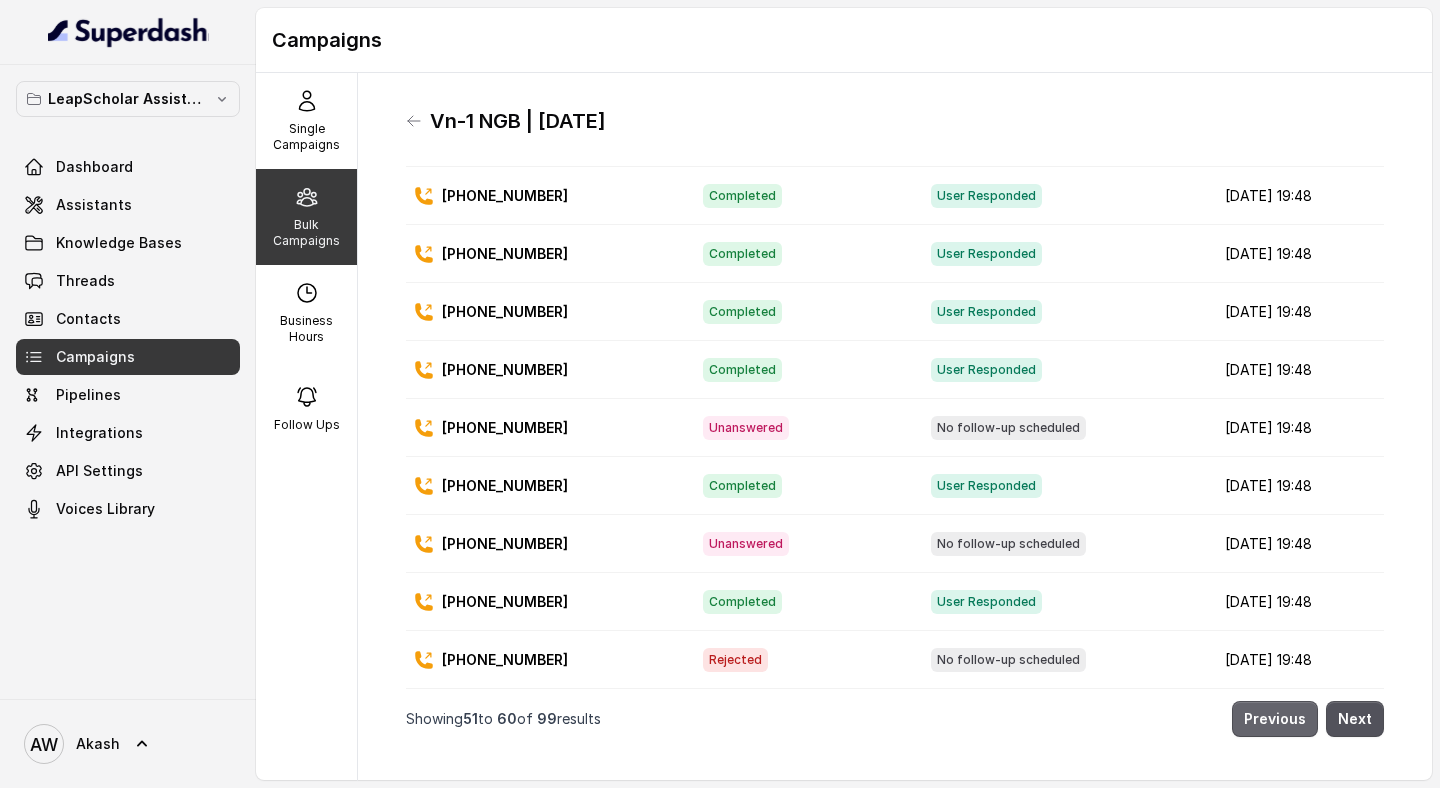 click on "Previous" at bounding box center [1275, 719] 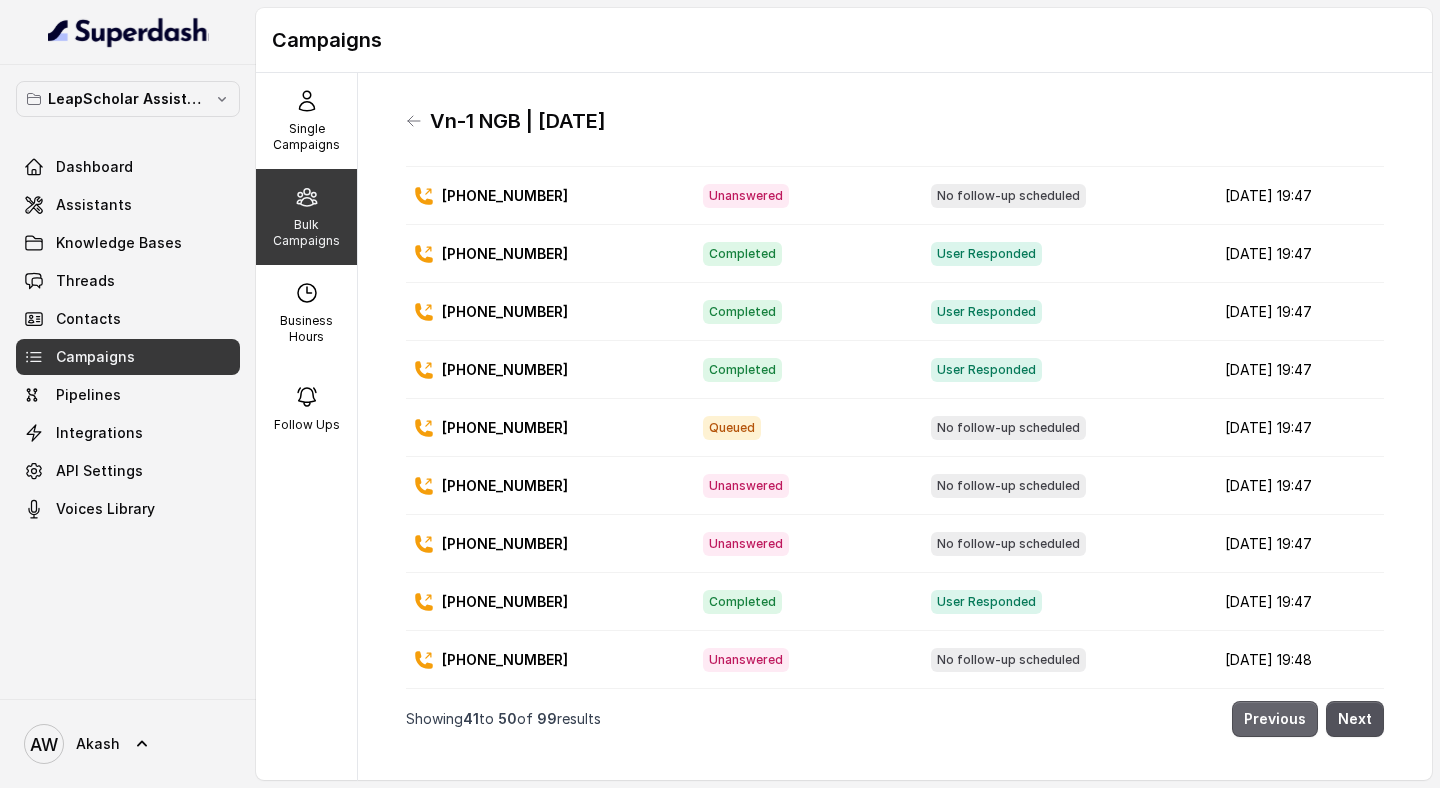 click on "Previous" at bounding box center [1275, 719] 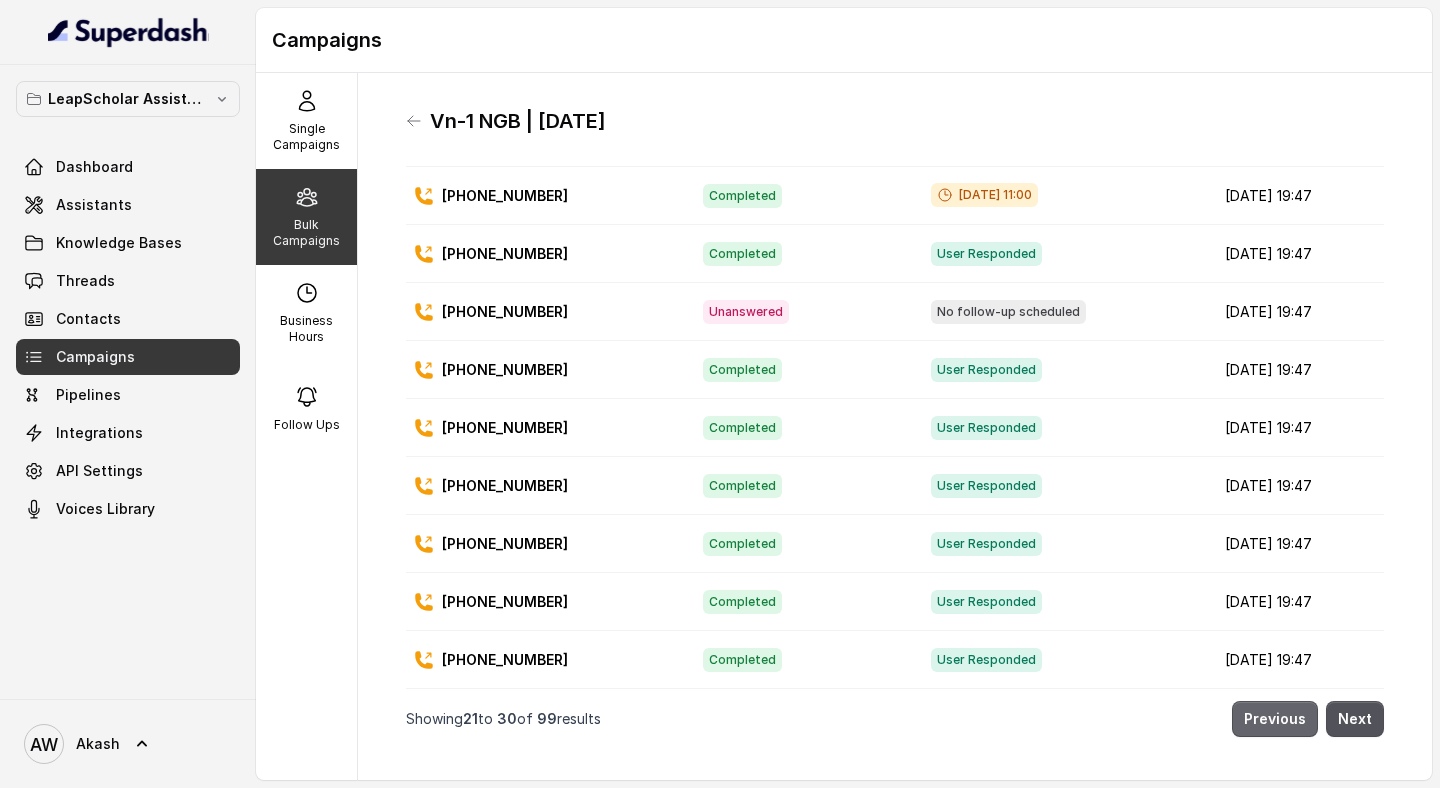click on "Previous" at bounding box center (1275, 719) 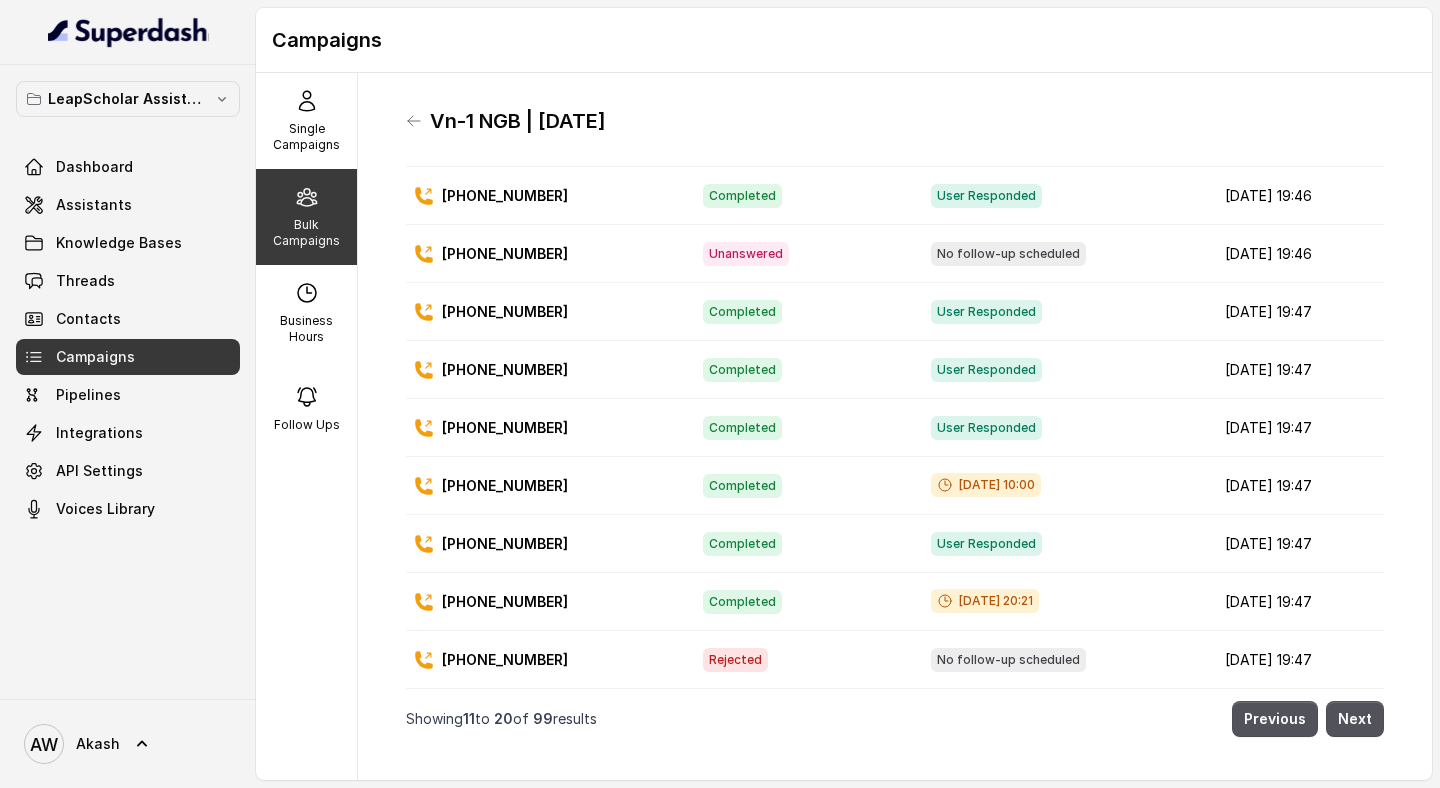 click on "Bulk Campaigns" at bounding box center (306, 233) 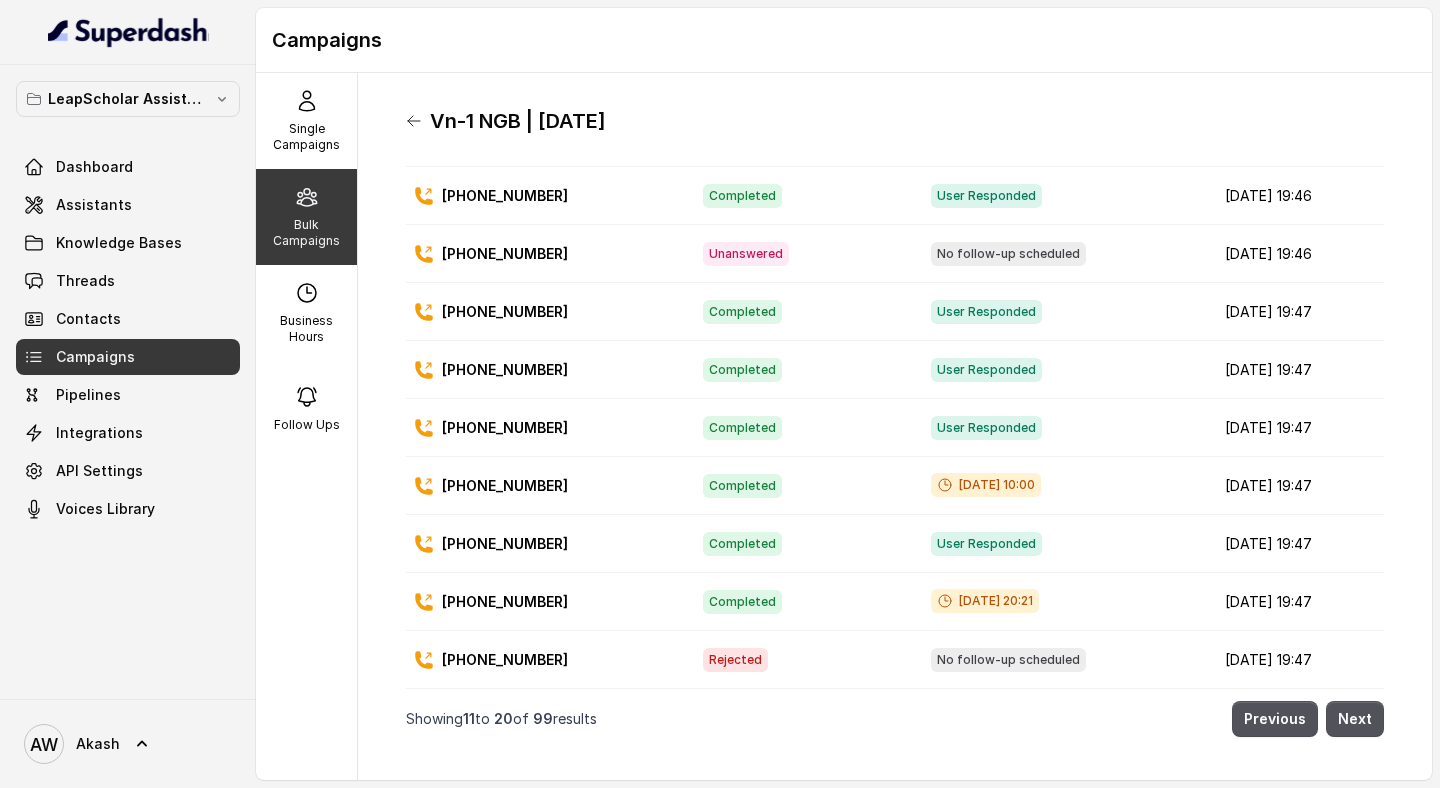 click 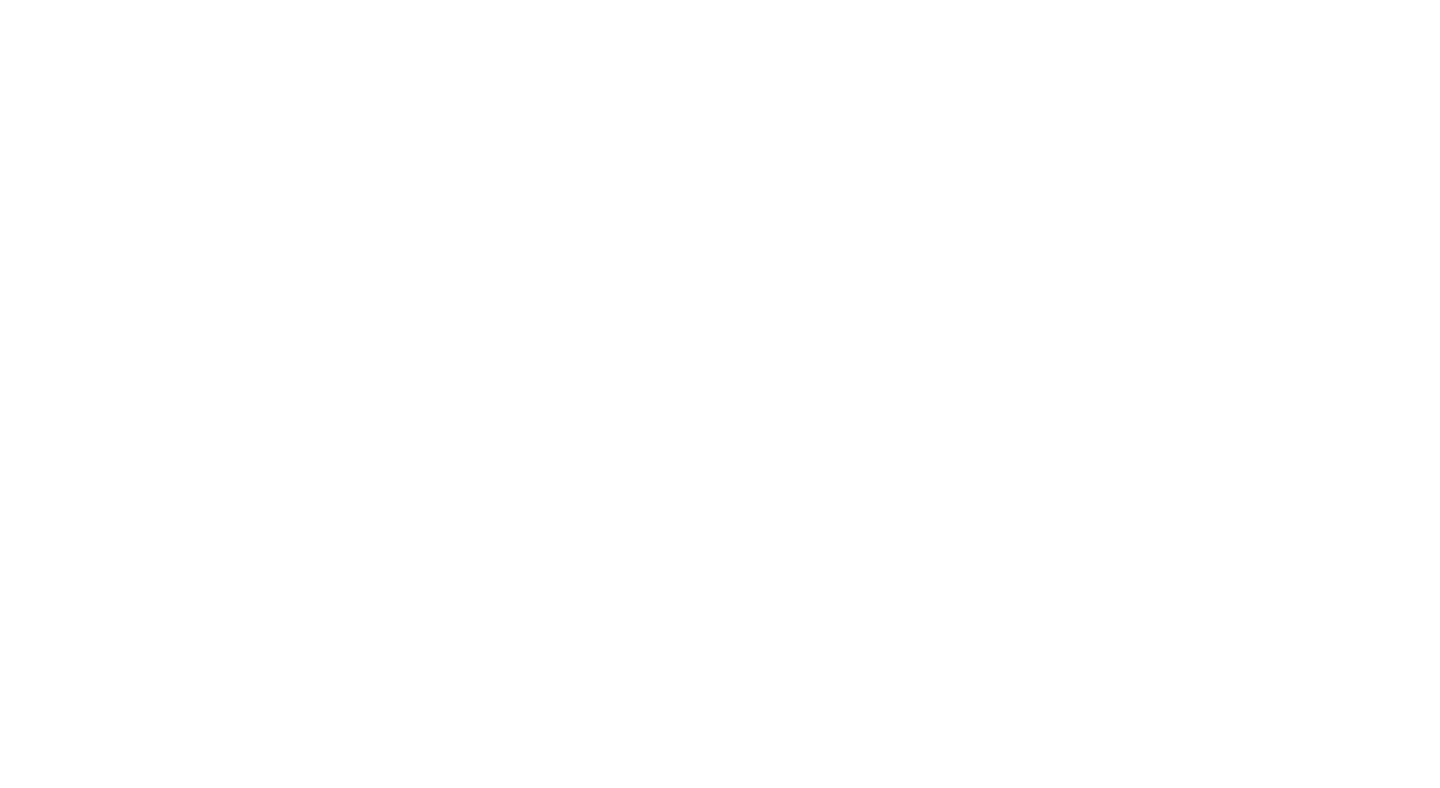 scroll, scrollTop: 0, scrollLeft: 0, axis: both 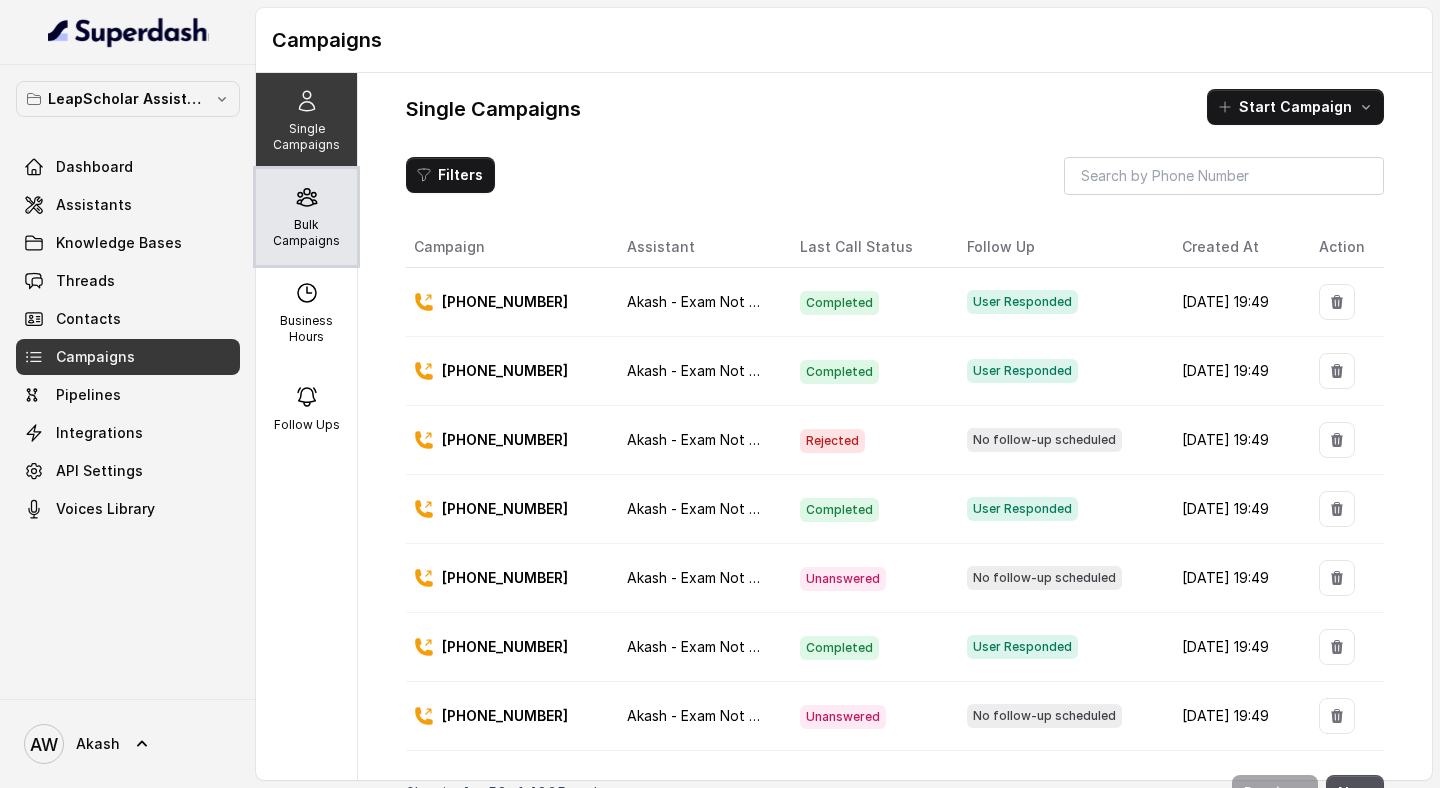 click on "Bulk Campaigns" at bounding box center [306, 233] 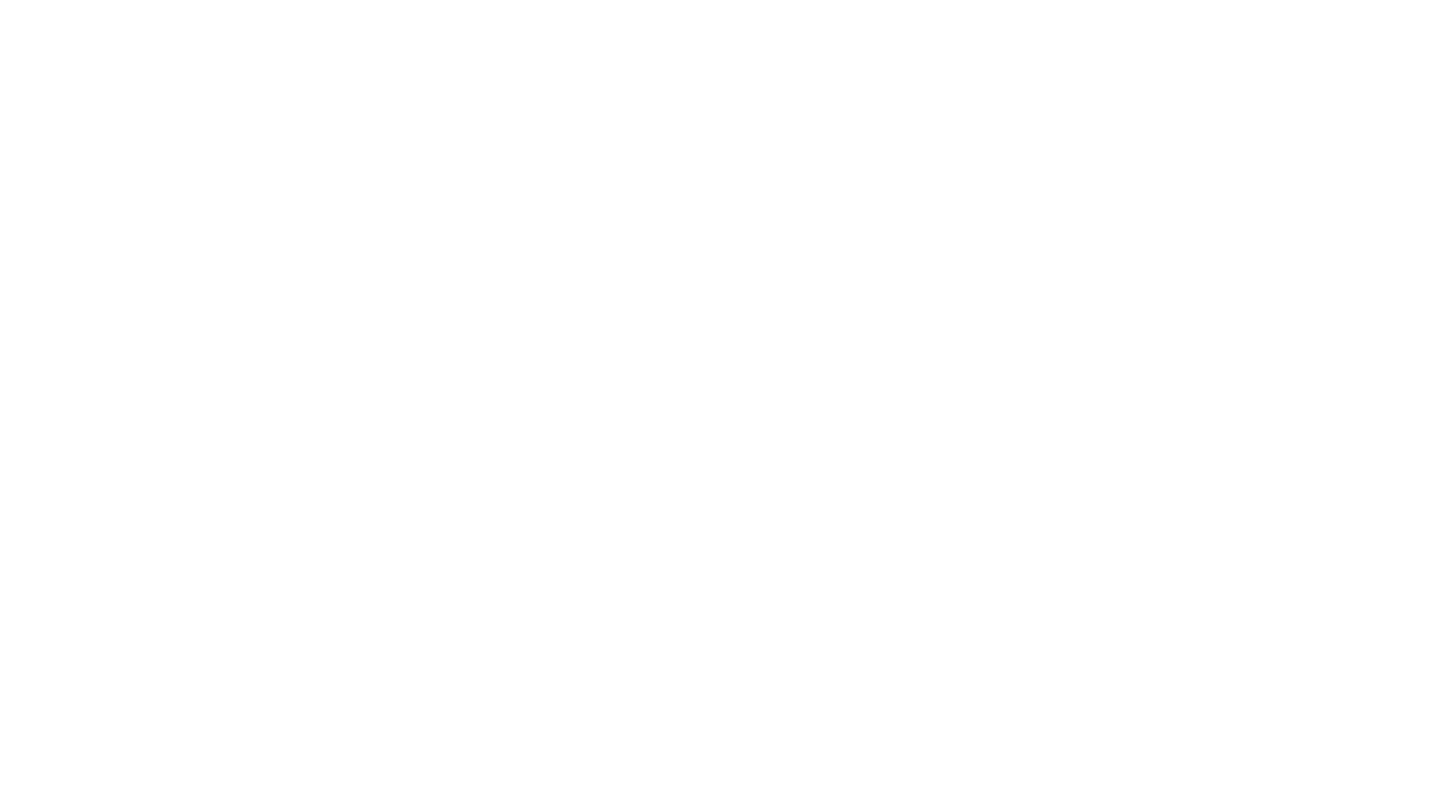 scroll, scrollTop: 0, scrollLeft: 0, axis: both 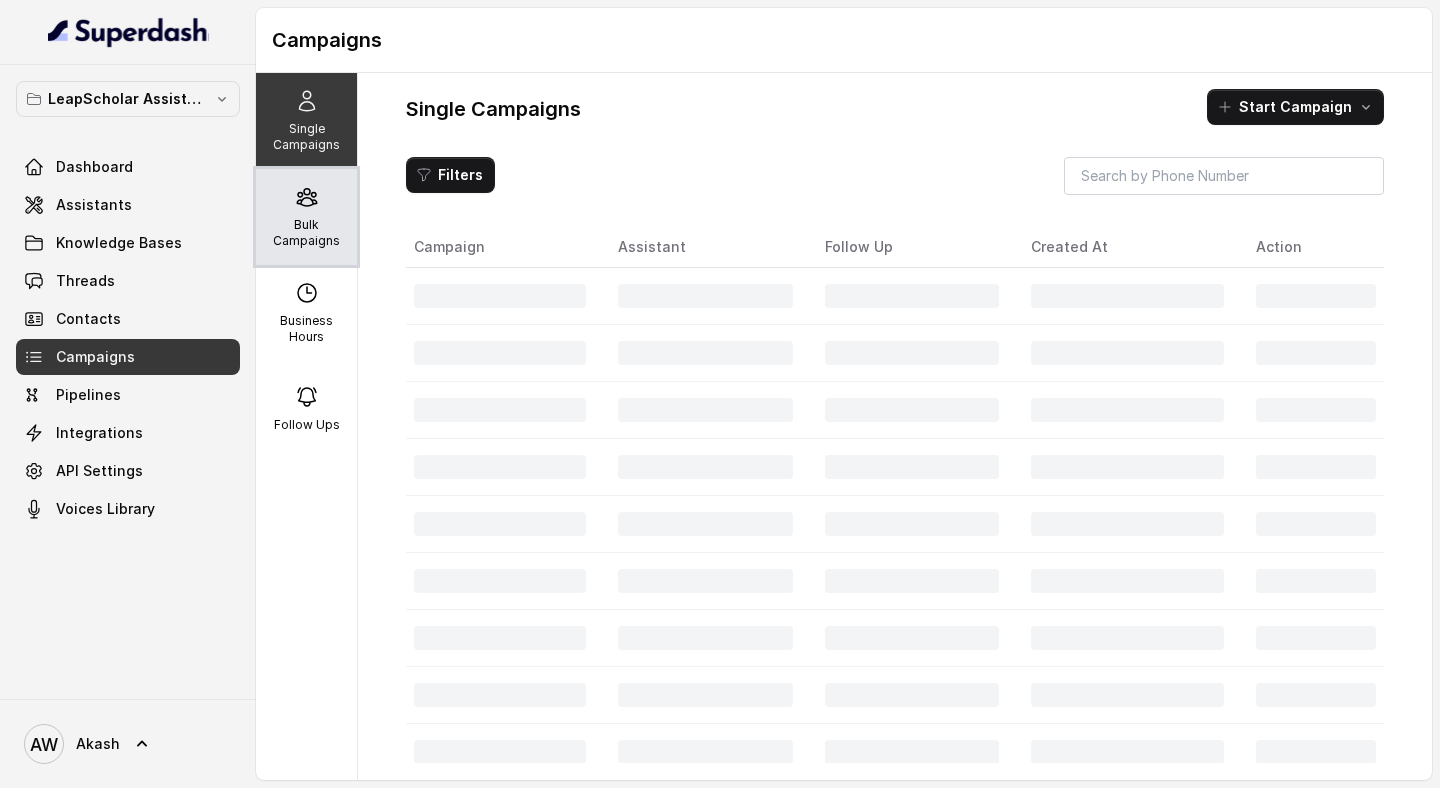 click on "Bulk Campaigns" at bounding box center (306, 217) 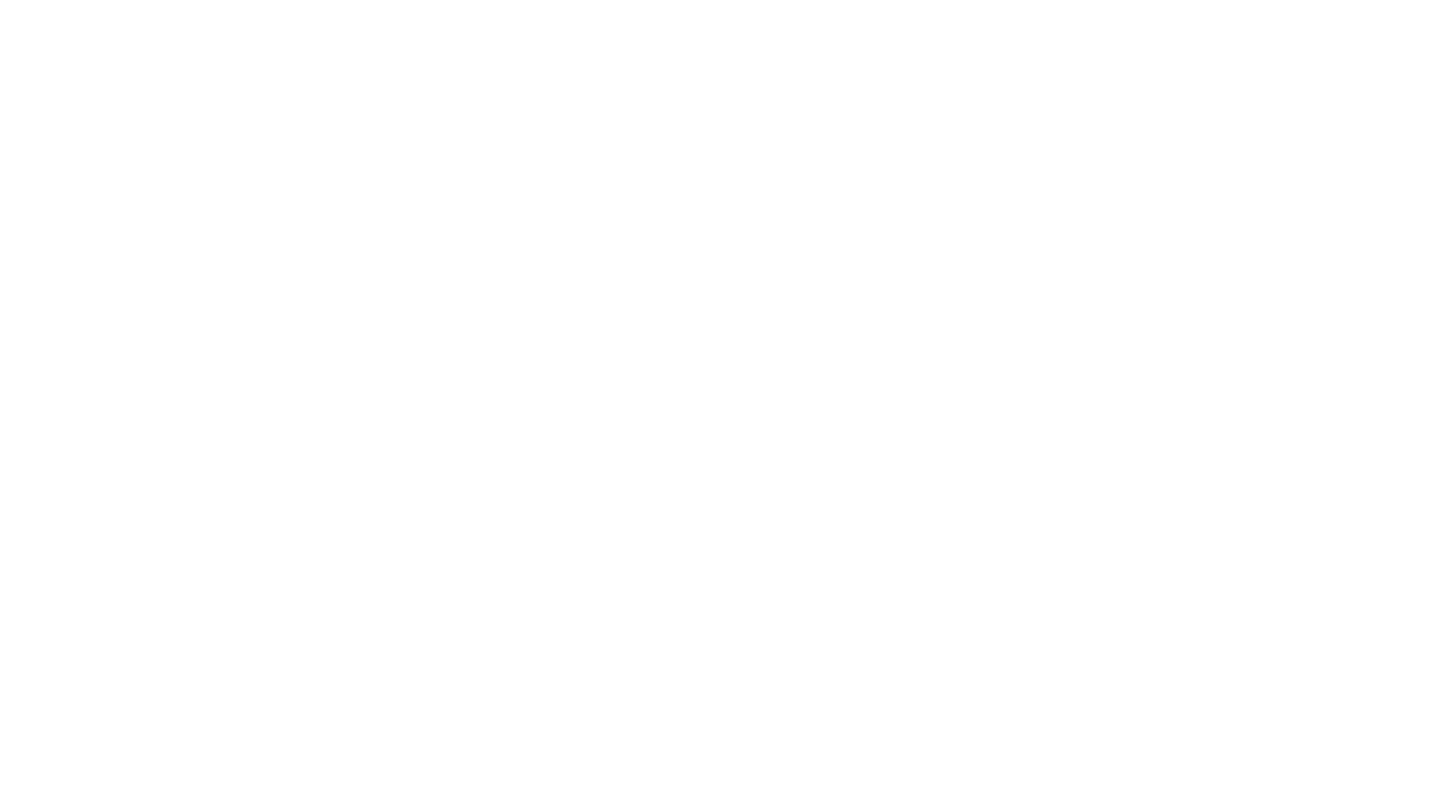 scroll, scrollTop: 0, scrollLeft: 0, axis: both 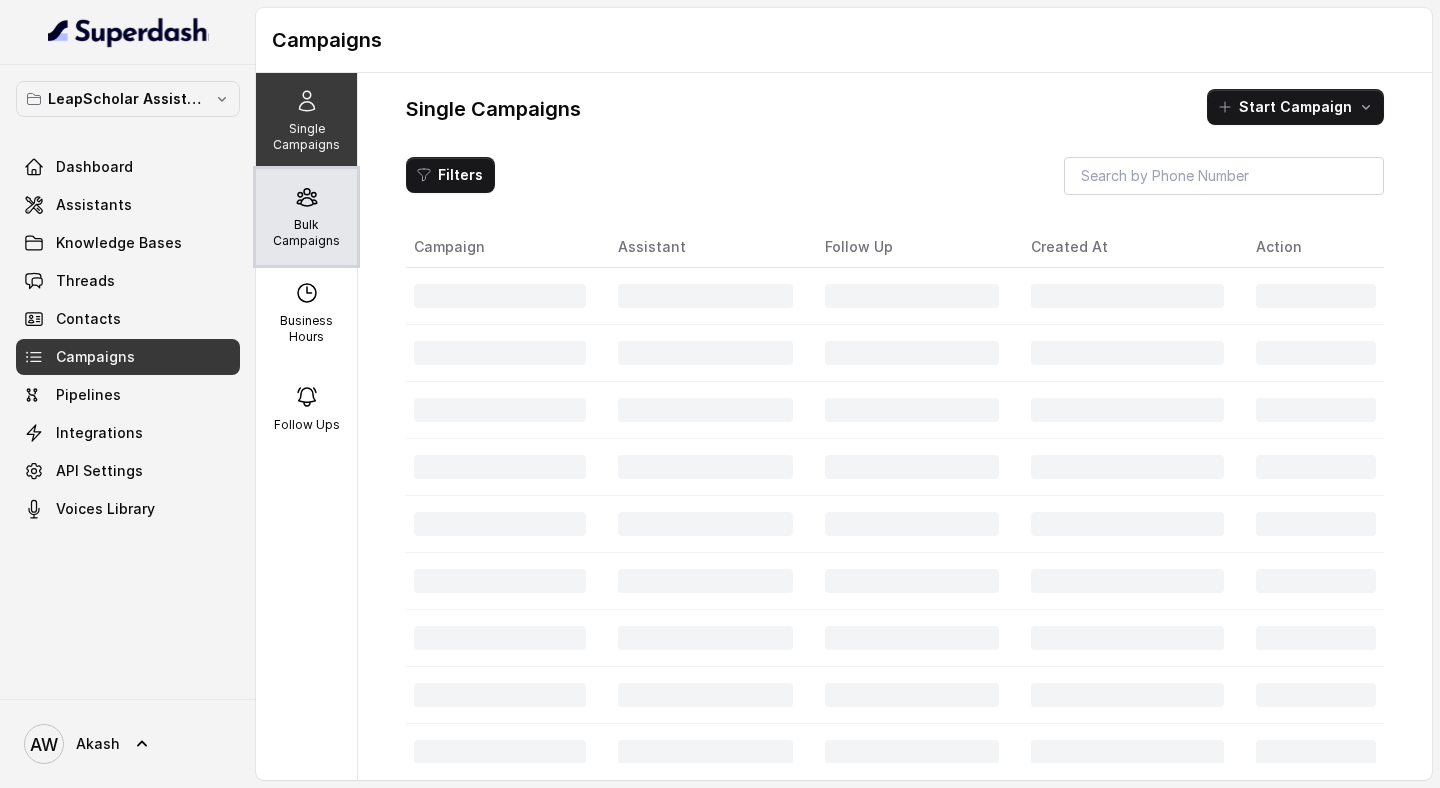 click on "Bulk Campaigns" at bounding box center (306, 217) 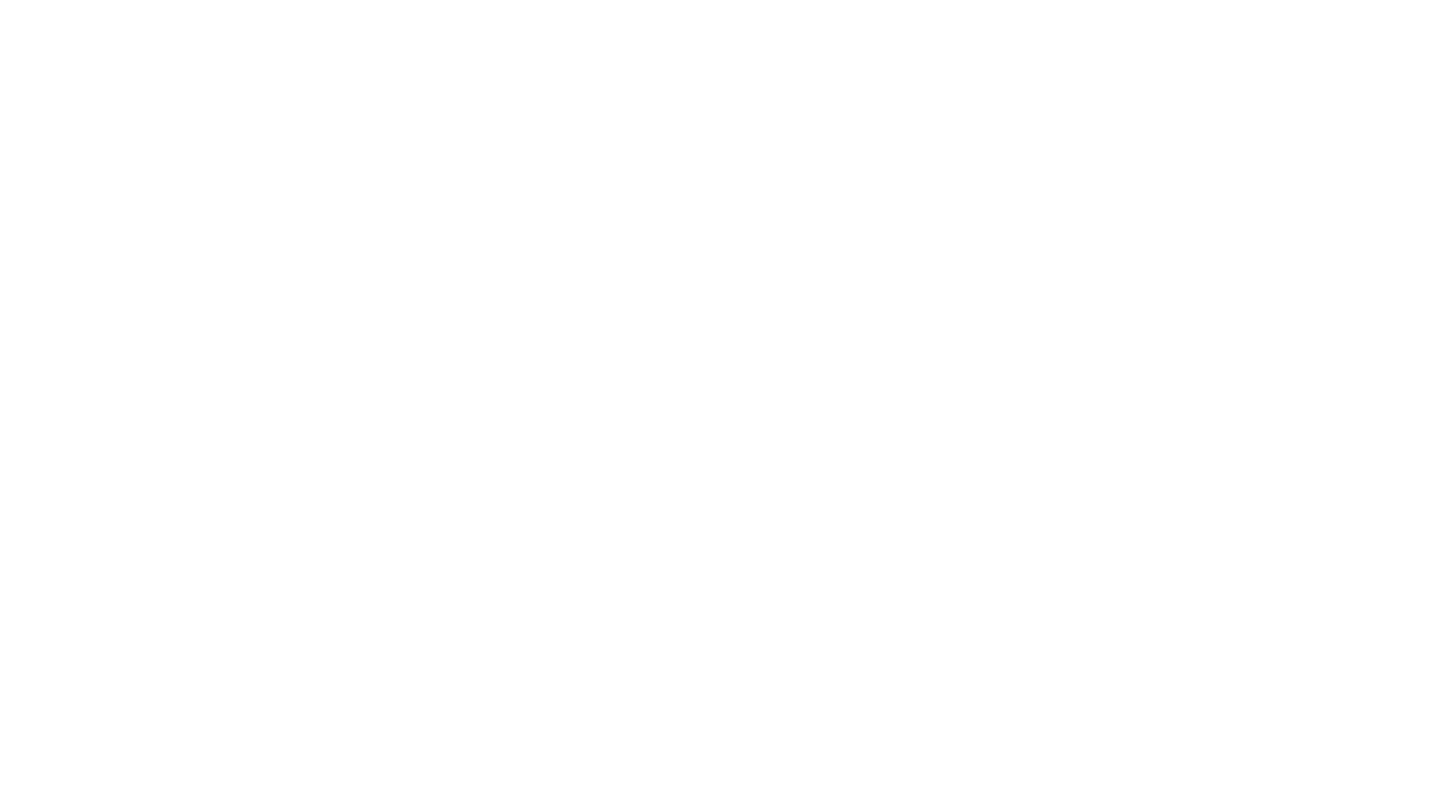 scroll, scrollTop: 0, scrollLeft: 0, axis: both 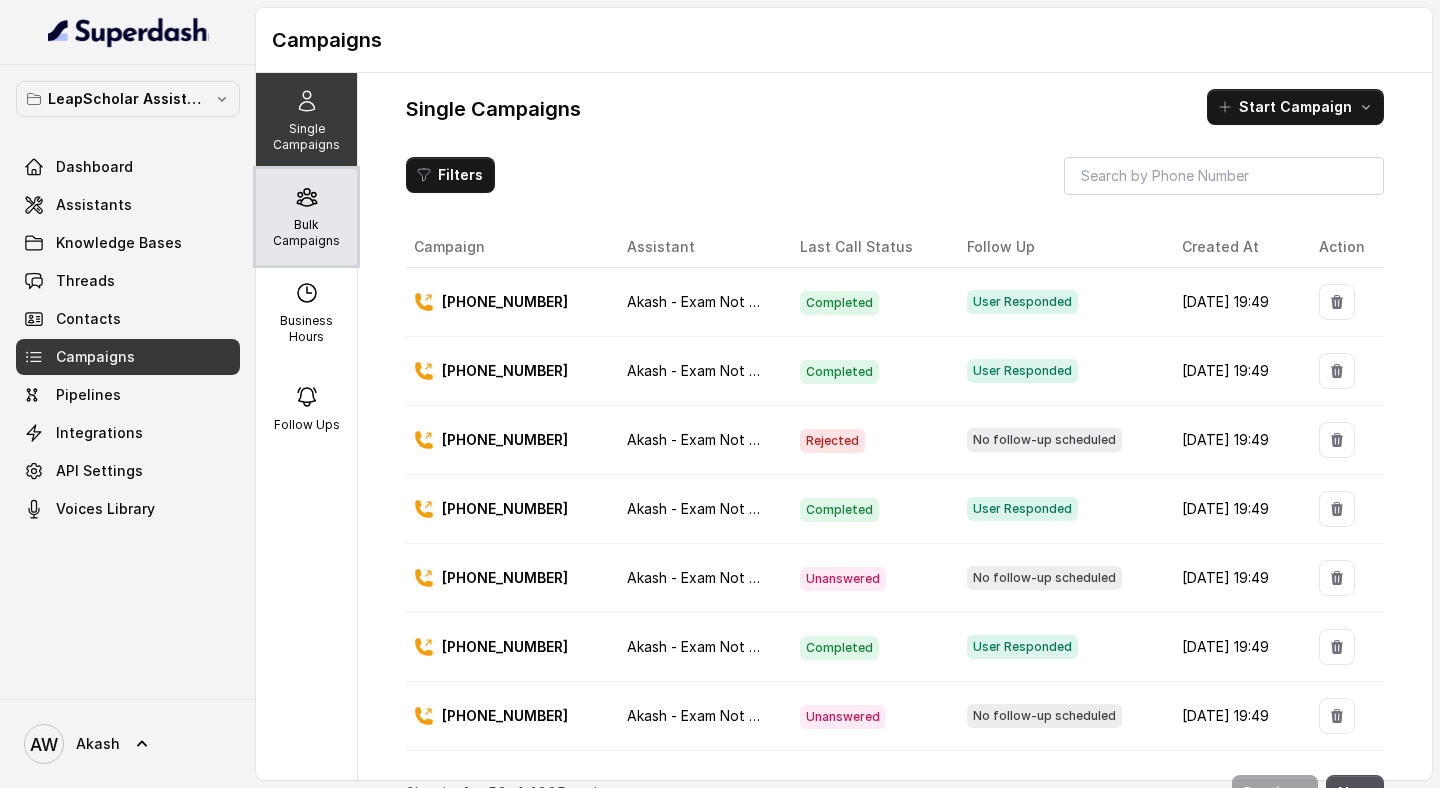 click on "Bulk Campaigns" at bounding box center (306, 233) 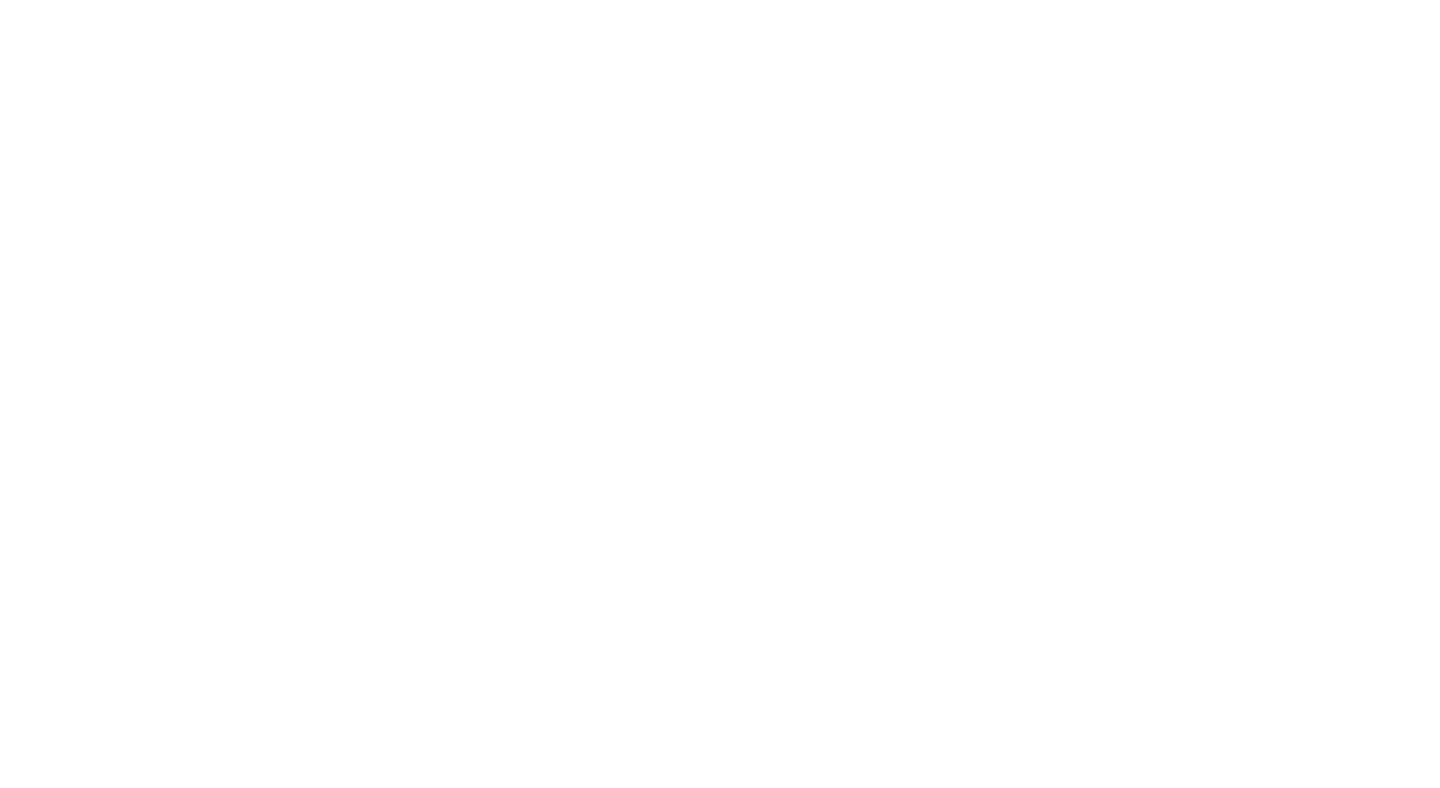 scroll, scrollTop: 0, scrollLeft: 0, axis: both 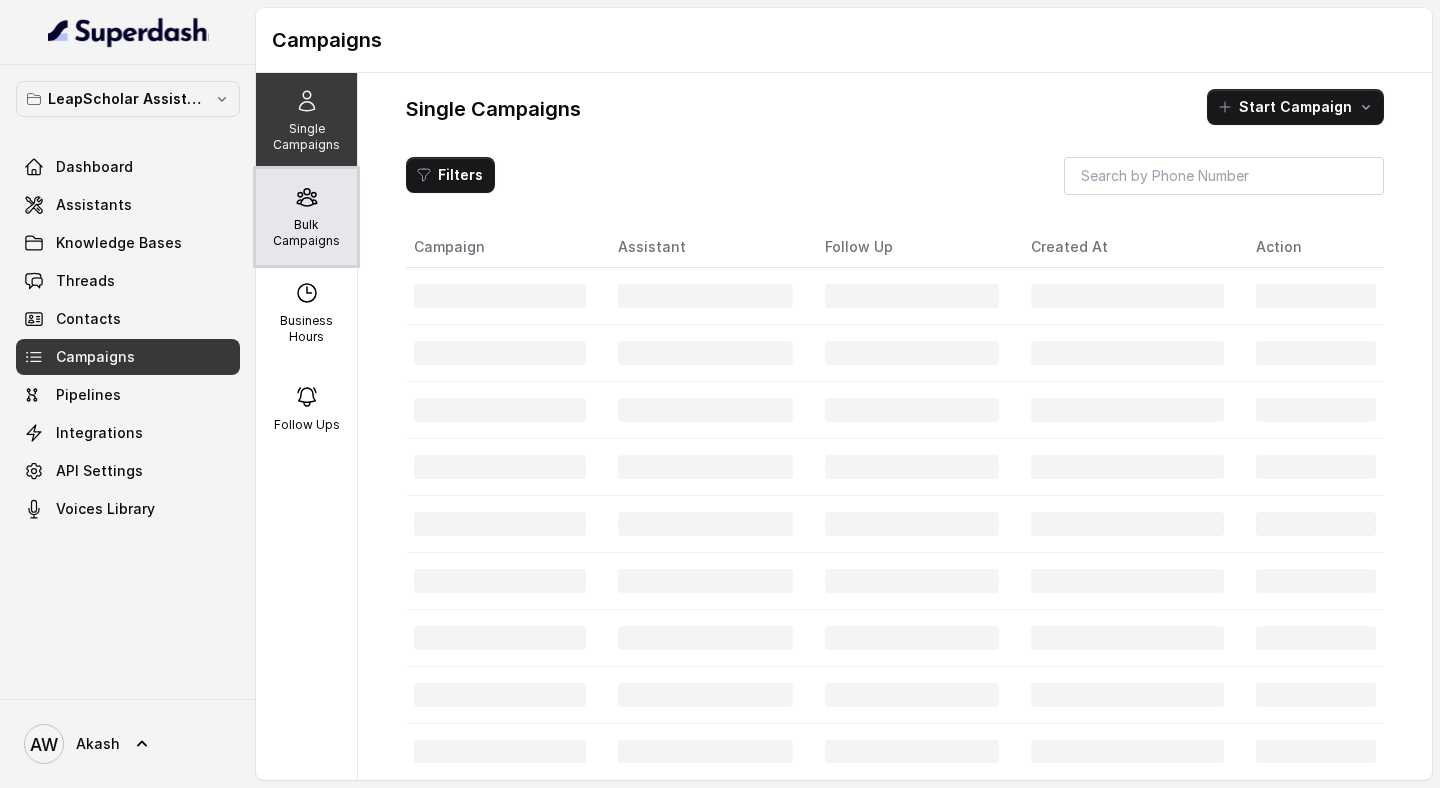 click on "Bulk Campaigns" at bounding box center (306, 233) 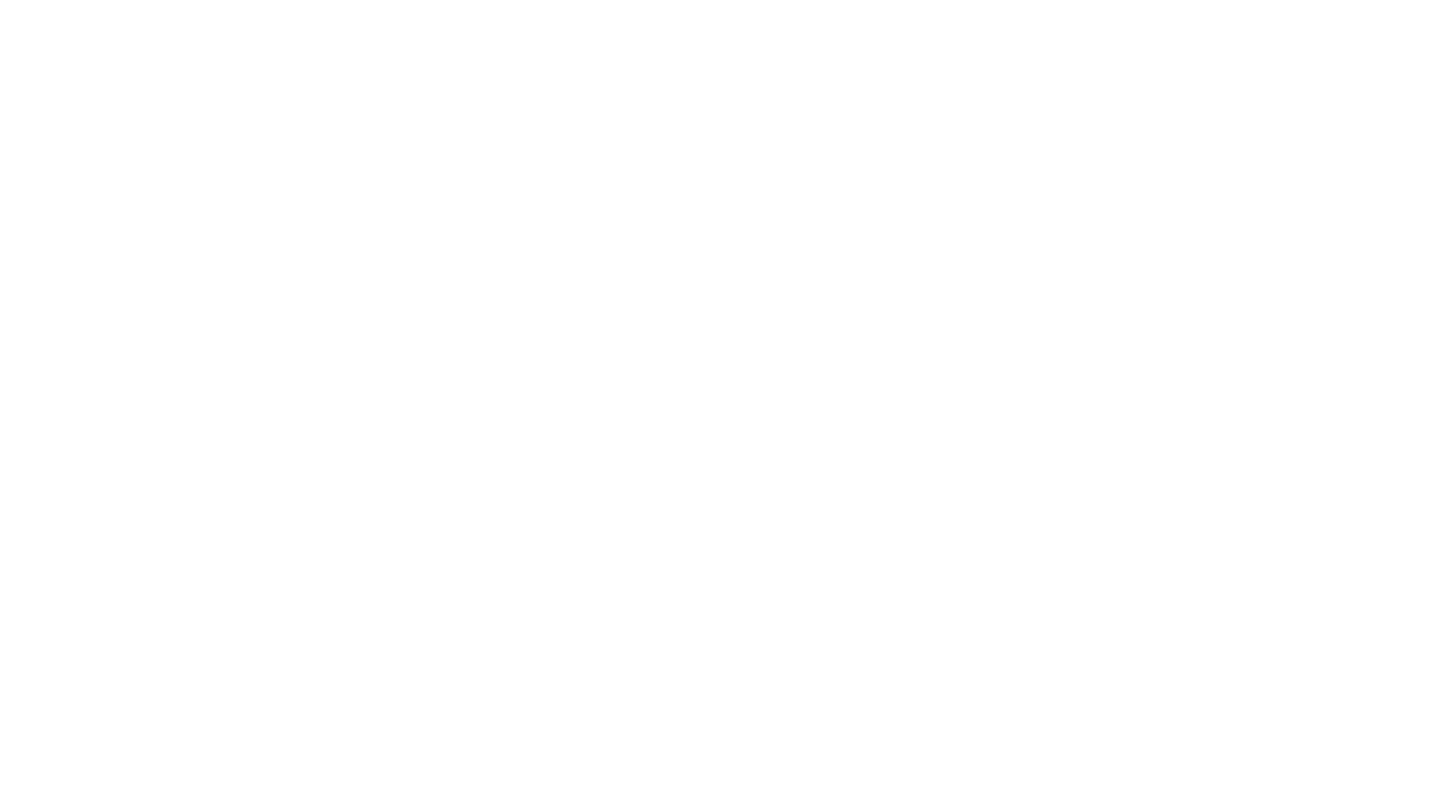 scroll, scrollTop: 0, scrollLeft: 0, axis: both 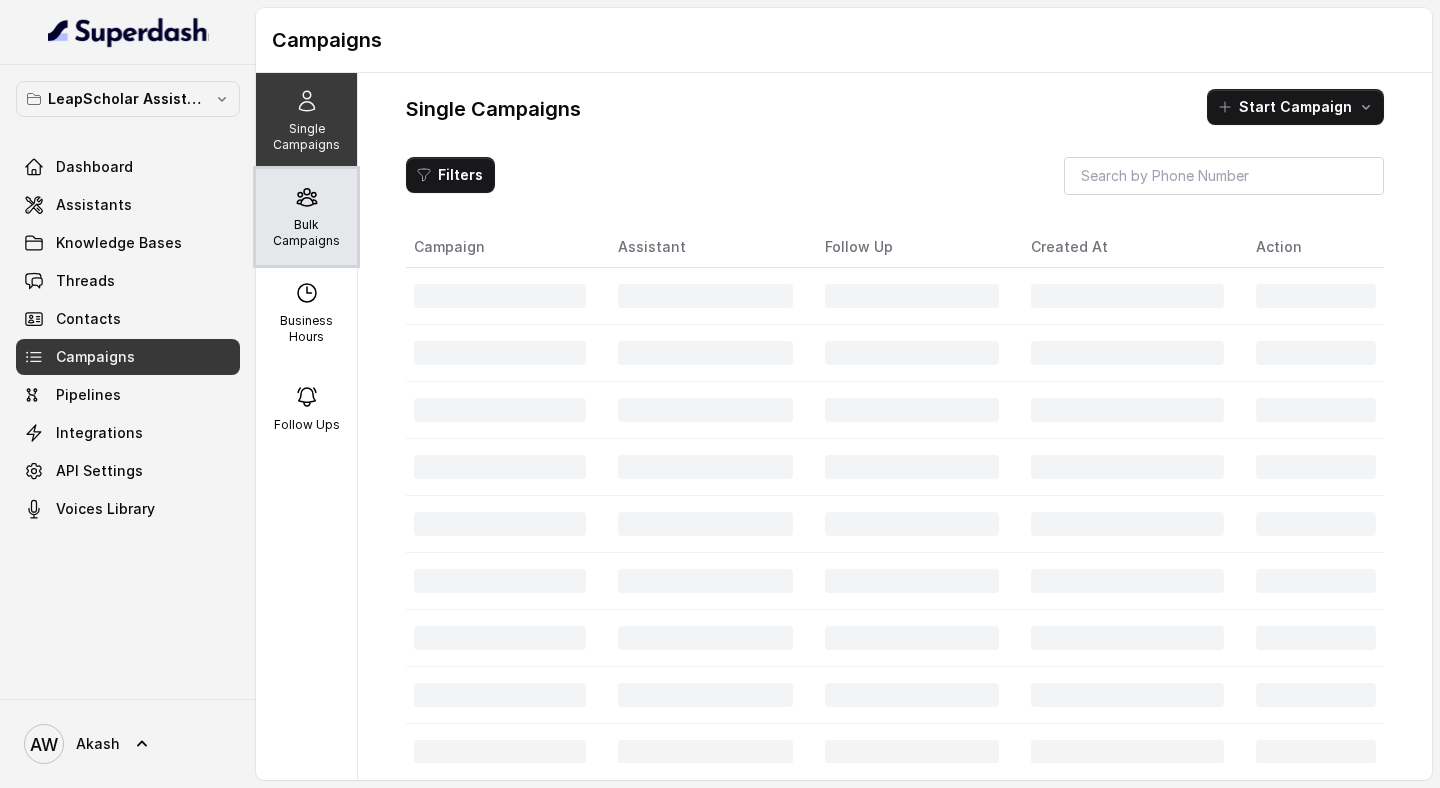 click on "Bulk Campaigns" at bounding box center (306, 233) 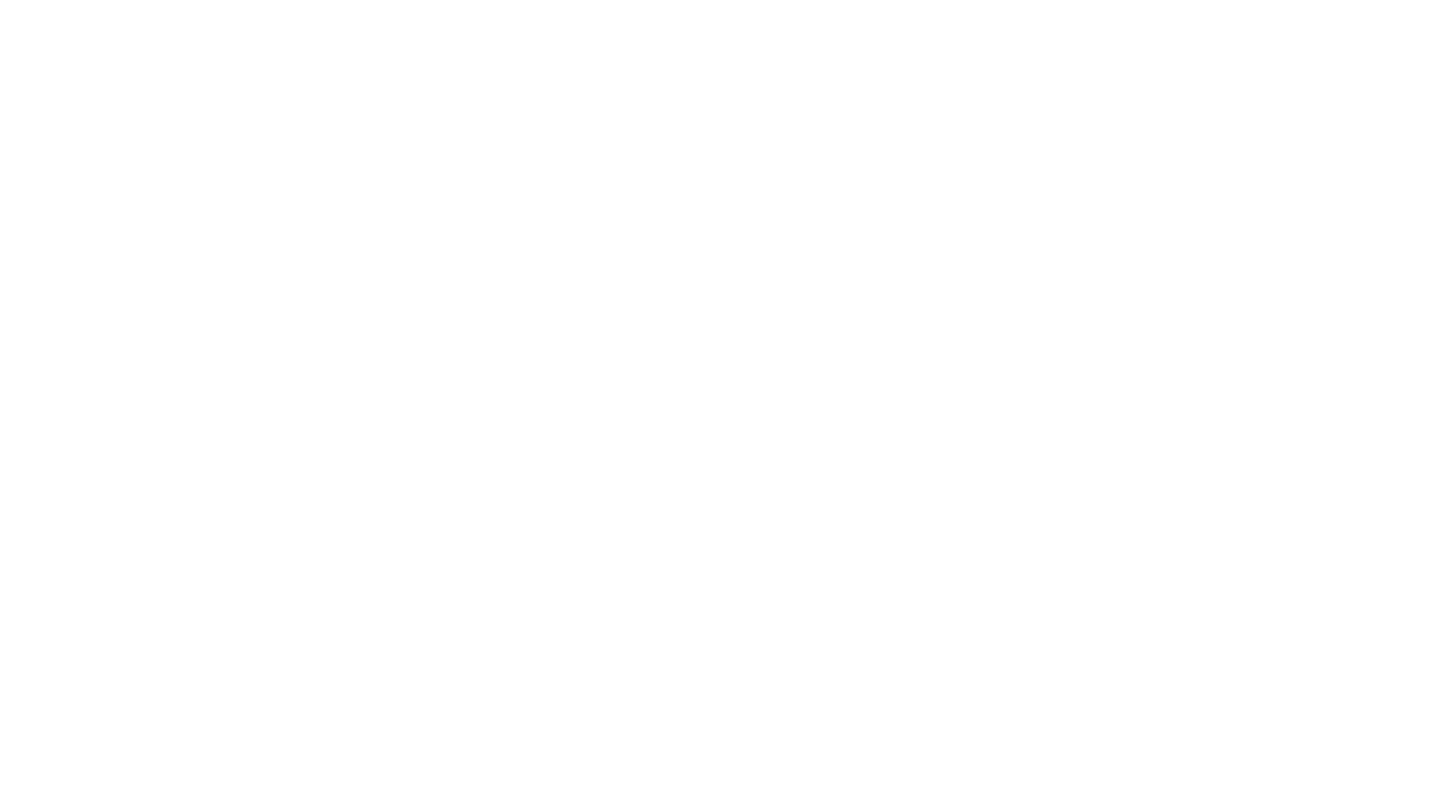 scroll, scrollTop: 0, scrollLeft: 0, axis: both 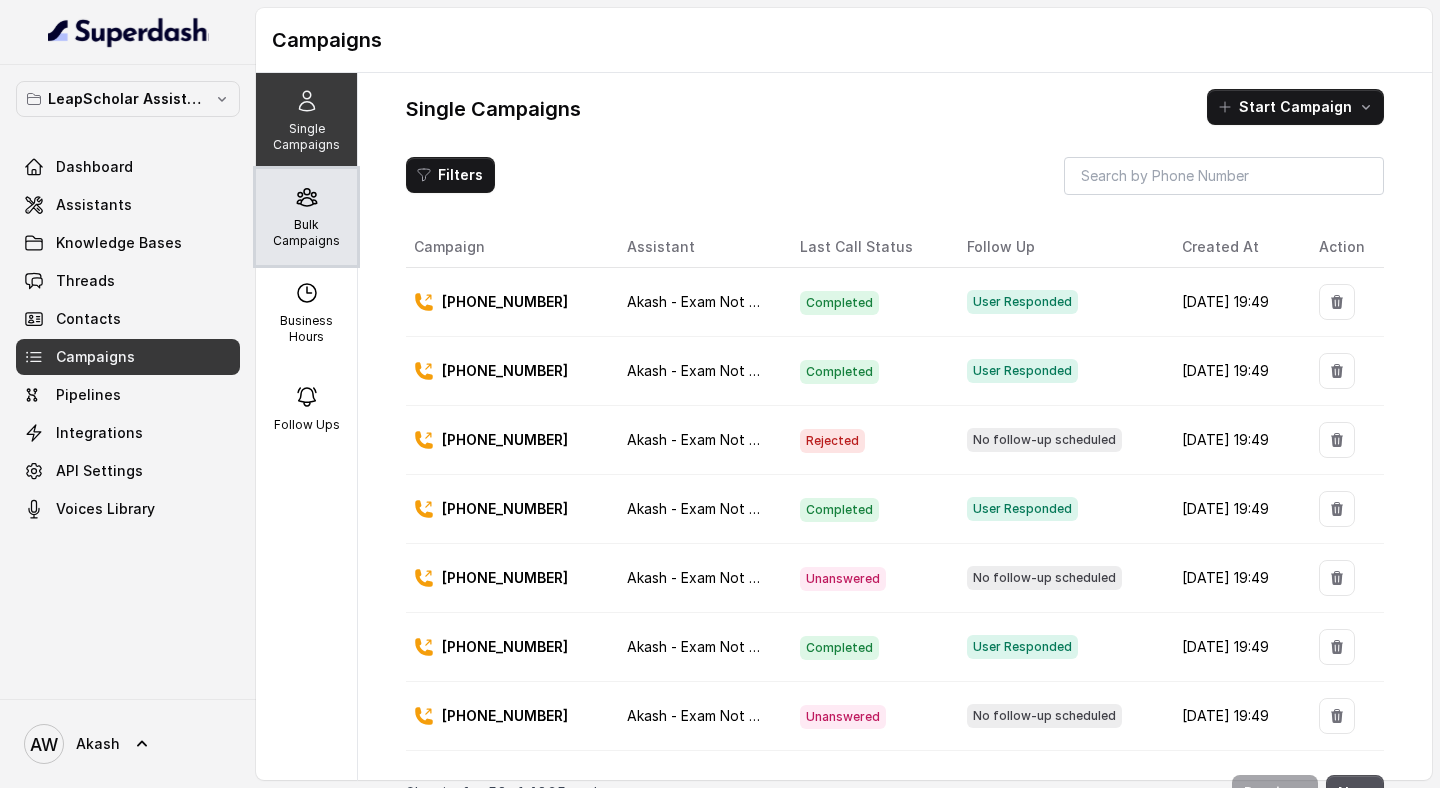 click on "Bulk Campaigns" at bounding box center [306, 217] 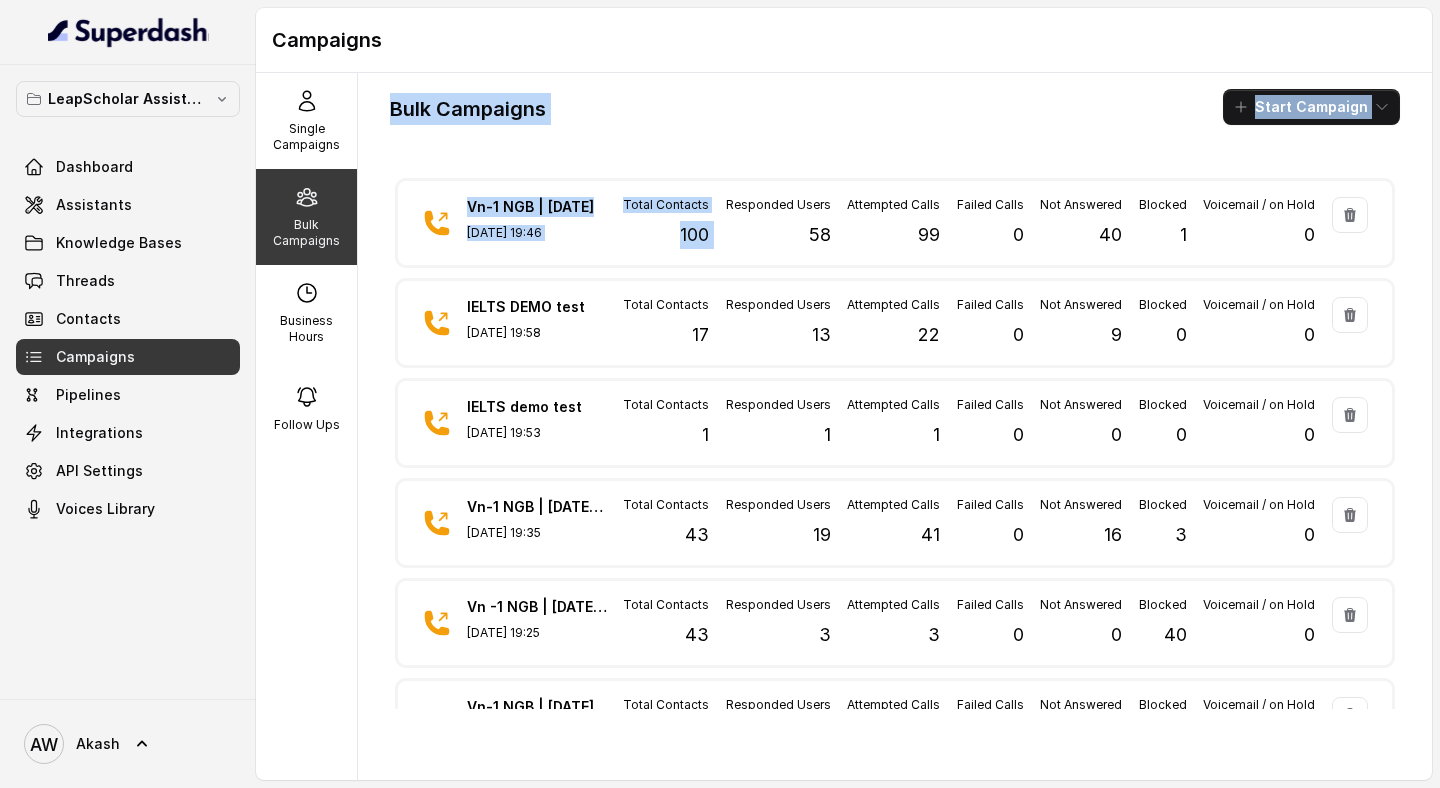 drag, startPoint x: 729, startPoint y: 207, endPoint x: 862, endPoint y: 89, distance: 177.80045 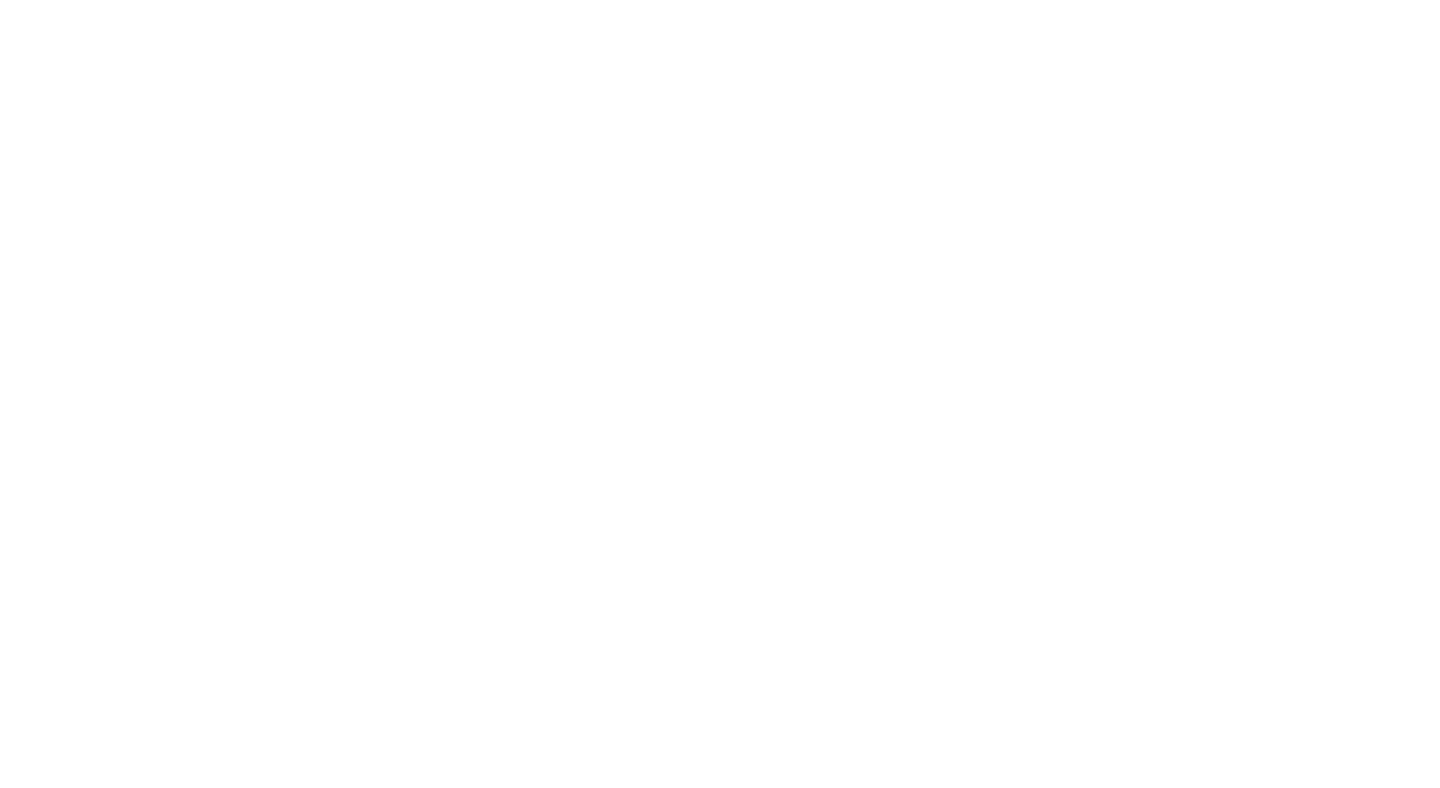 scroll, scrollTop: 0, scrollLeft: 0, axis: both 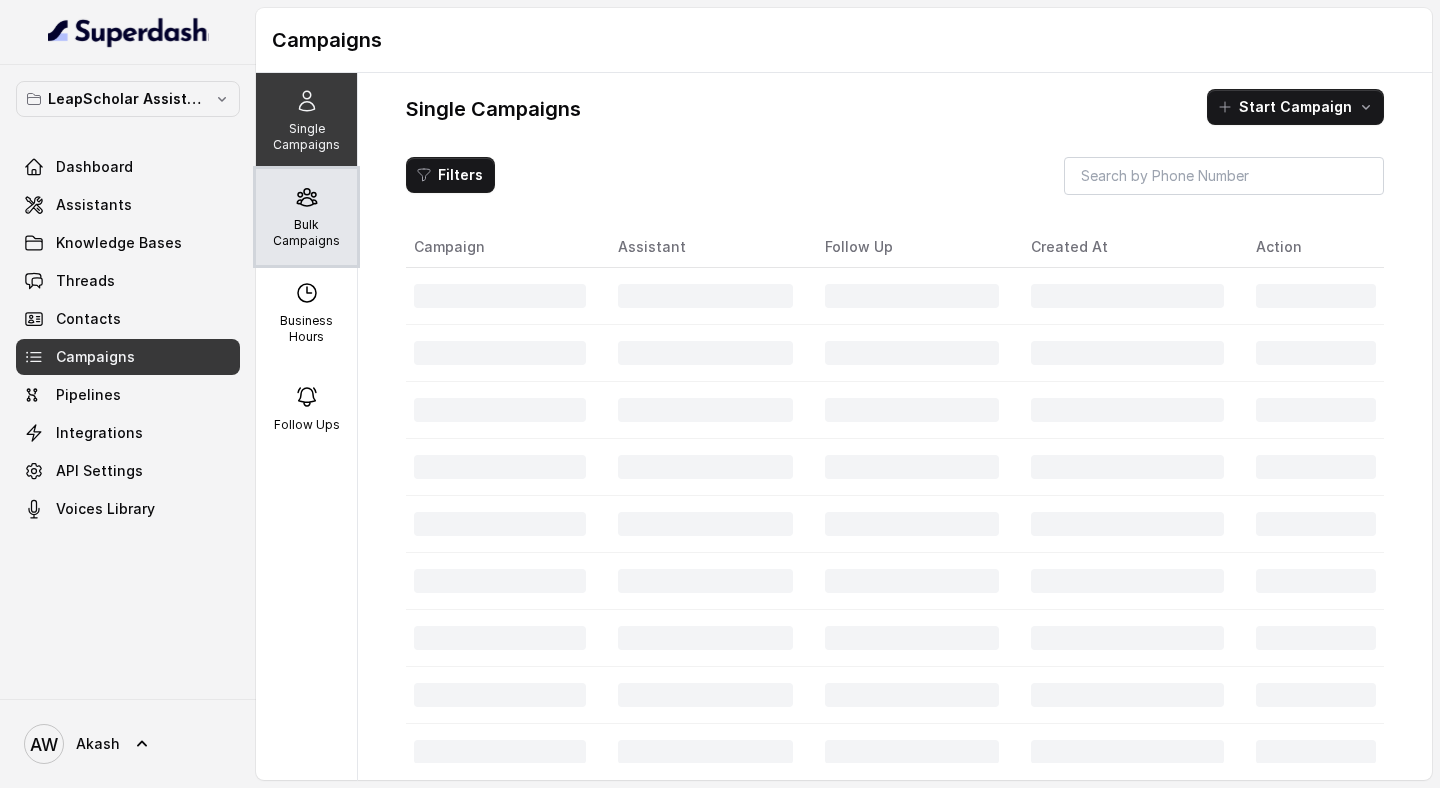 click on "Bulk Campaigns" at bounding box center [306, 217] 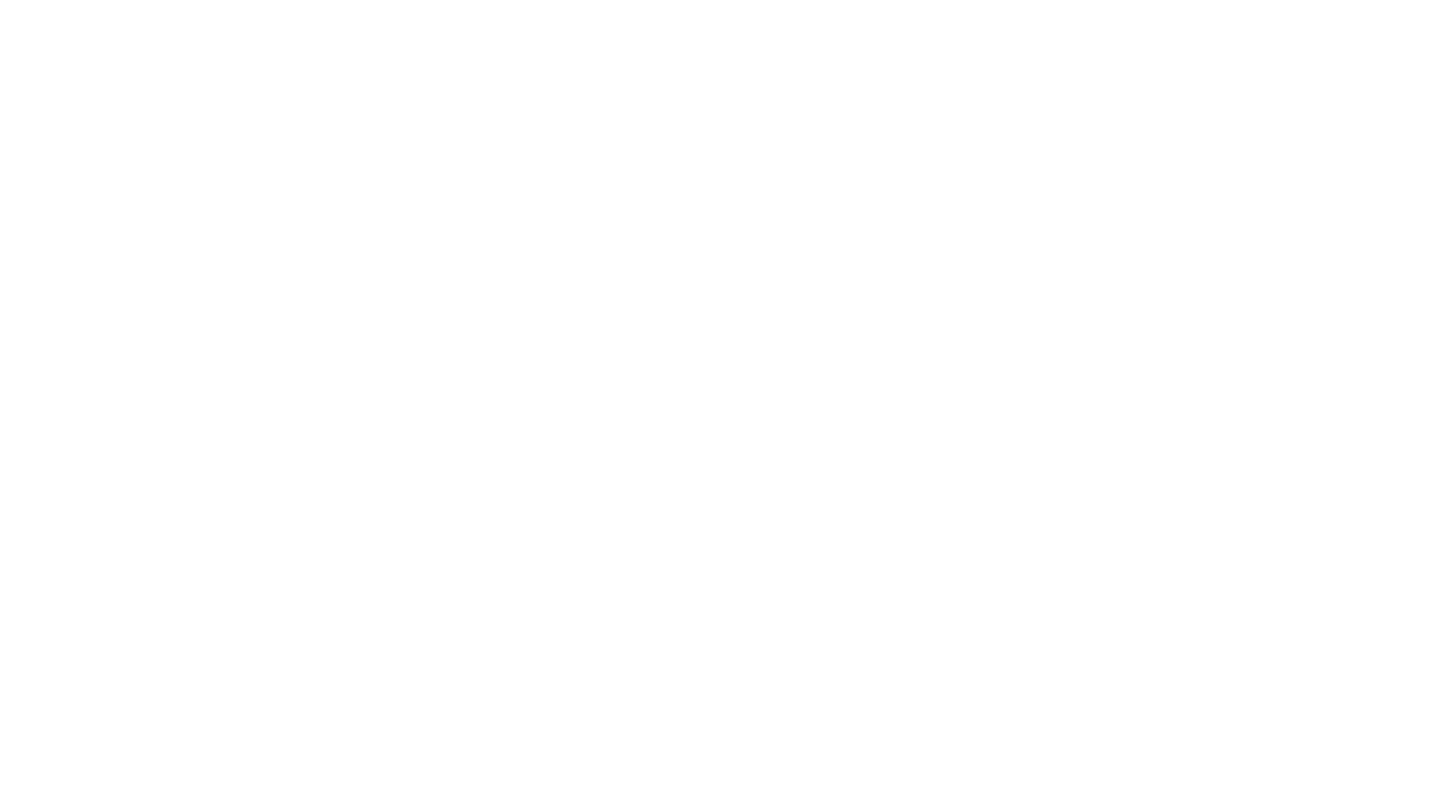 scroll, scrollTop: 0, scrollLeft: 0, axis: both 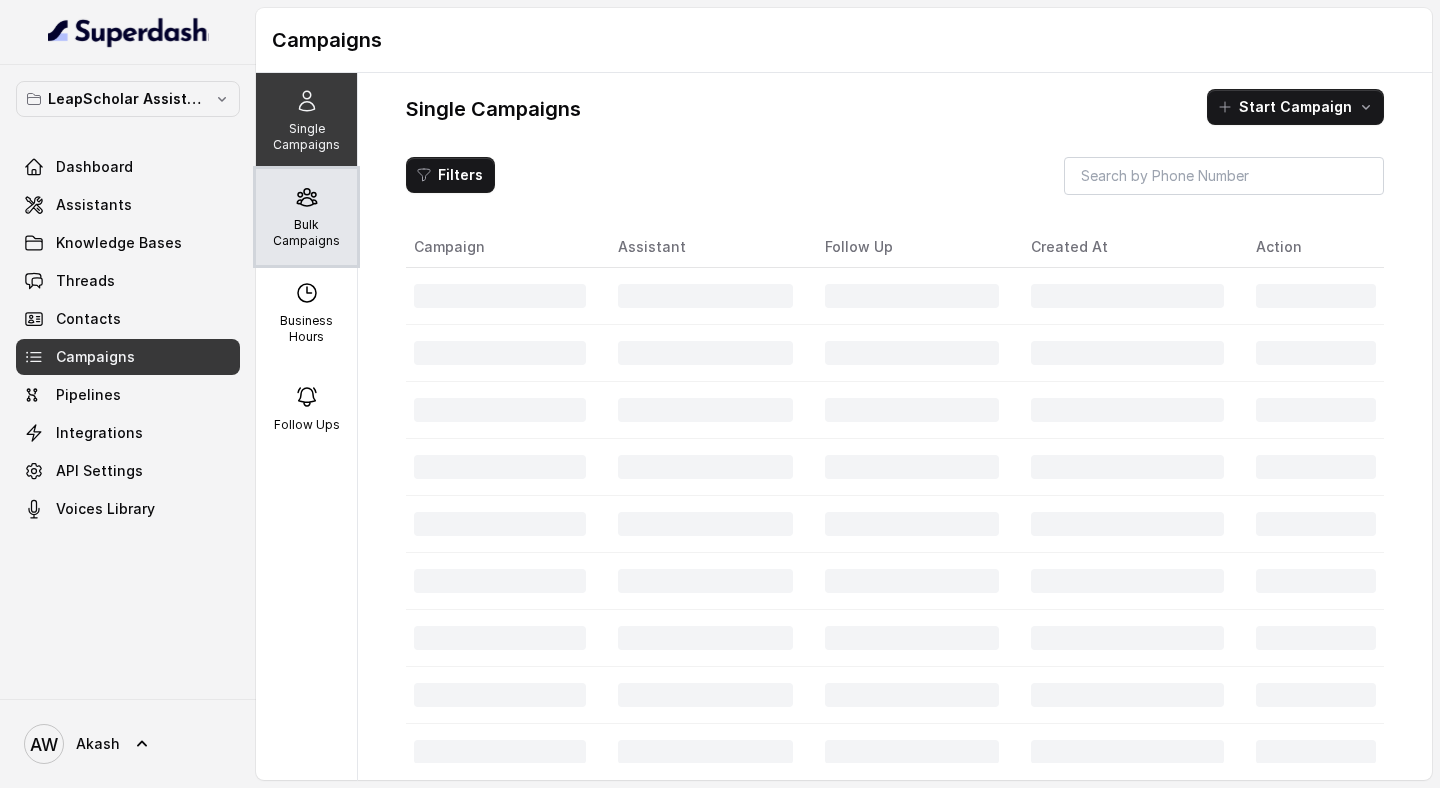 click on "Bulk Campaigns" at bounding box center [306, 217] 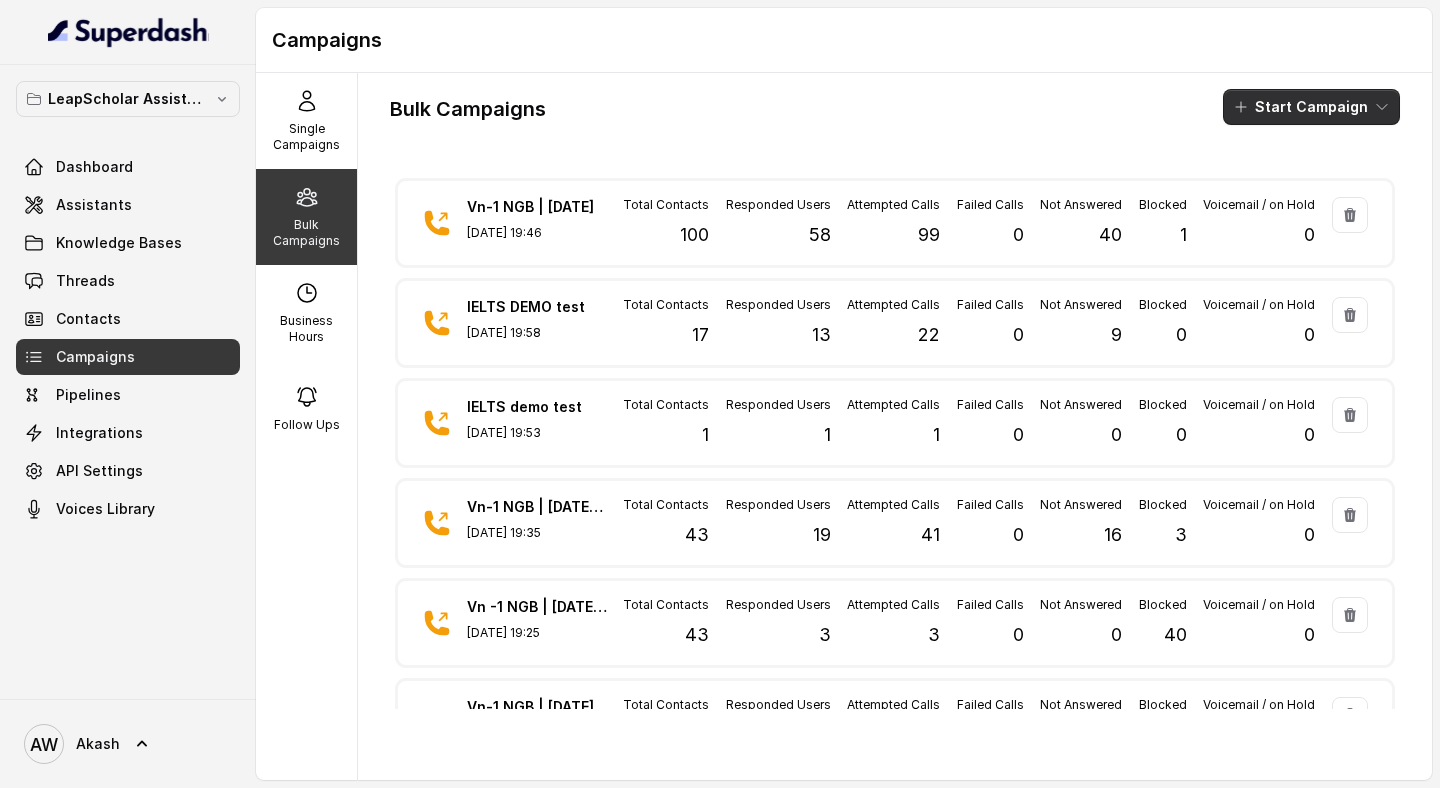click 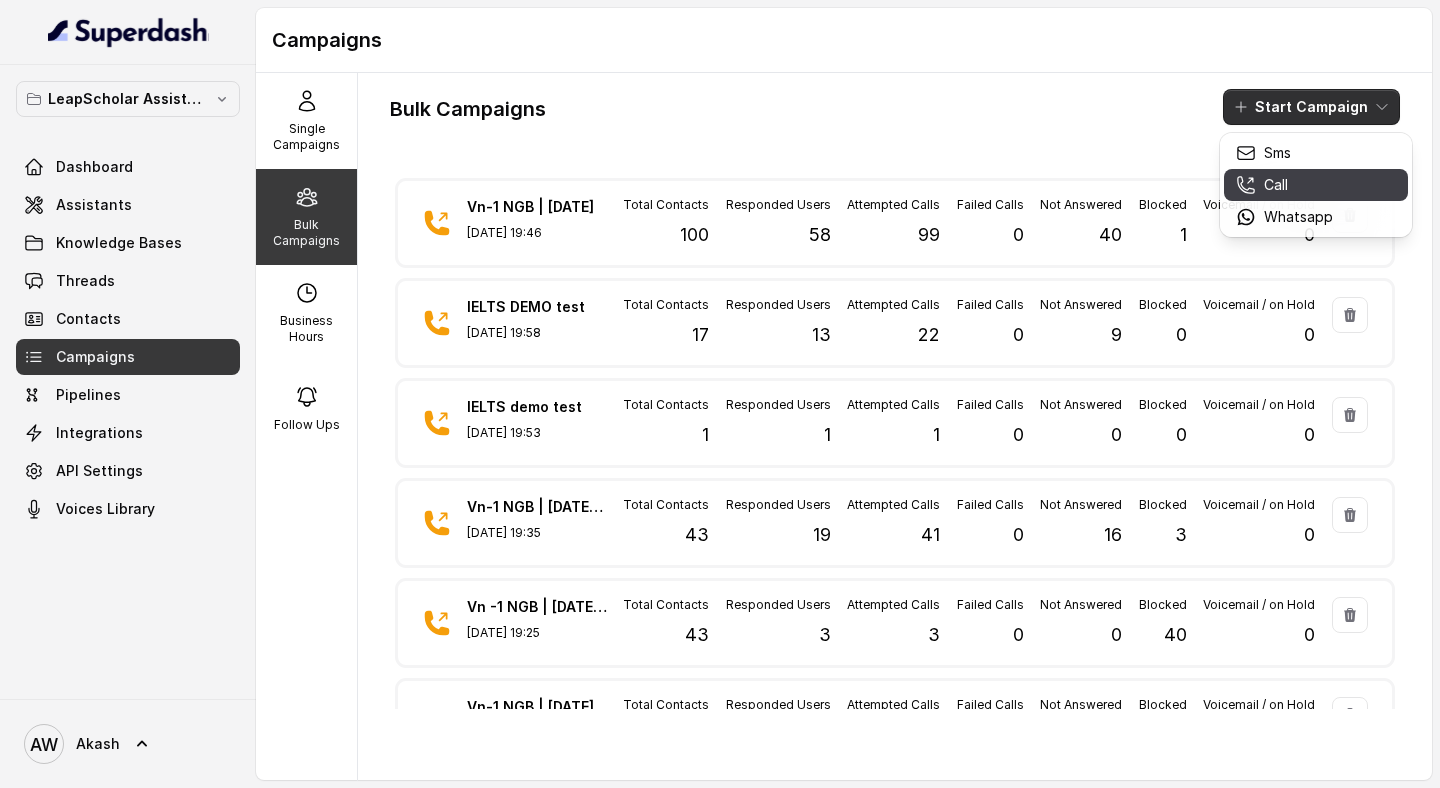 click on "Call" at bounding box center (1276, 185) 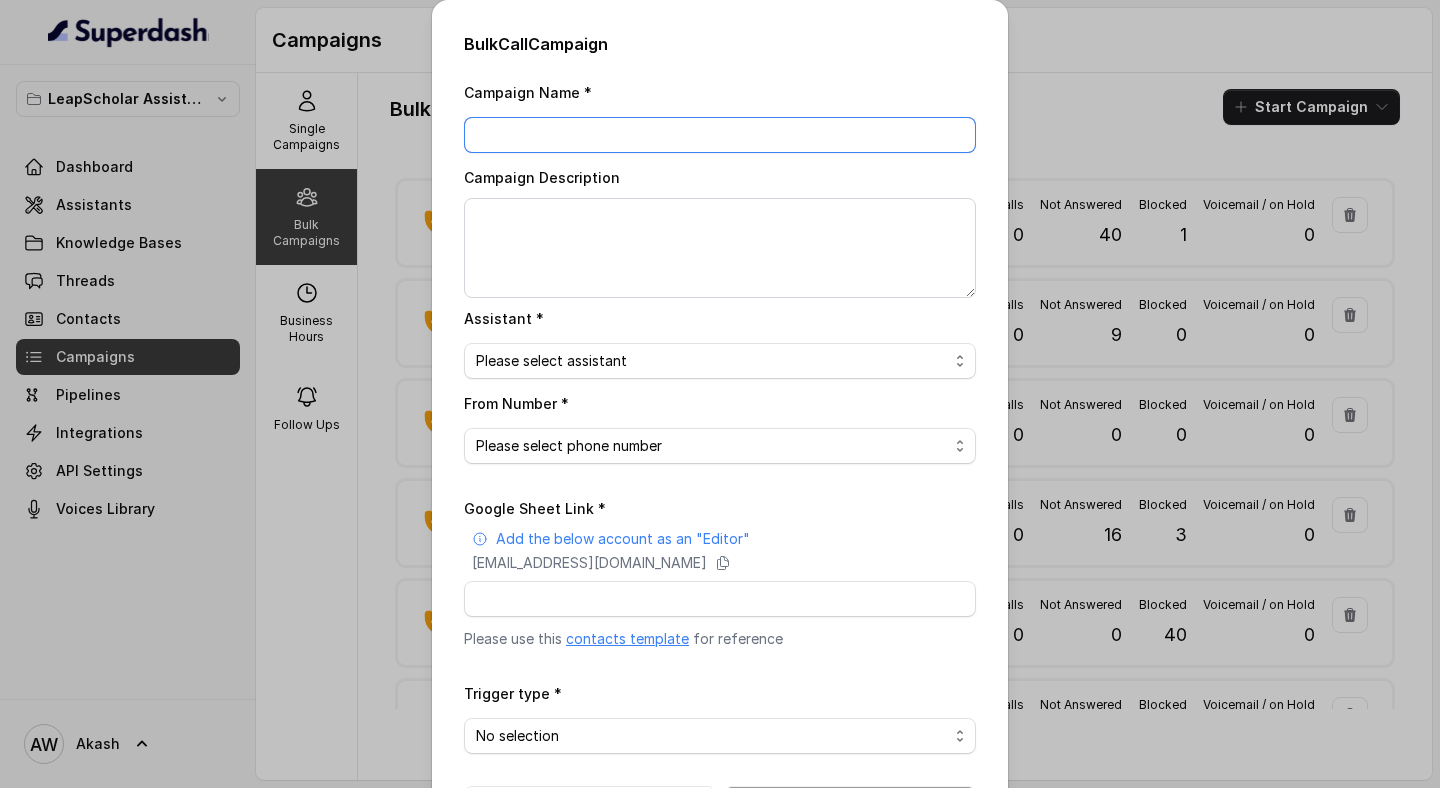 click on "Campaign Name *" at bounding box center [720, 135] 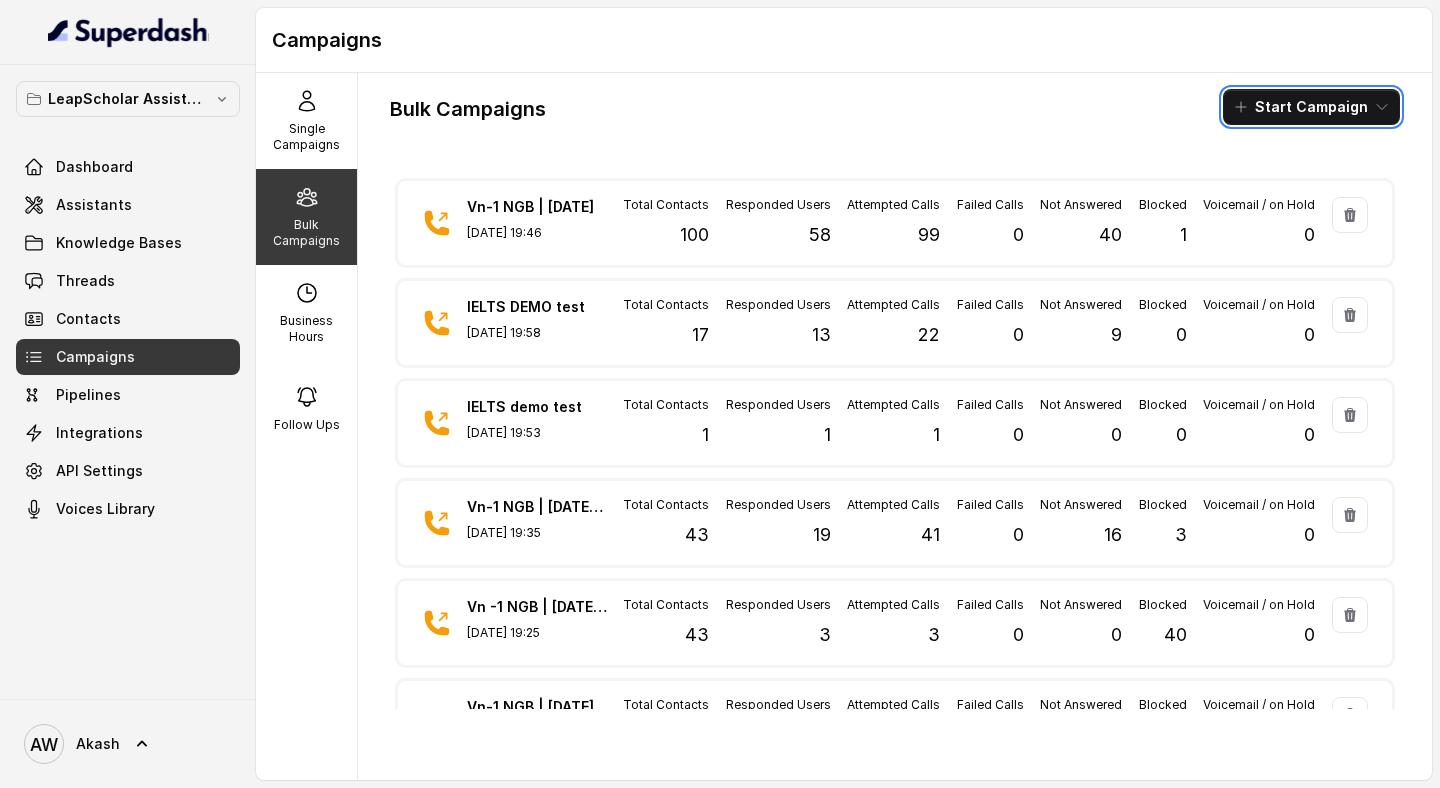 type 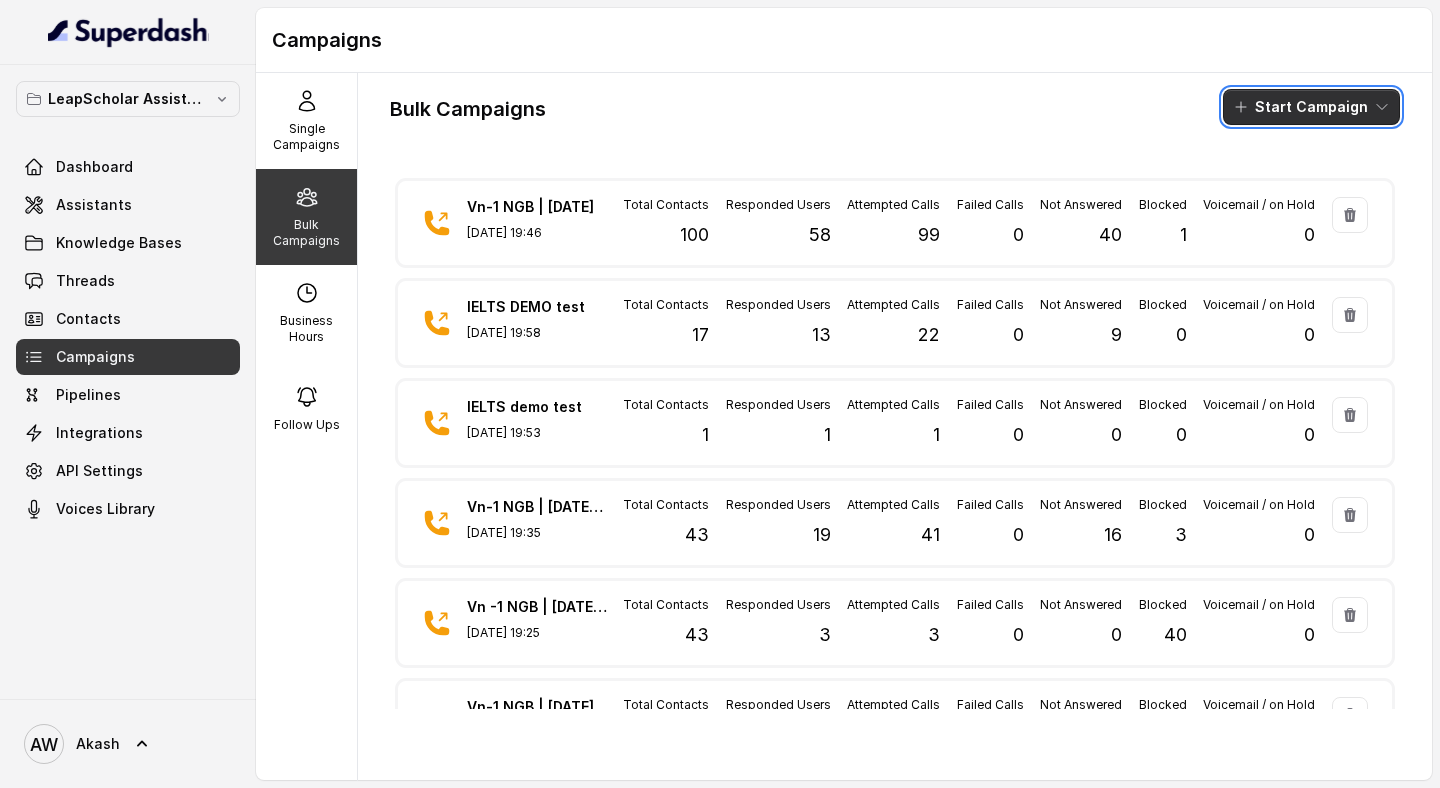 click on "Start Campaign" at bounding box center [1311, 107] 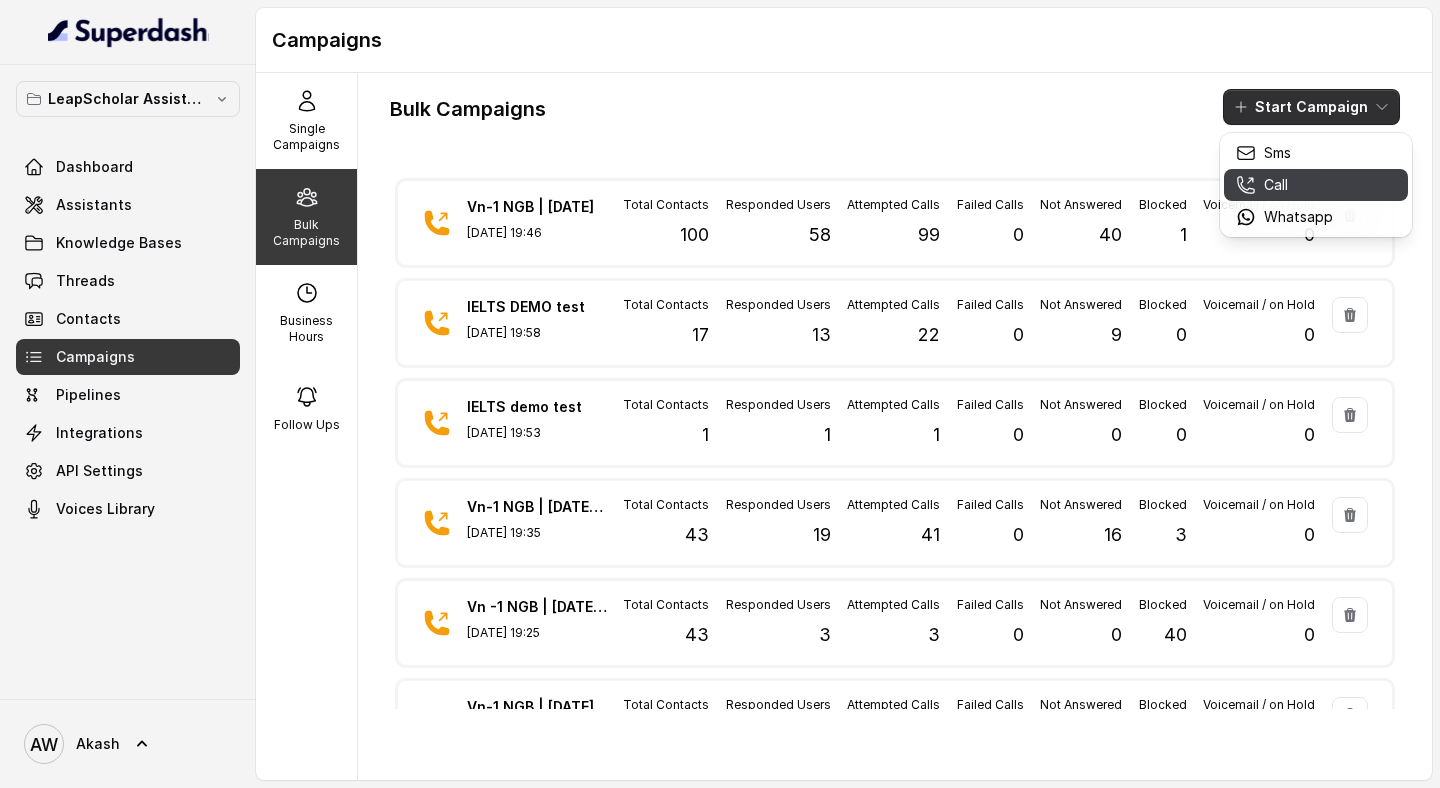 click on "Call" at bounding box center (1284, 185) 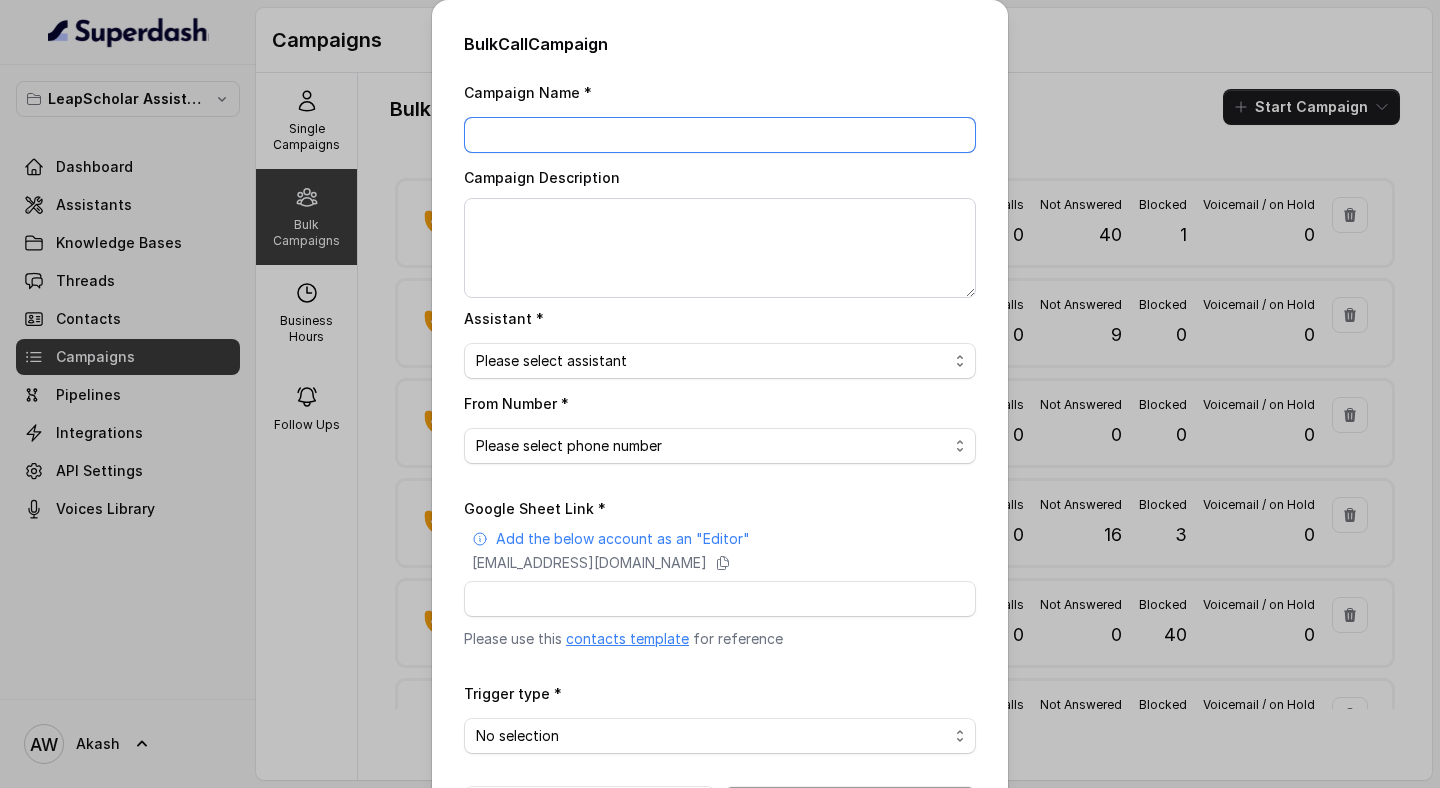 click on "Campaign Name *" at bounding box center [720, 135] 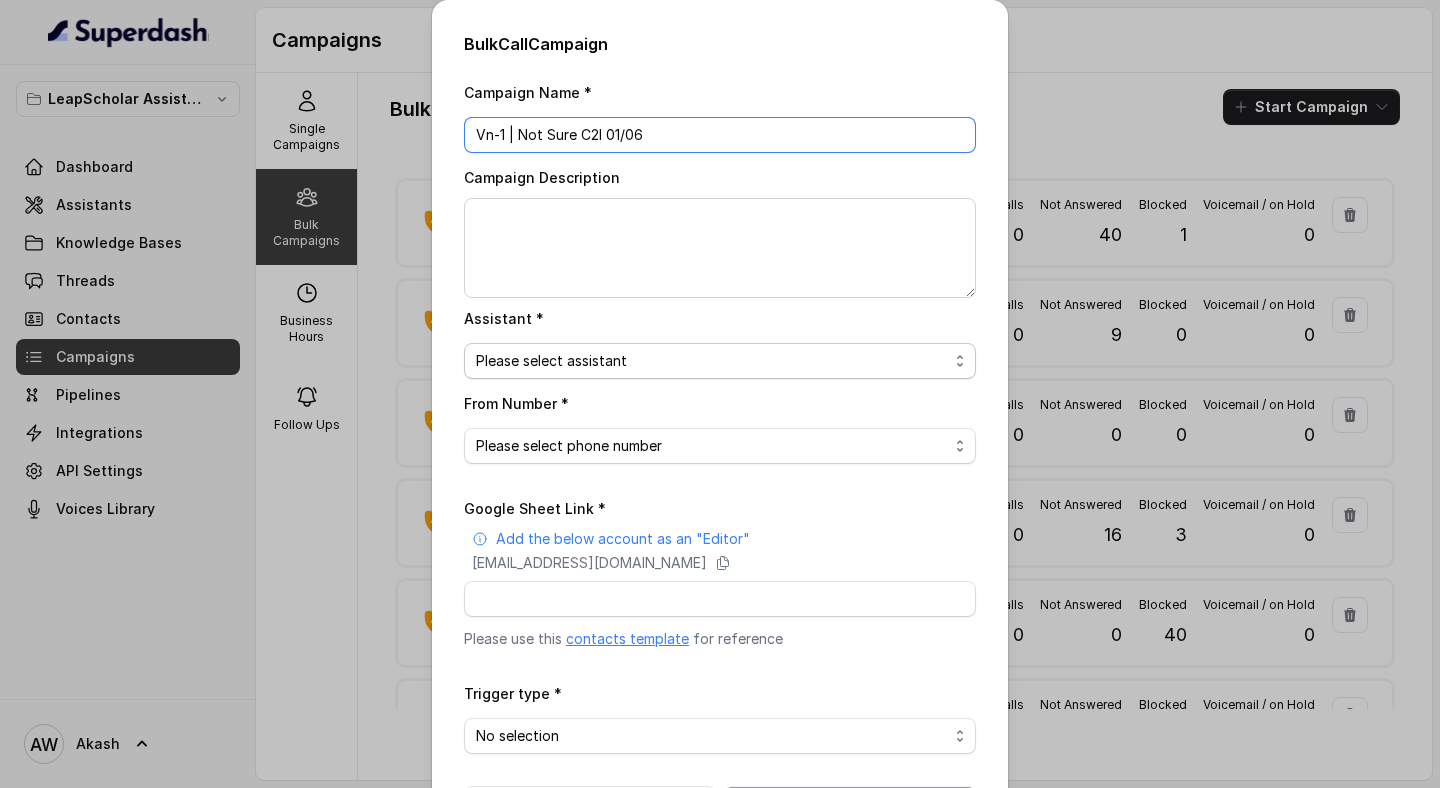 type on "Vn-1 | Not Sure C2I 01/06" 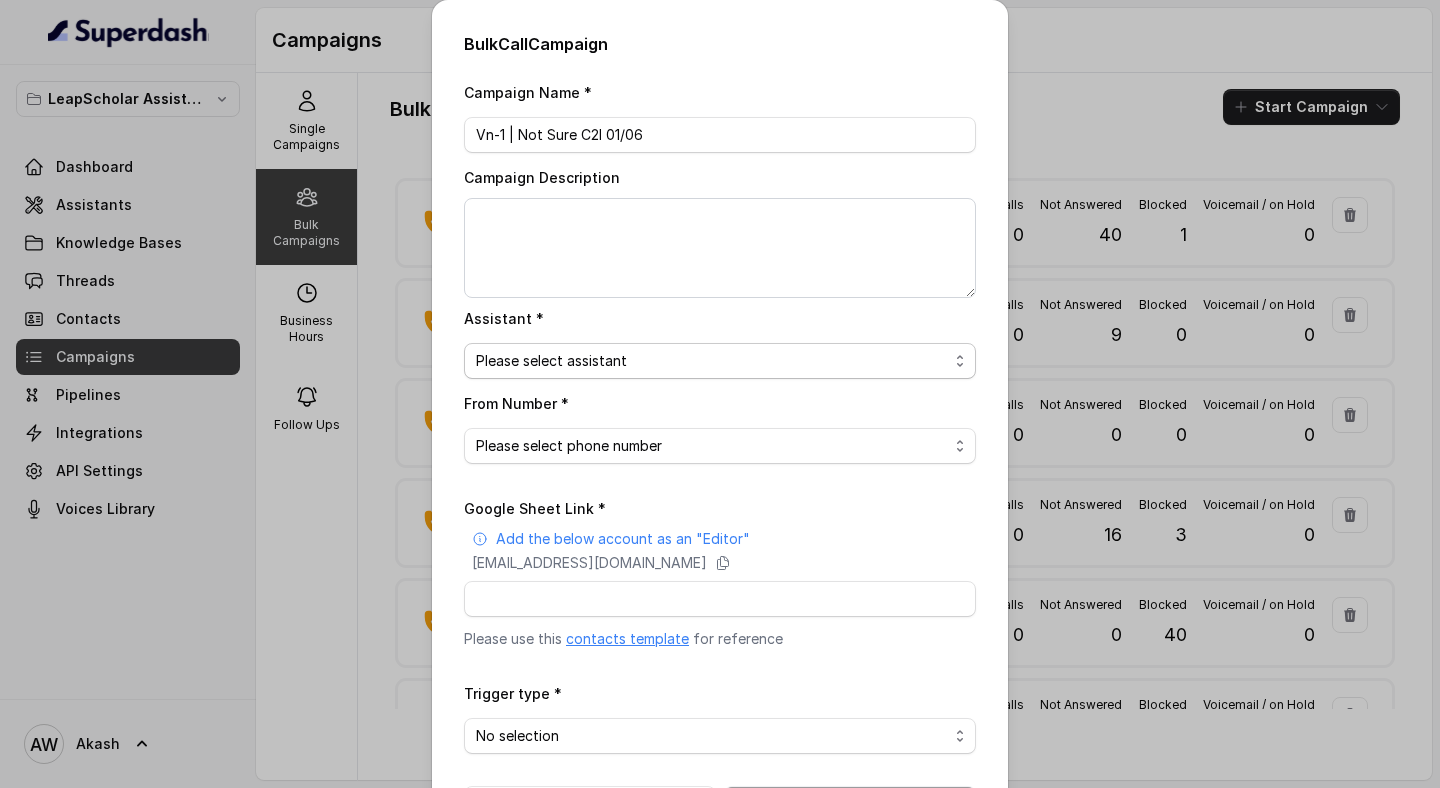 click on "Please select assistant OC-new approach Cohort 2 - IELTS Booked Akash - Not Sure | PP Akash - Not Sure | C2I Session AI Calling for Masterclass - #RK Cohort 4 - Qualified but Meeting not attended Cohort 9 - Future Intake IELTS Given Cohort 5 - Webinar Within 1 month Geebee-Test Cohort 10 - Future Intake Non-IELTS Cohort 11 - IELTS Demo Attended Cohort 14 - Generic Cohort 13 - IELTS Masterclass Attended Cohort 12 - IELTS Demo Not Attended AI-IELTS (Testing) Akash- Exam booked Akash - Exam Given  Akash - Exam Not Yet Decided Deferral BoFu IELTS_DEMO_gk" at bounding box center (720, 361) 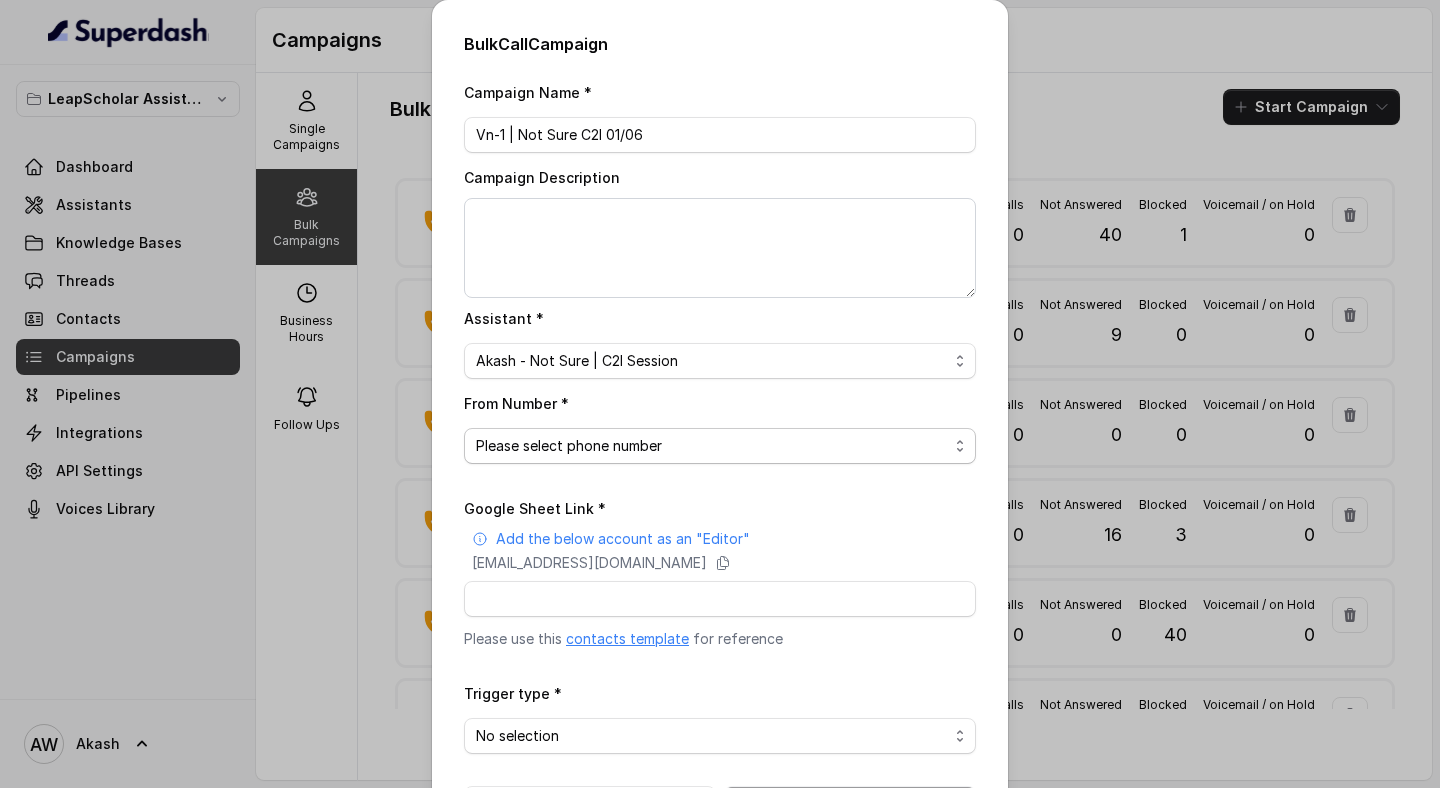 click on "Please select phone number +918035738004" at bounding box center [720, 446] 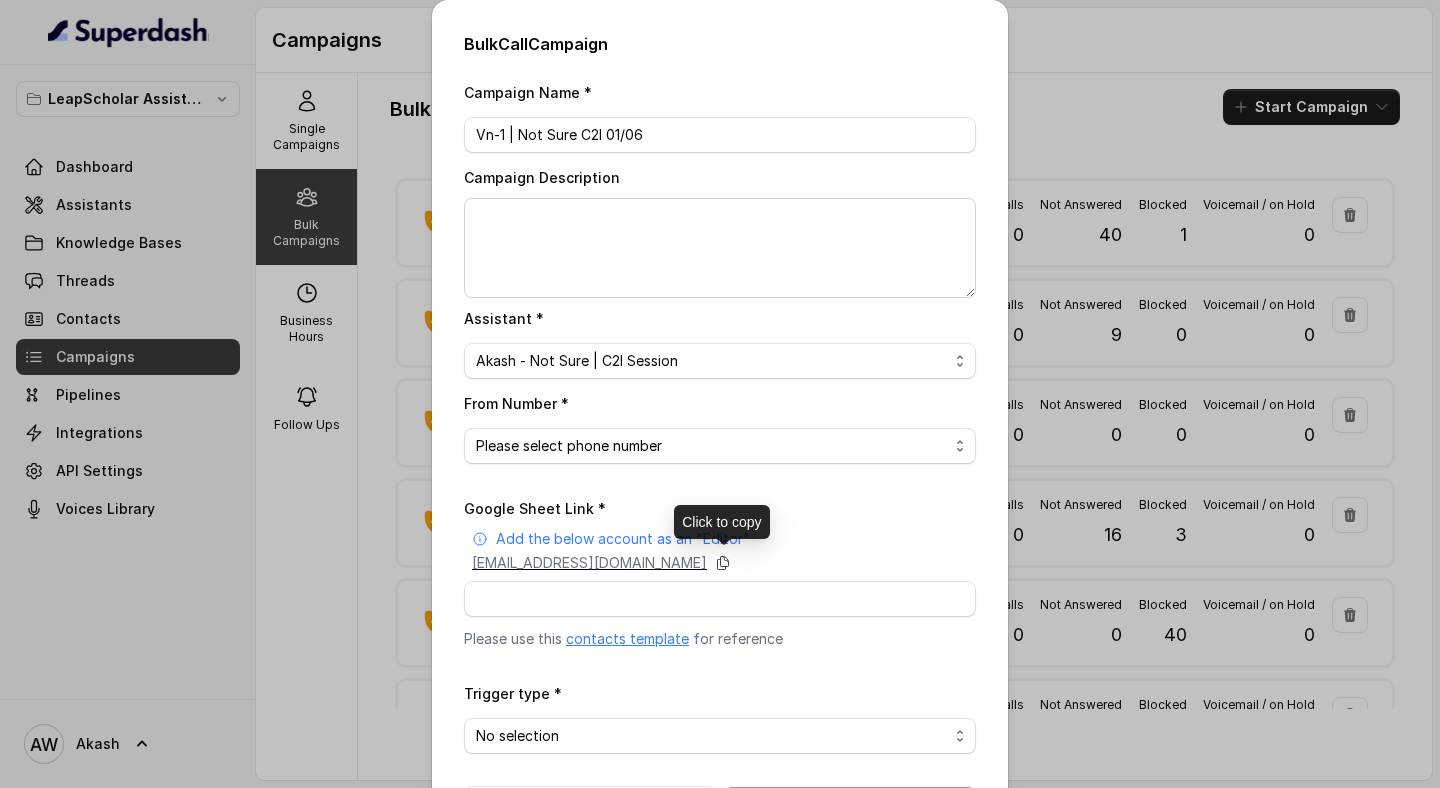 click 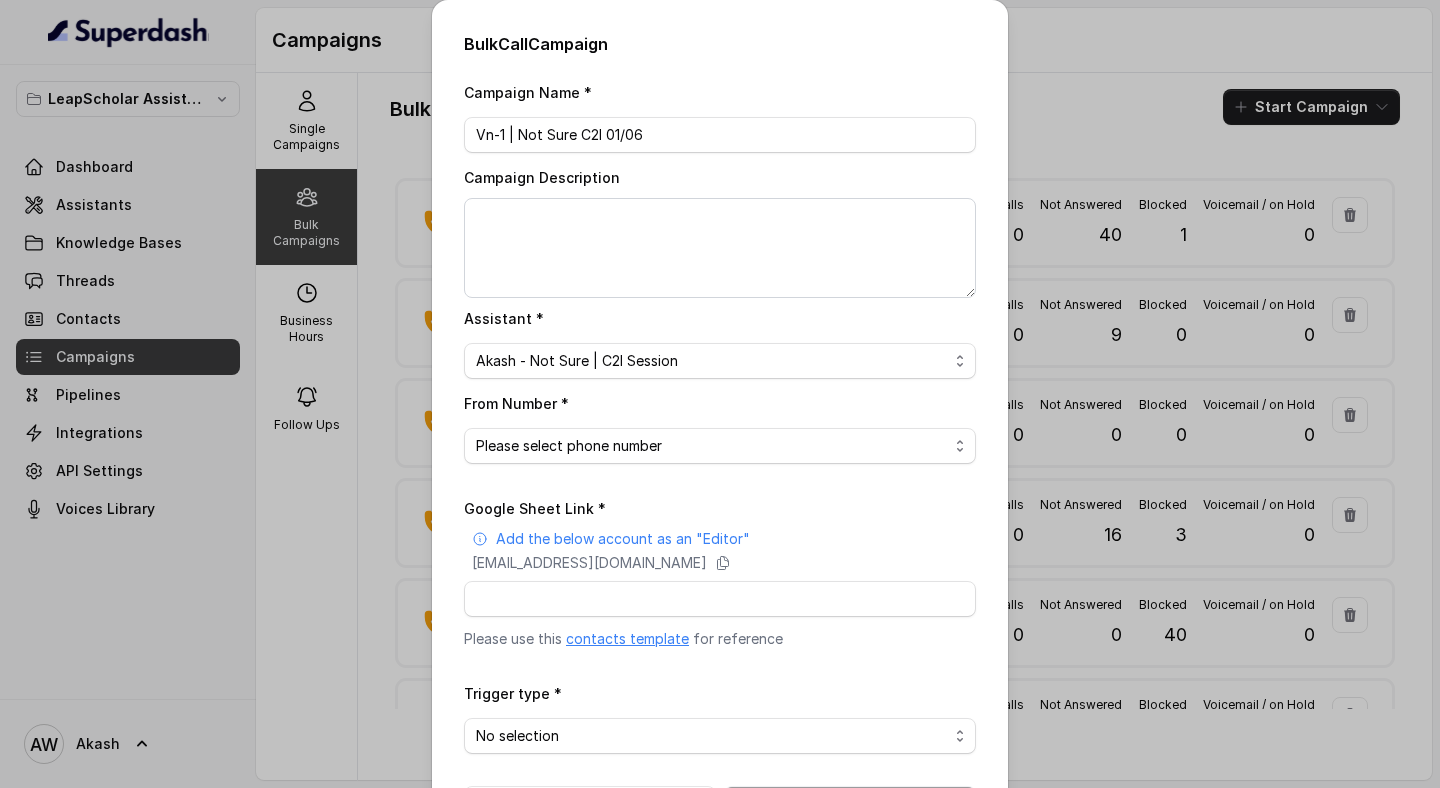 scroll, scrollTop: 79, scrollLeft: 0, axis: vertical 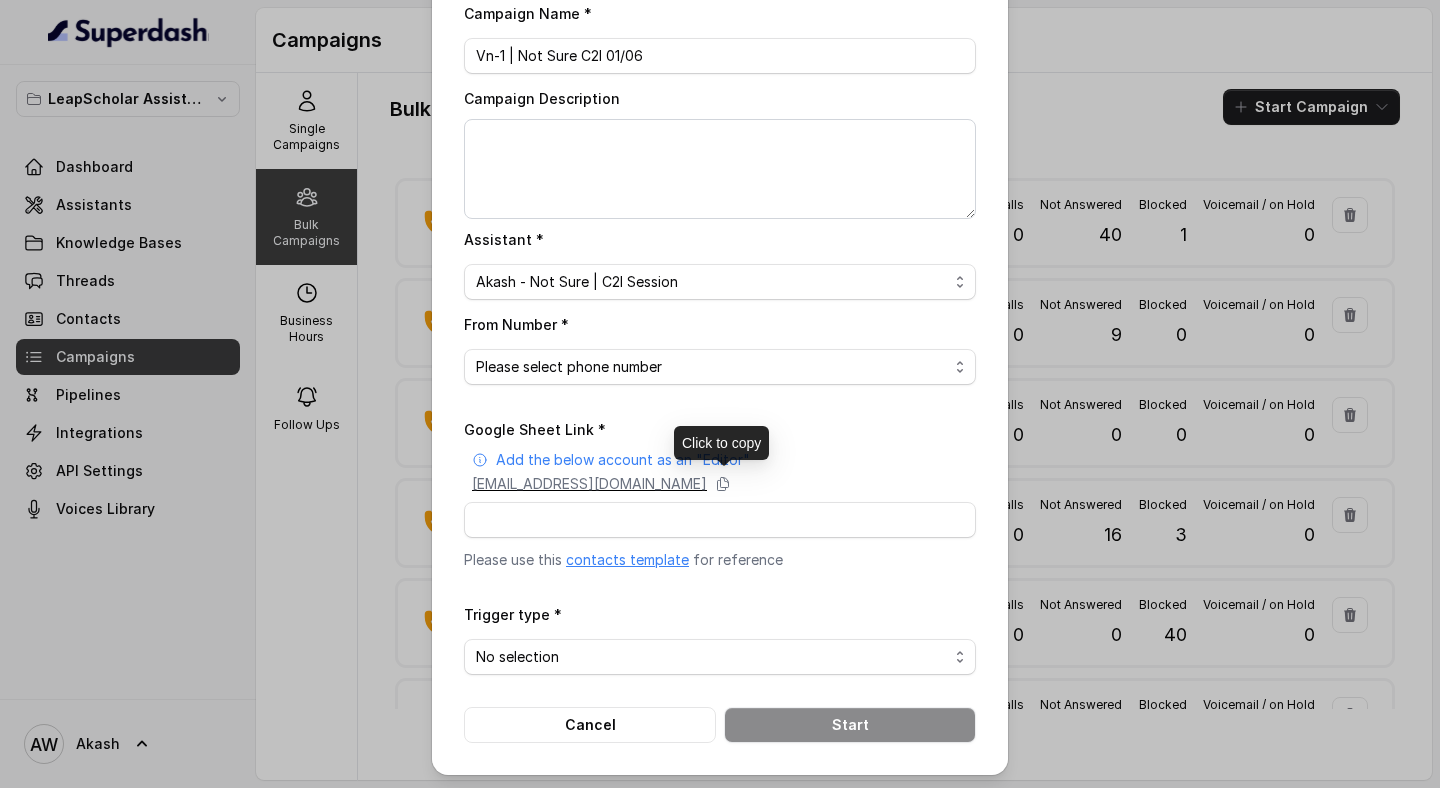 click on "superdash@superdash-382709.iam.gserviceaccount.com" at bounding box center [589, 484] 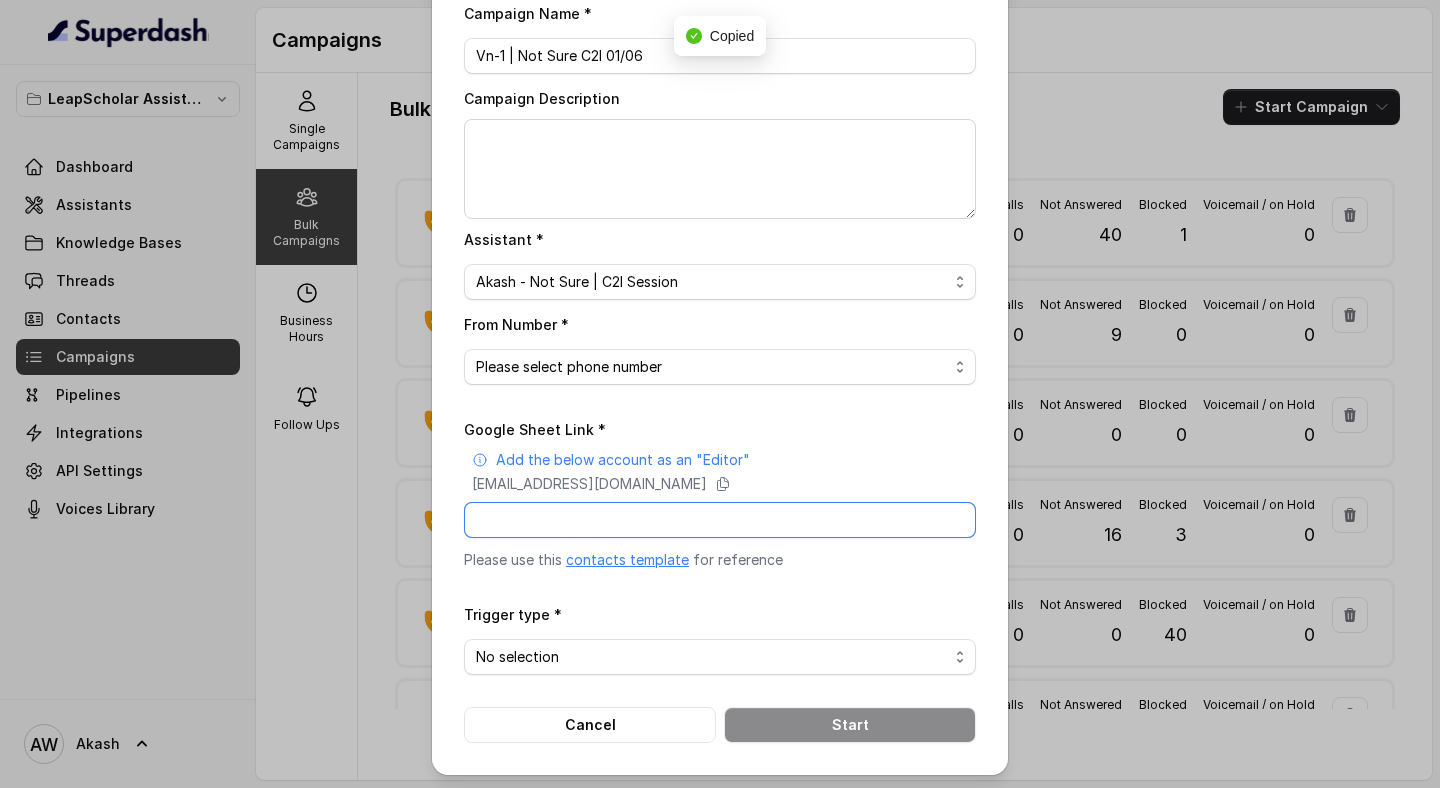 click on "Google Sheet Link *" at bounding box center [720, 520] 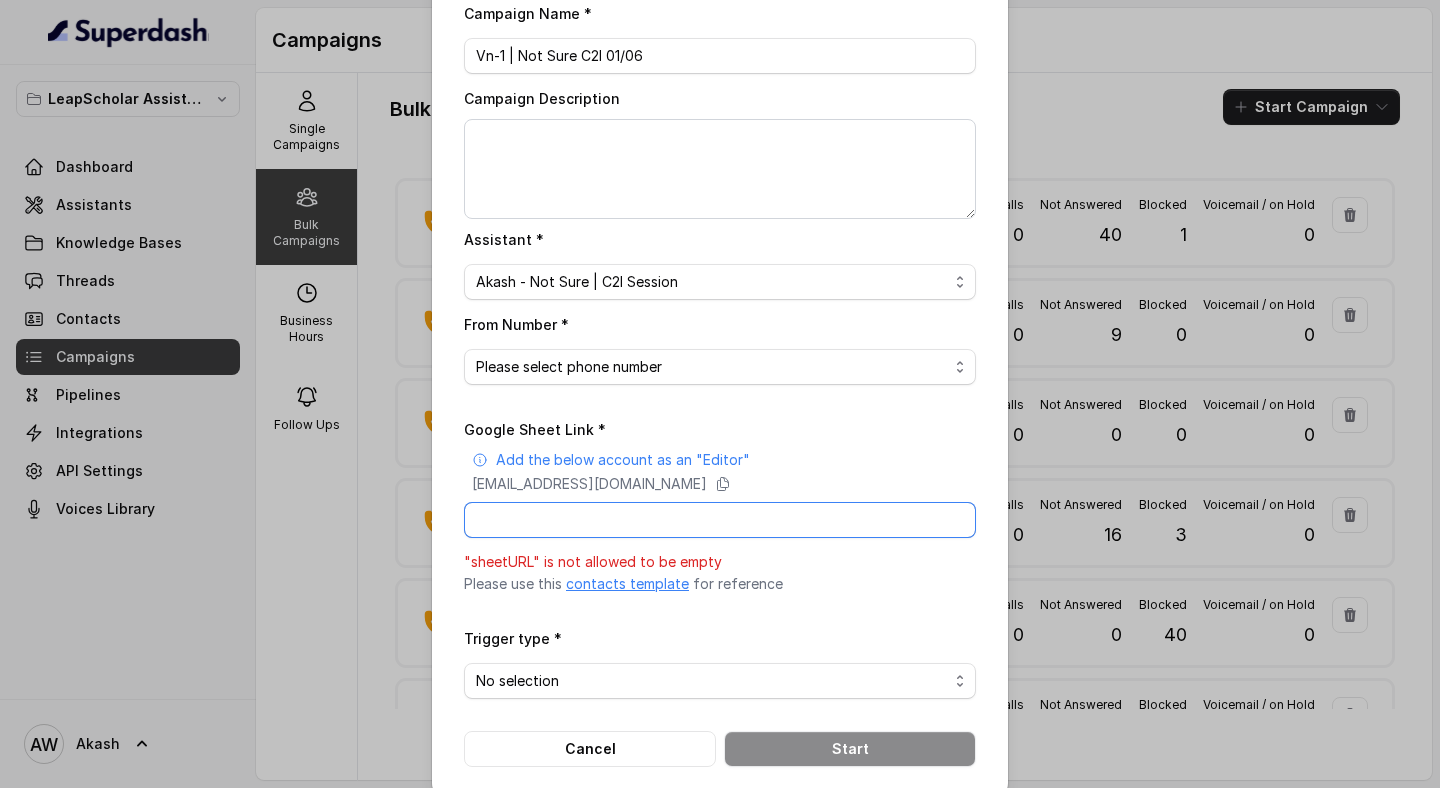 paste on "https://docs.google.com/spreadsheets/d/1AGZVkR9I8jst0wc5YiO8XAJhxNtmho-ZCFALjeZtlsI/edit?gid=0#gid=0" 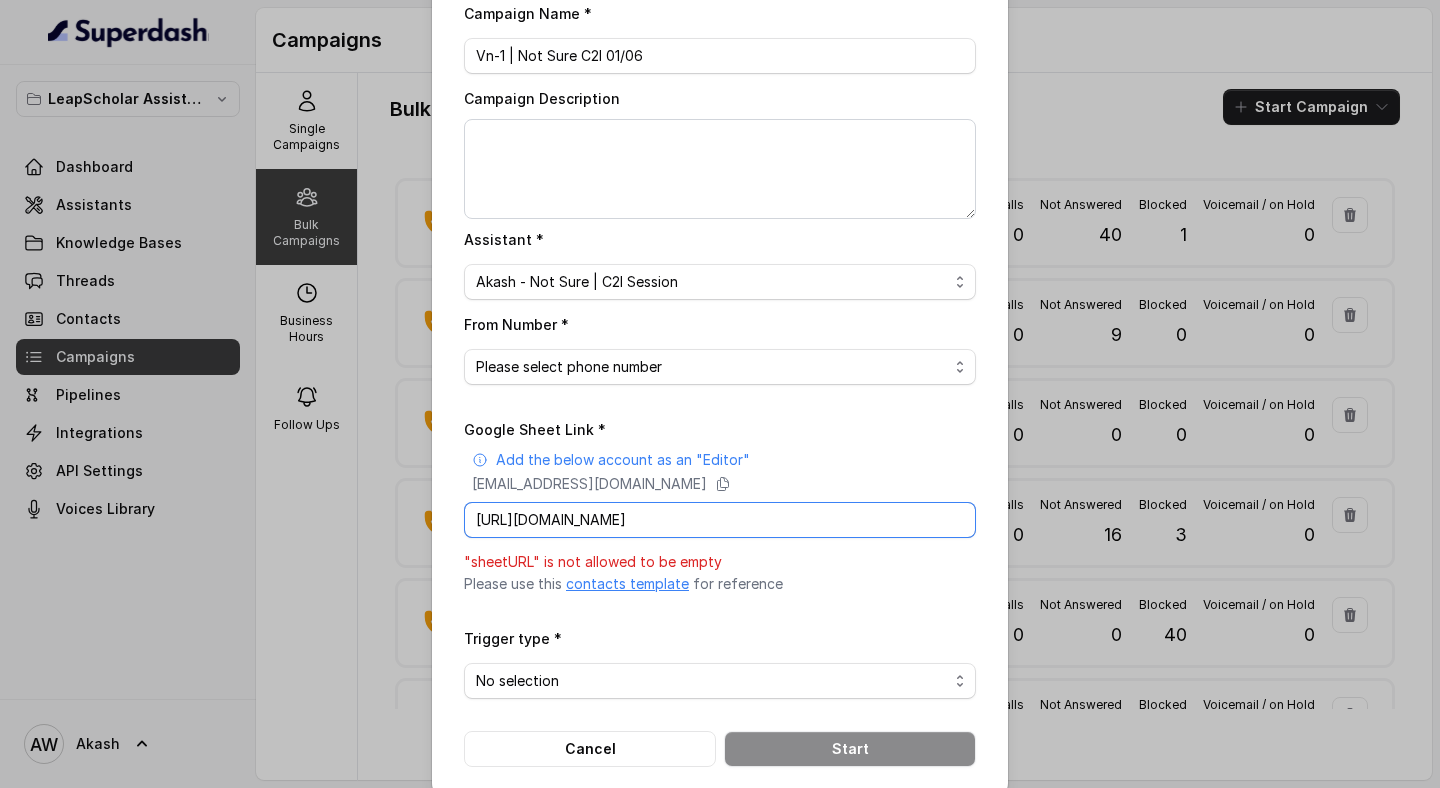 scroll, scrollTop: 0, scrollLeft: 251, axis: horizontal 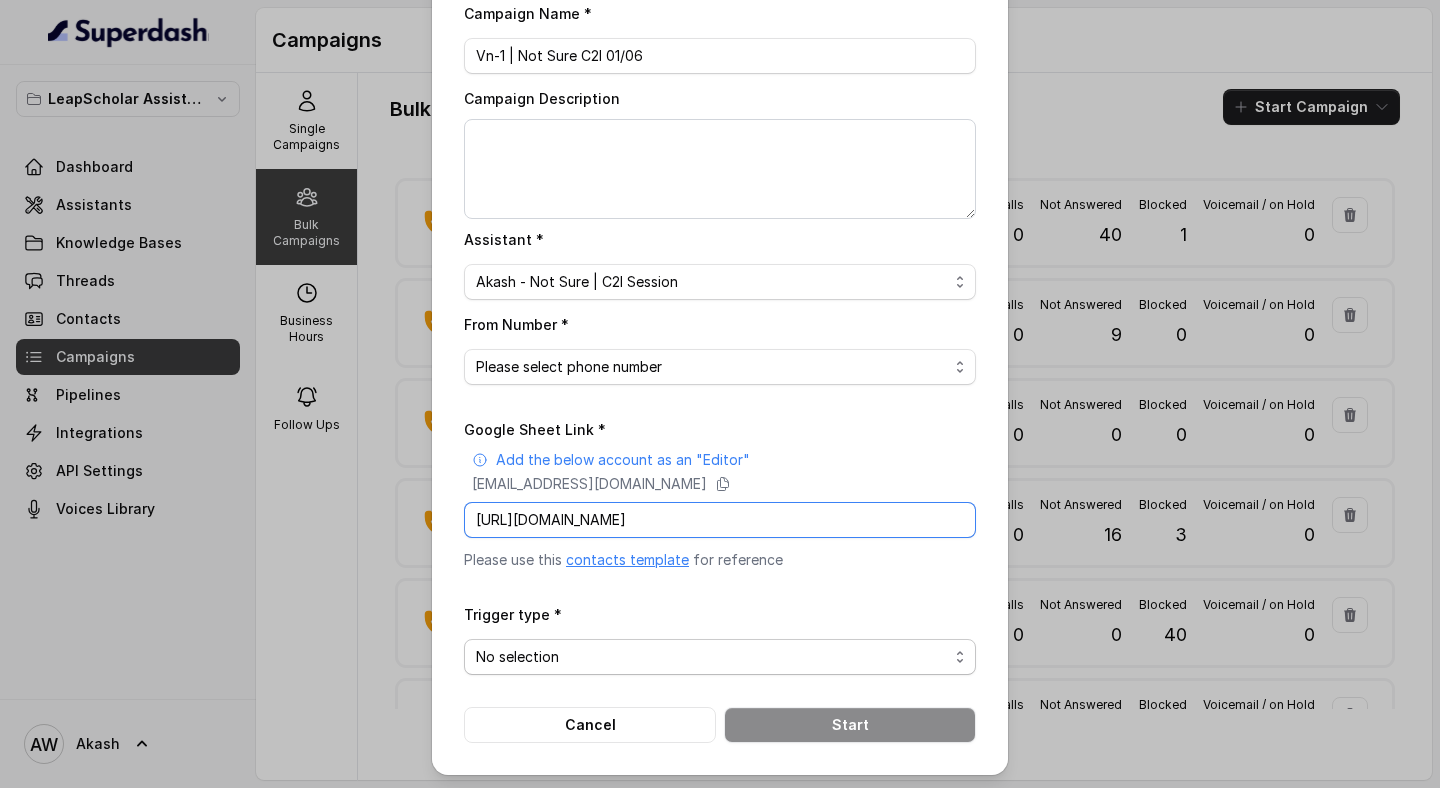 type on "https://docs.google.com/spreadsheets/d/1AGZVkR9I8jst0wc5YiO8XAJhxNtmho-ZCFALjeZtlsI/edit?gid=0#gid=0" 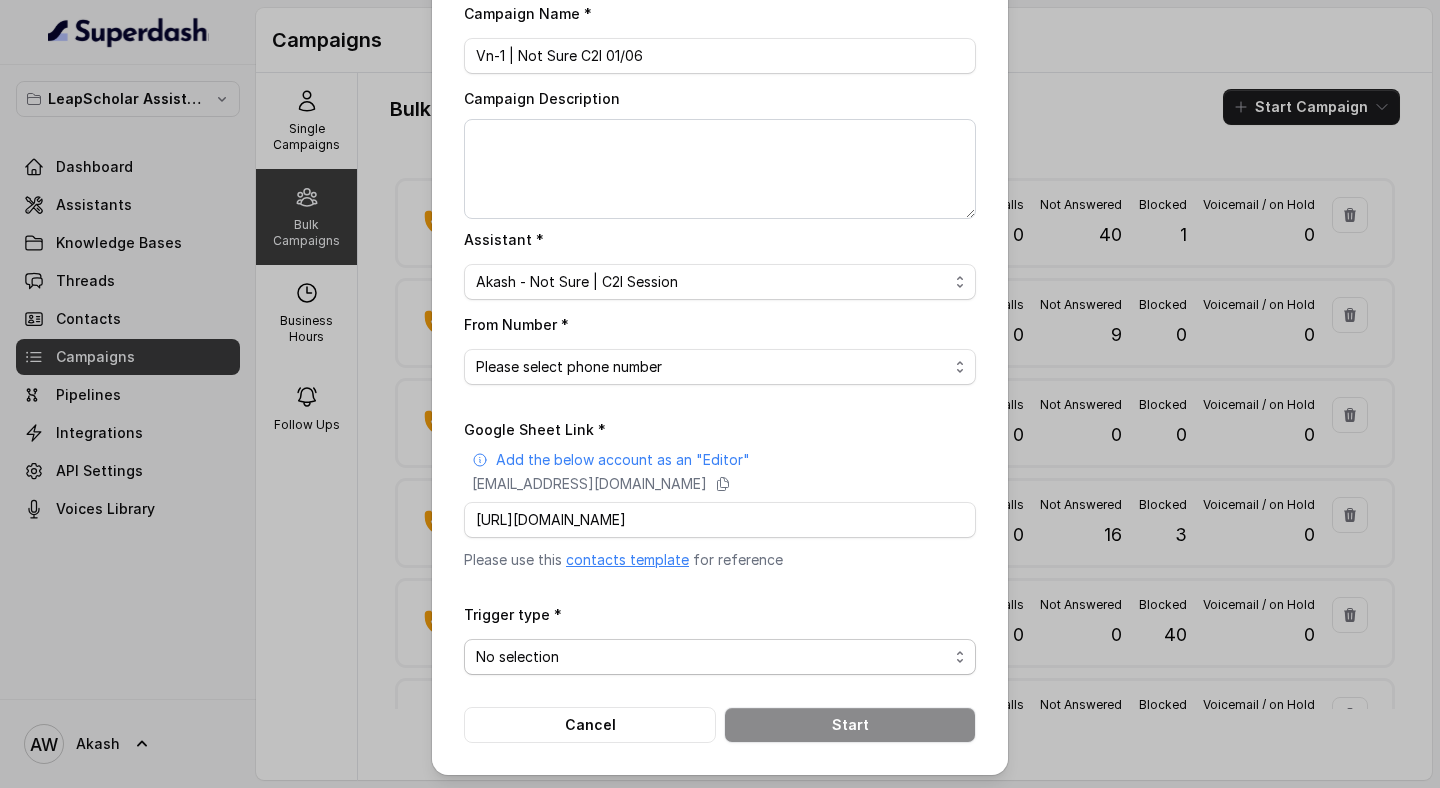 click on "No selection Trigger Immediately Trigger based on campaign configuration" at bounding box center (720, 657) 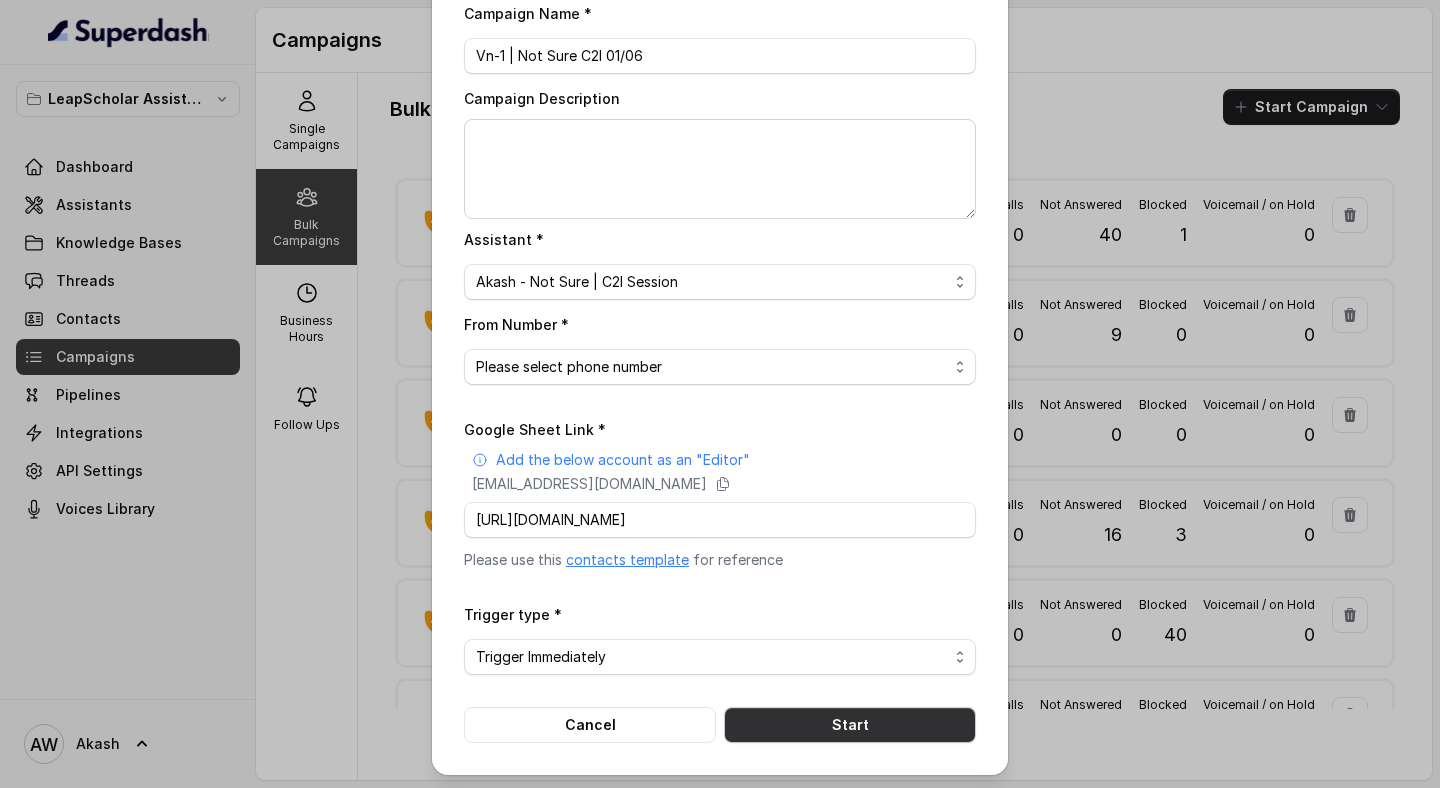 click on "Start" at bounding box center (850, 725) 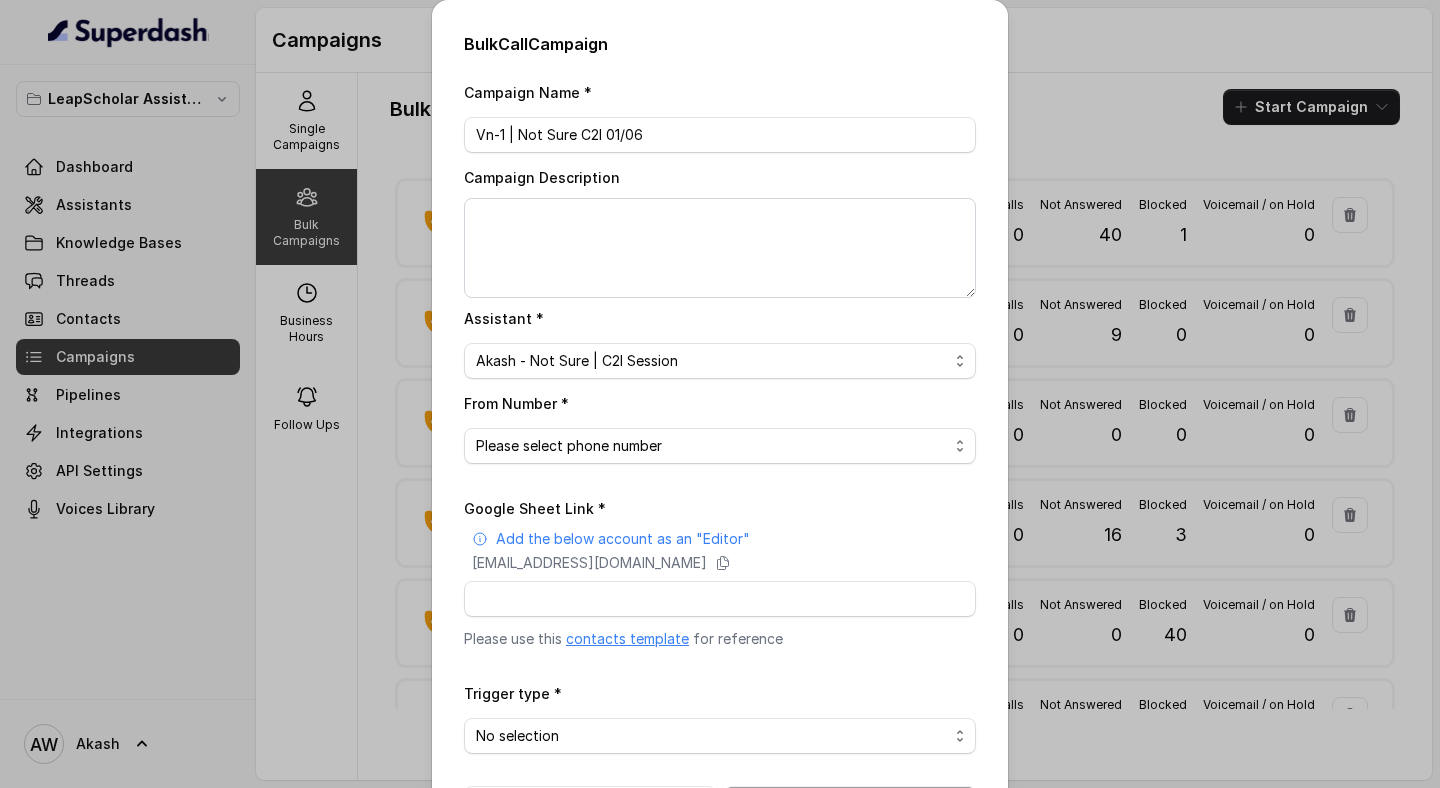 scroll, scrollTop: 79, scrollLeft: 0, axis: vertical 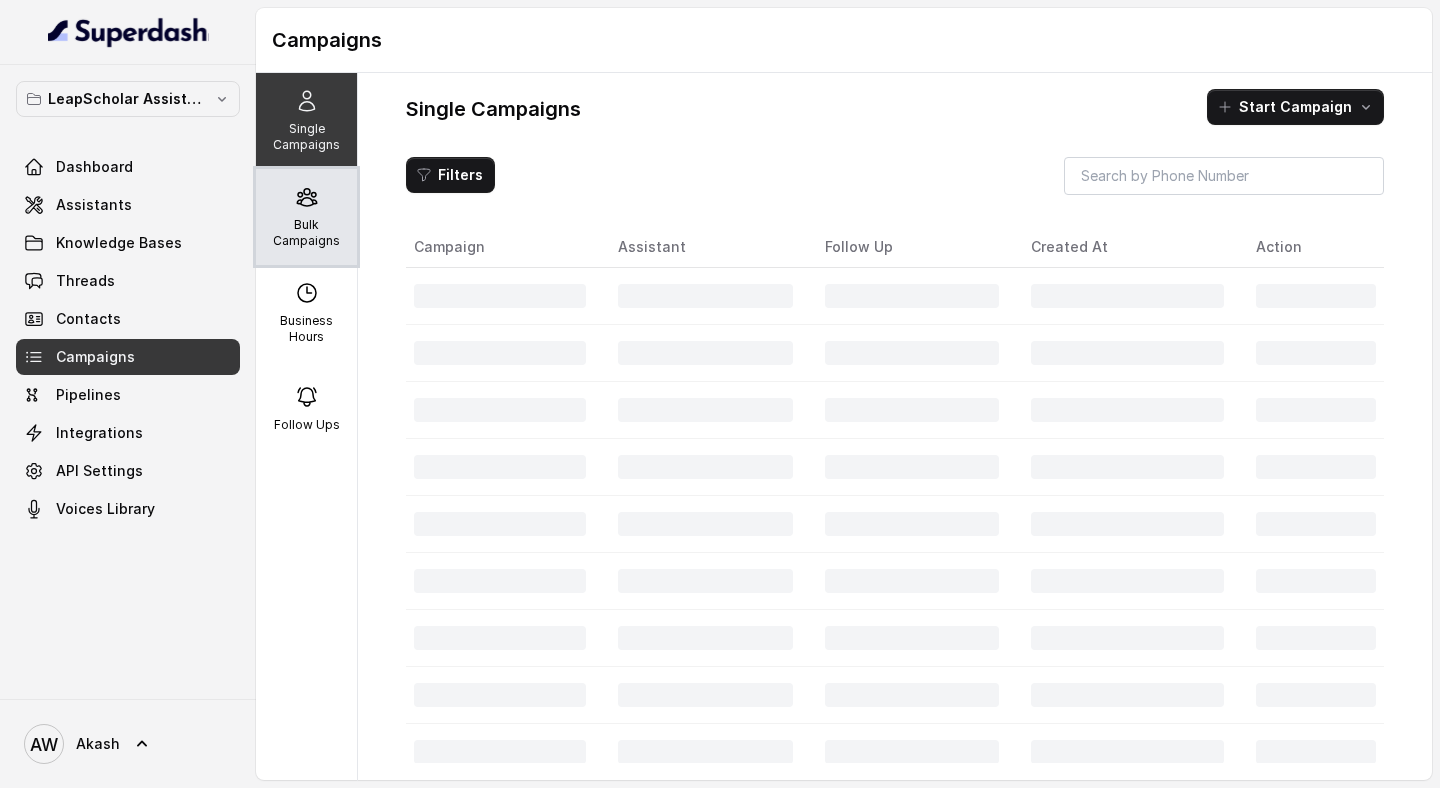 click on "Bulk Campaigns" at bounding box center [306, 233] 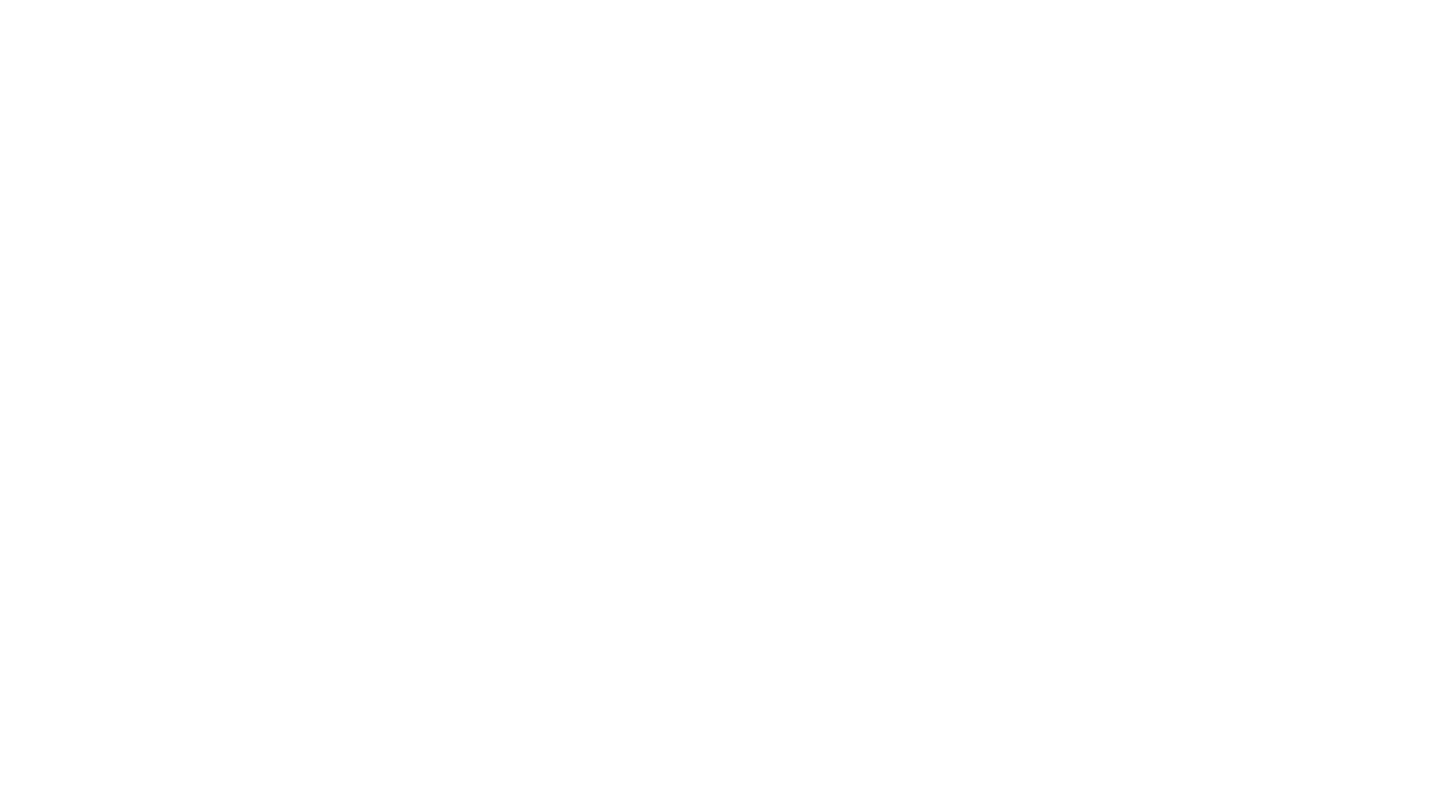 scroll, scrollTop: 0, scrollLeft: 0, axis: both 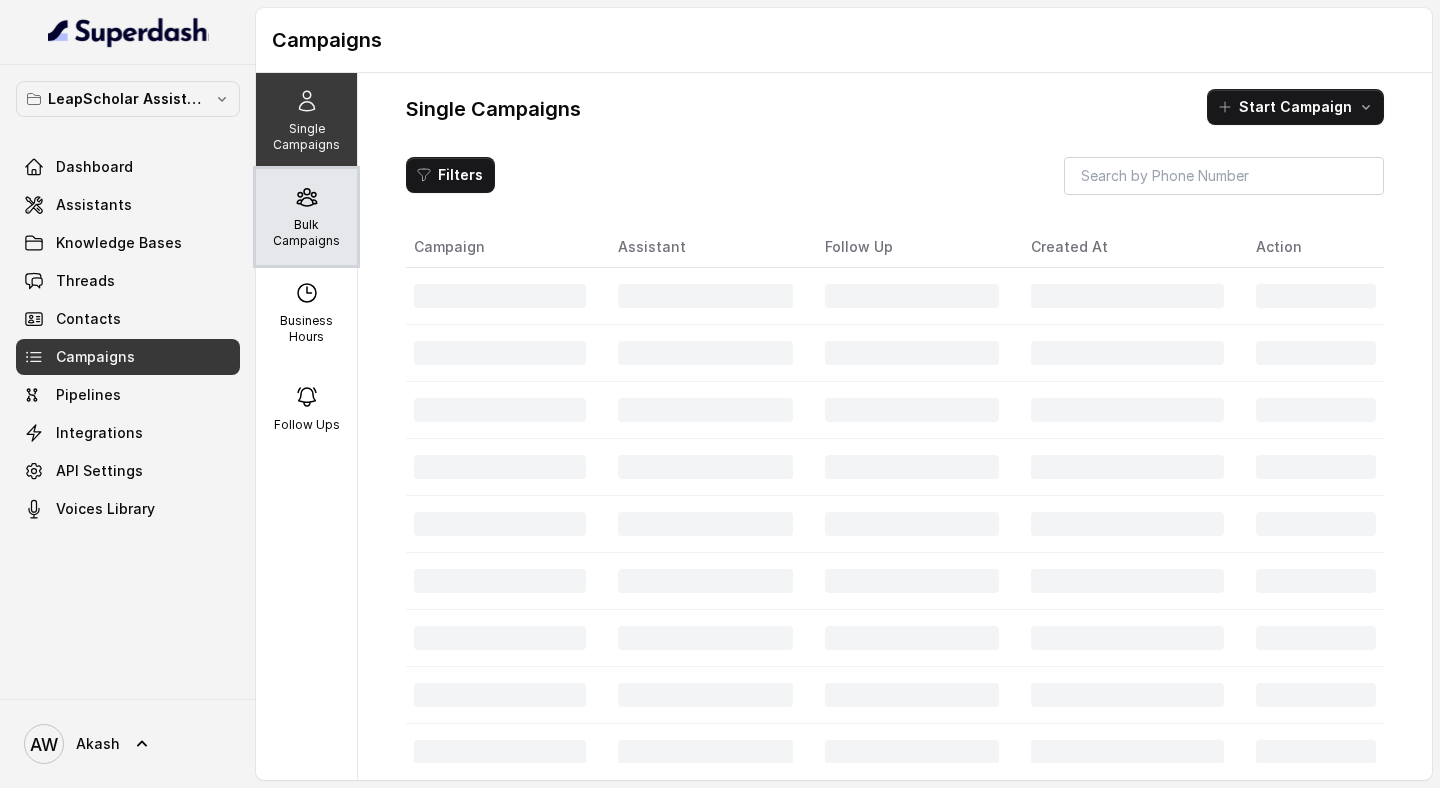 click on "Bulk Campaigns" at bounding box center [306, 233] 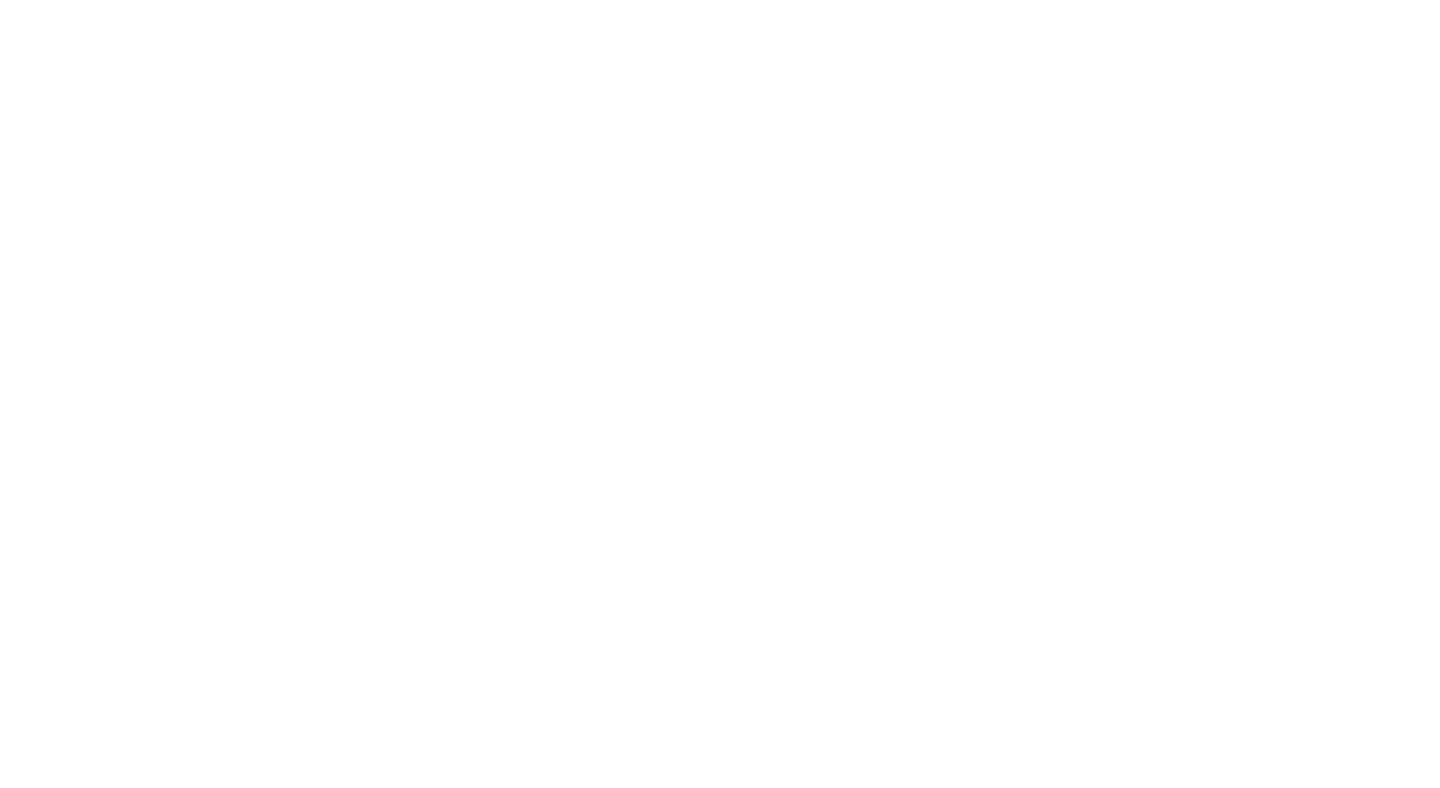 scroll, scrollTop: 0, scrollLeft: 0, axis: both 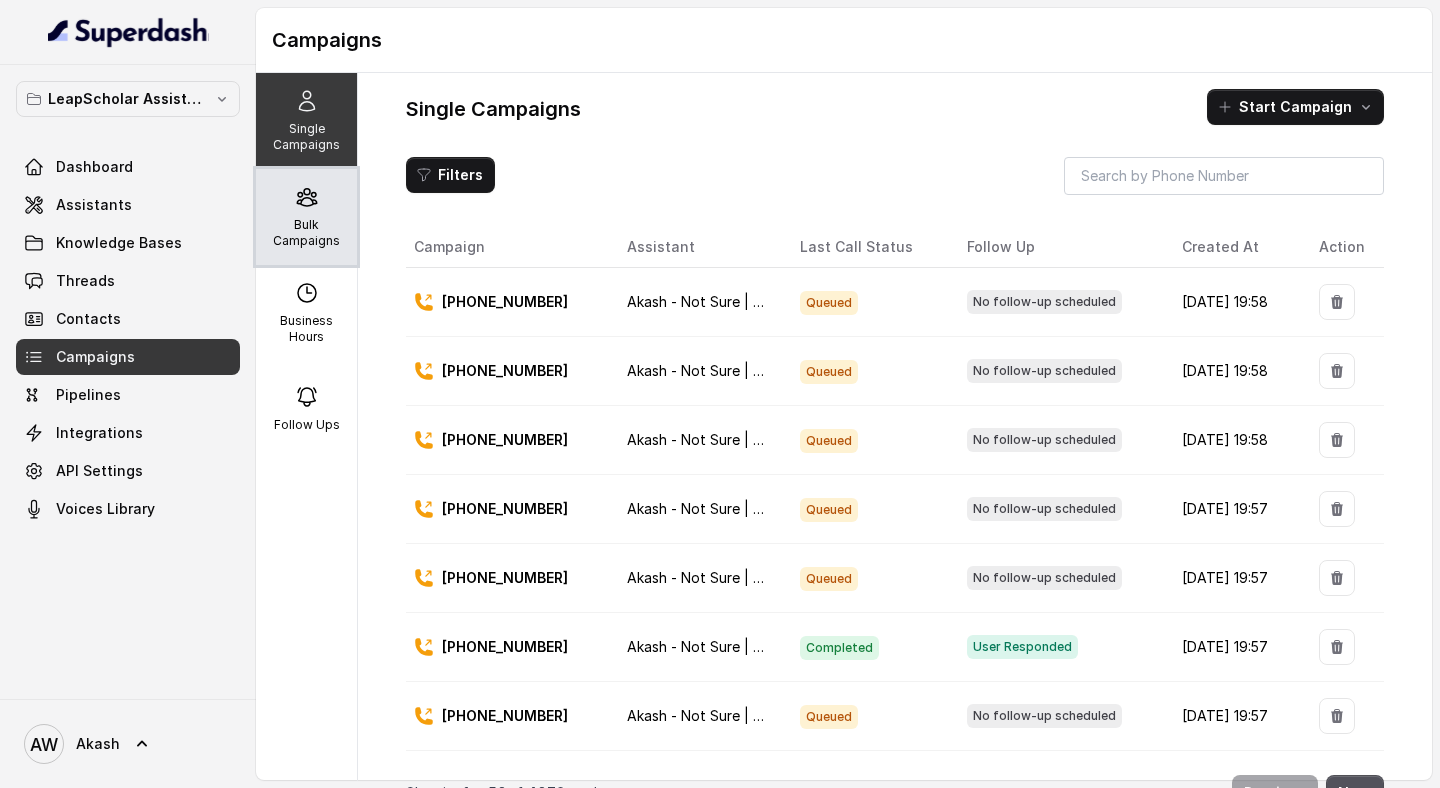 click 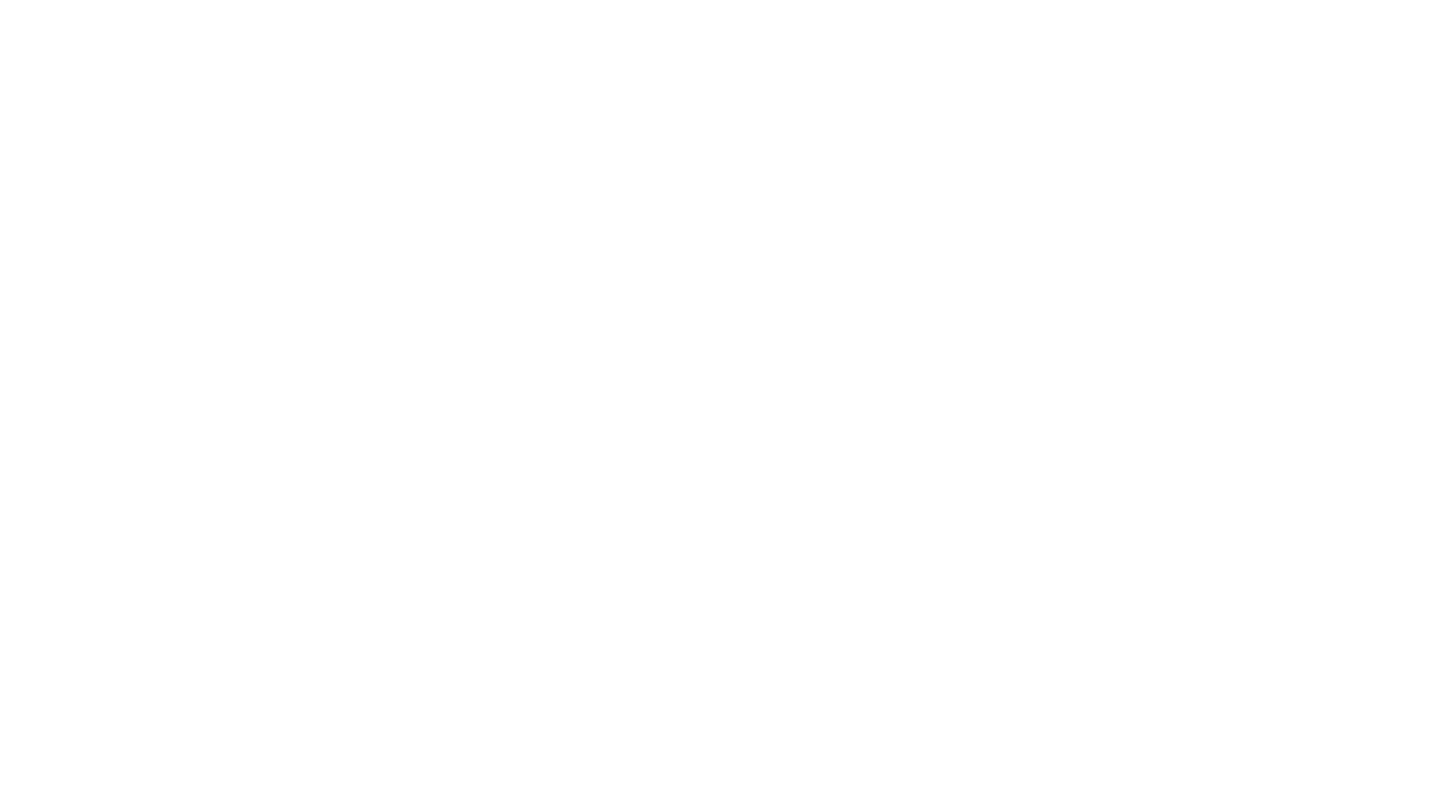 scroll, scrollTop: 0, scrollLeft: 0, axis: both 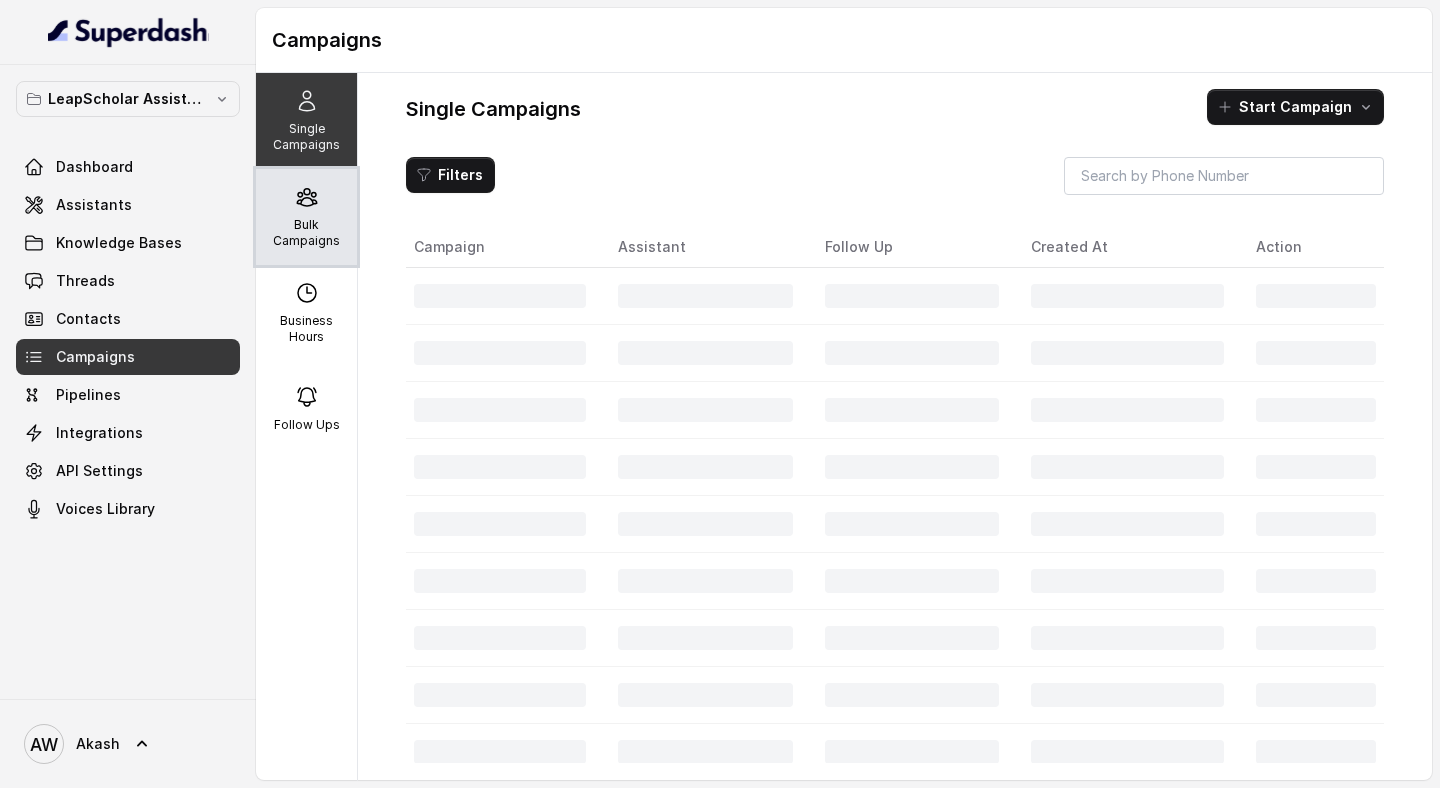 drag, startPoint x: 313, startPoint y: 226, endPoint x: 344, endPoint y: 224, distance: 31.06445 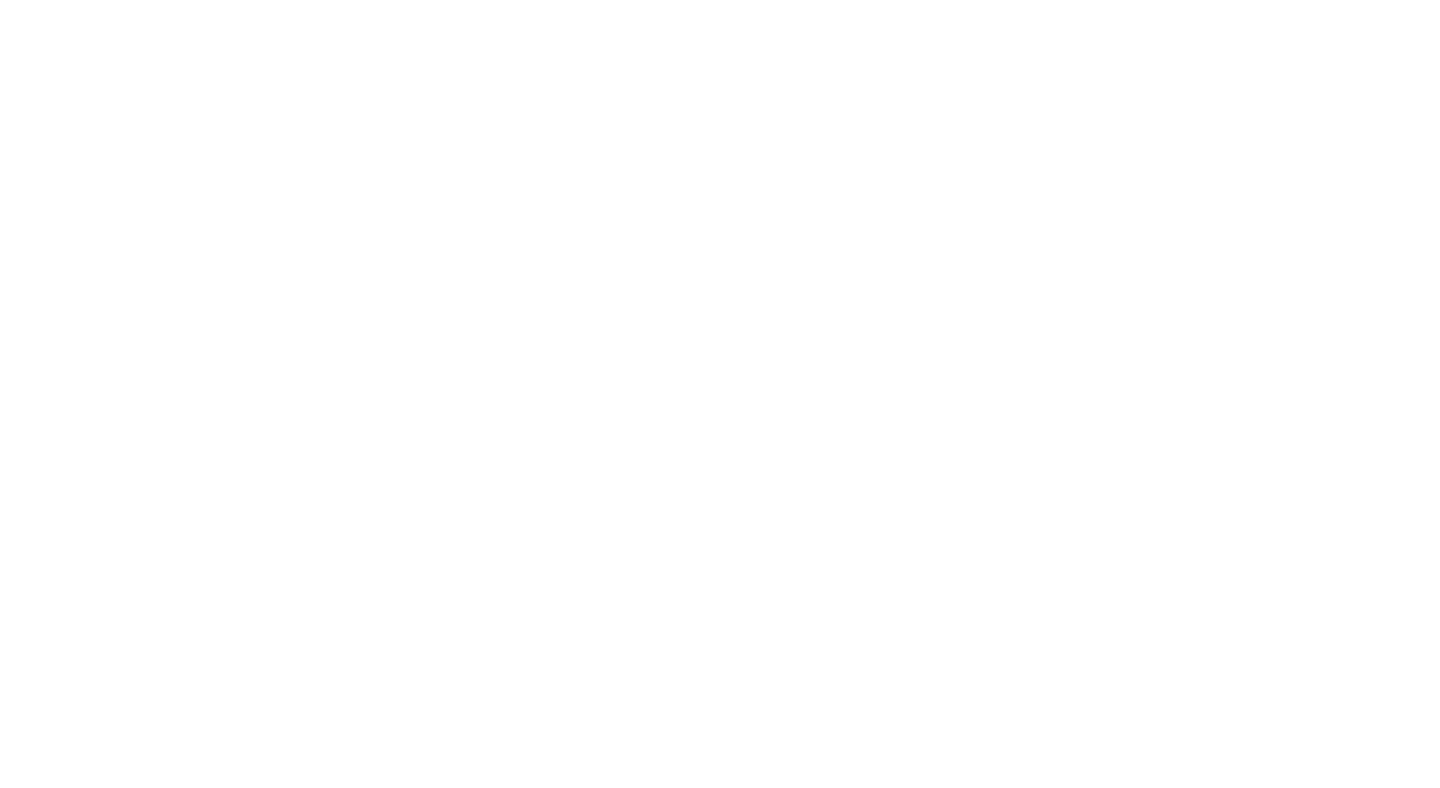 scroll, scrollTop: 0, scrollLeft: 0, axis: both 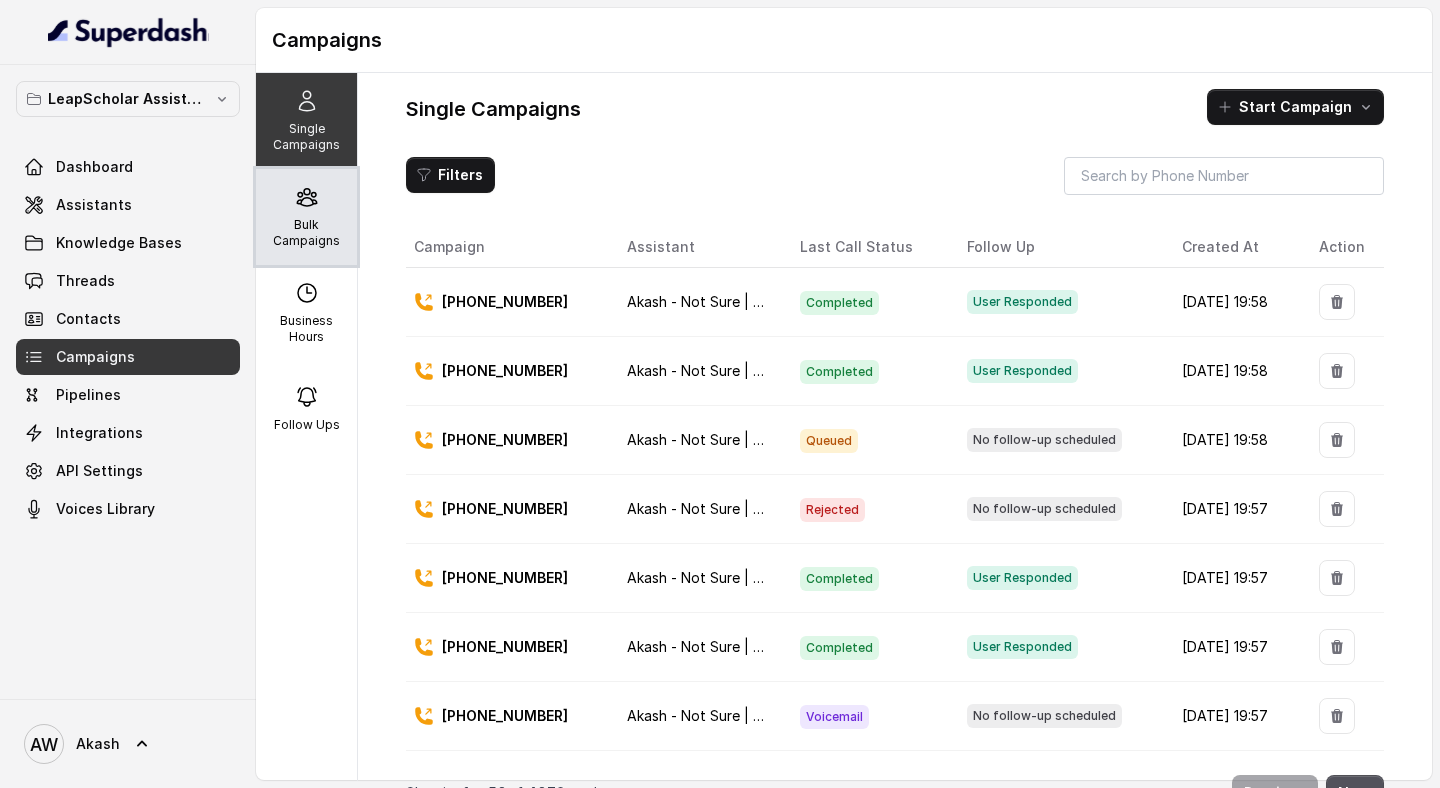 click 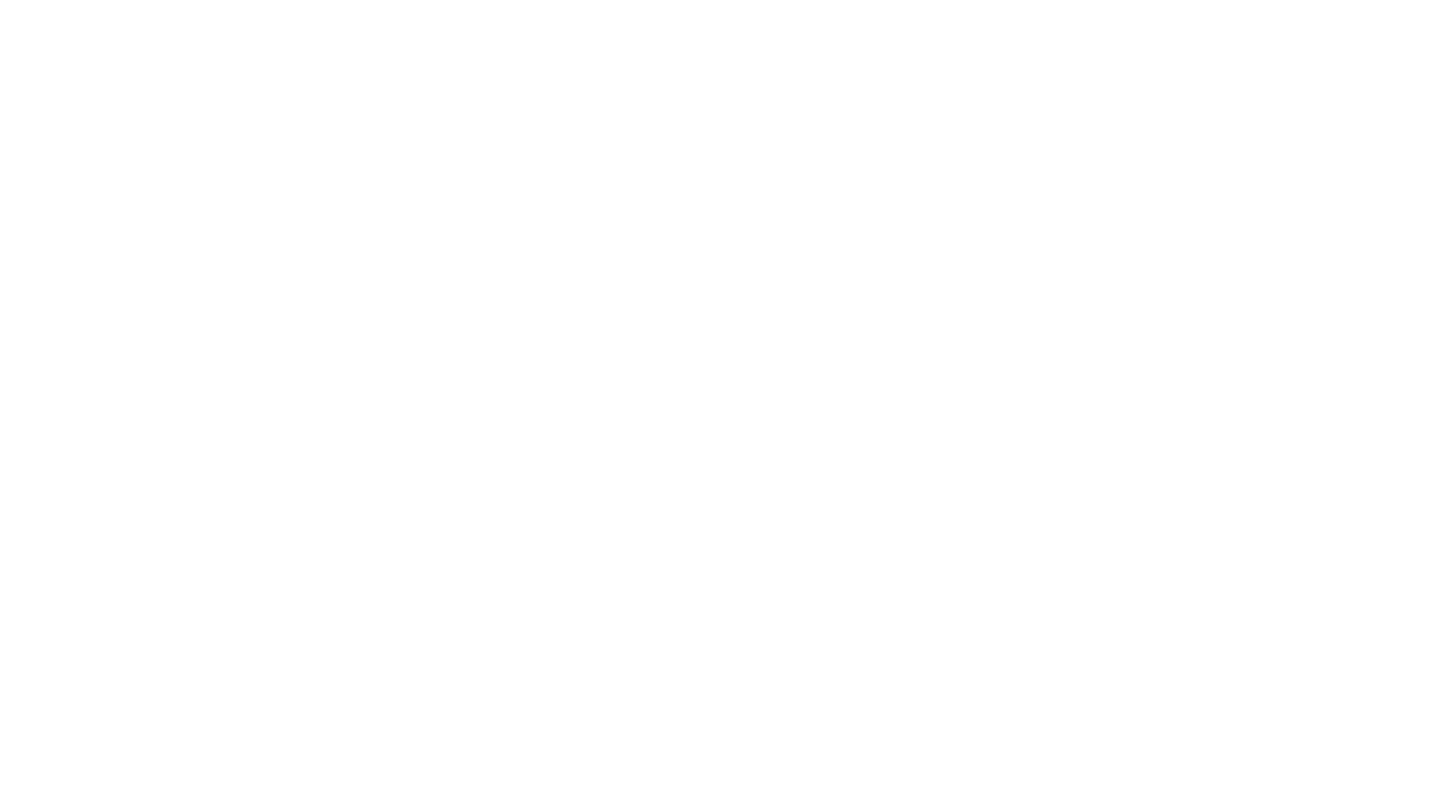 scroll, scrollTop: 0, scrollLeft: 0, axis: both 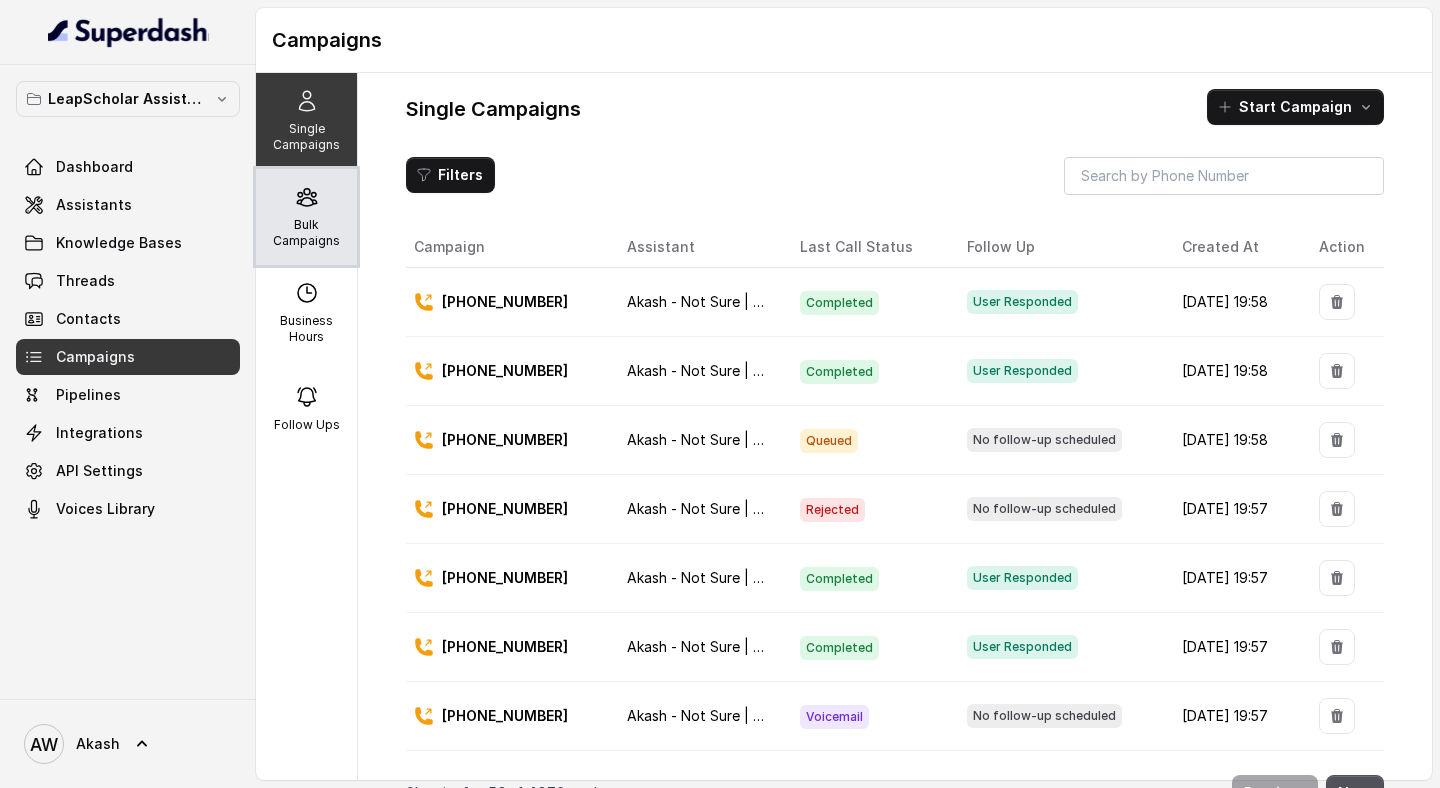 click on "Bulk Campaigns" at bounding box center (306, 217) 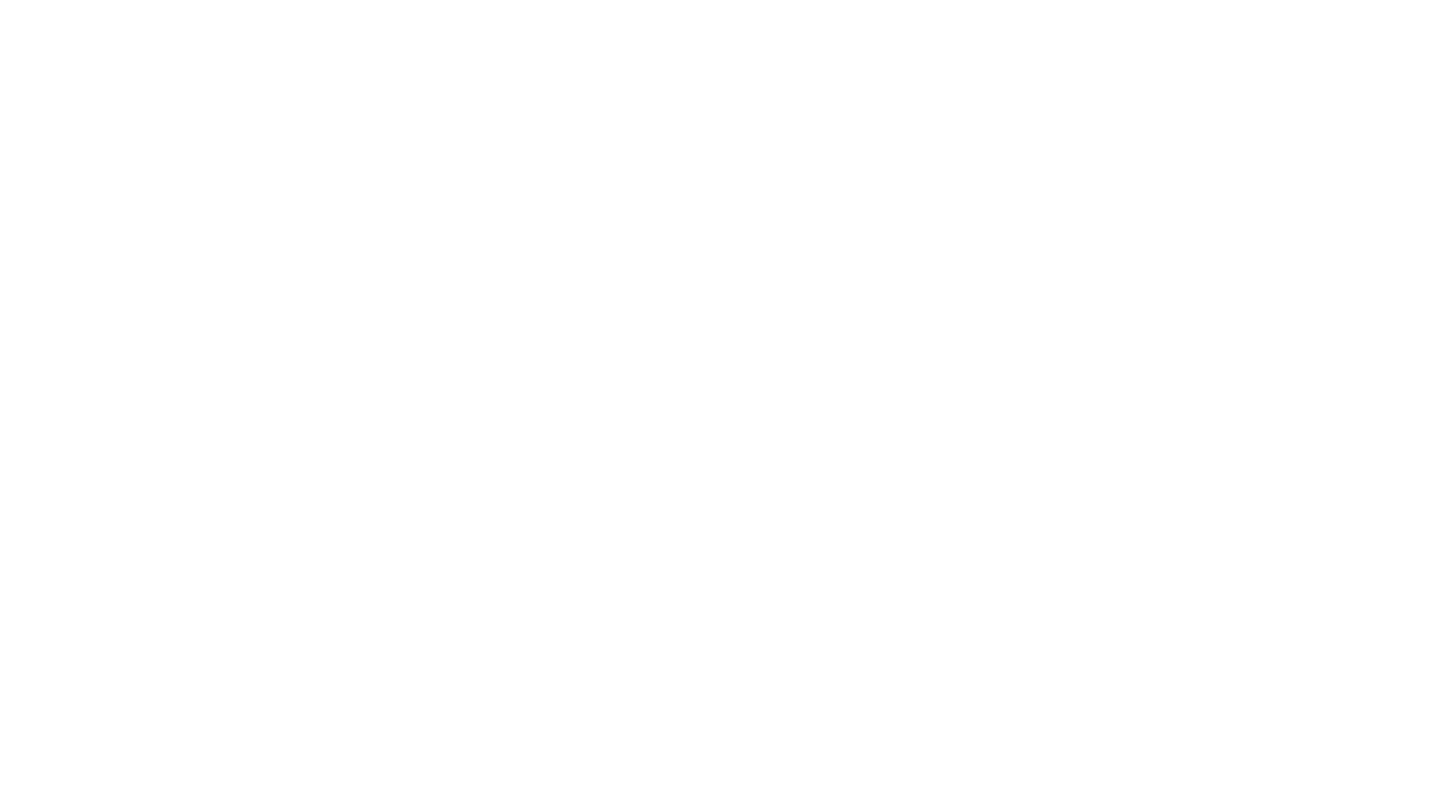 scroll, scrollTop: 0, scrollLeft: 0, axis: both 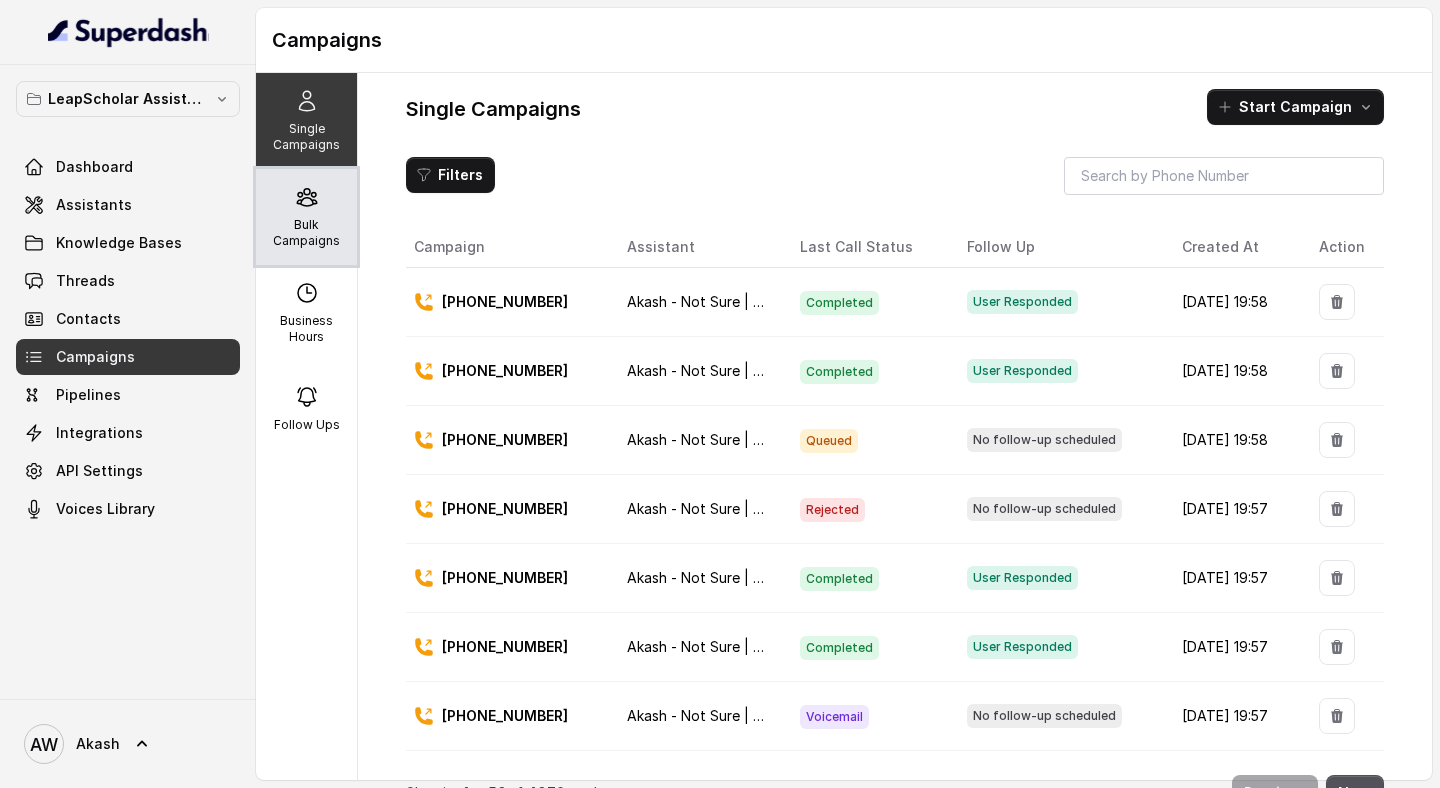 click on "Bulk Campaigns" at bounding box center (306, 217) 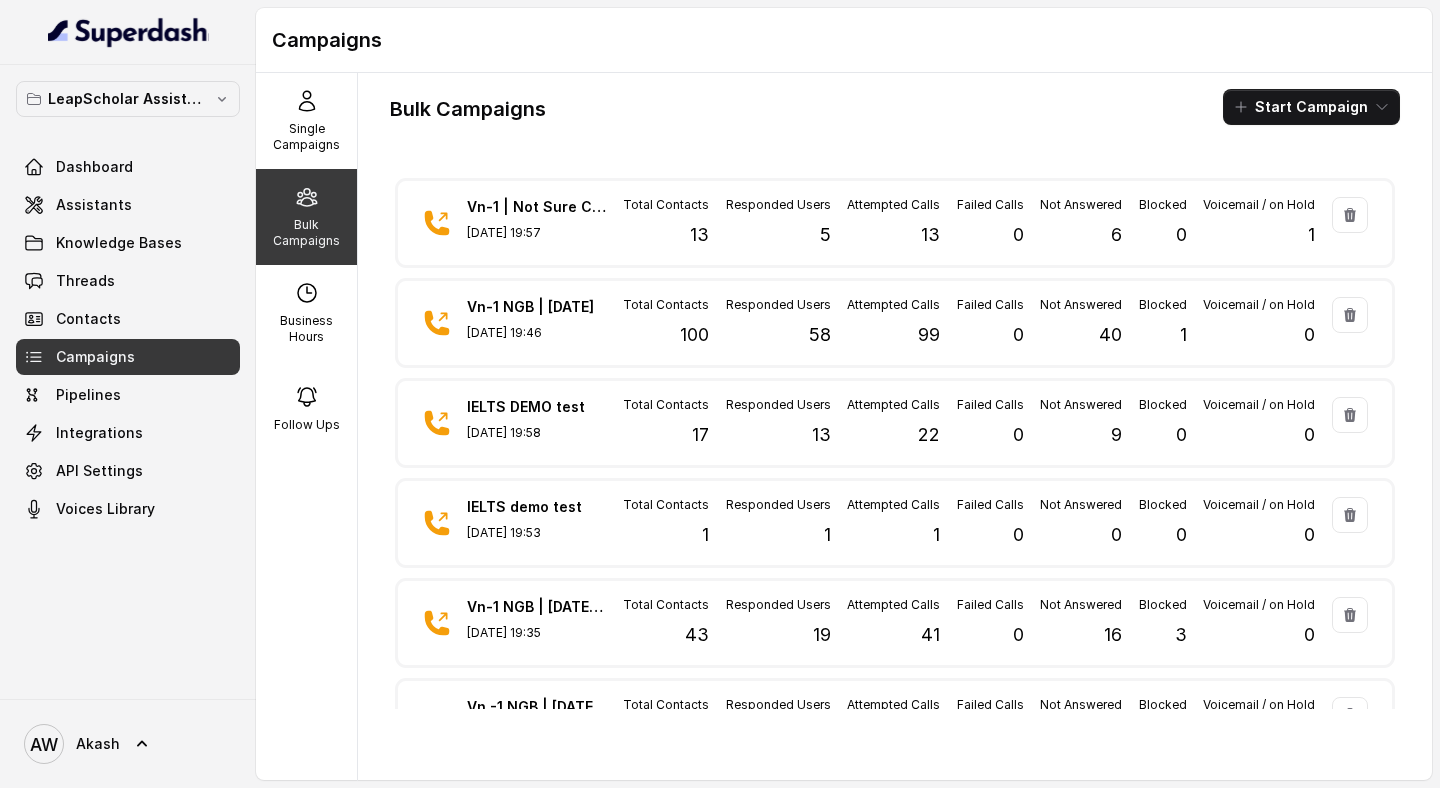 click on "Bulk Campaigns" at bounding box center [468, 109] 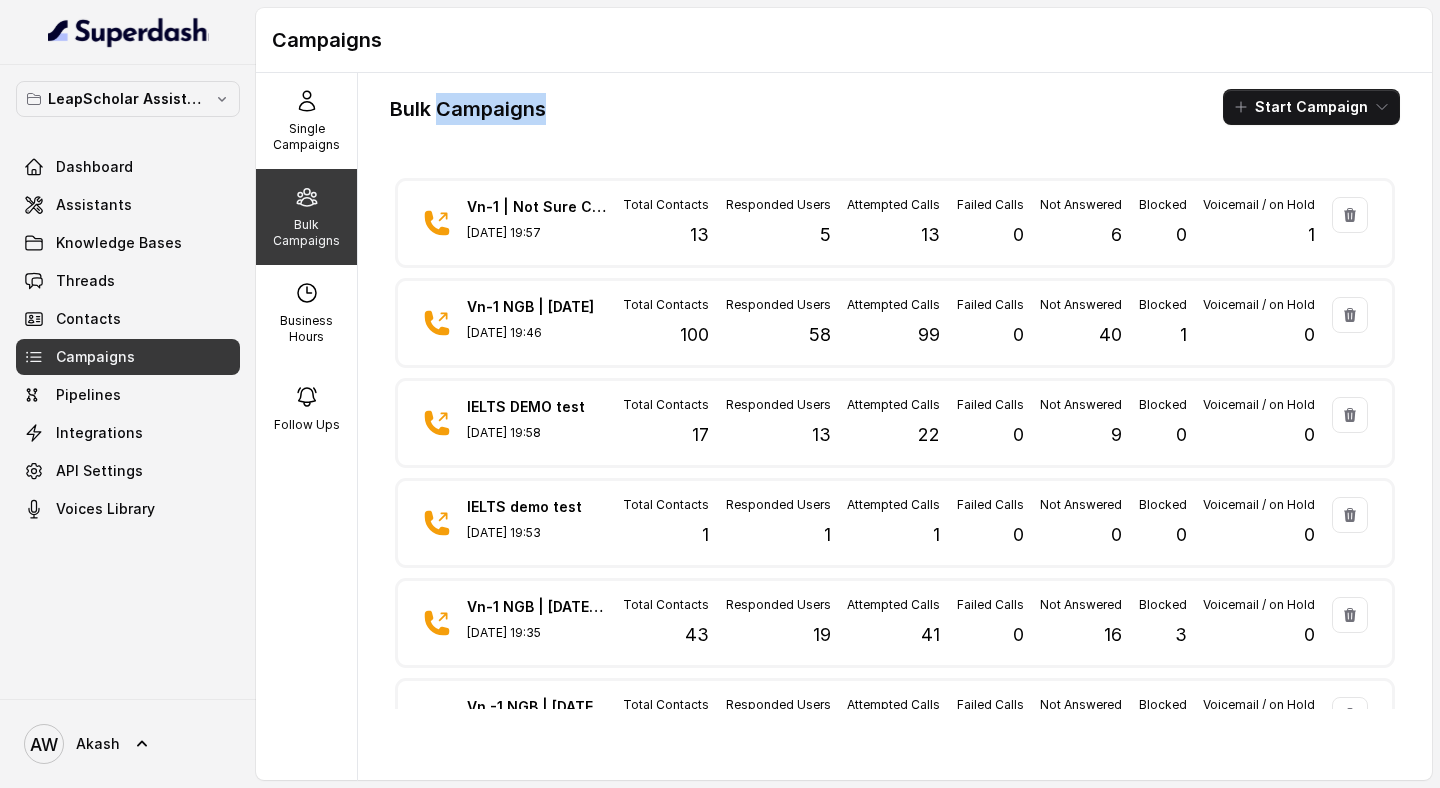 click on "Bulk Campaigns" at bounding box center (468, 109) 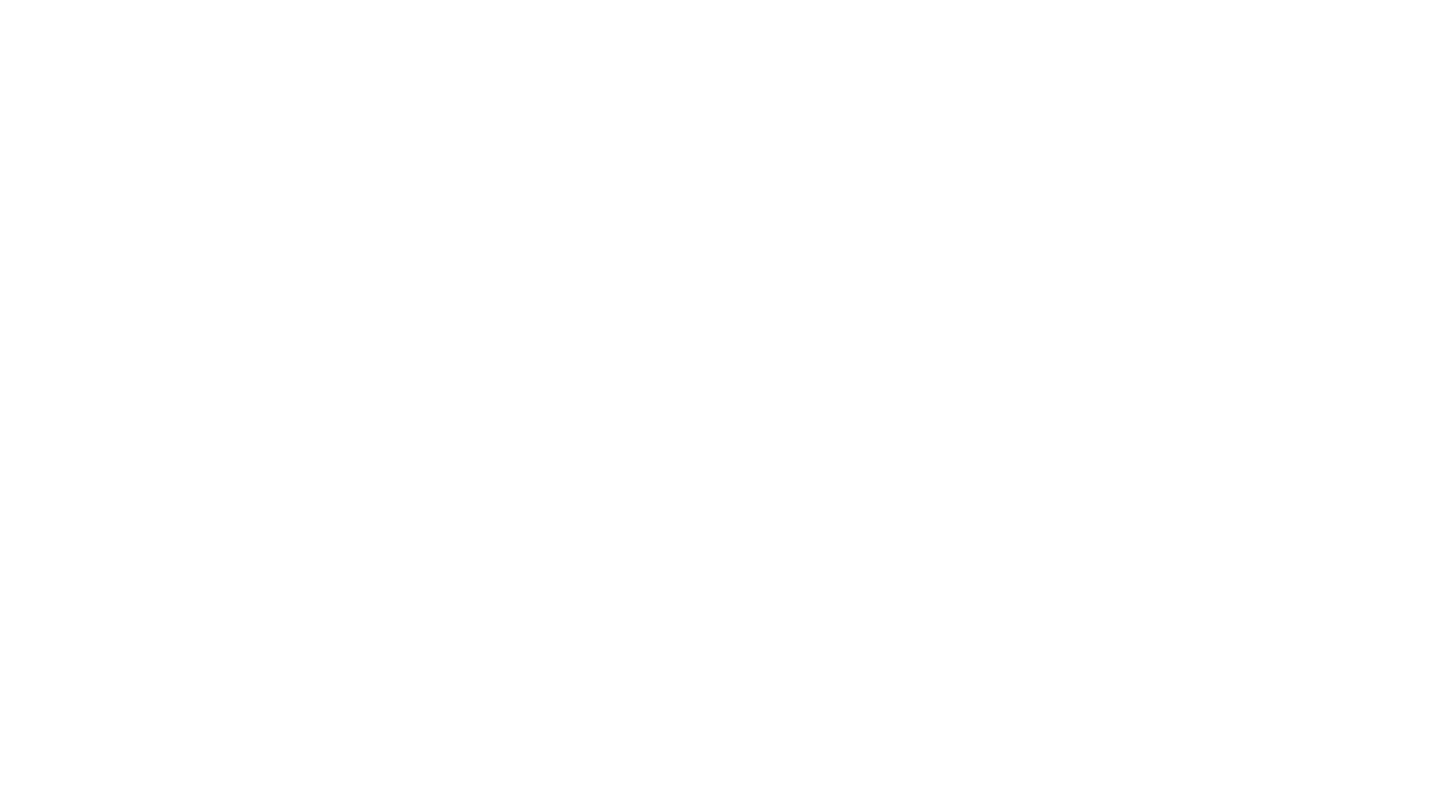scroll, scrollTop: 0, scrollLeft: 0, axis: both 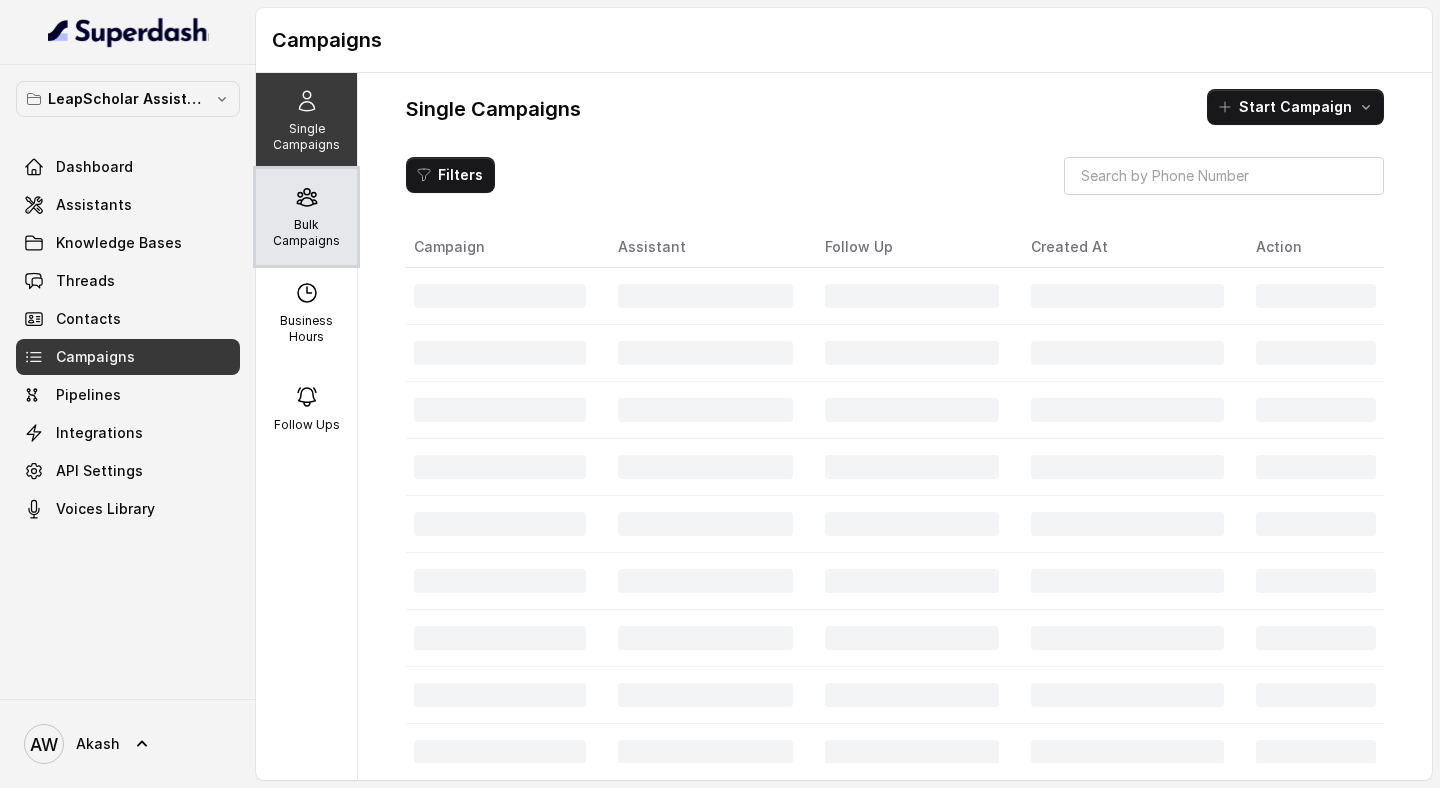 click on "Bulk Campaigns" at bounding box center [306, 217] 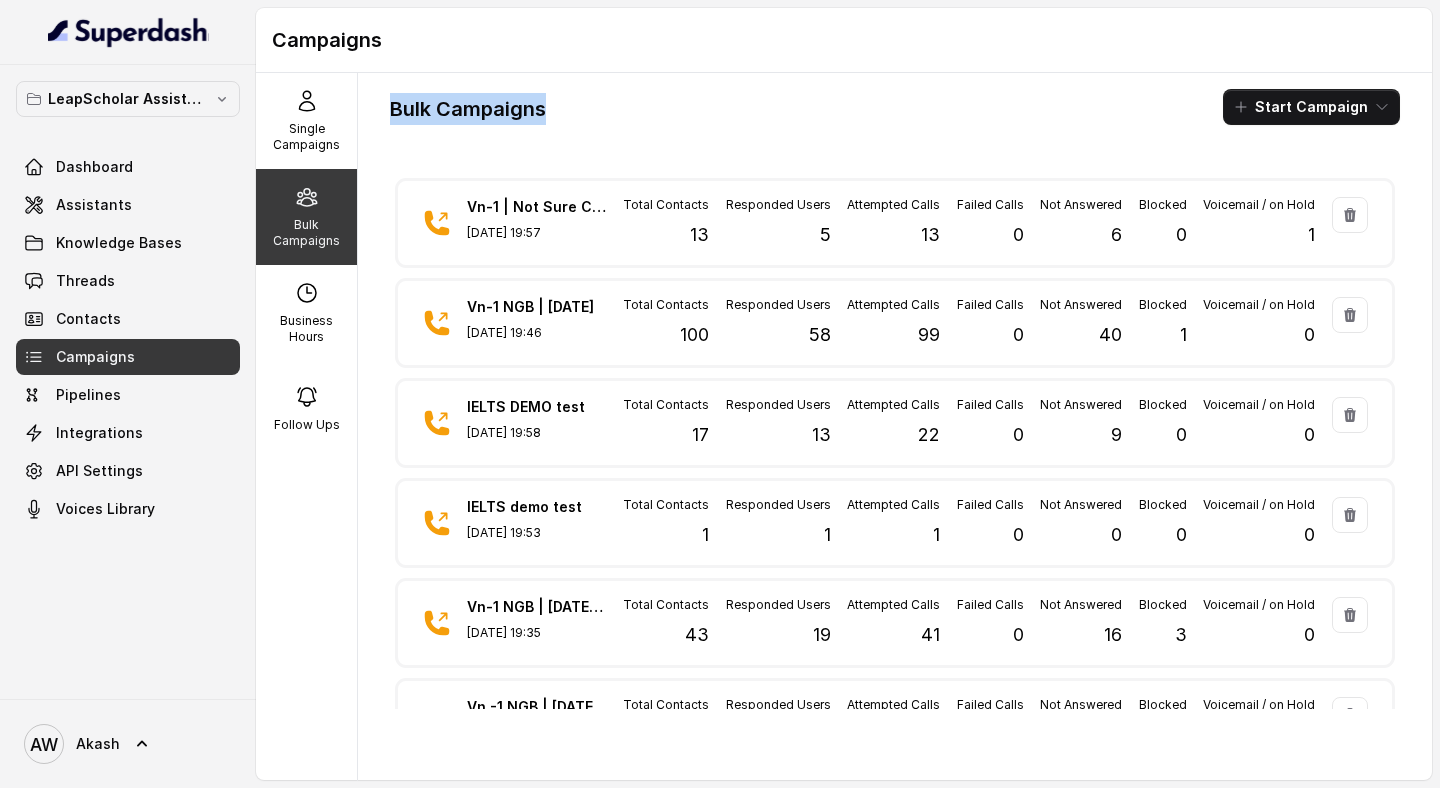 drag, startPoint x: 388, startPoint y: 111, endPoint x: 630, endPoint y: 111, distance: 242 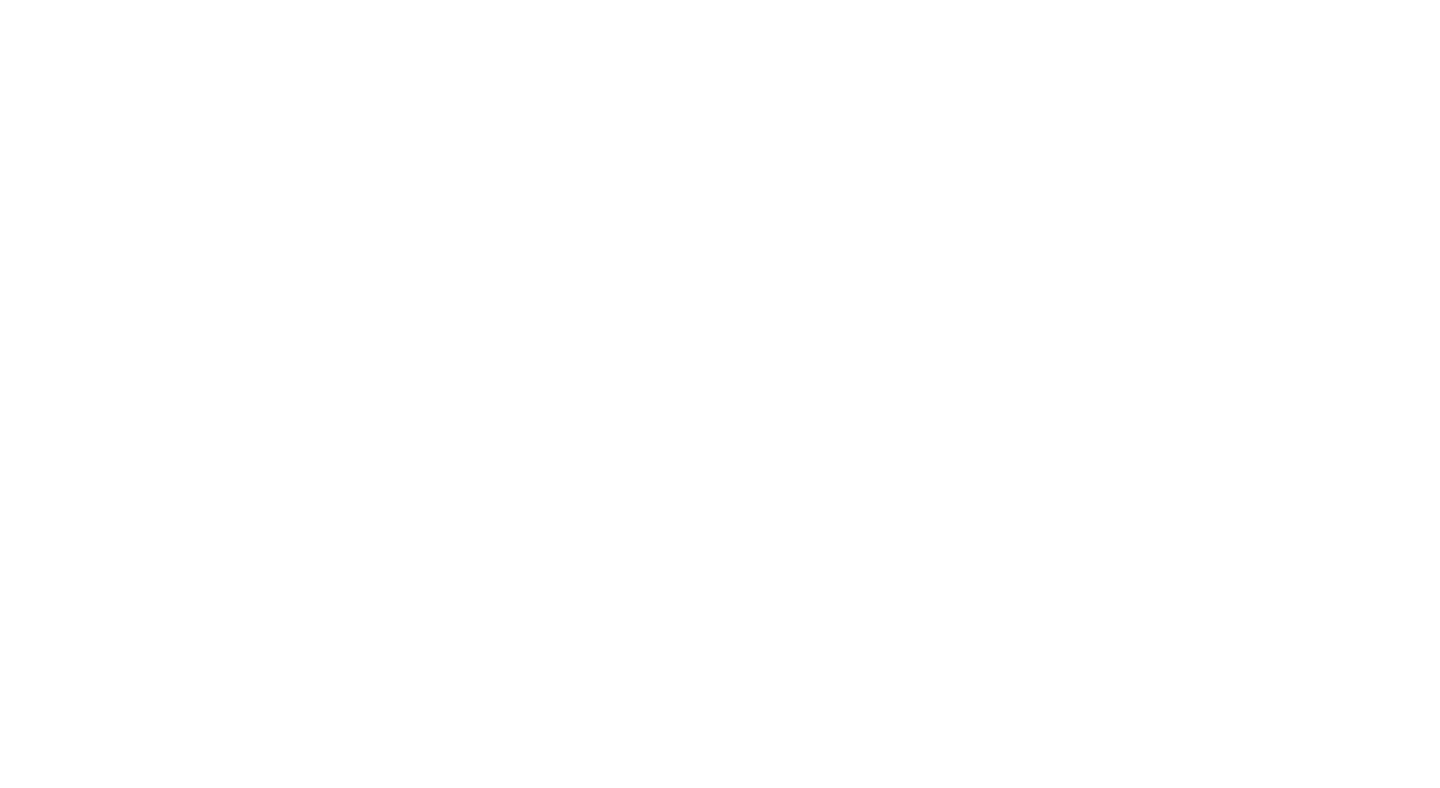 scroll, scrollTop: 0, scrollLeft: 0, axis: both 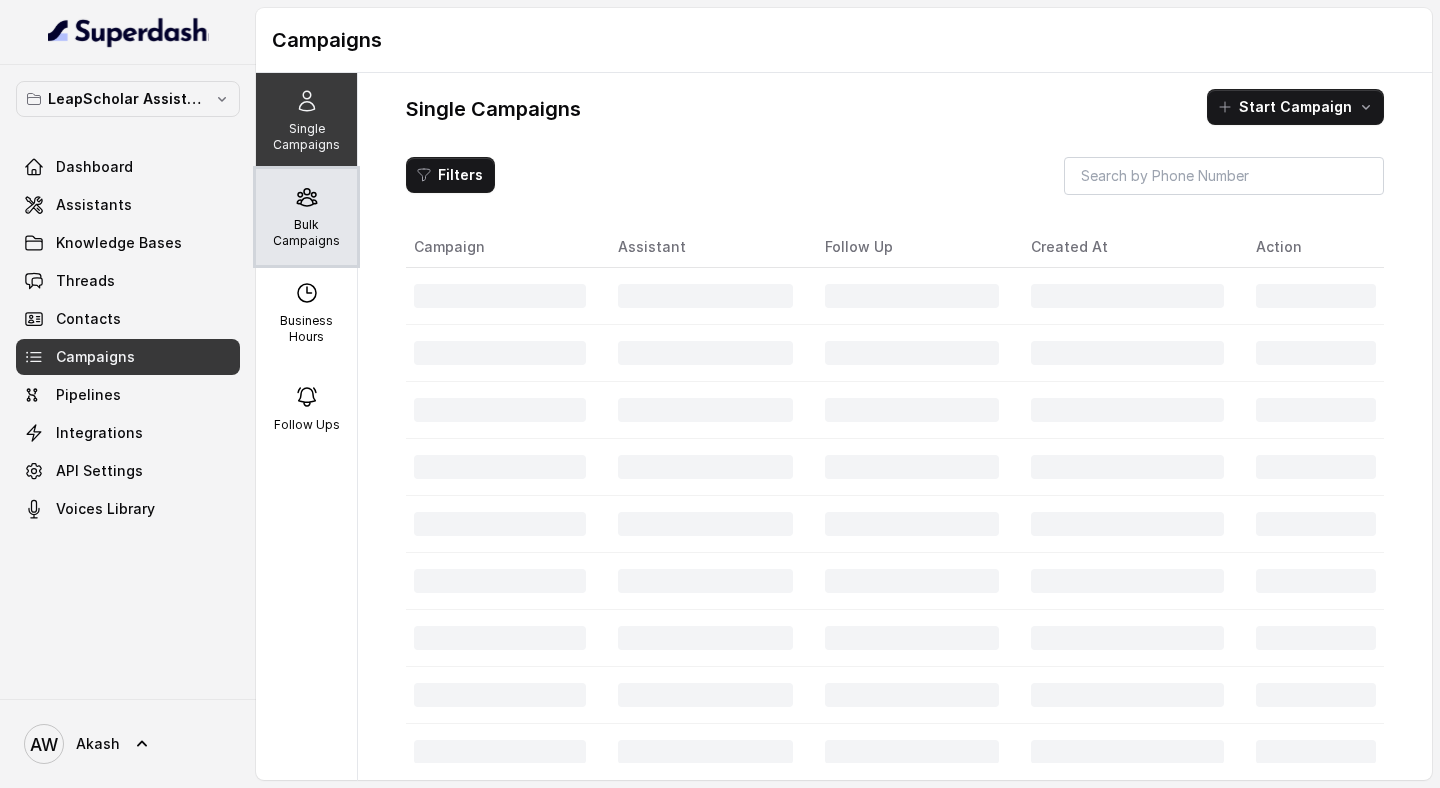 click on "Bulk Campaigns" at bounding box center (306, 217) 